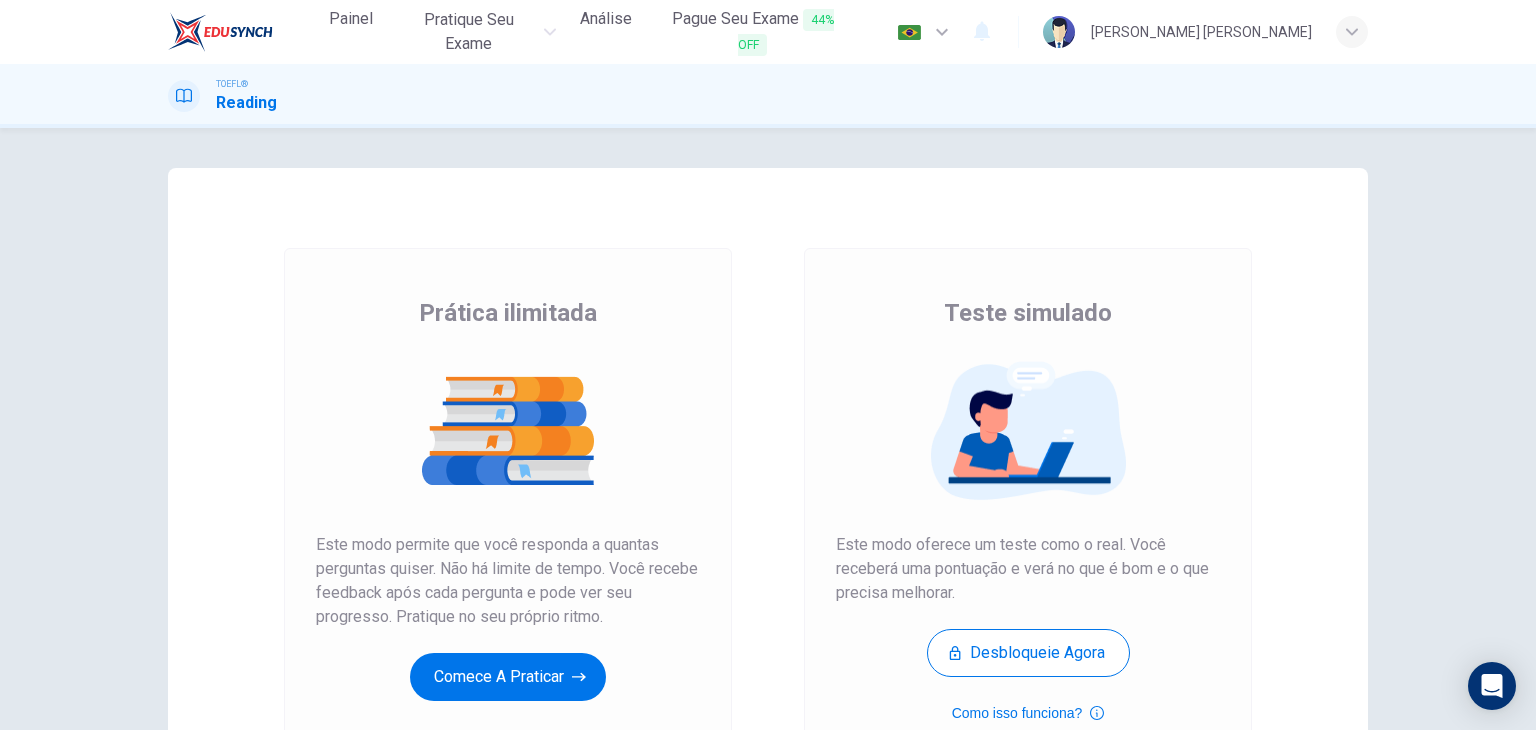 scroll, scrollTop: 0, scrollLeft: 0, axis: both 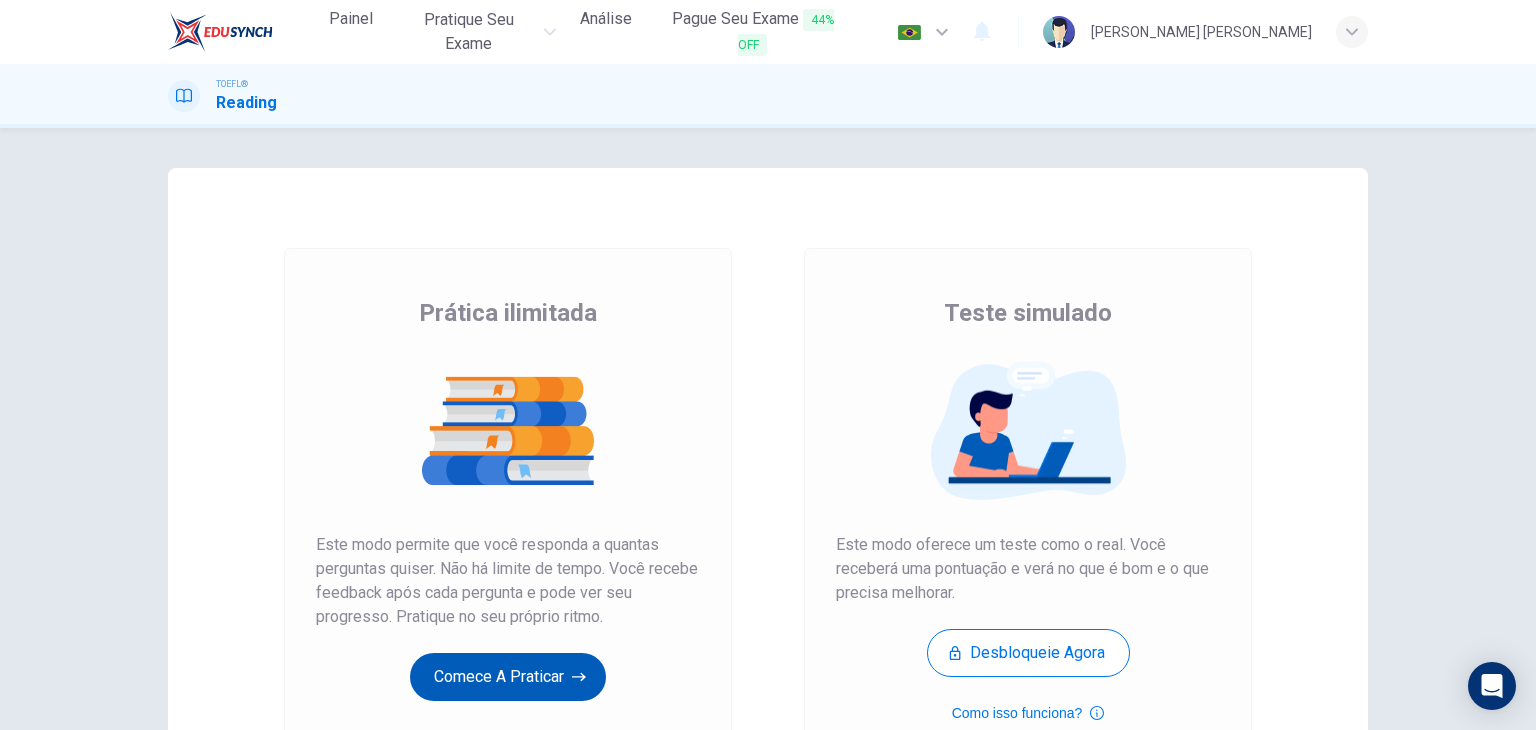 click on "Comece a praticar" at bounding box center (508, 677) 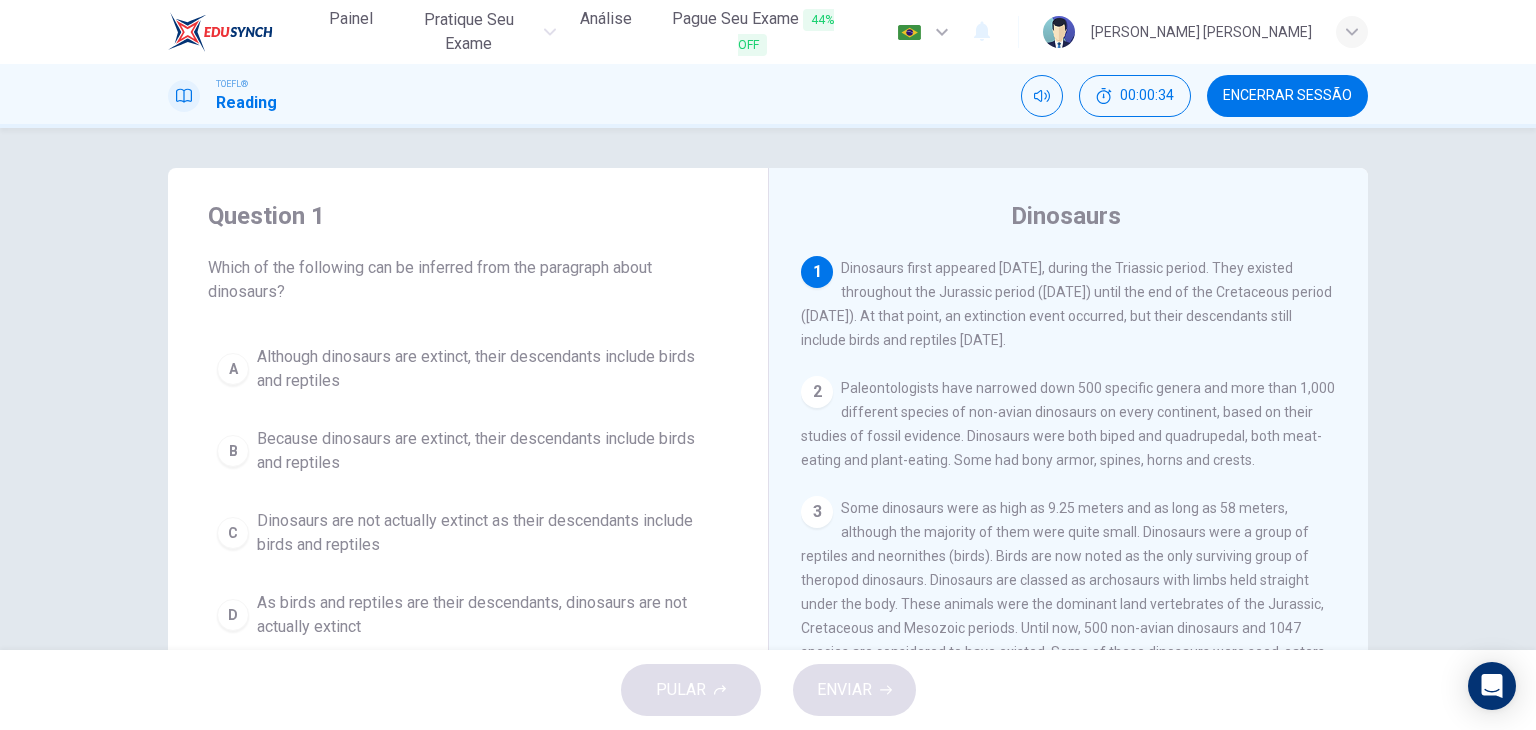click on "Although dinosaurs are extinct, their descendants include birds and reptiles" at bounding box center (488, 369) 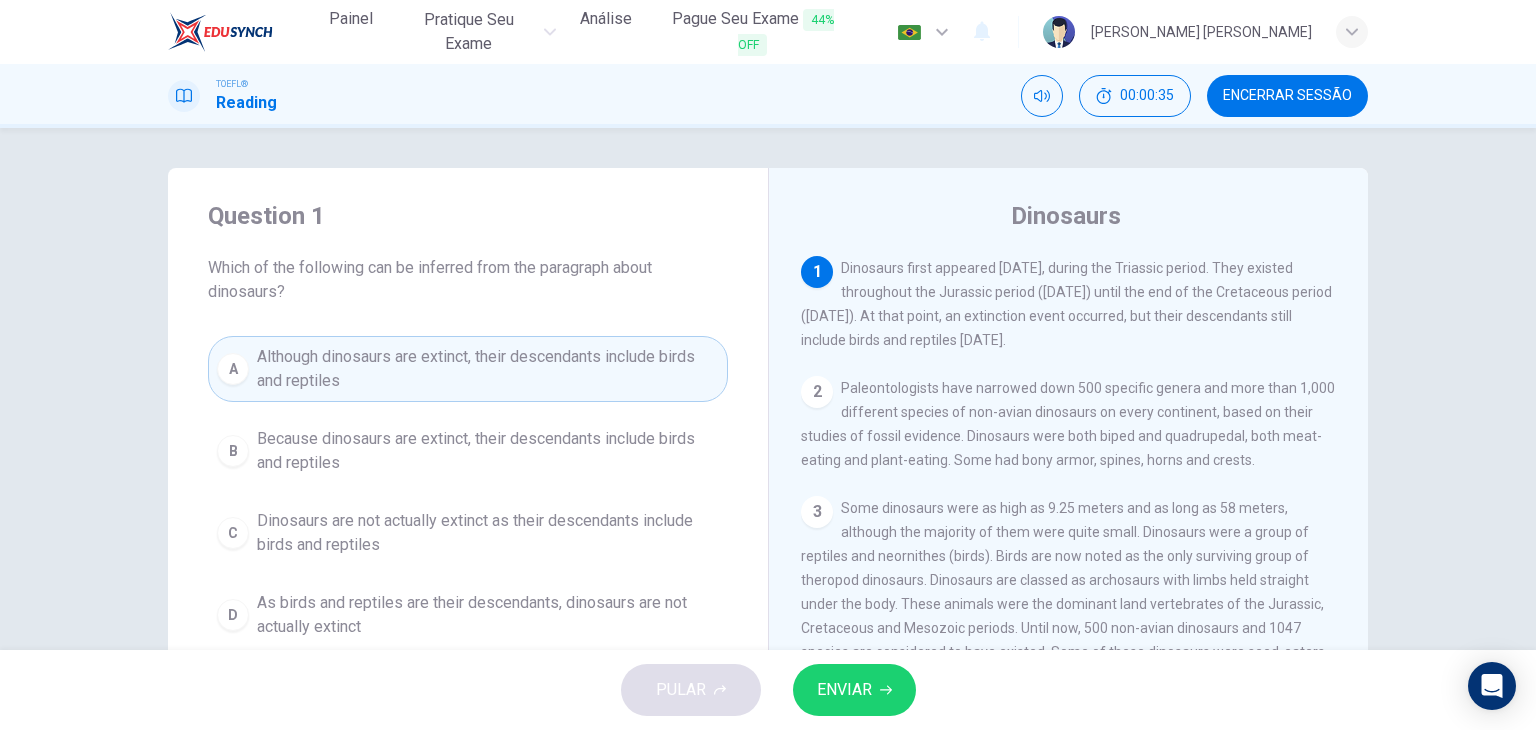 click on "ENVIAR" at bounding box center (844, 690) 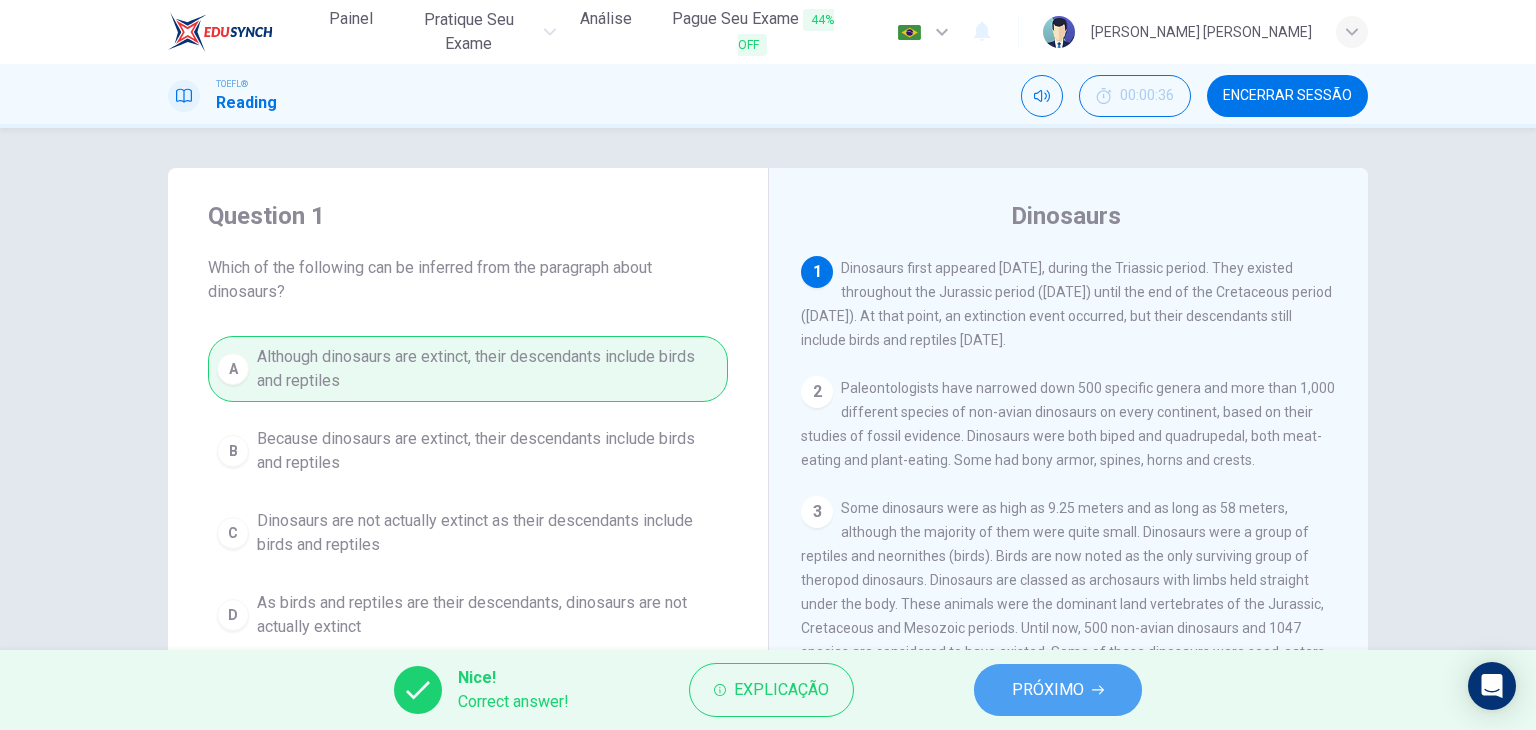 click on "PRÓXIMO" at bounding box center [1048, 690] 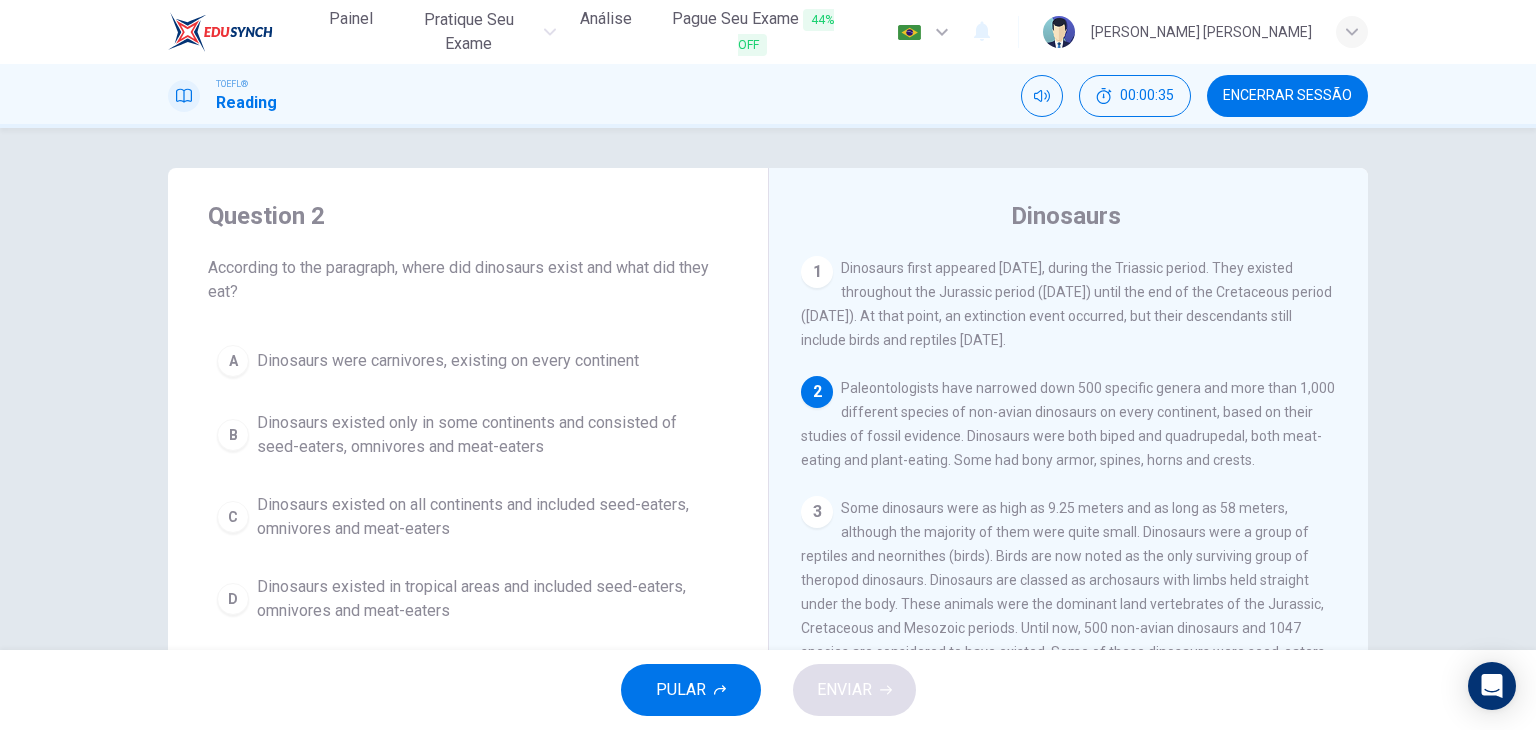 scroll, scrollTop: 123, scrollLeft: 0, axis: vertical 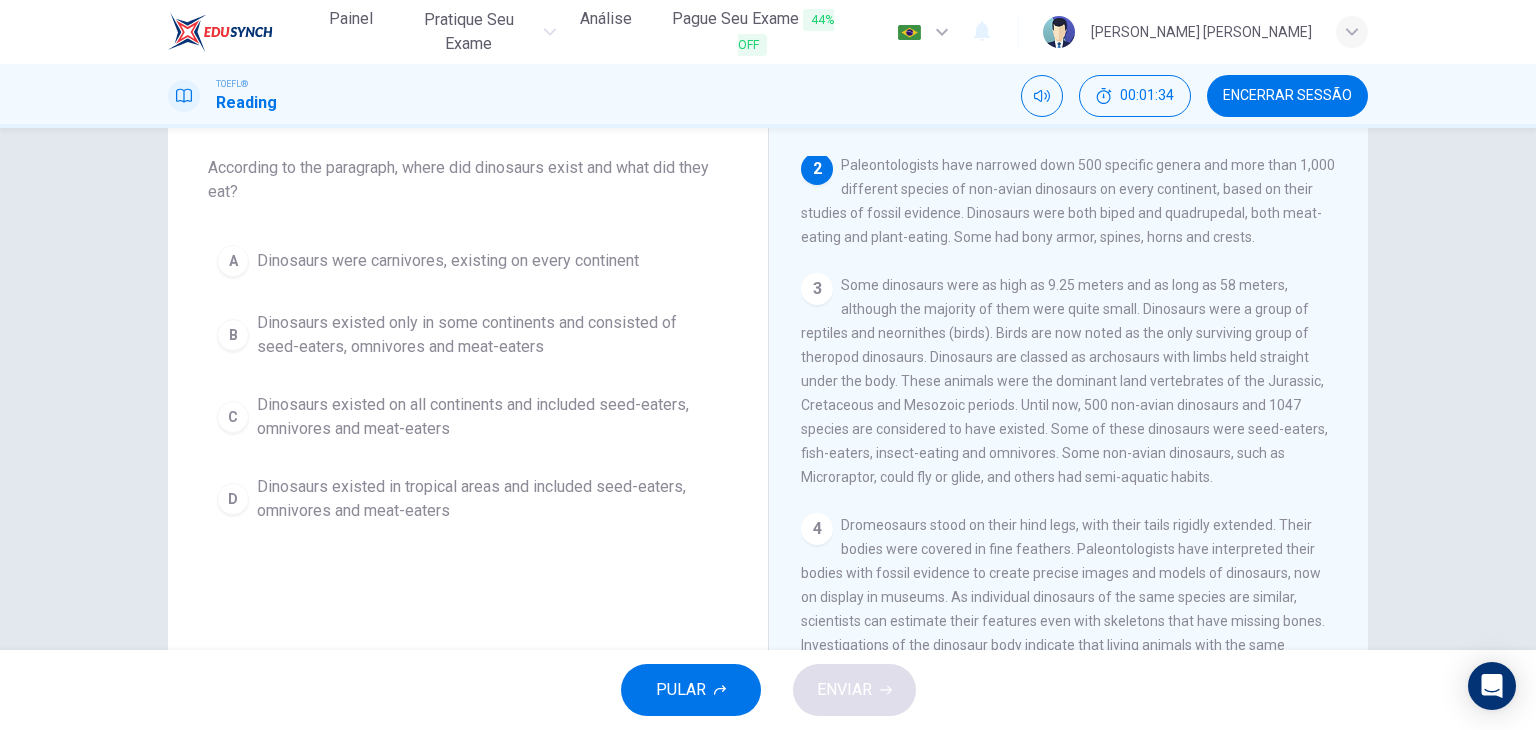 click on "Dinosaurs existed on all continents and included seed-eaters, omnivores and meat-eaters" at bounding box center (488, 417) 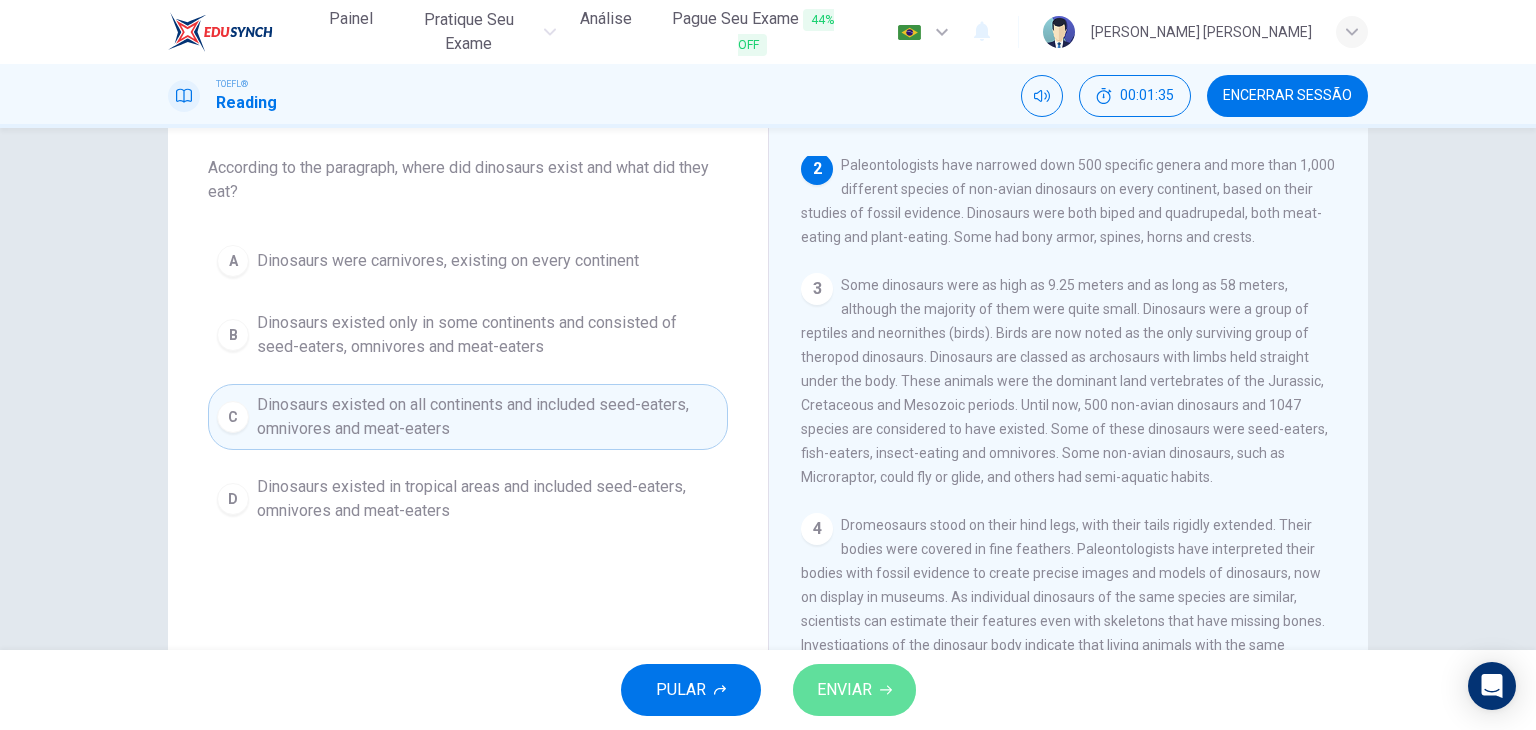 click on "ENVIAR" at bounding box center (844, 690) 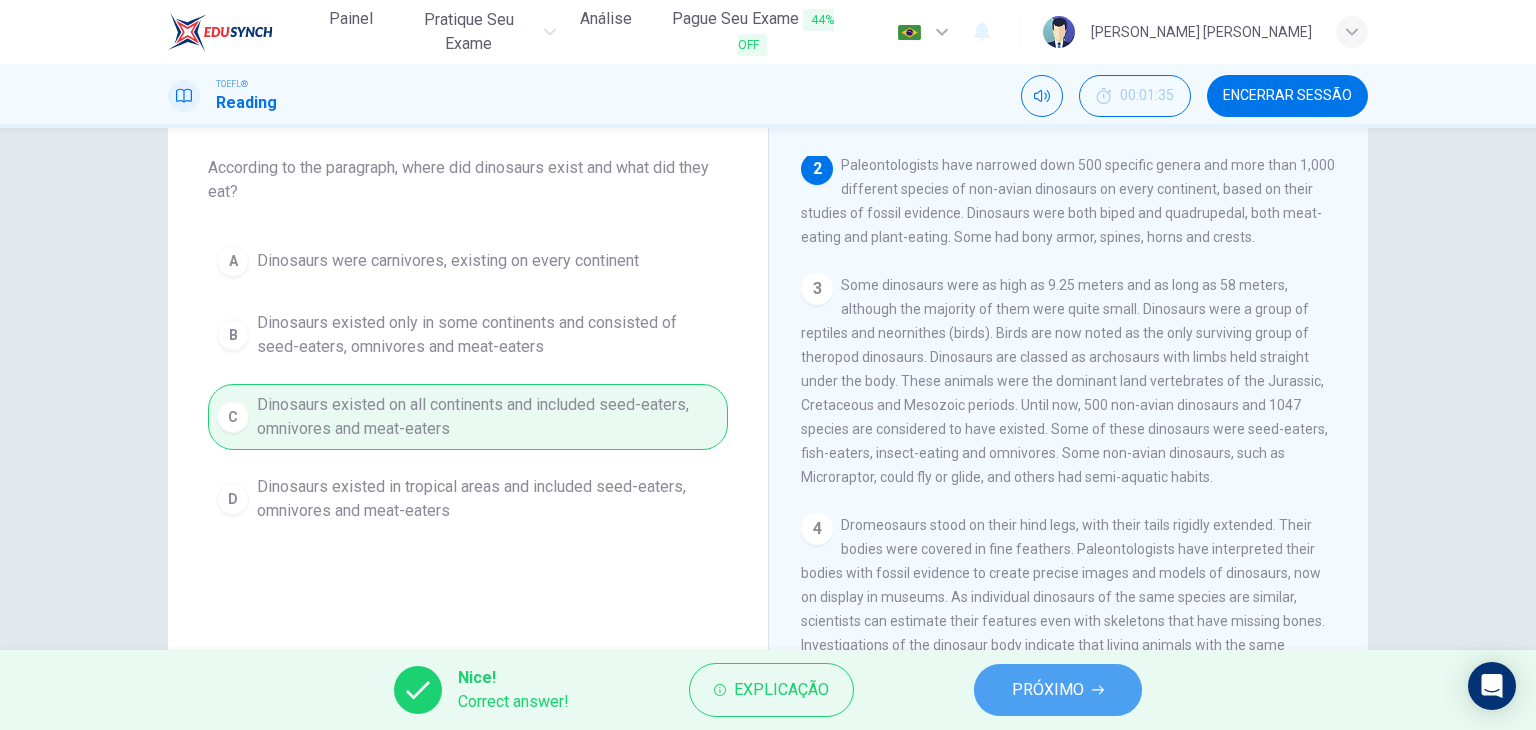 click on "PRÓXIMO" at bounding box center [1048, 690] 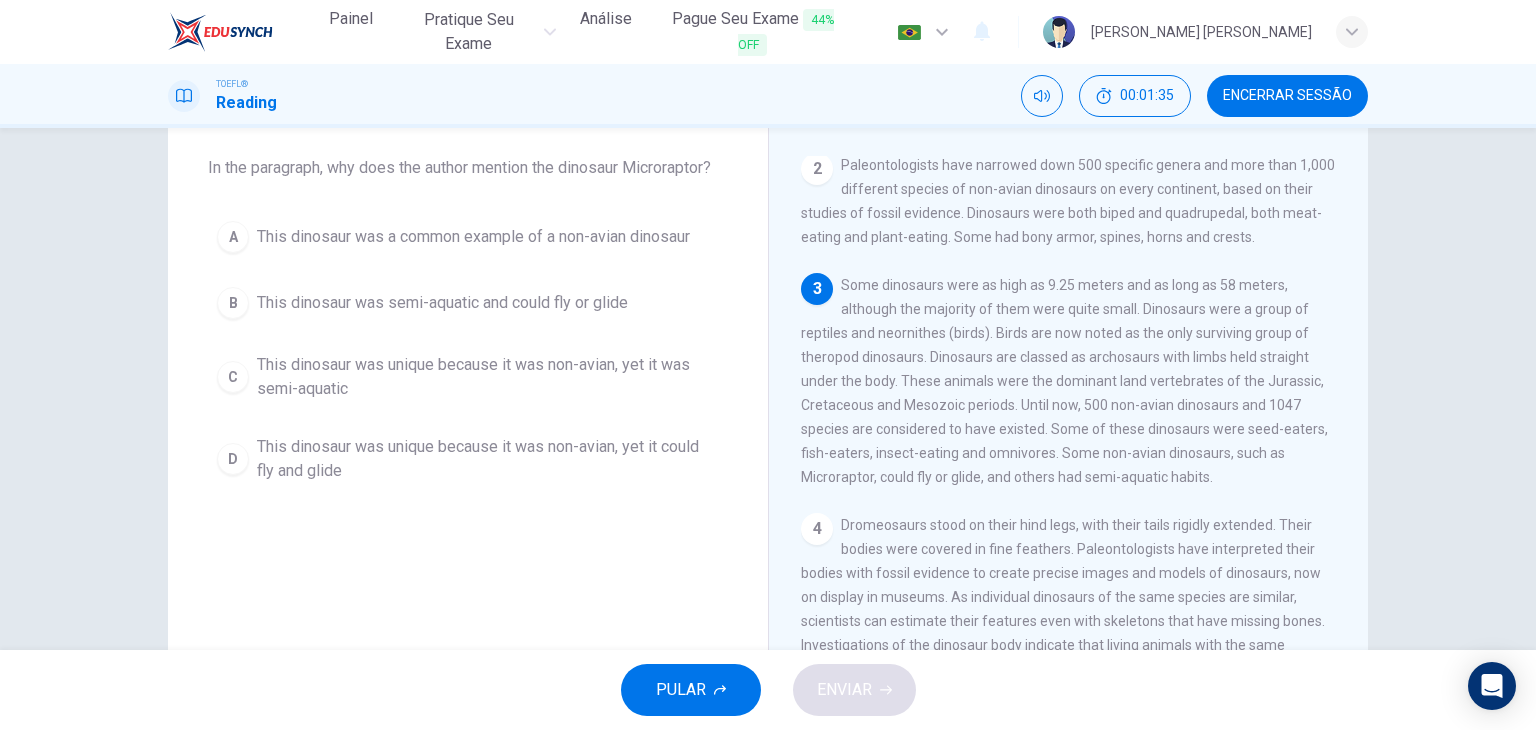 scroll, scrollTop: 246, scrollLeft: 0, axis: vertical 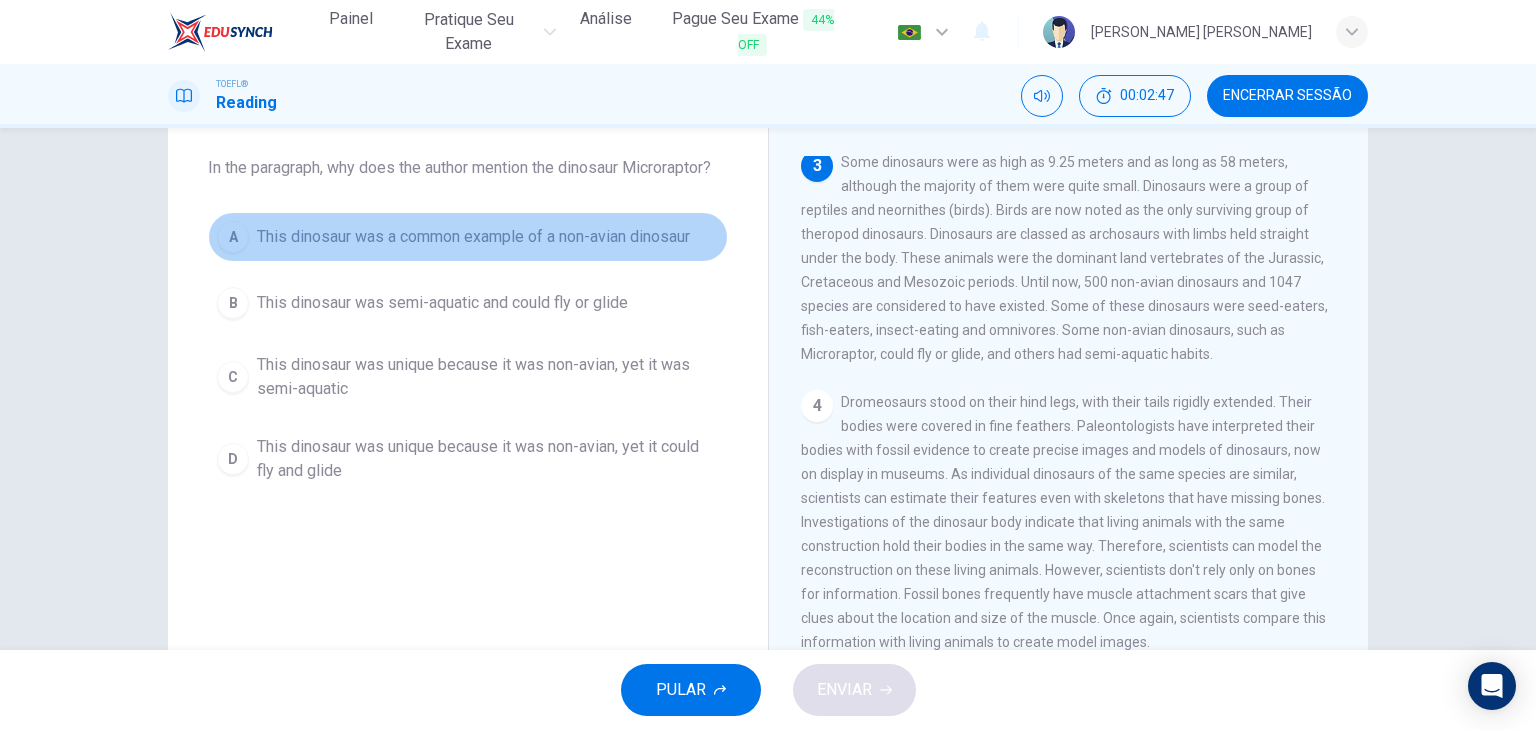 click on "A This dinosaur was a common example of a non-avian dinosaur" at bounding box center (468, 237) 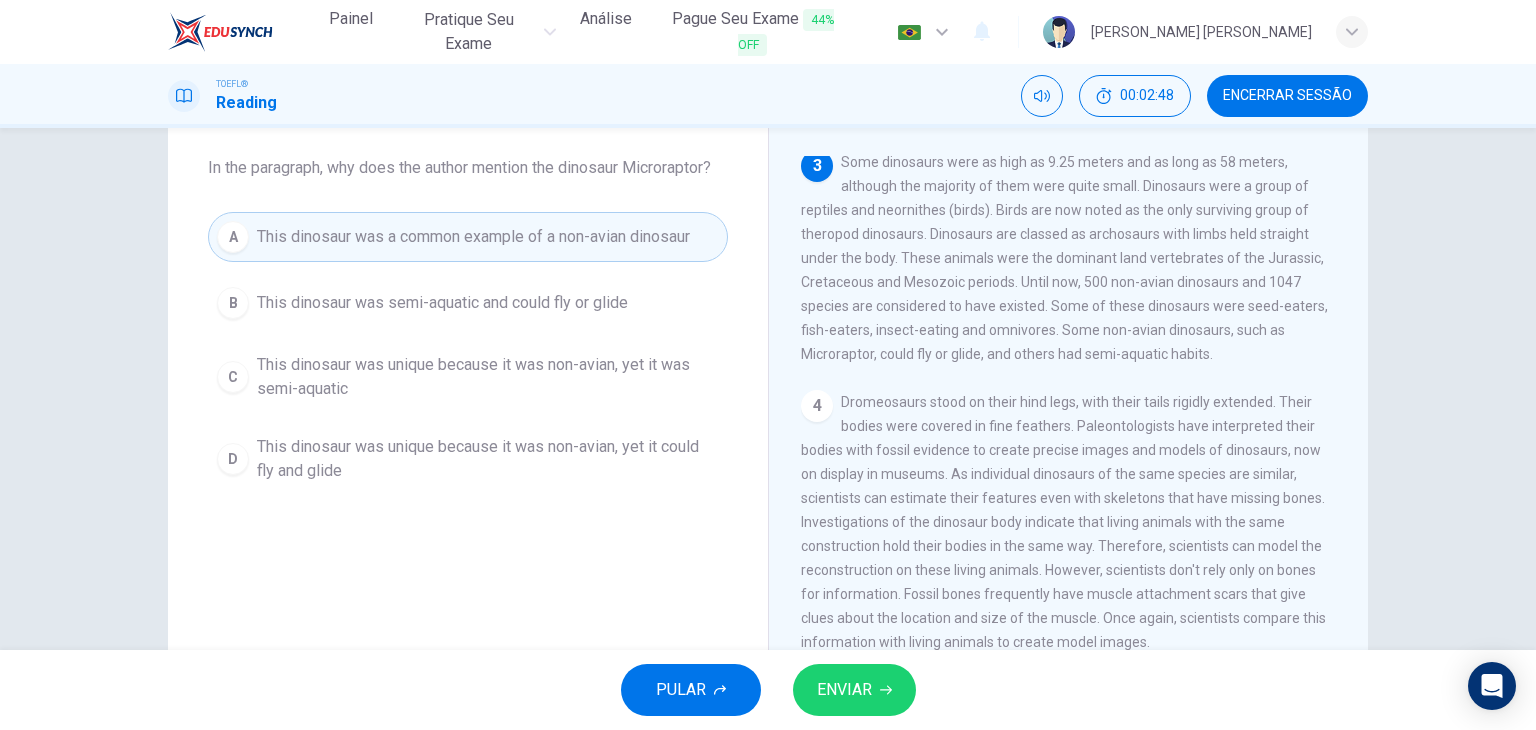 click on "ENVIAR" at bounding box center (854, 690) 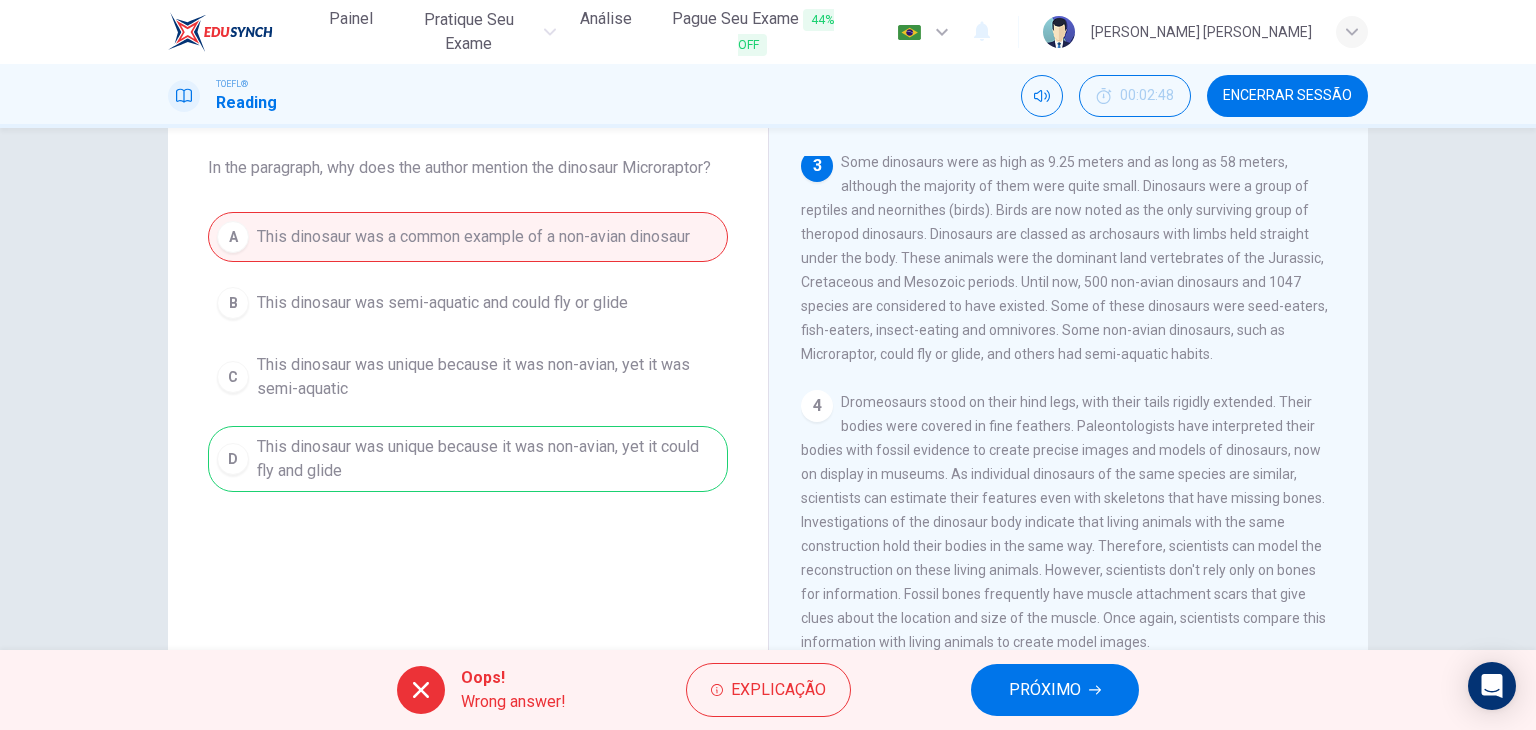 click on "PRÓXIMO" at bounding box center (1055, 690) 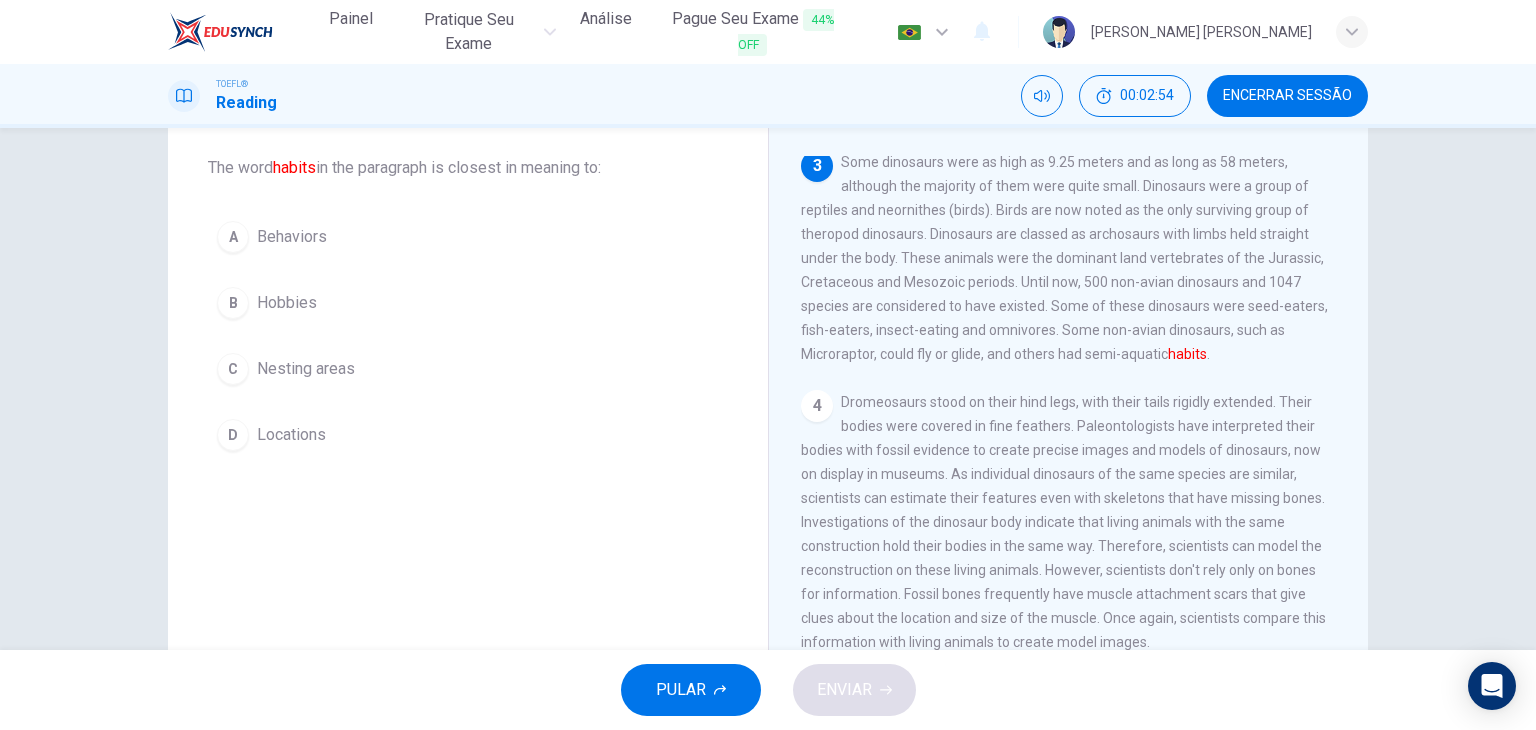 click on "Locations" at bounding box center [291, 435] 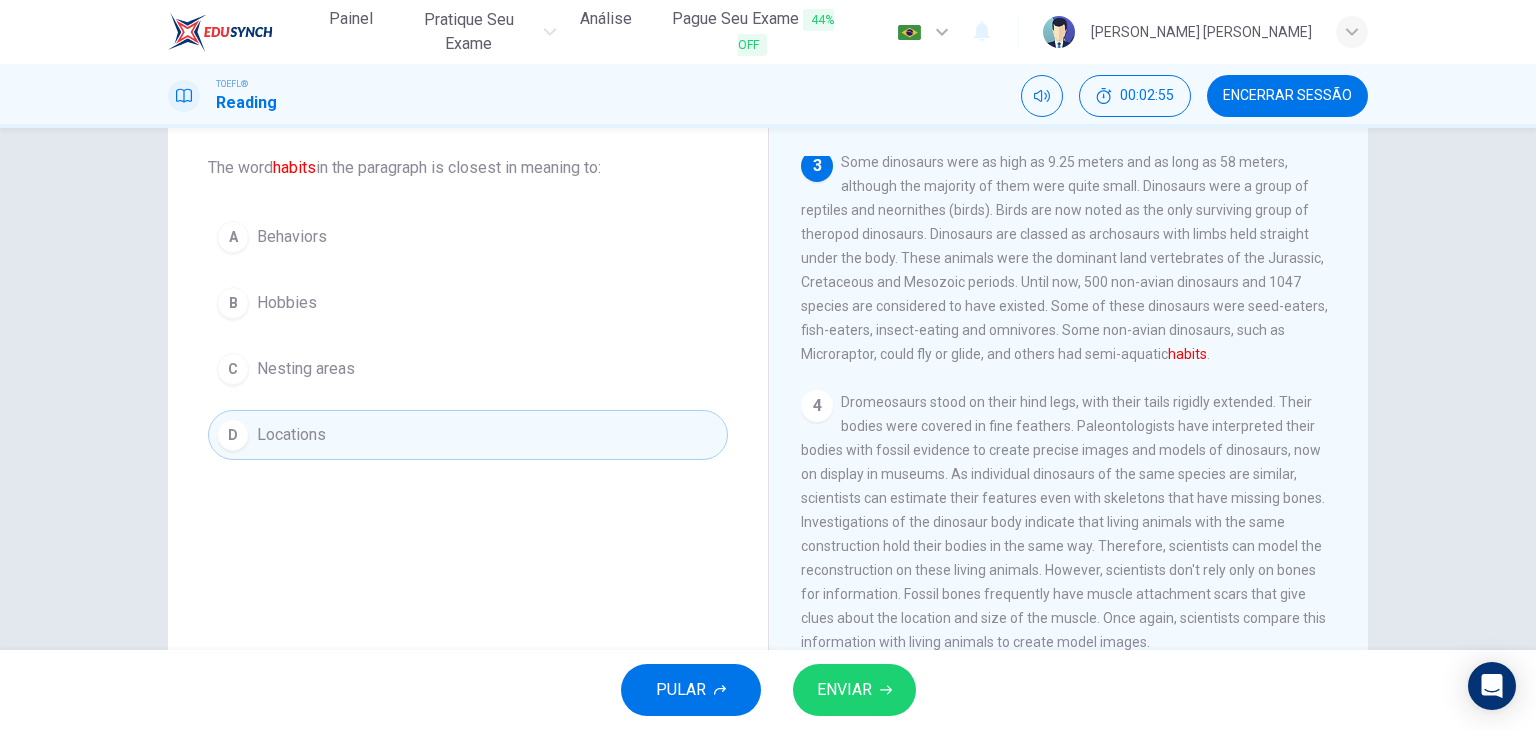 drag, startPoint x: 872, startPoint y: 675, endPoint x: 880, endPoint y: 667, distance: 11.313708 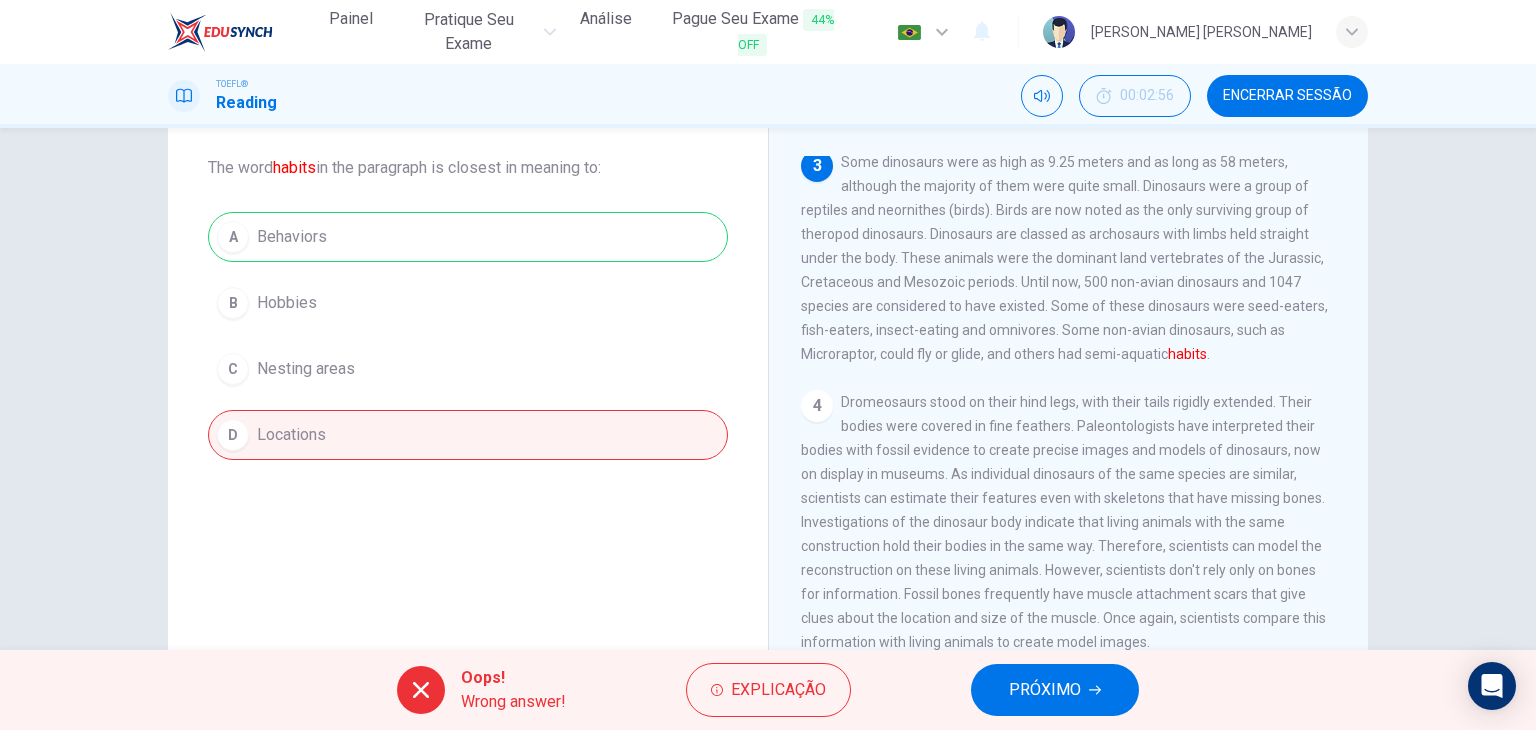 click on "PRÓXIMO" at bounding box center [1045, 690] 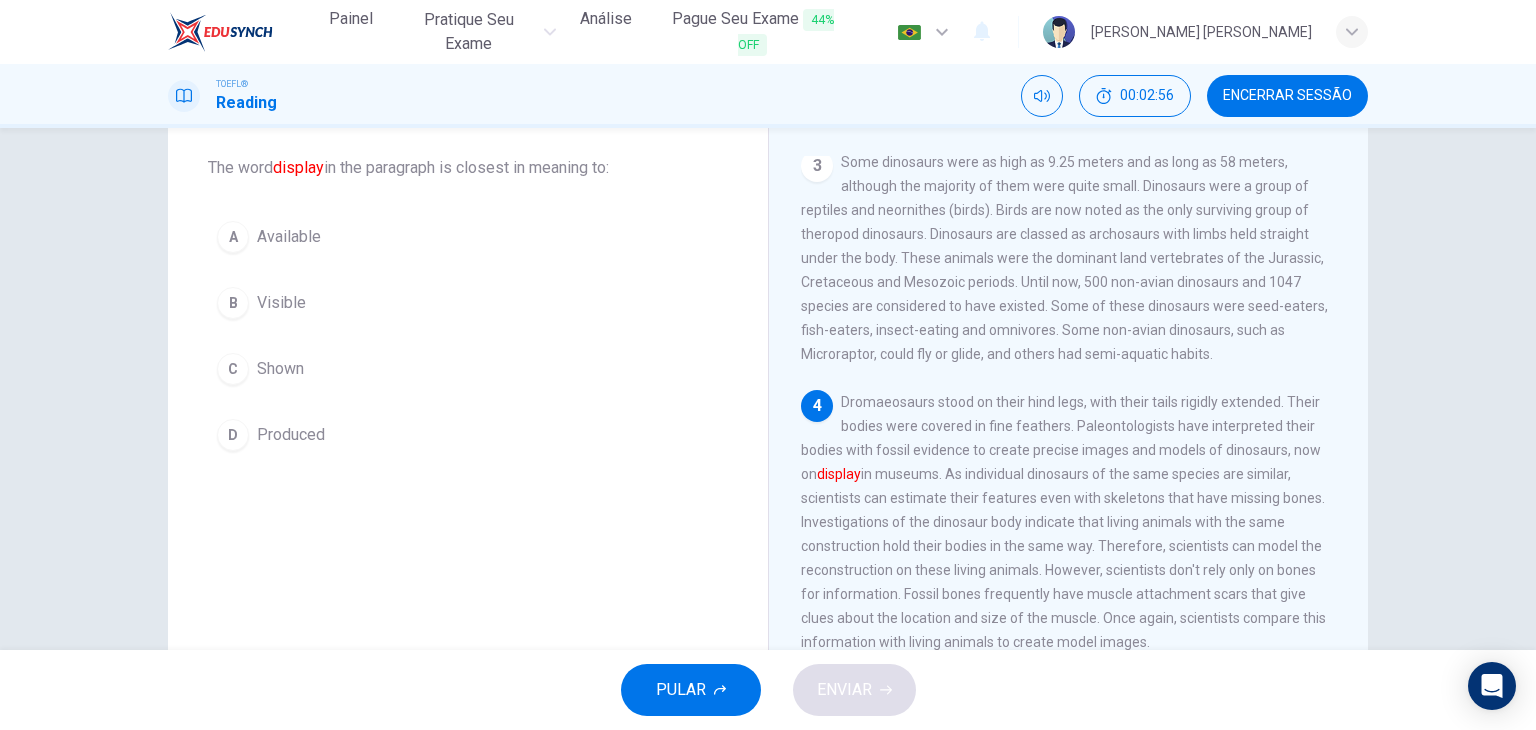 scroll, scrollTop: 391, scrollLeft: 0, axis: vertical 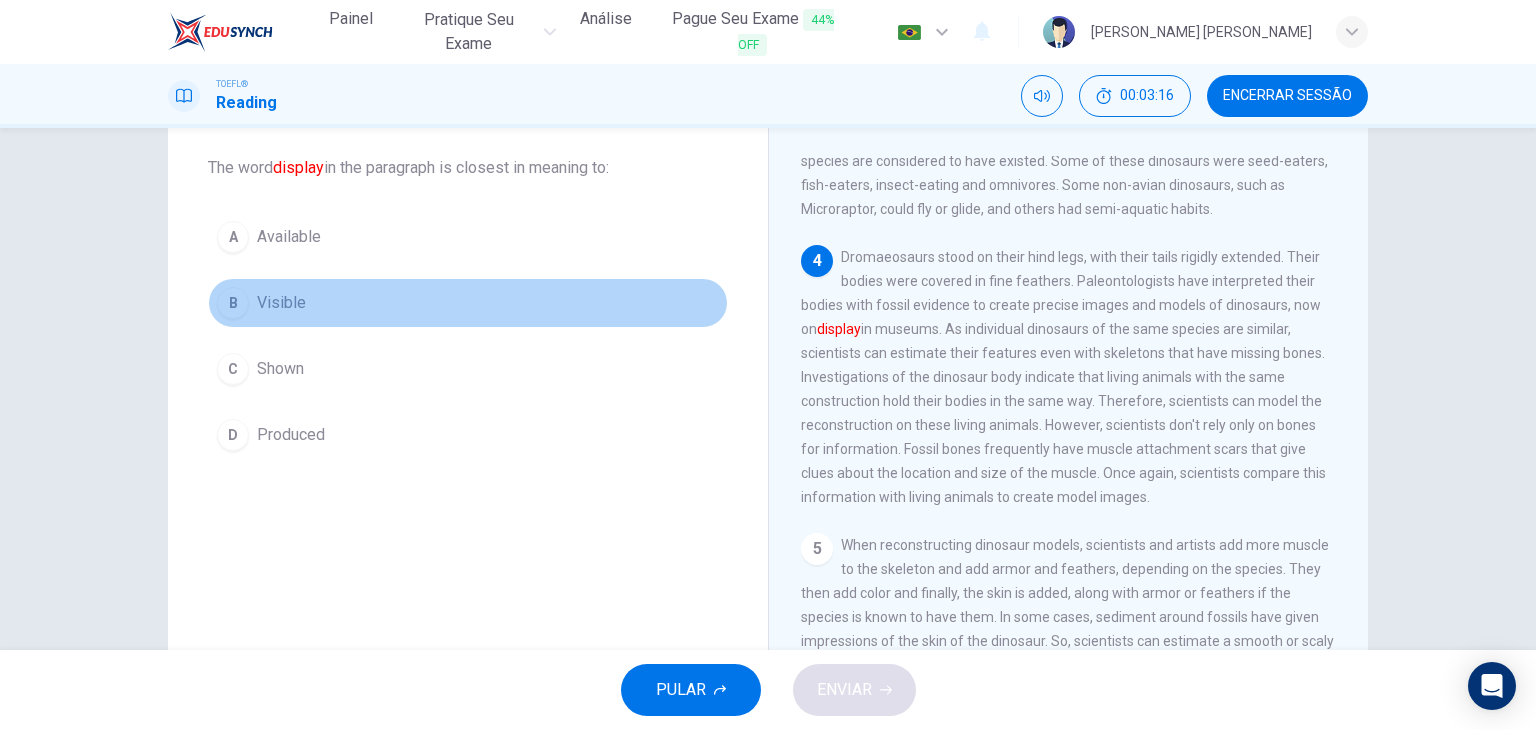 click on "Visible" at bounding box center (281, 303) 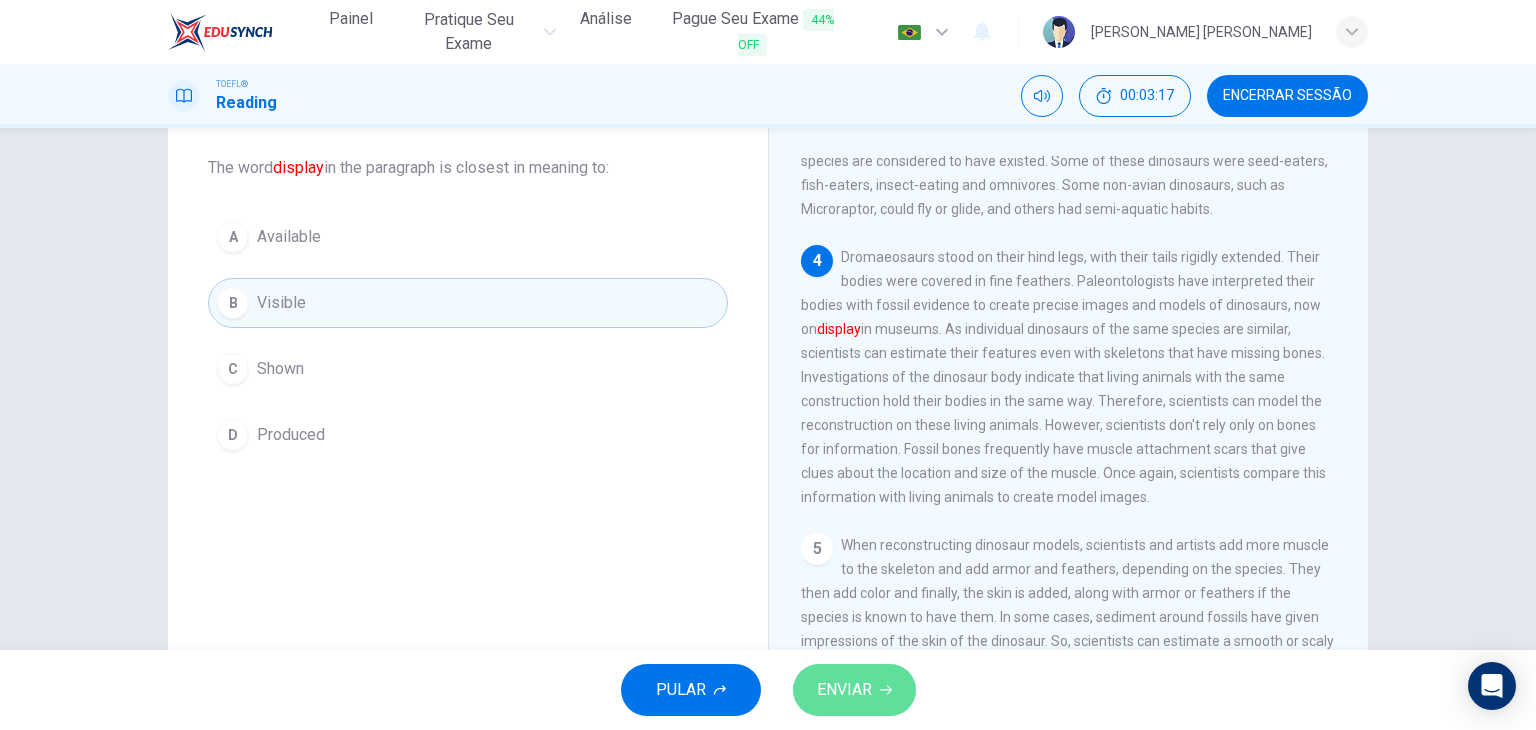 click on "ENVIAR" at bounding box center (844, 690) 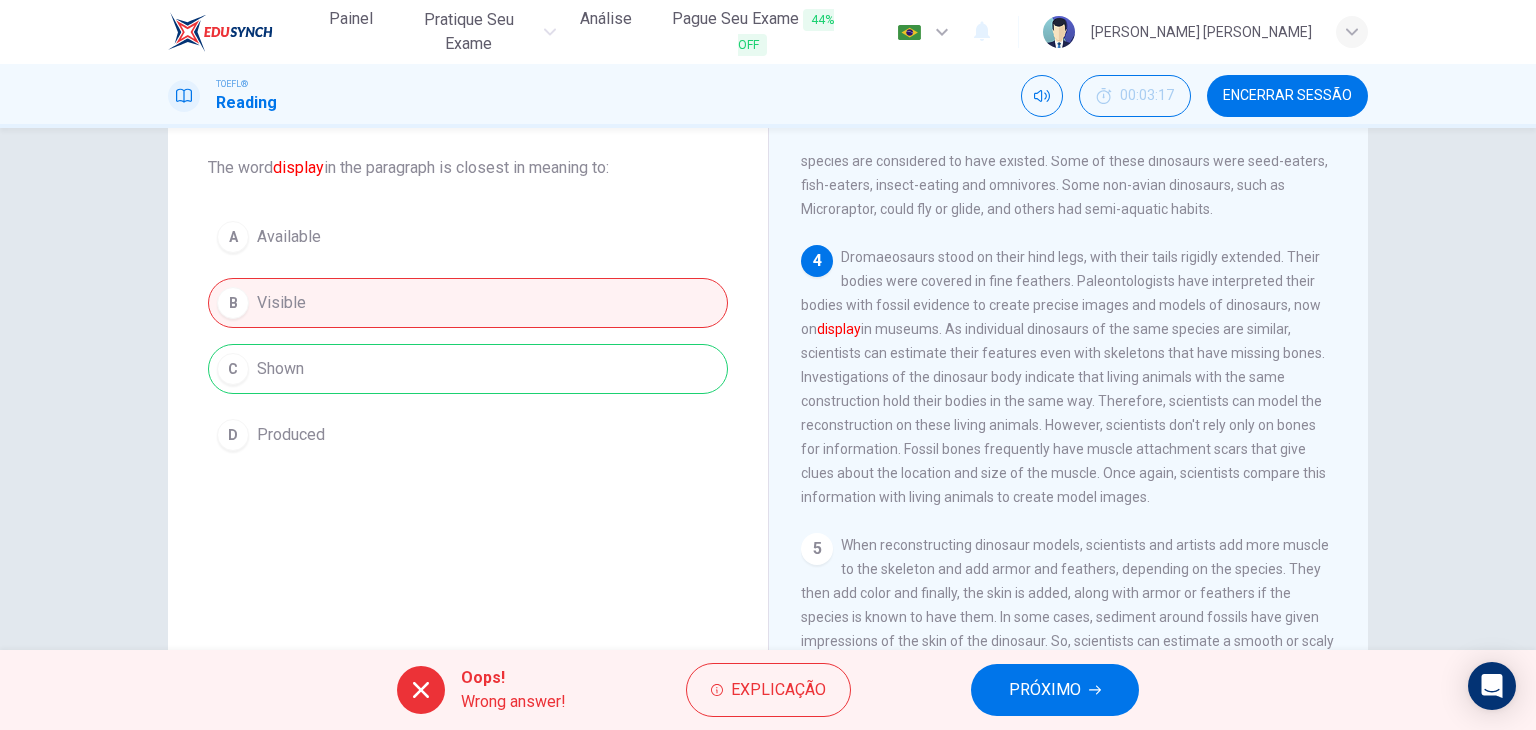 click on "PRÓXIMO" at bounding box center (1045, 690) 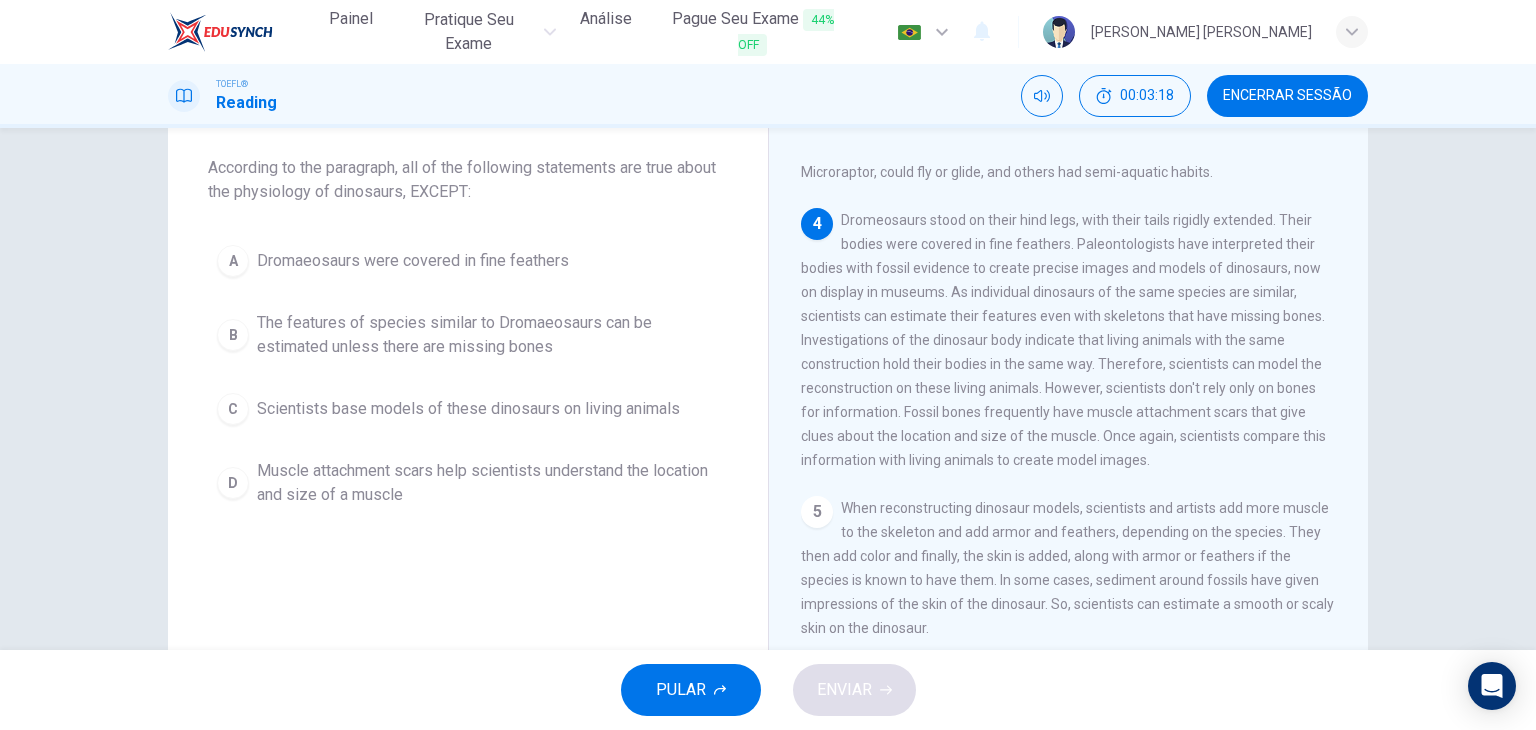 scroll, scrollTop: 393, scrollLeft: 0, axis: vertical 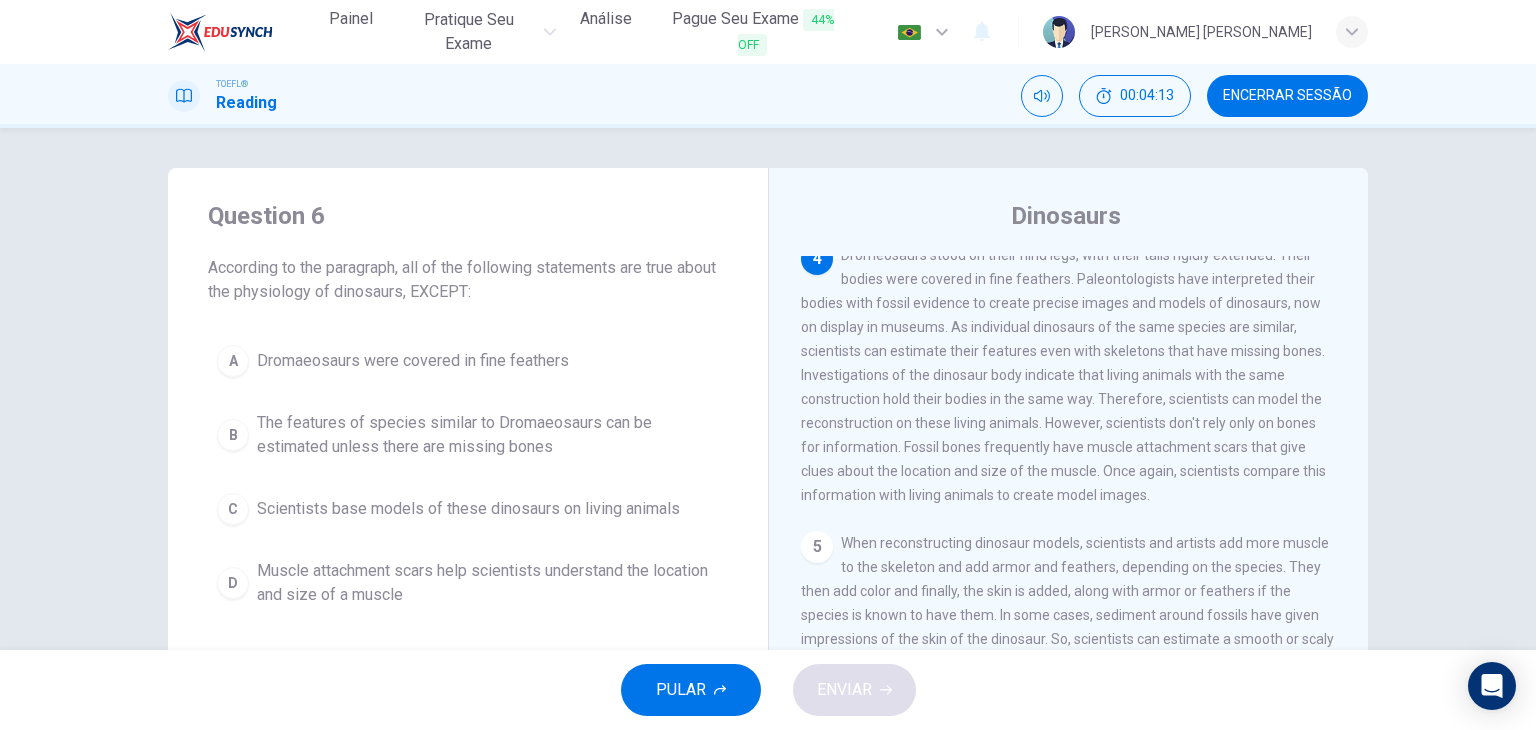 click on "A Dromaeosaurs were covered in fine feathers B The features of species similar to Dromaeosaurs can be estimated unless there are missing bones C Scientists base models of these dinosaurs on living animals D Muscle attachment scars help scientists understand the location and size of a muscle" at bounding box center (468, 476) 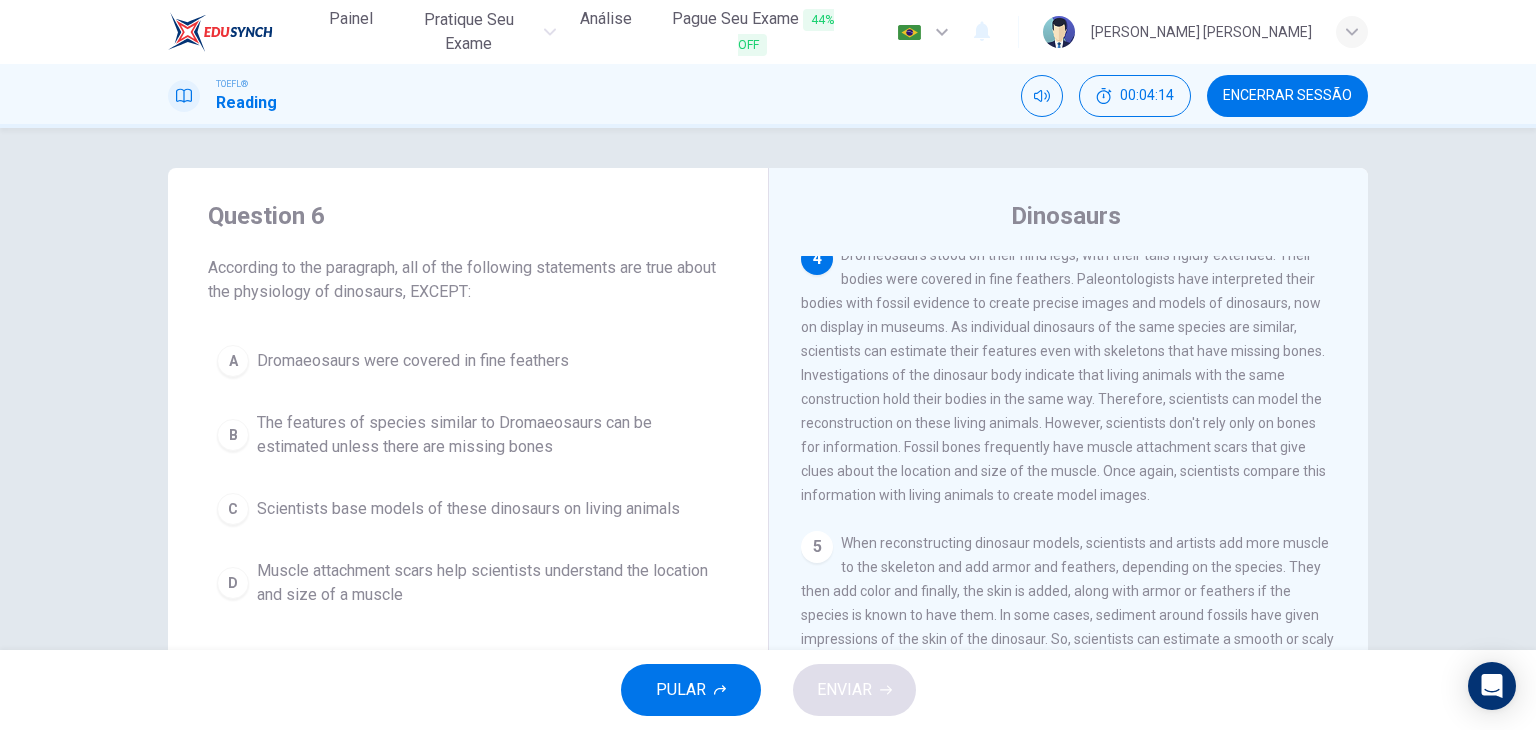 click on "Scientists base models of these dinosaurs on living animals" at bounding box center (468, 509) 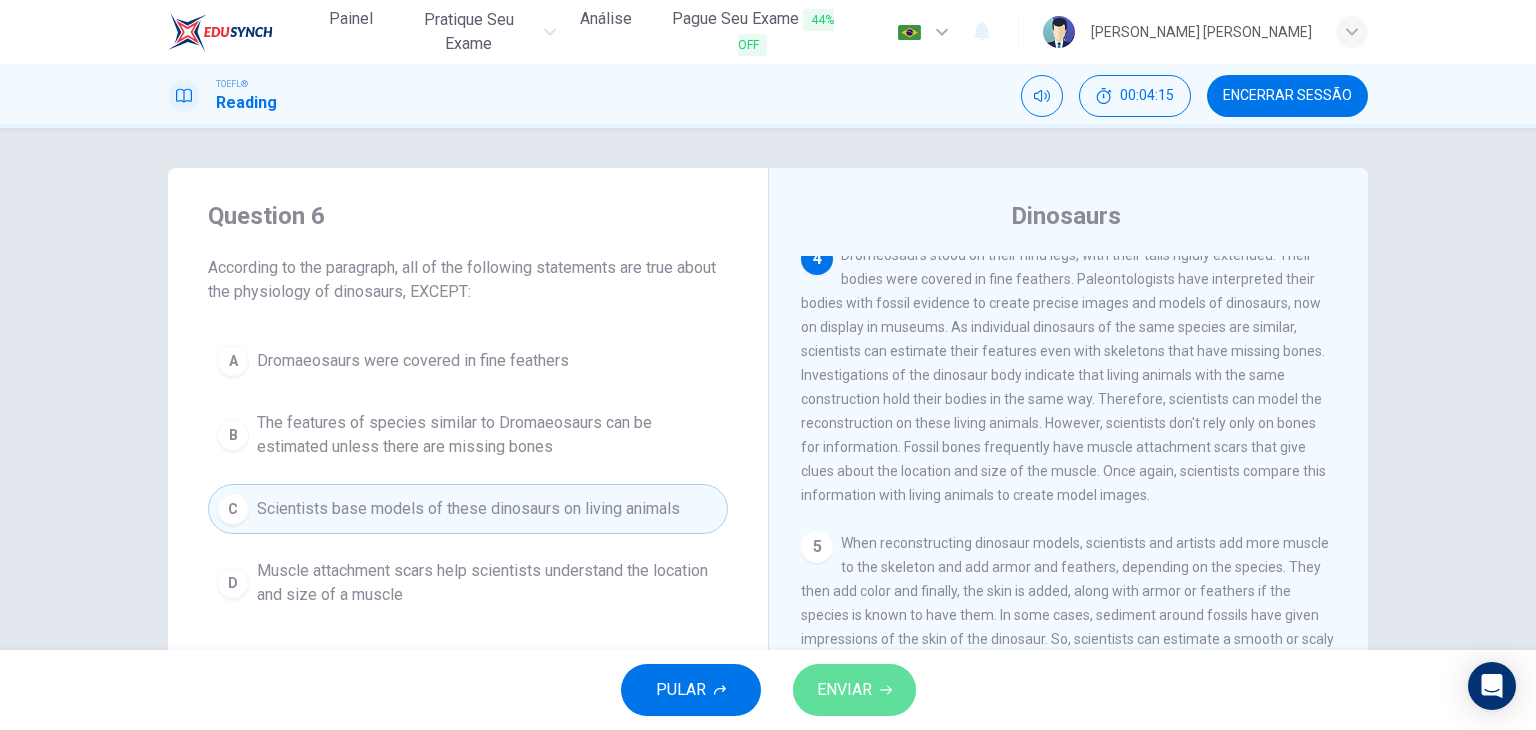 click 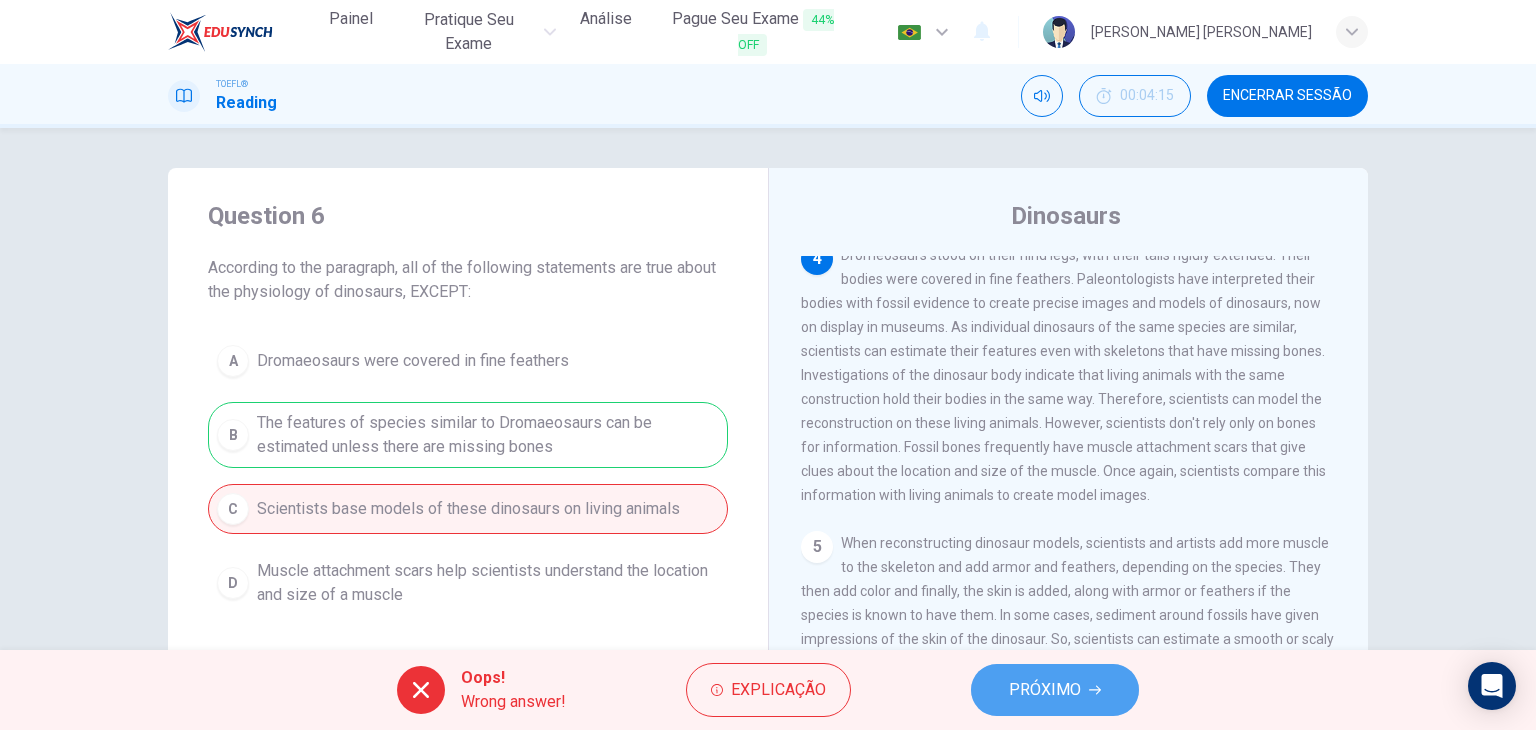 click on "PRÓXIMO" at bounding box center (1055, 690) 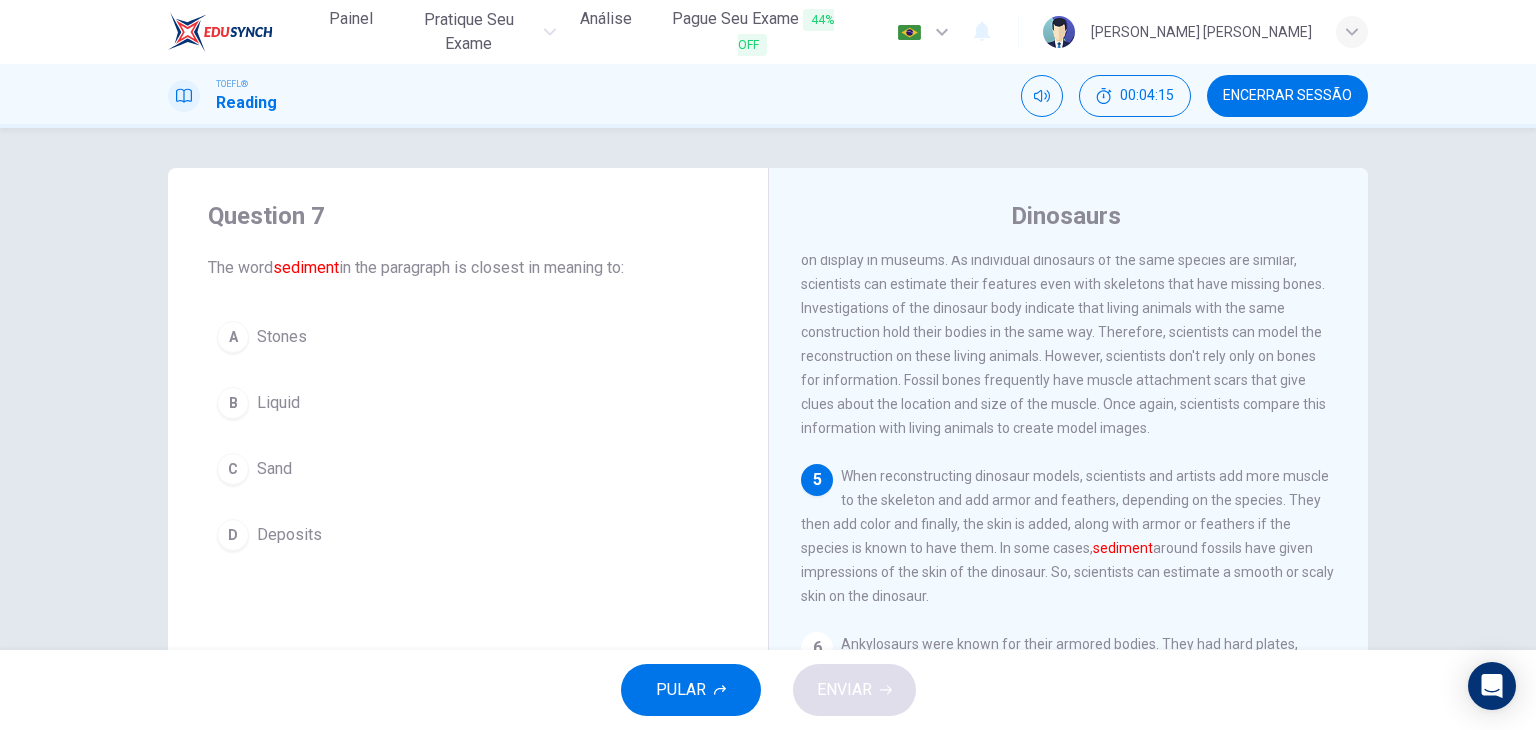 scroll, scrollTop: 564, scrollLeft: 0, axis: vertical 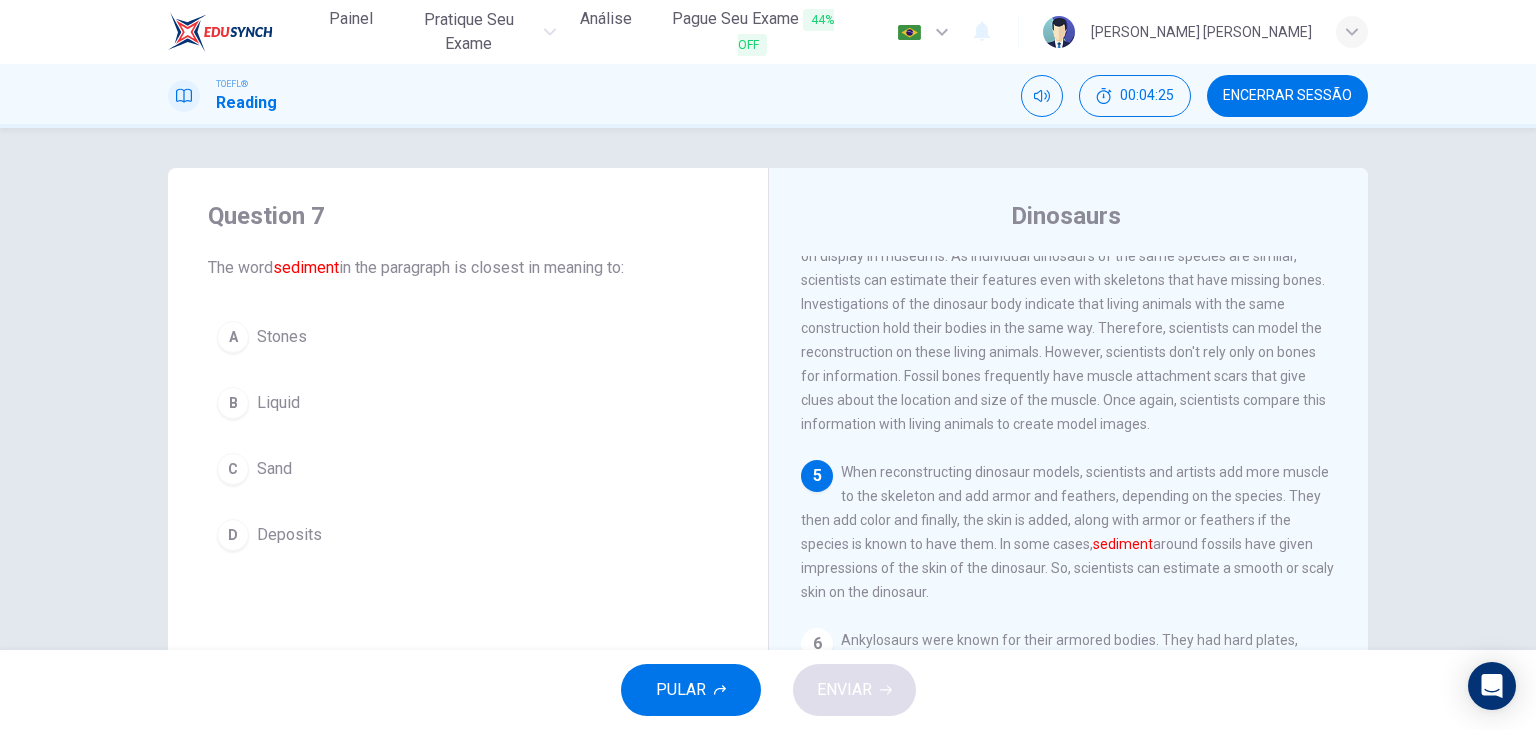 click on "Deposits" at bounding box center [289, 535] 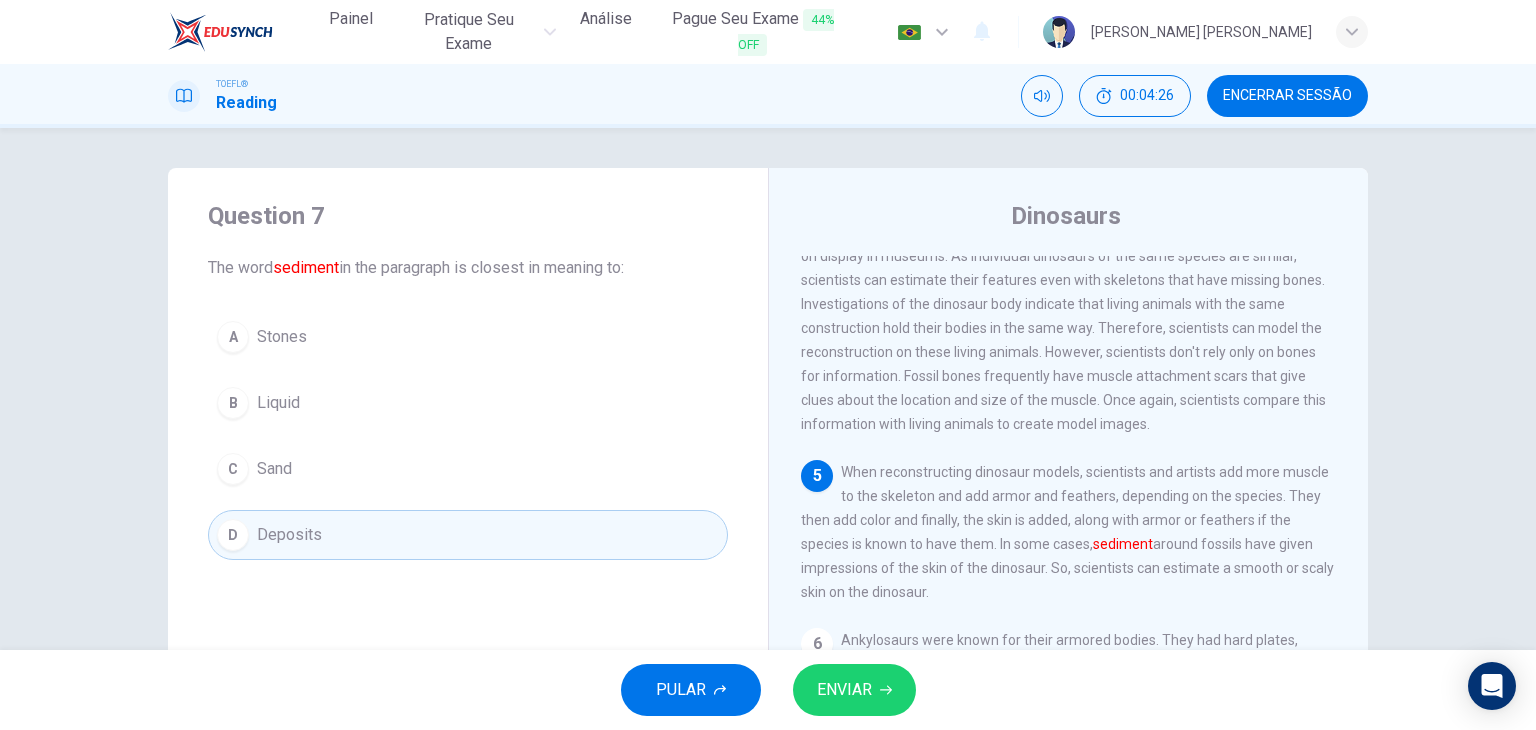 click on "ENVIAR" at bounding box center [844, 690] 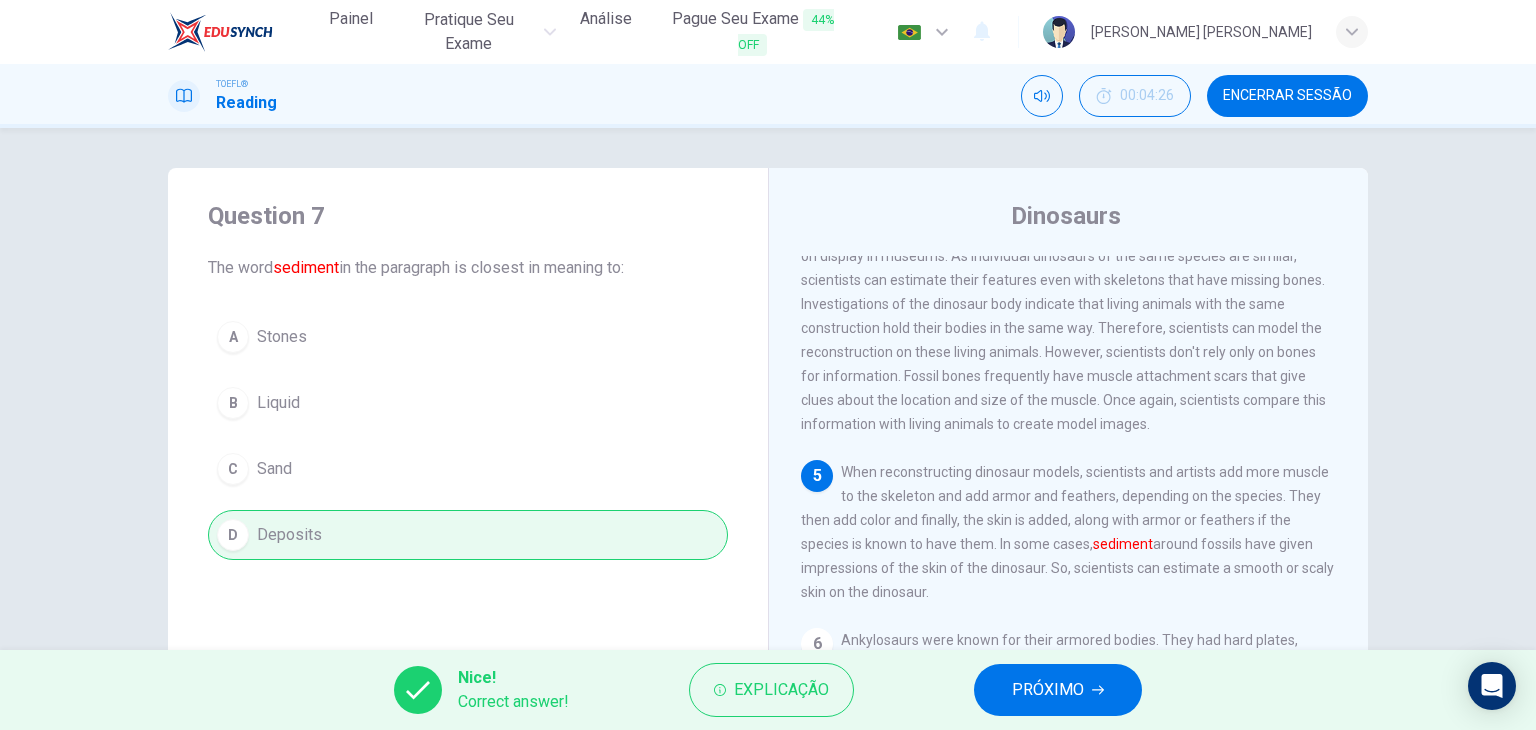 click on "PRÓXIMO" at bounding box center [1048, 690] 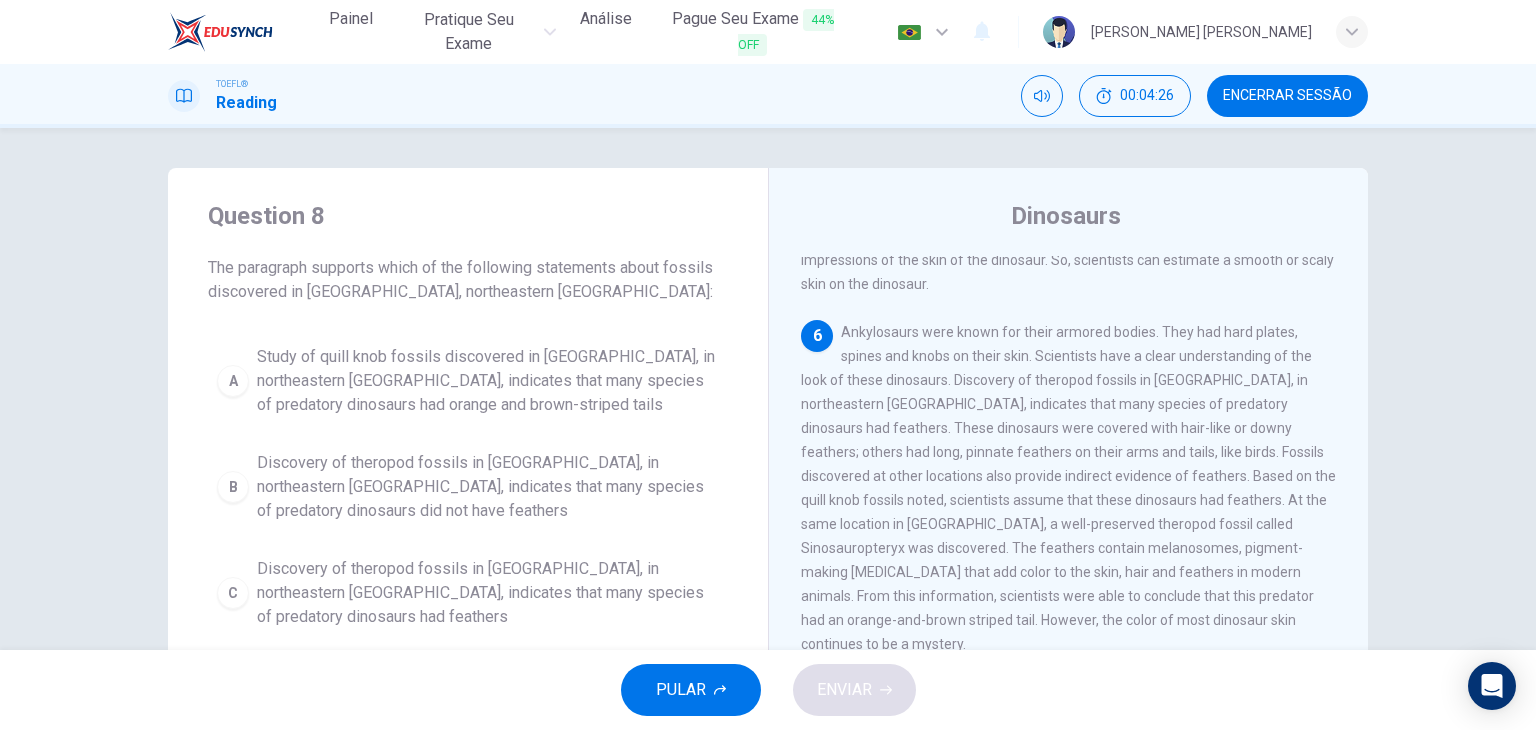 scroll, scrollTop: 910, scrollLeft: 0, axis: vertical 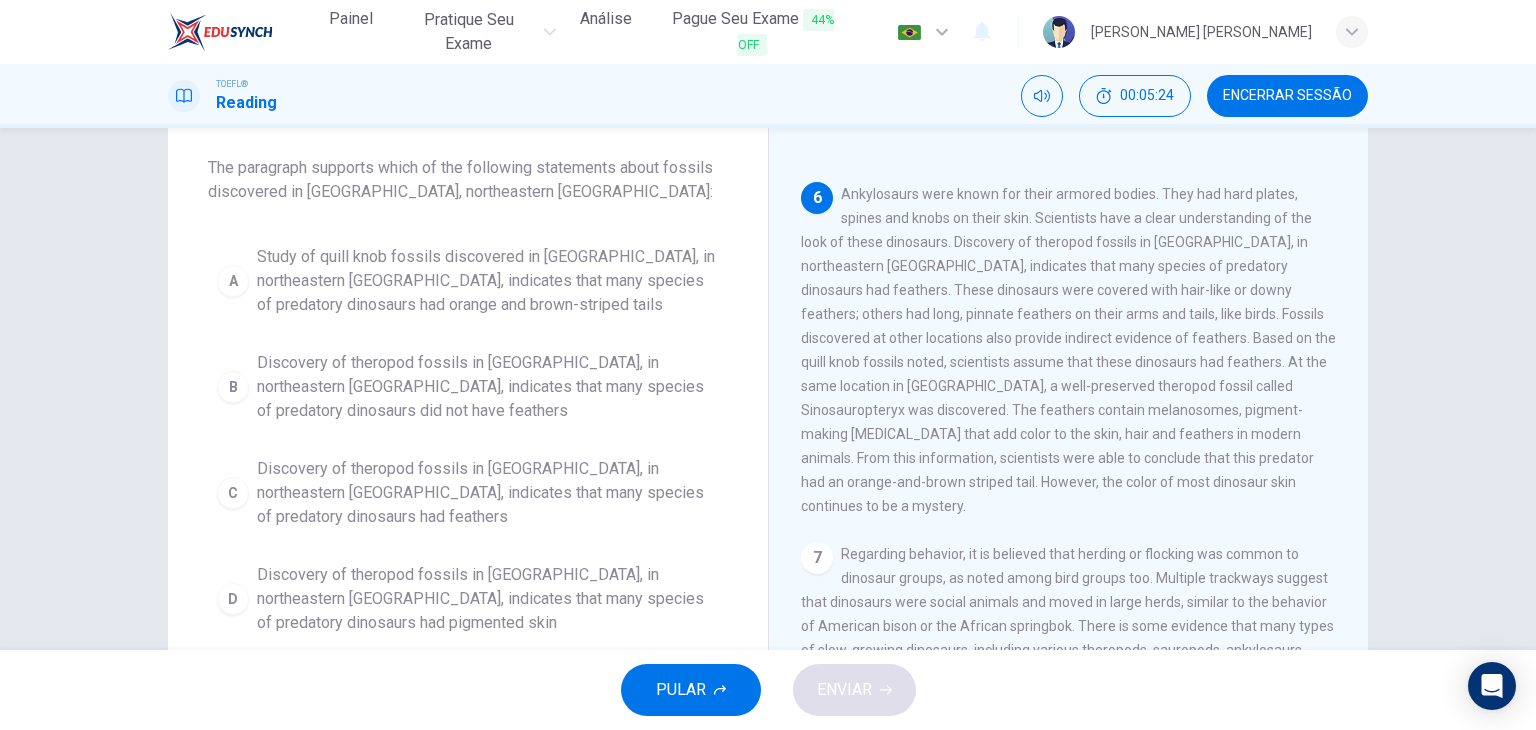 click on "Discovery of theropod fossils in [GEOGRAPHIC_DATA], in northeastern [GEOGRAPHIC_DATA], indicates that many species of predatory dinosaurs had feathers" at bounding box center (488, 493) 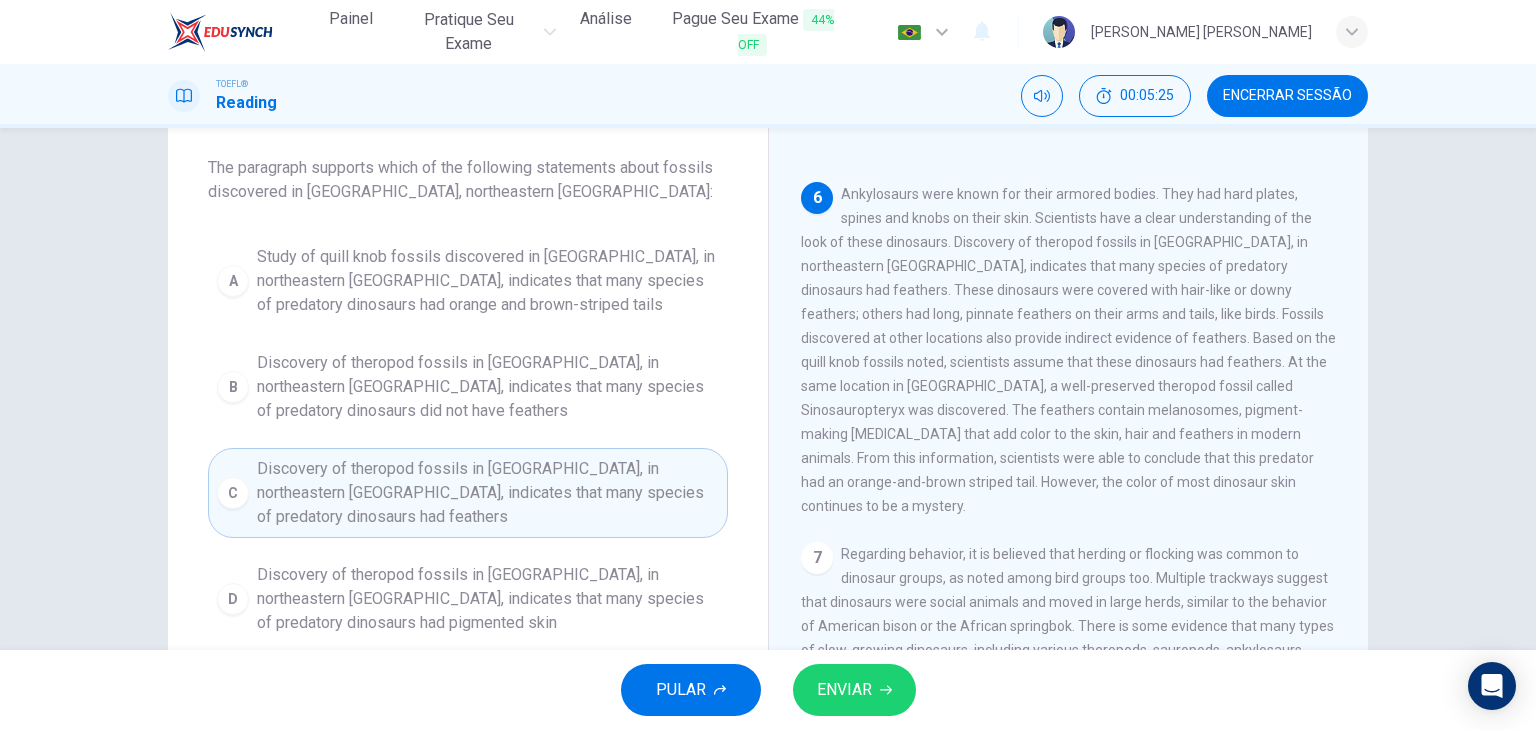 click 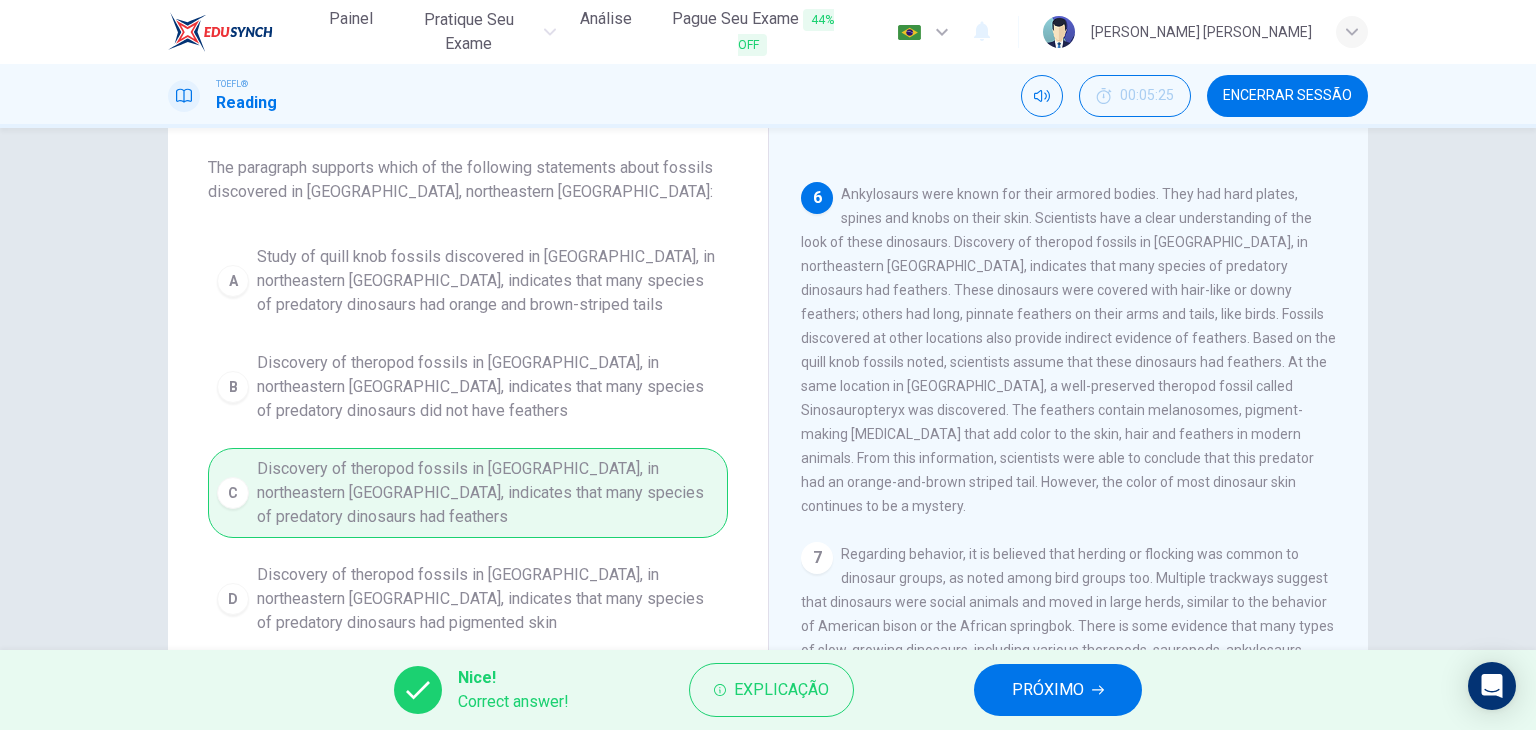 click on "PRÓXIMO" at bounding box center [1048, 690] 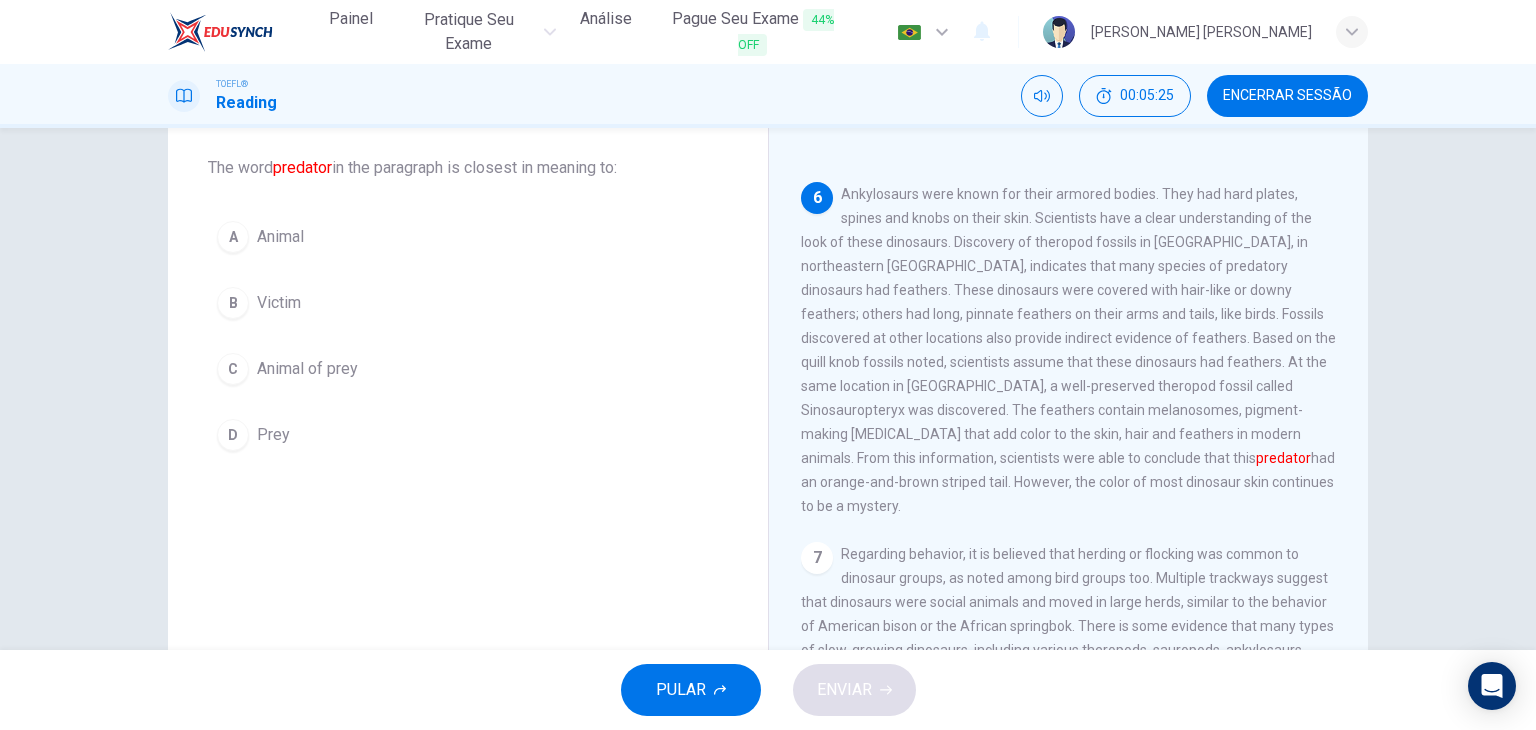 scroll, scrollTop: 963, scrollLeft: 0, axis: vertical 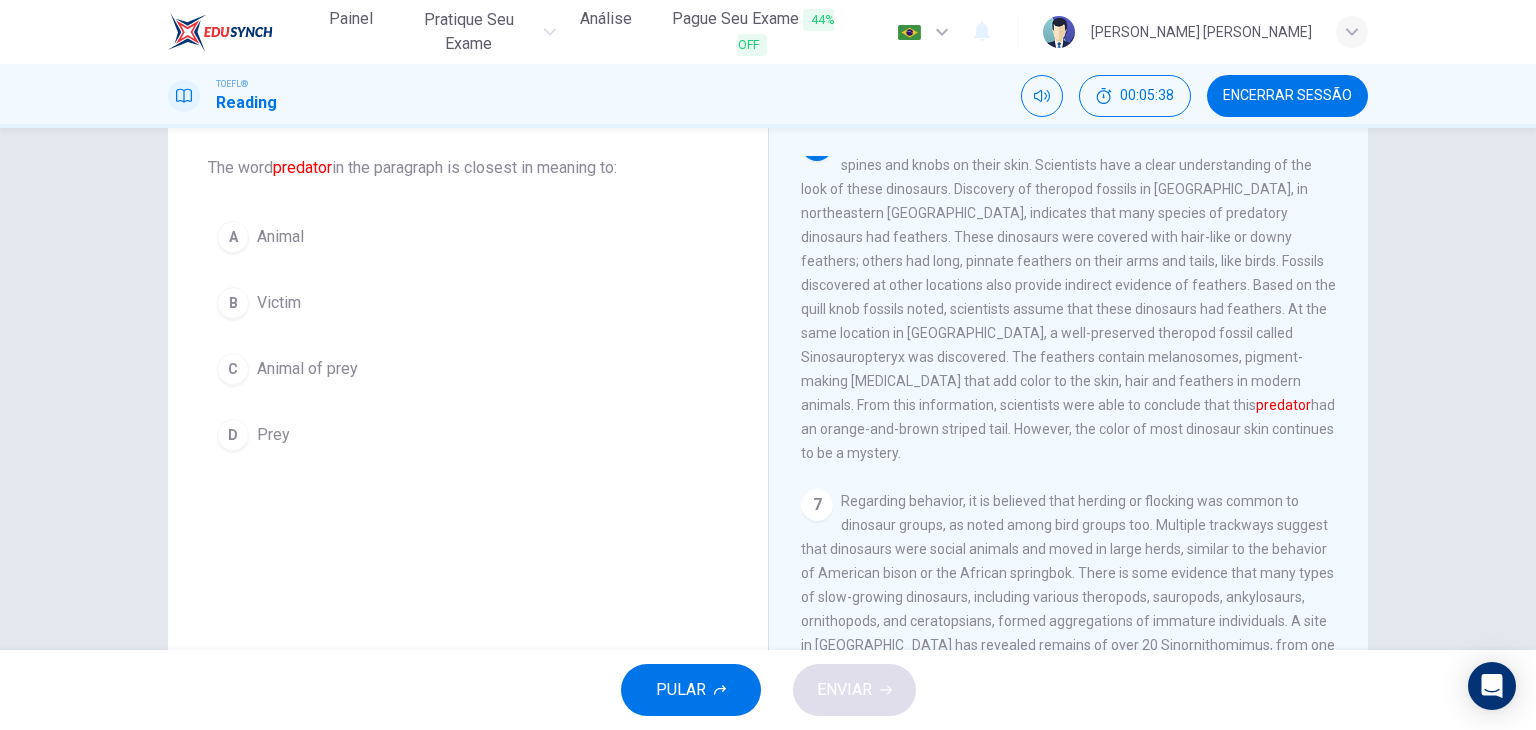 click on "C Animal of prey" at bounding box center (468, 369) 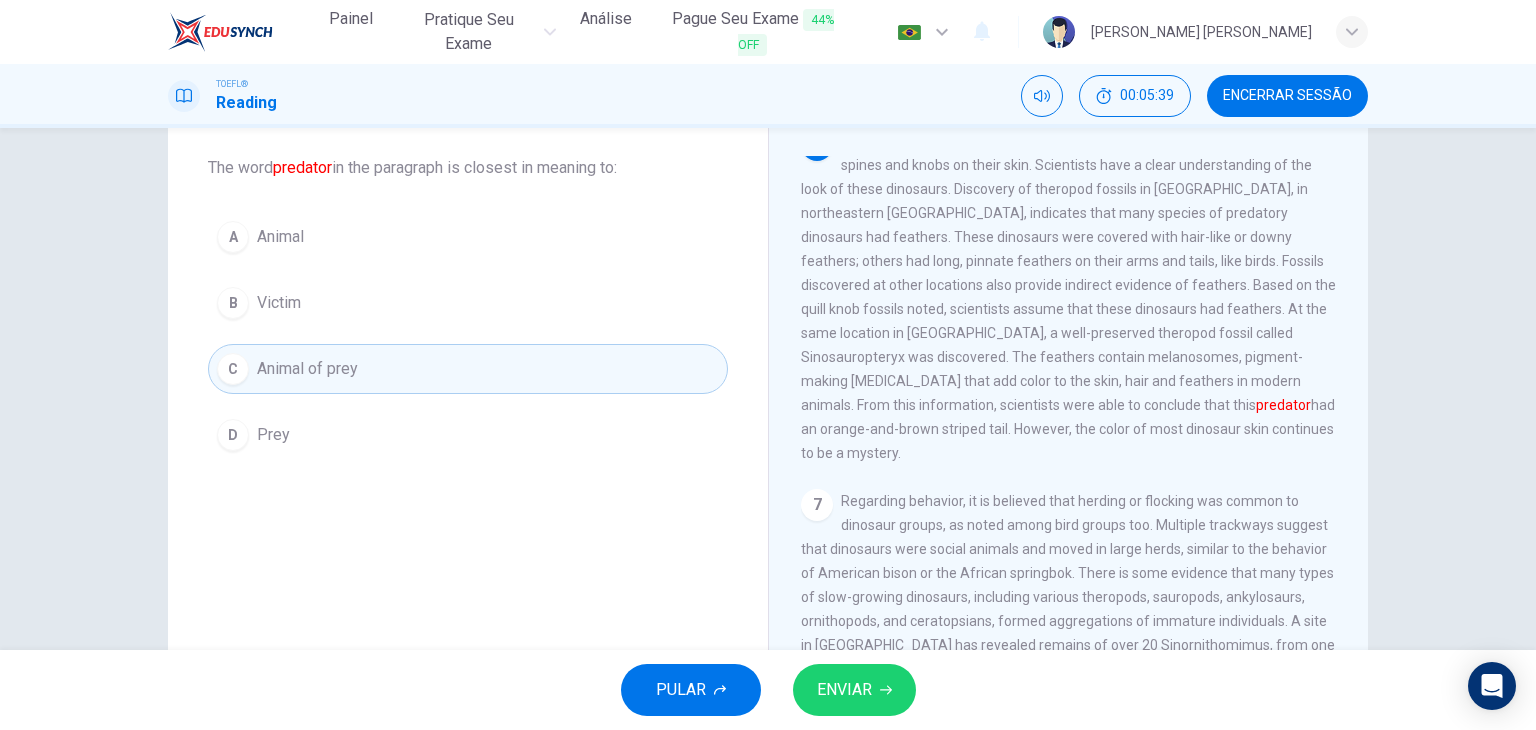 click on "ENVIAR" at bounding box center (844, 690) 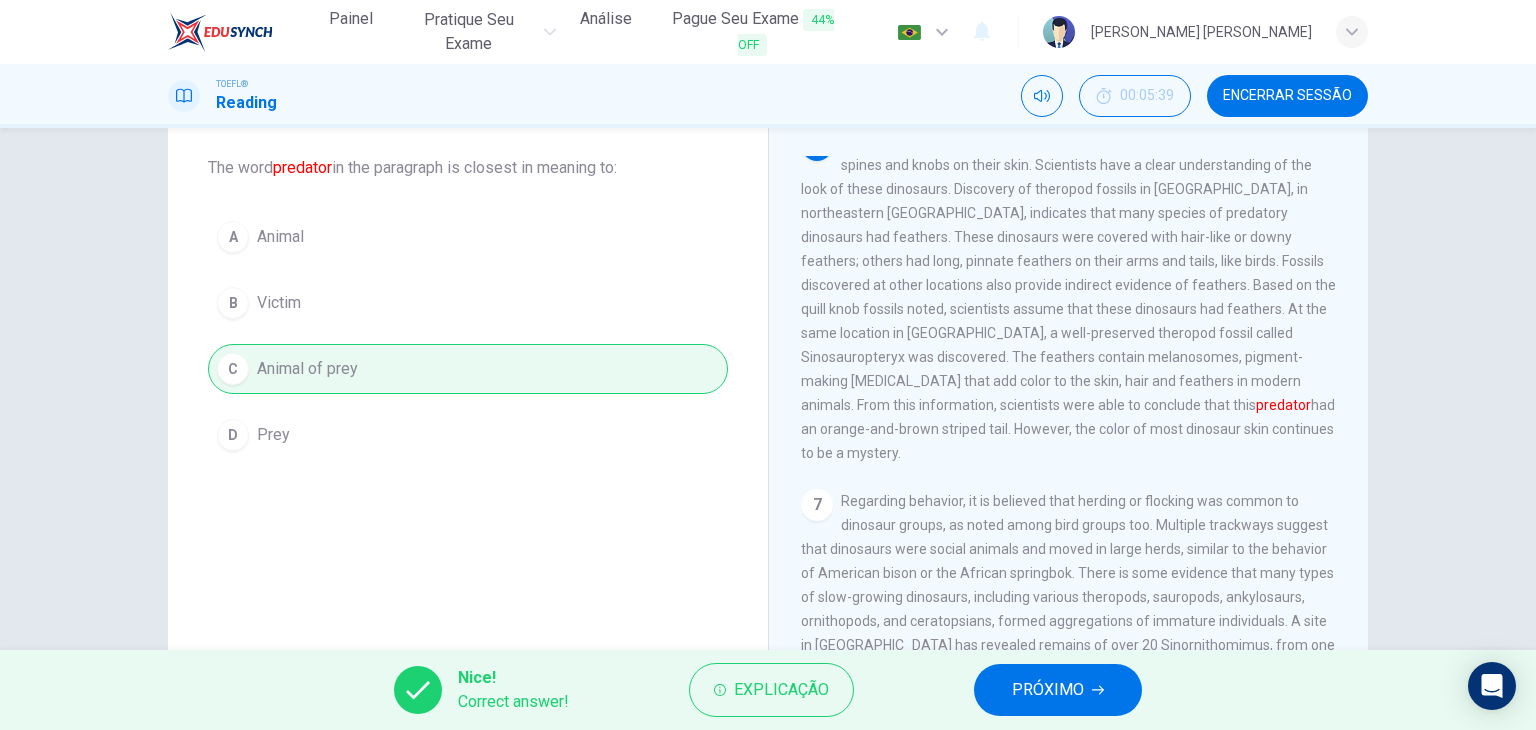 click on "PRÓXIMO" at bounding box center (1048, 690) 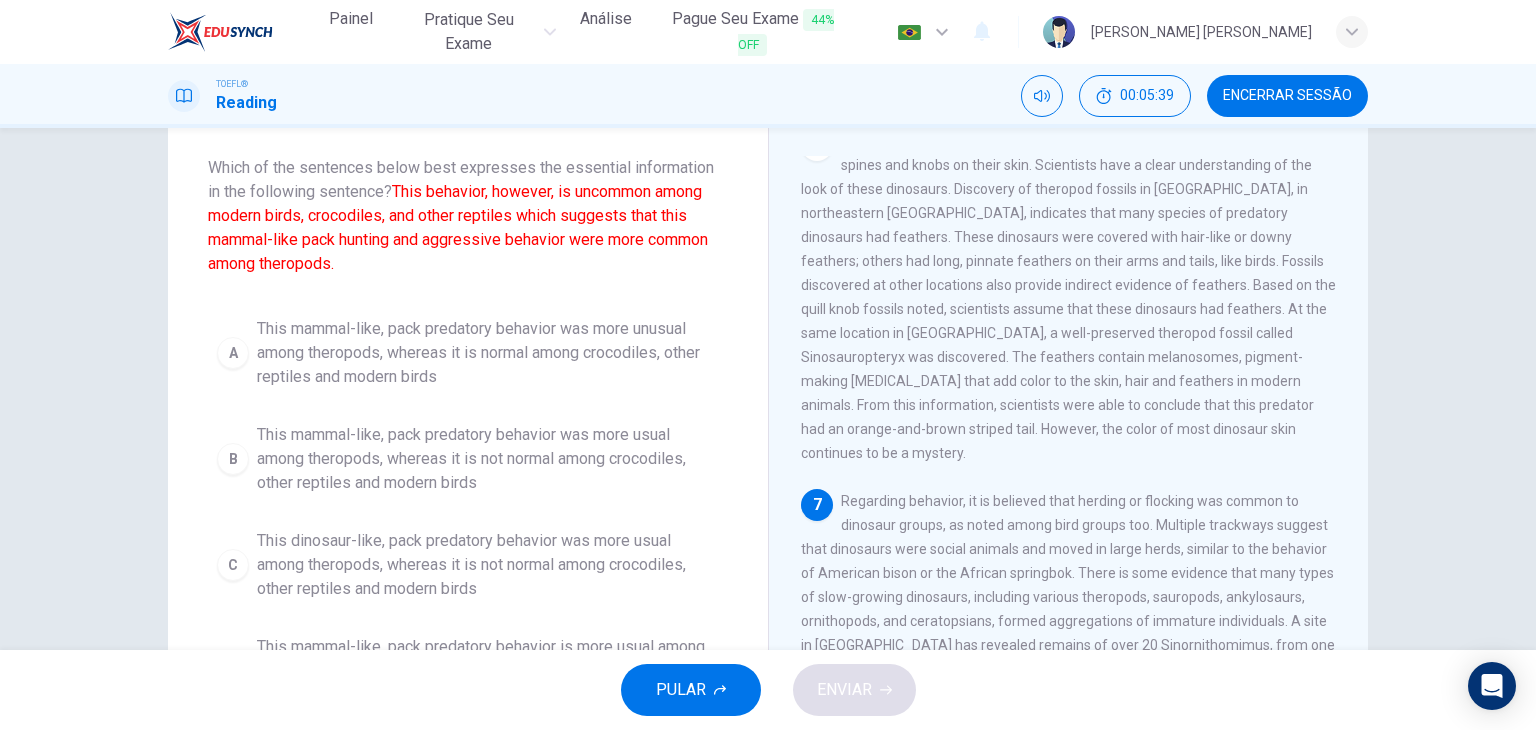 scroll, scrollTop: 1056, scrollLeft: 0, axis: vertical 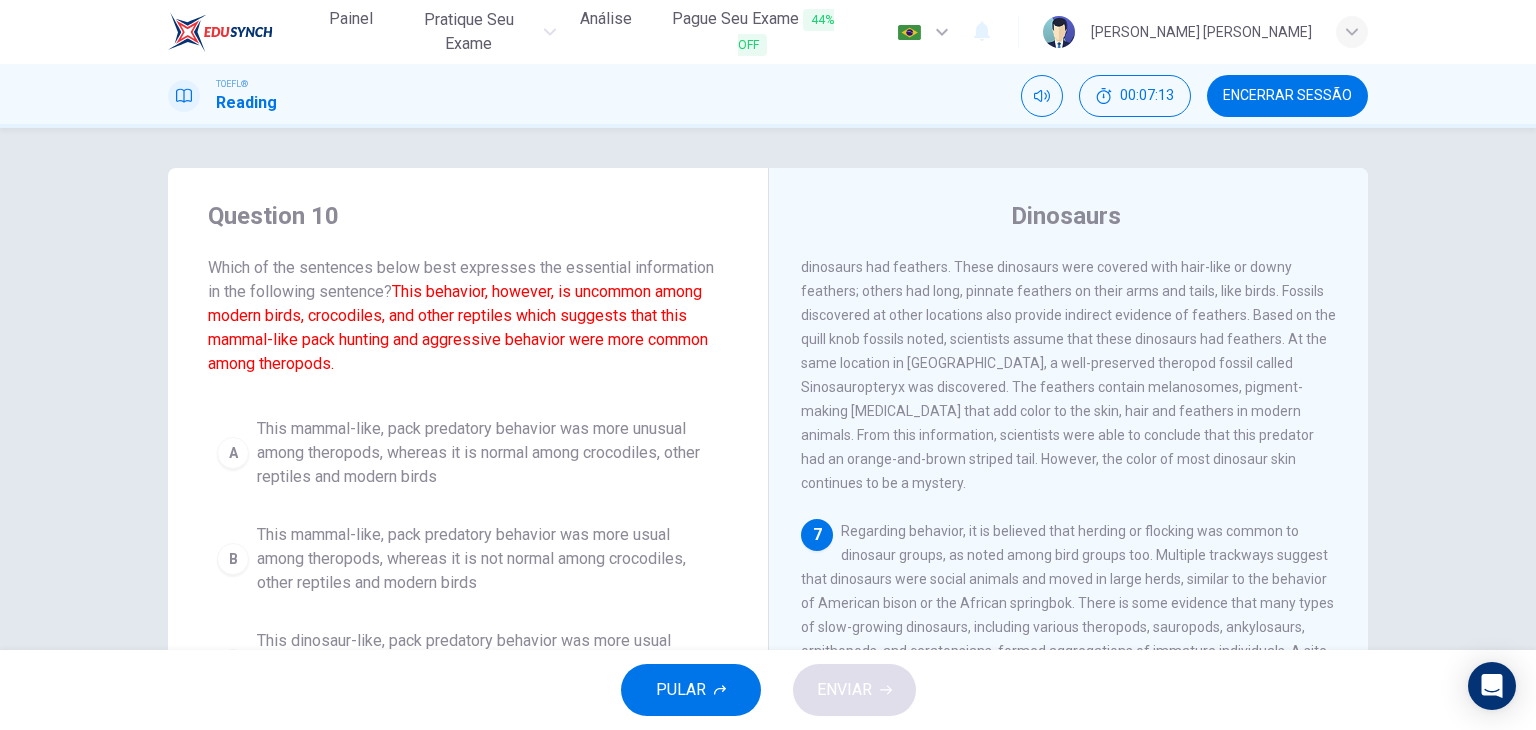 click on "This mammal-like, pack predatory behavior was more unusual among theropods, whereas it is normal among crocodiles, other reptiles and modern birds" at bounding box center [488, 453] 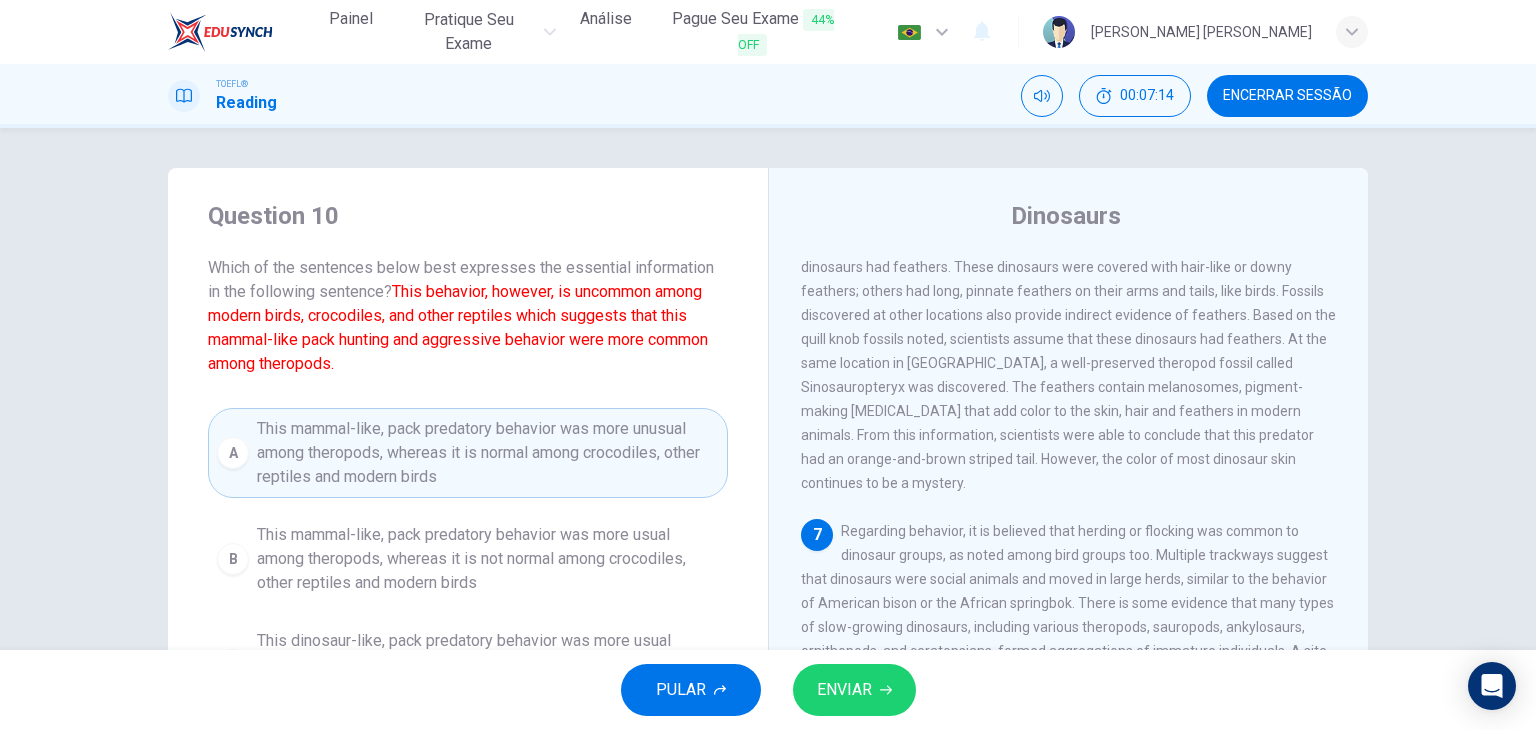click on "ENVIAR" at bounding box center (844, 690) 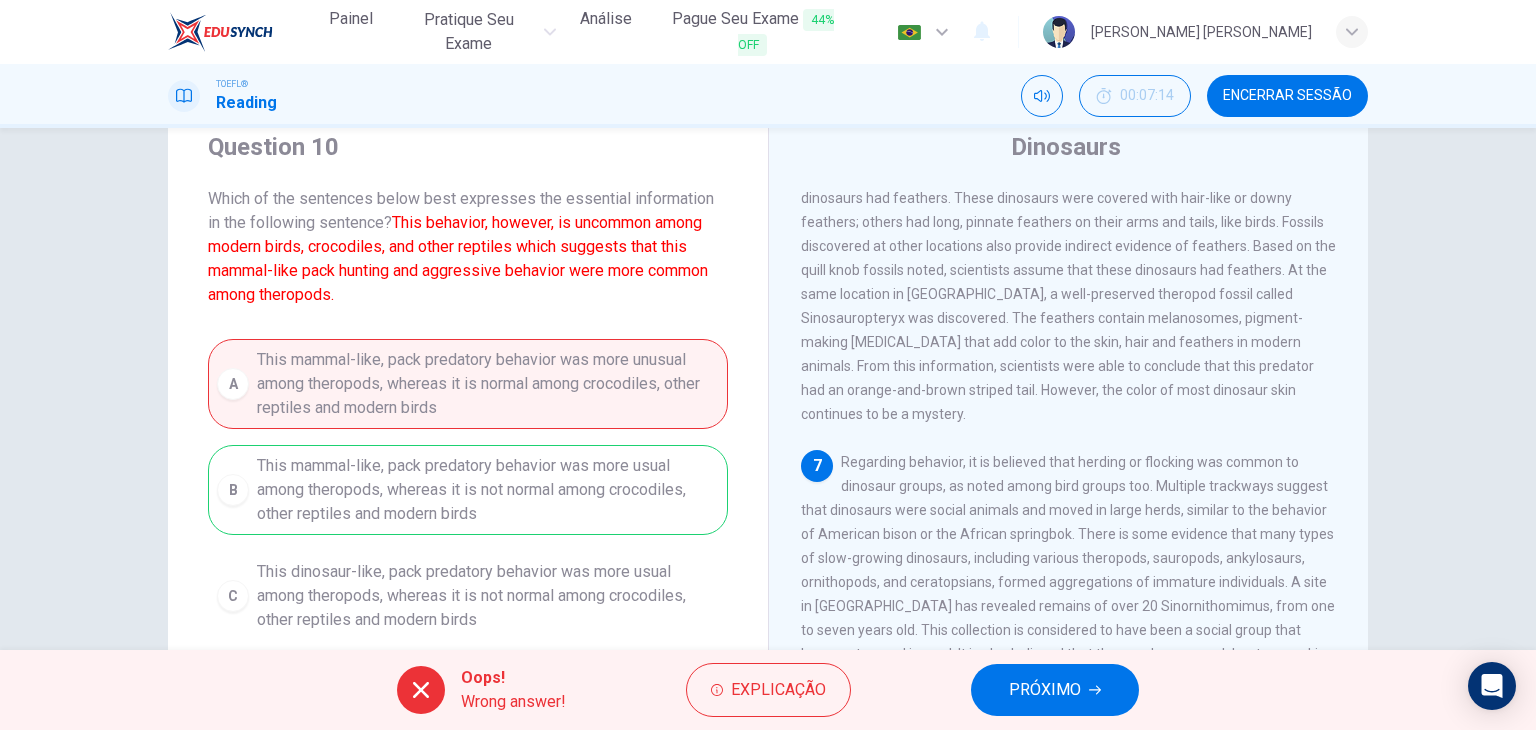 scroll, scrollTop: 100, scrollLeft: 0, axis: vertical 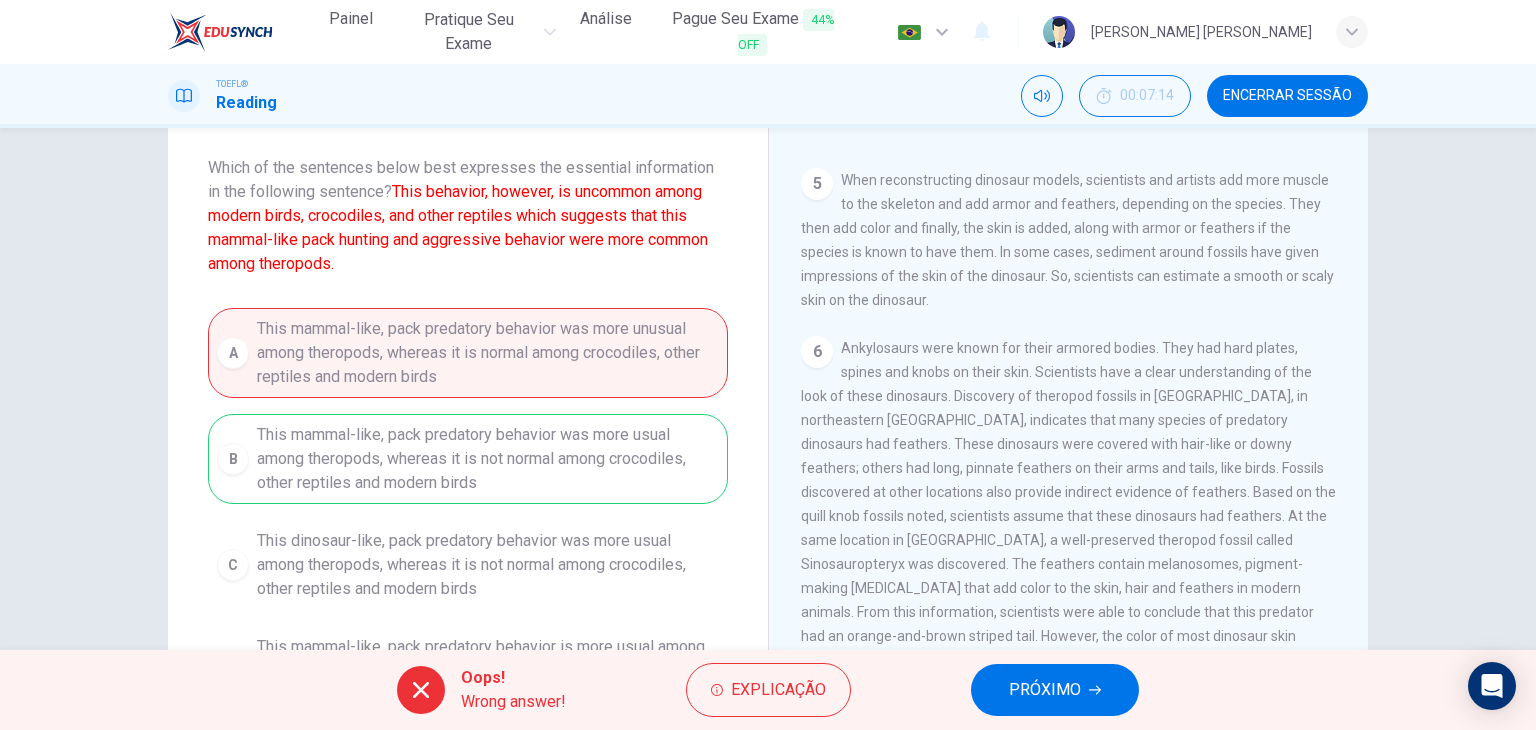 click on "PRÓXIMO" at bounding box center (1045, 690) 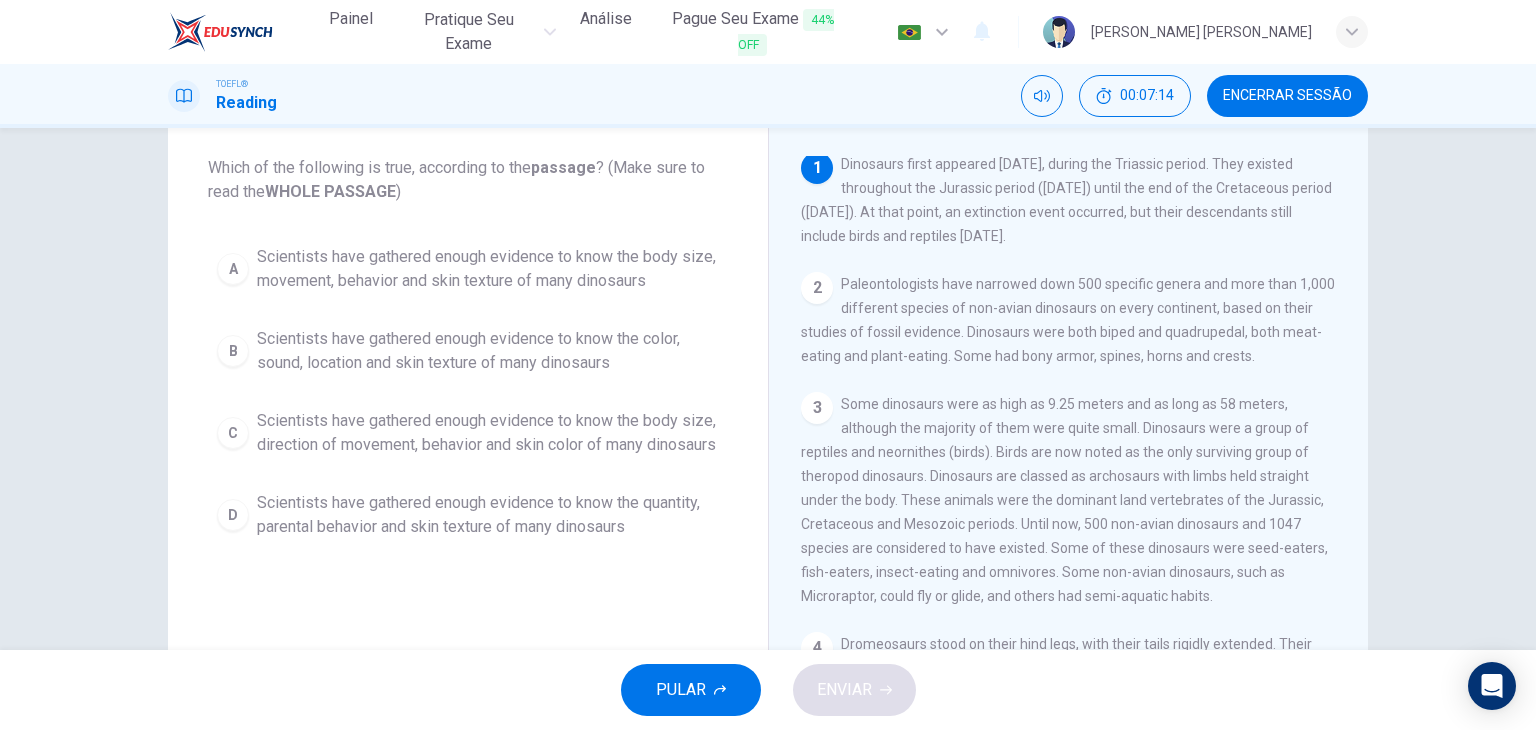 scroll, scrollTop: 0, scrollLeft: 0, axis: both 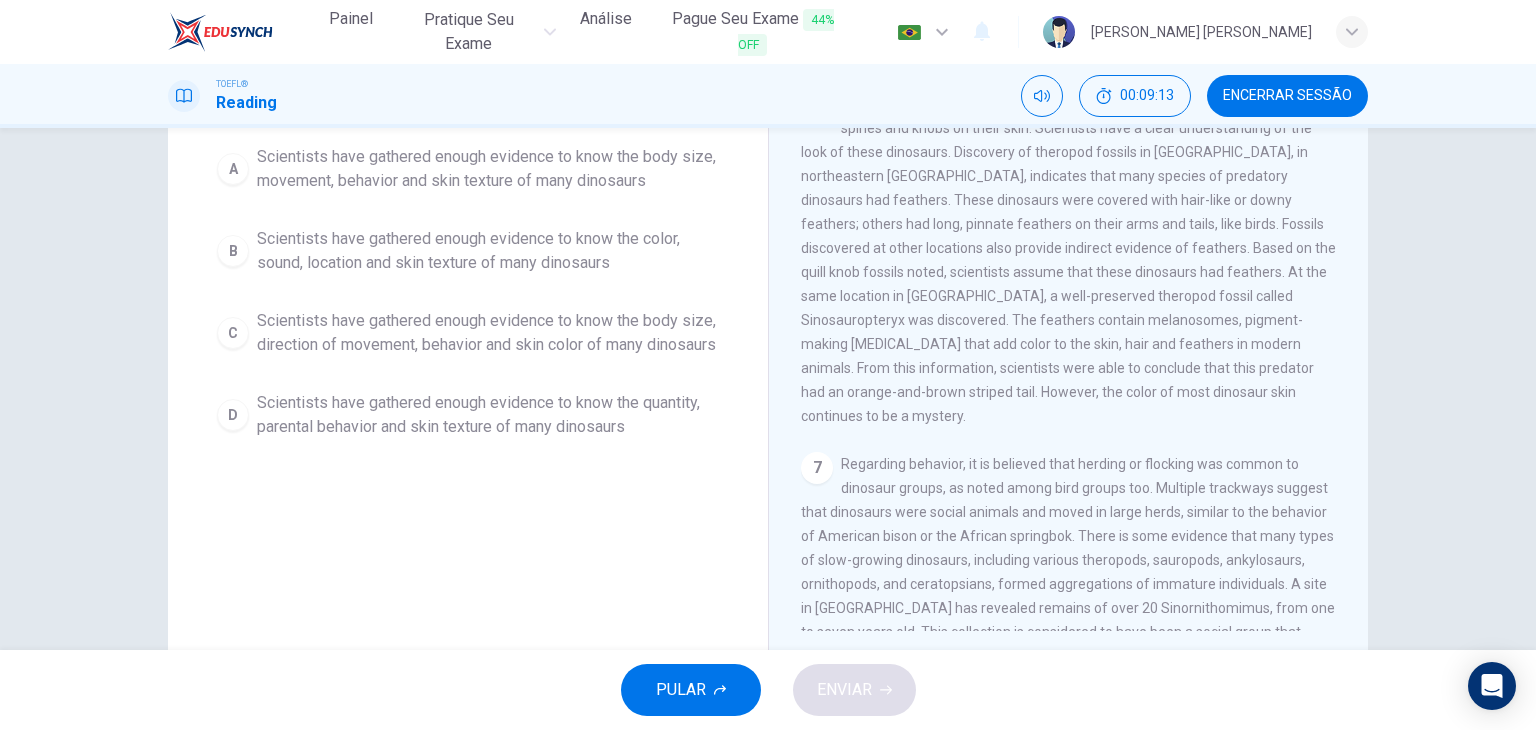 click on "Scientists have gathered enough evidence to know the body size, direction of movement, behavior and skin color of many dinosaurs" at bounding box center (488, 333) 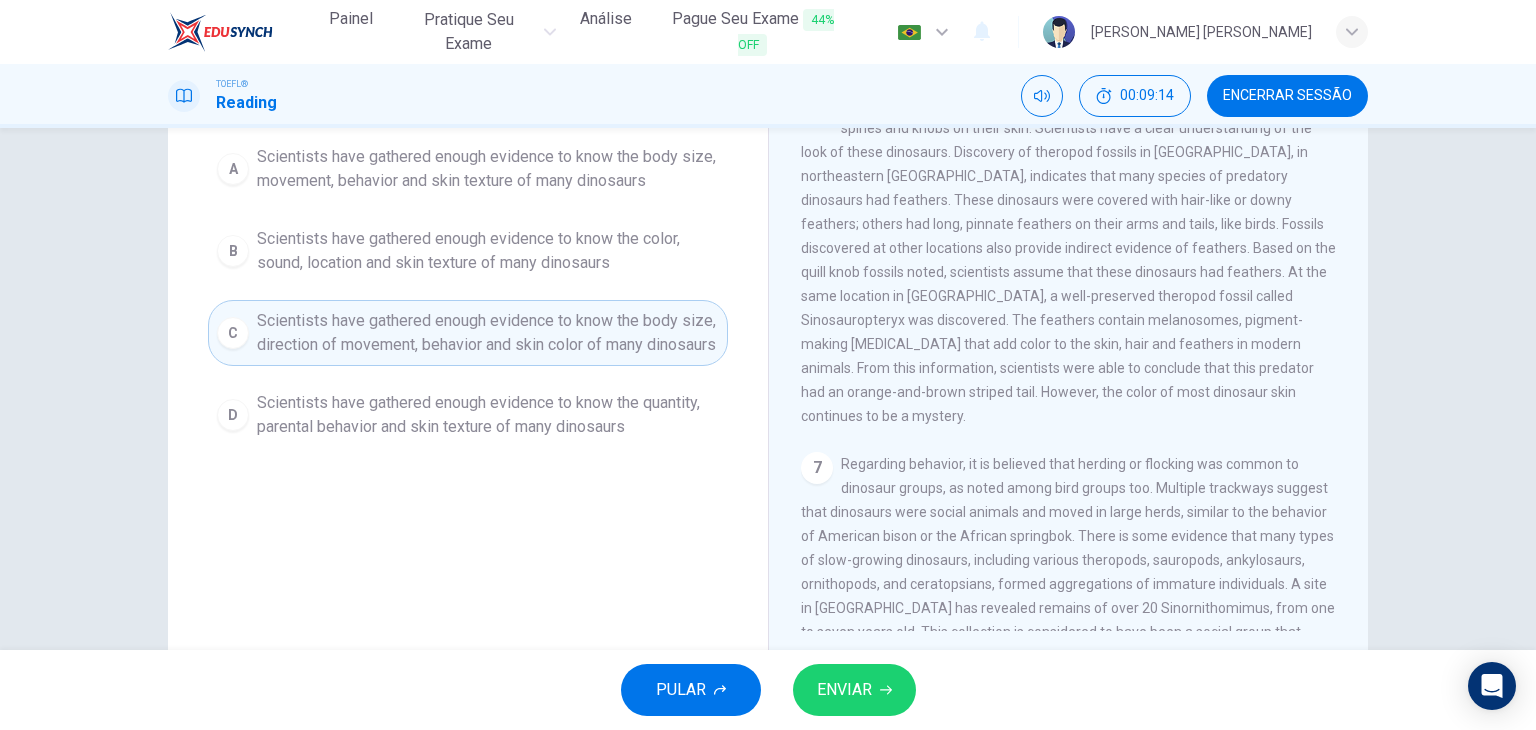 click on "ENVIAR" at bounding box center [854, 690] 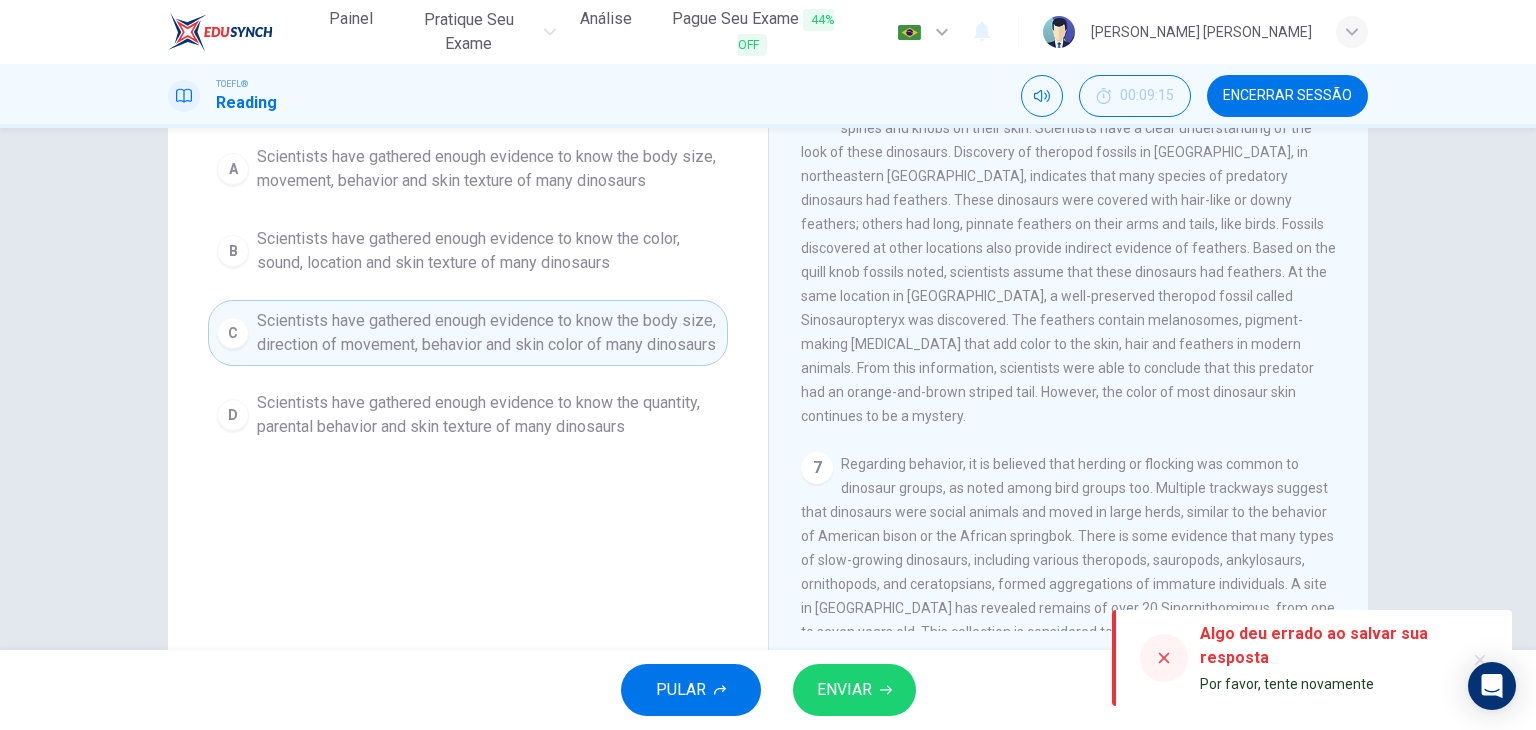 click on "Scientists have gathered enough evidence to know the body size, direction of movement, behavior and skin color of many dinosaurs" at bounding box center [488, 333] 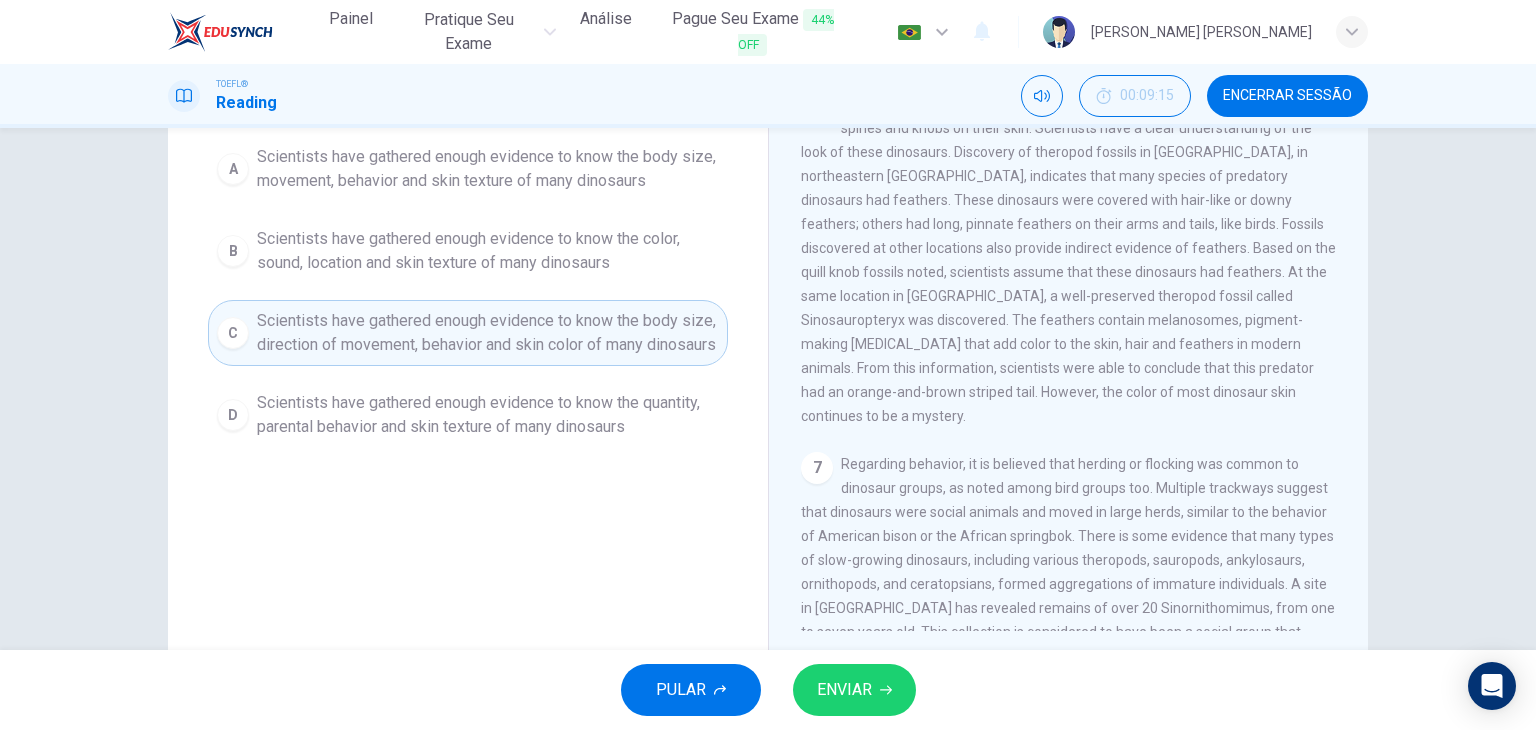 click on "ENVIAR" at bounding box center [854, 690] 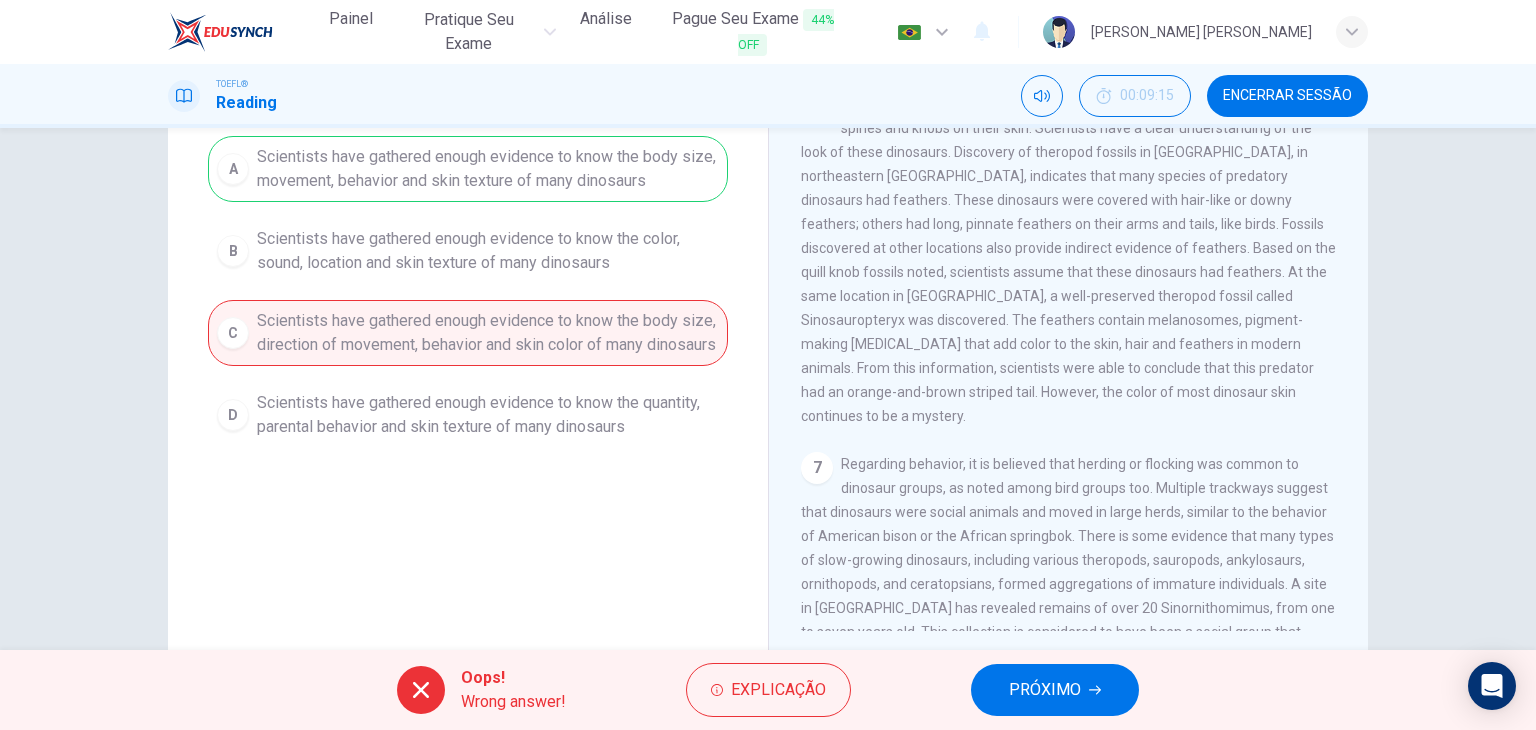 scroll, scrollTop: 800, scrollLeft: 0, axis: vertical 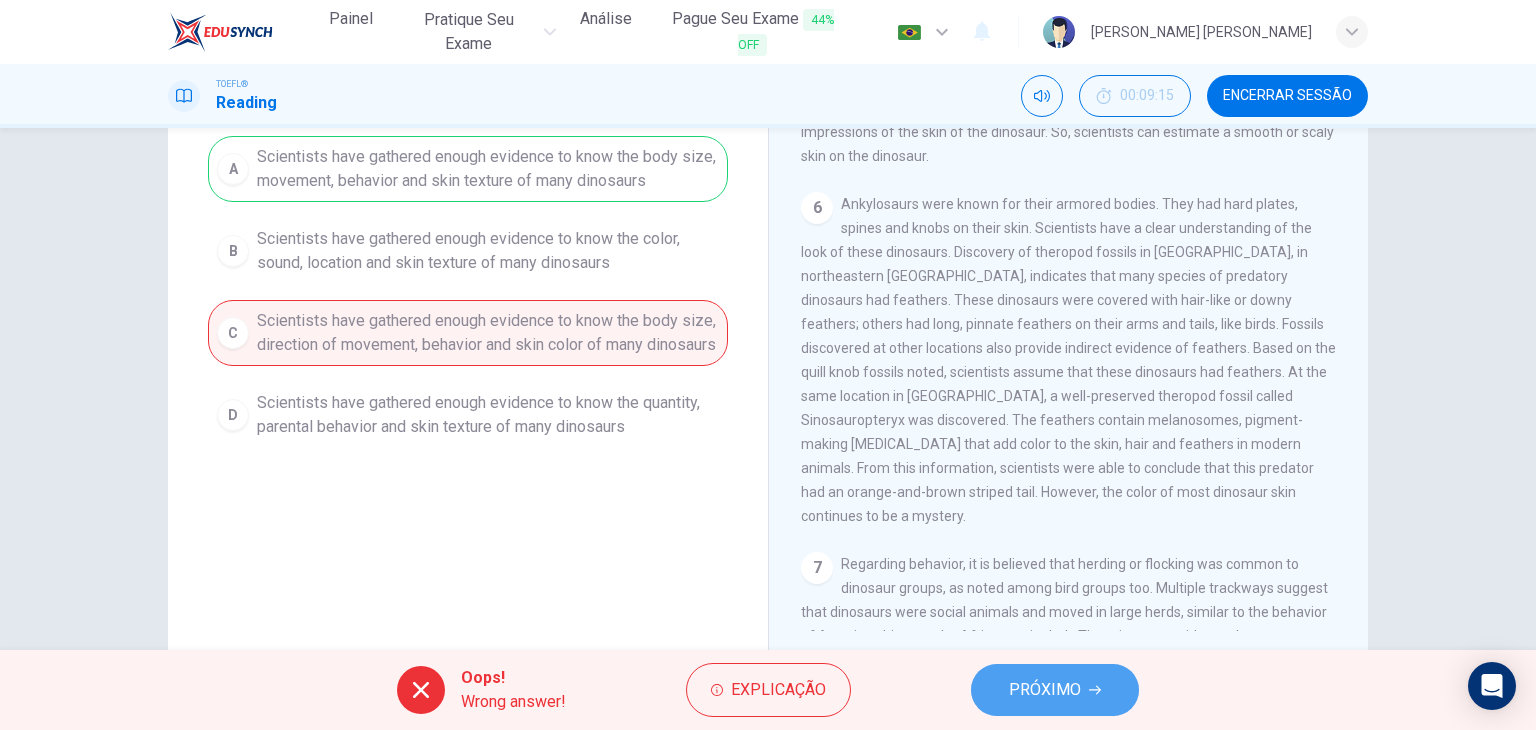 click on "PRÓXIMO" at bounding box center (1055, 690) 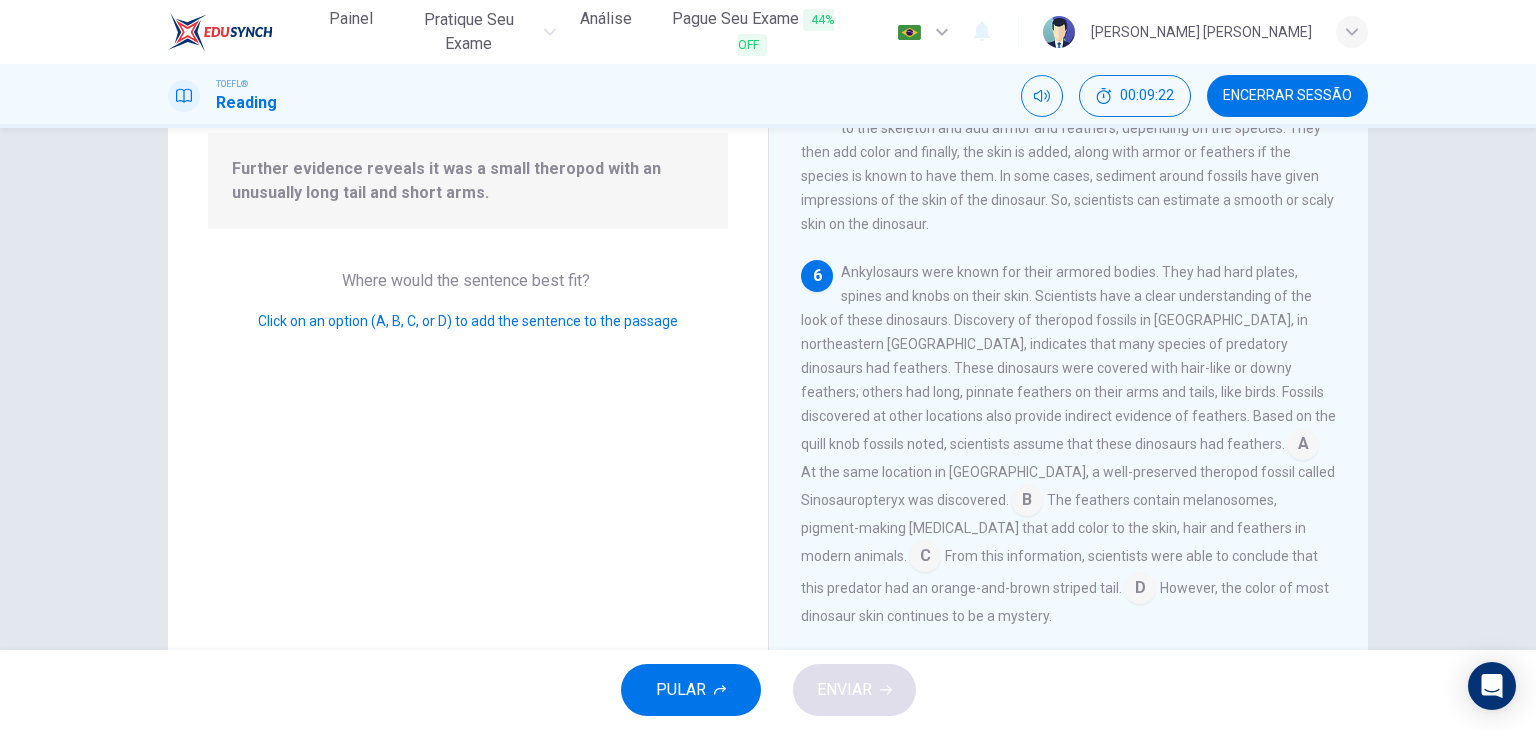scroll, scrollTop: 632, scrollLeft: 0, axis: vertical 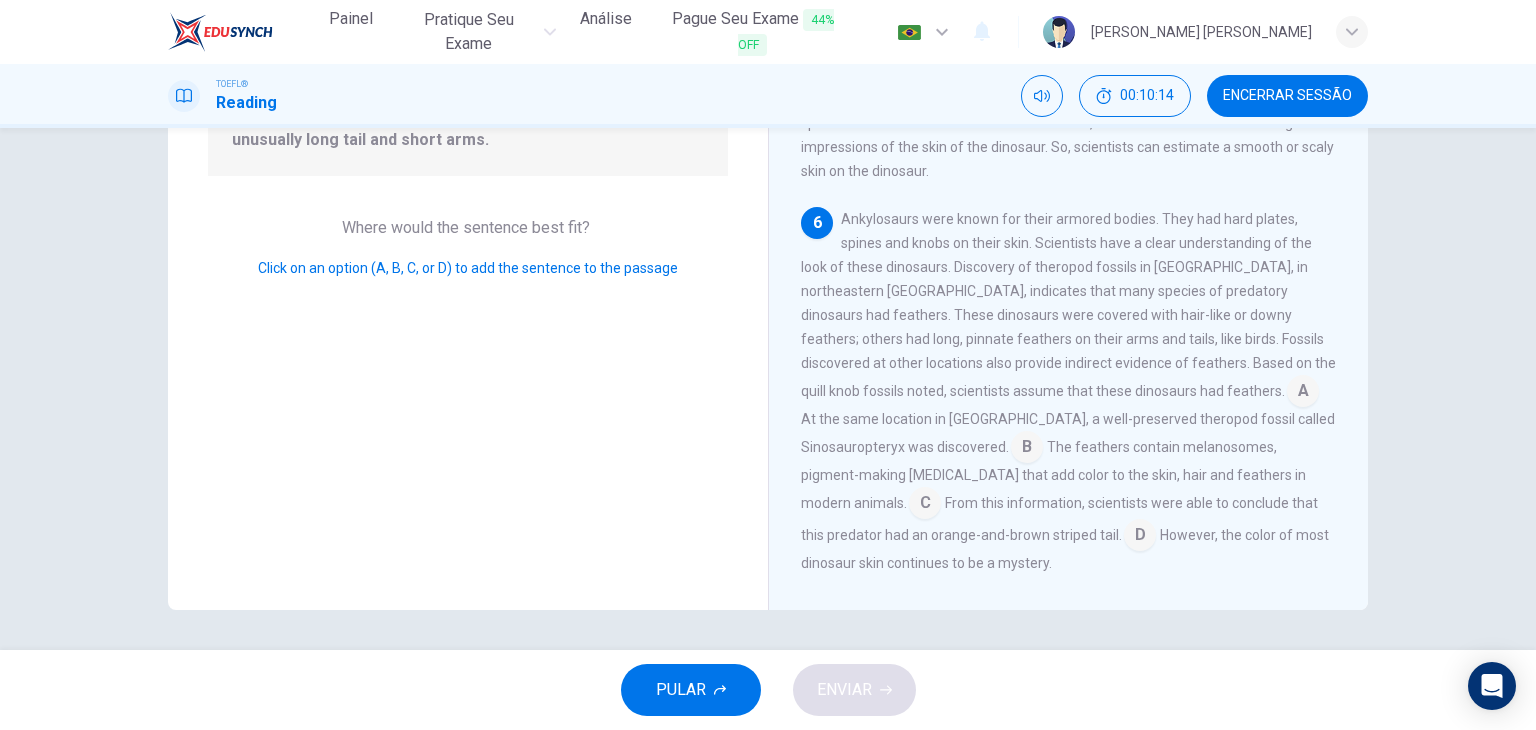 click at bounding box center (1027, 449) 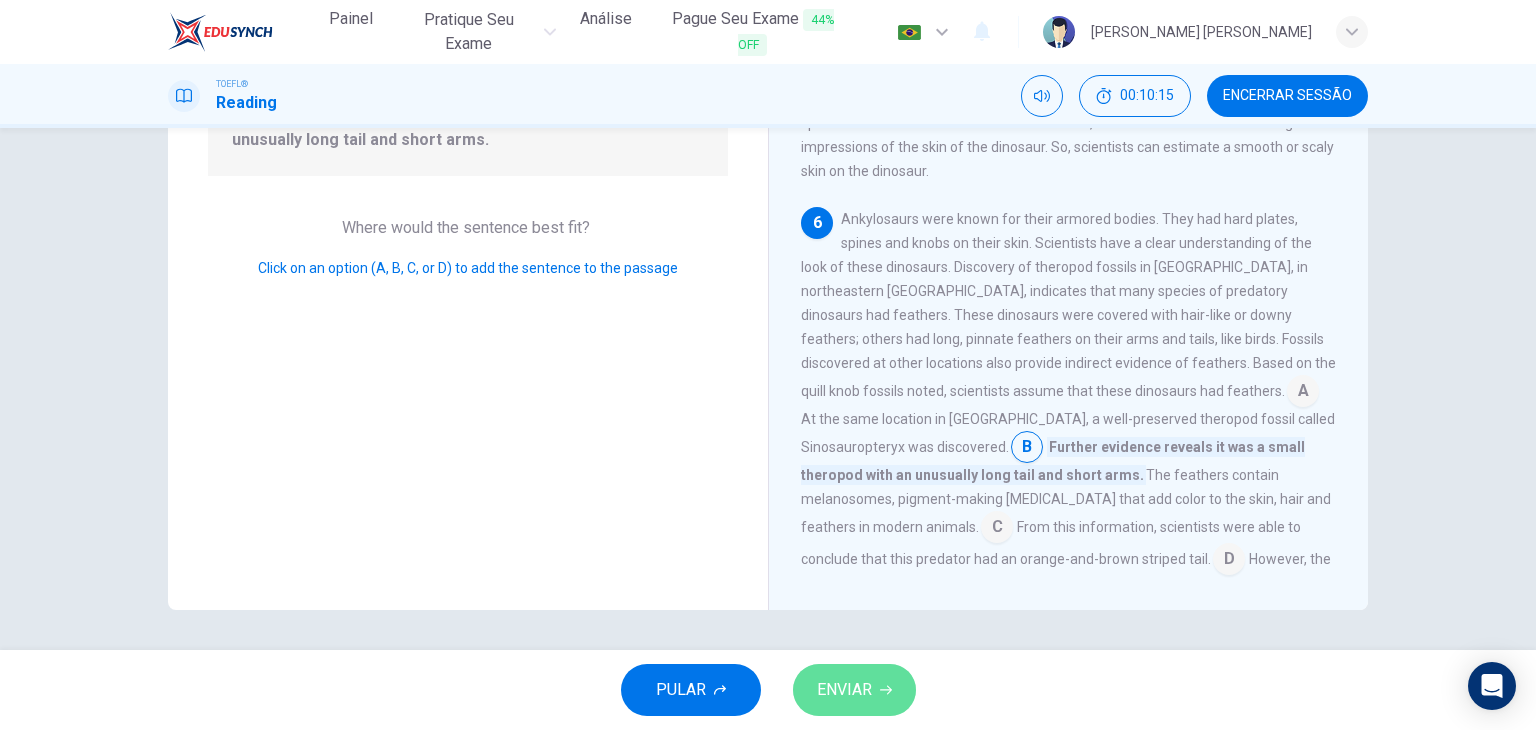 click on "ENVIAR" at bounding box center [844, 690] 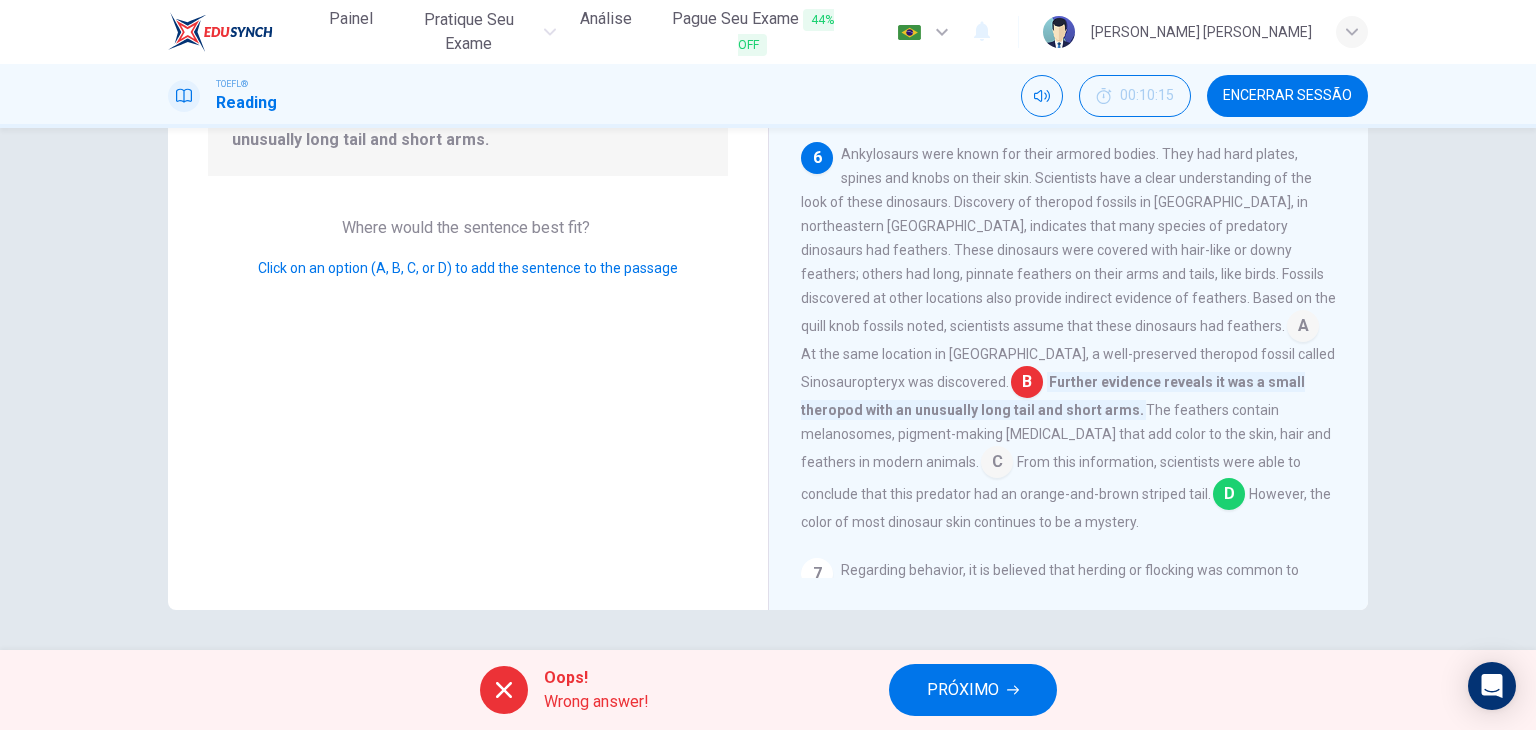 scroll, scrollTop: 832, scrollLeft: 0, axis: vertical 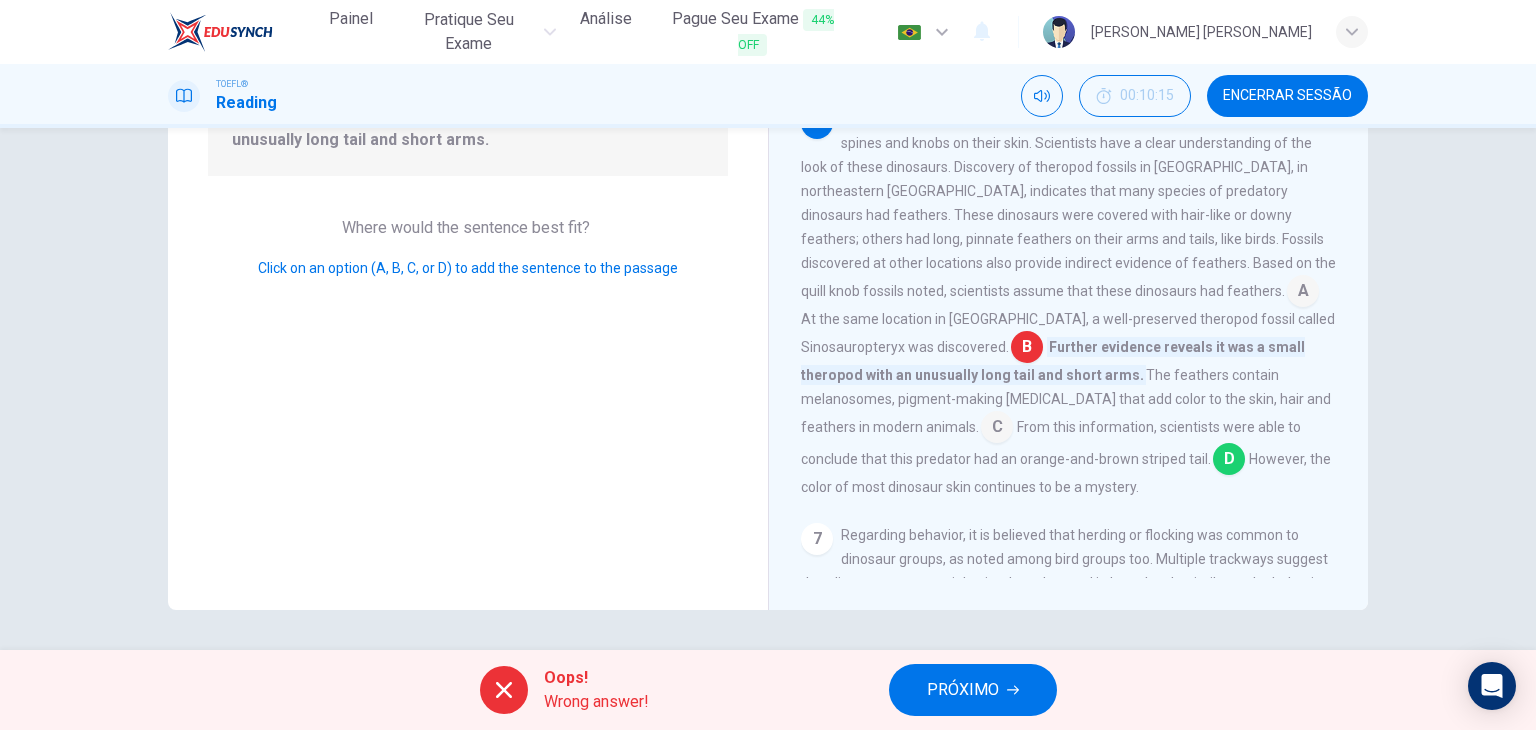 click on "PRÓXIMO" at bounding box center [963, 690] 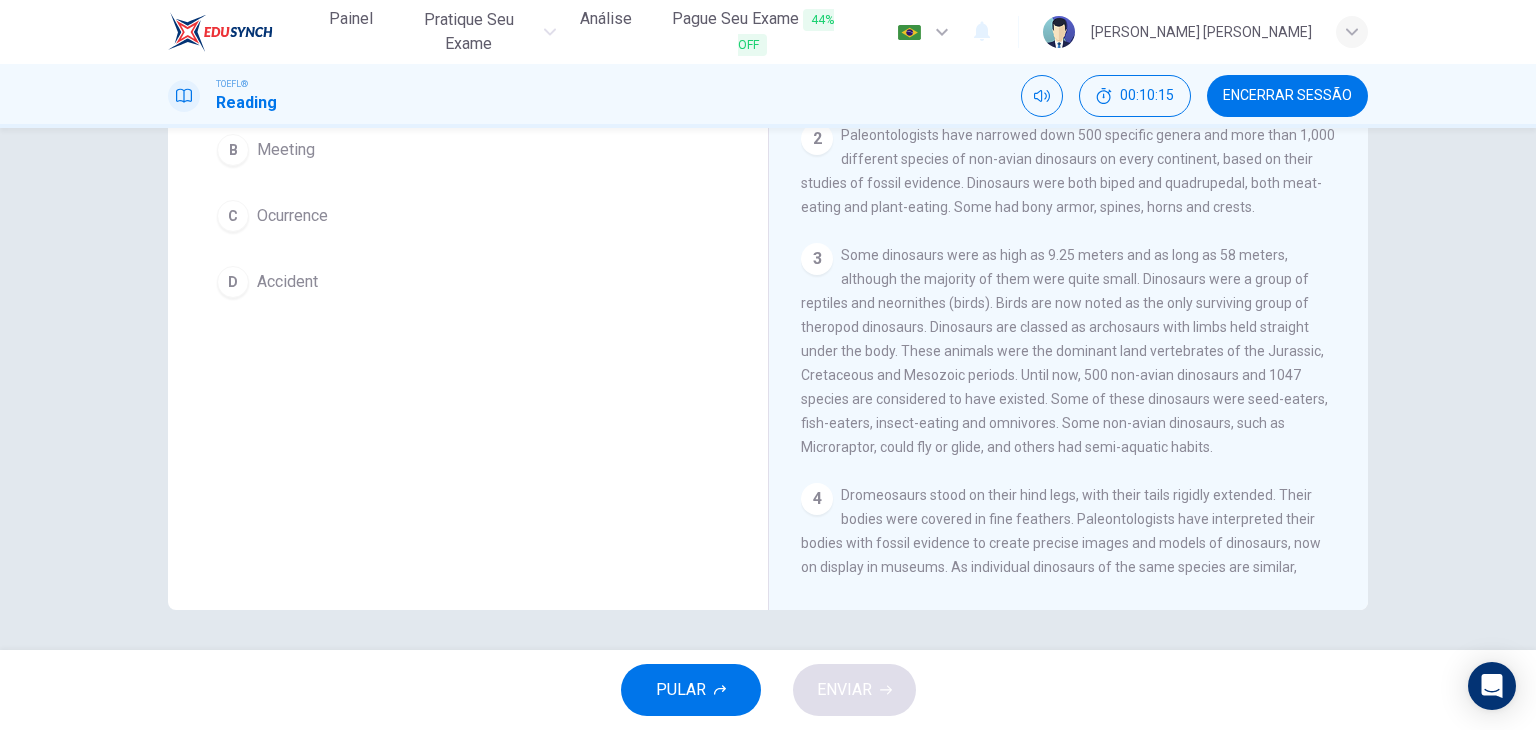 scroll, scrollTop: 53, scrollLeft: 0, axis: vertical 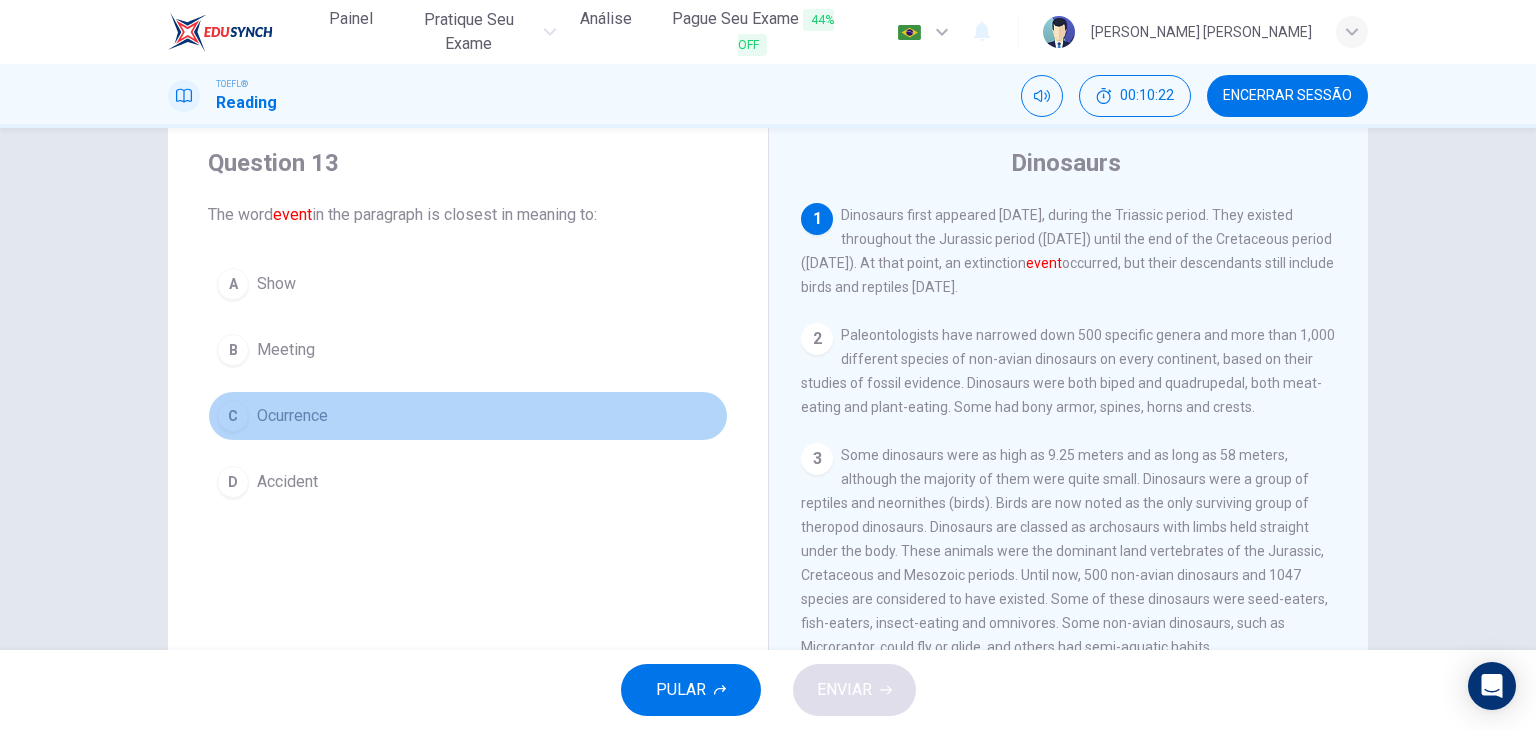 click on "Ocurrence" at bounding box center (292, 416) 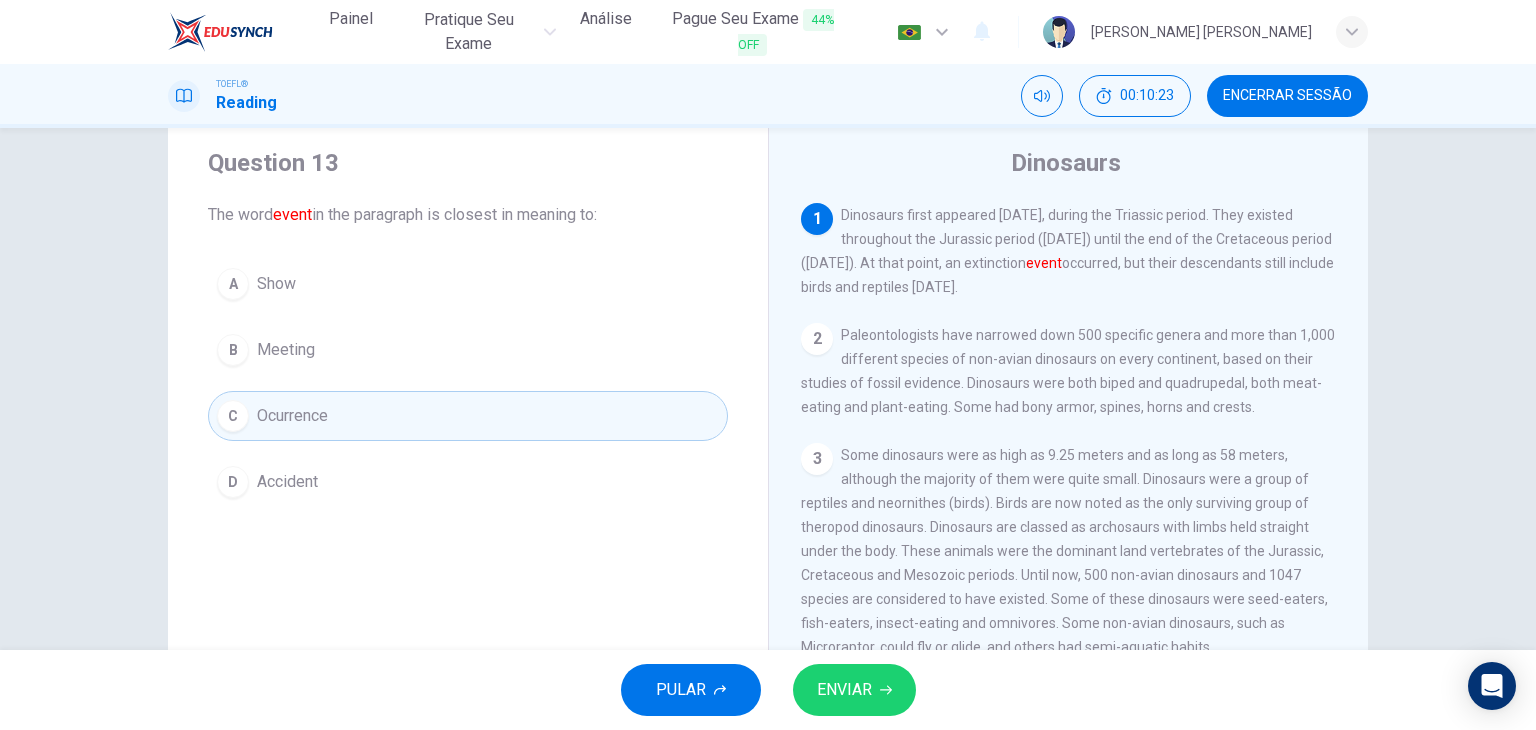 click on "ENVIAR" at bounding box center [854, 690] 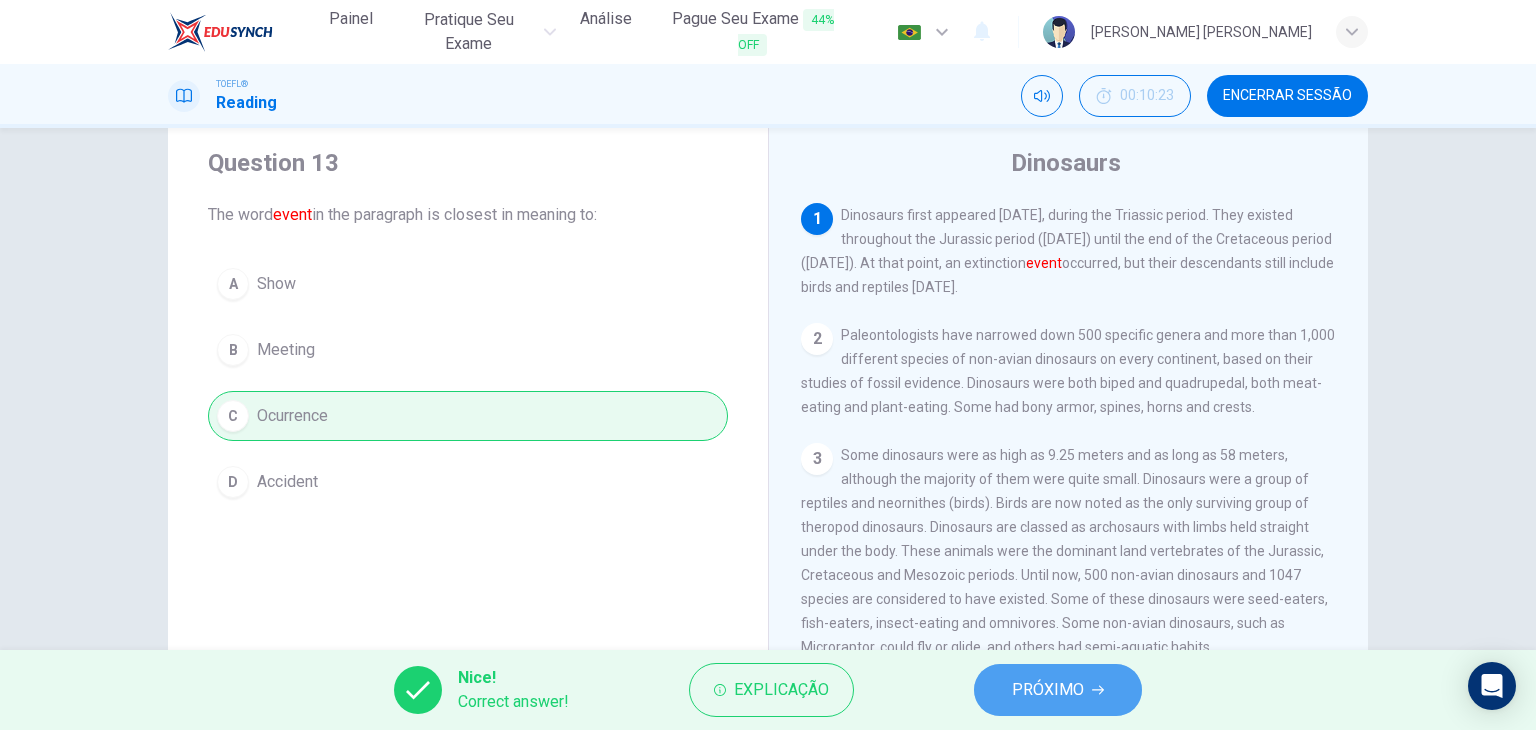 click on "PRÓXIMO" at bounding box center (1048, 690) 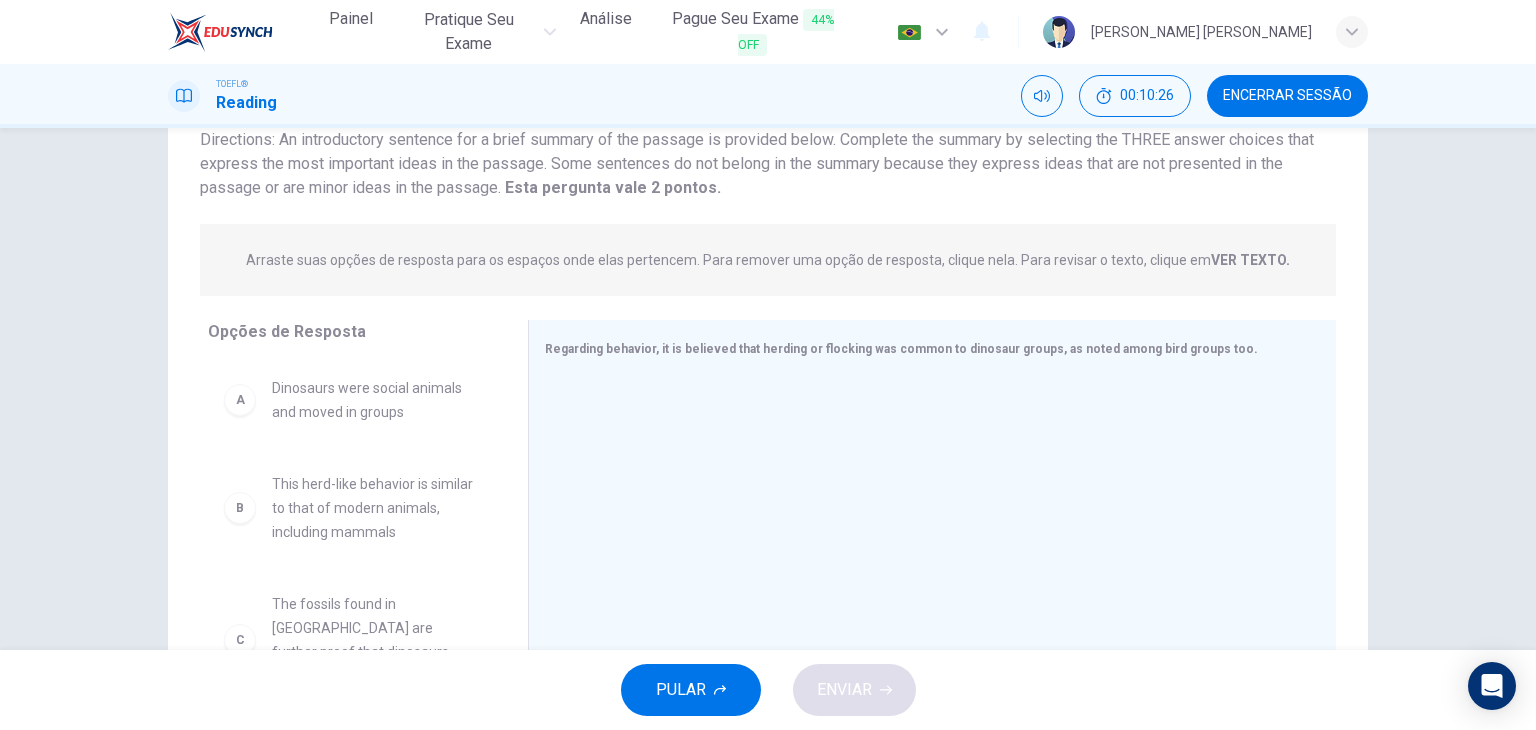 scroll, scrollTop: 253, scrollLeft: 0, axis: vertical 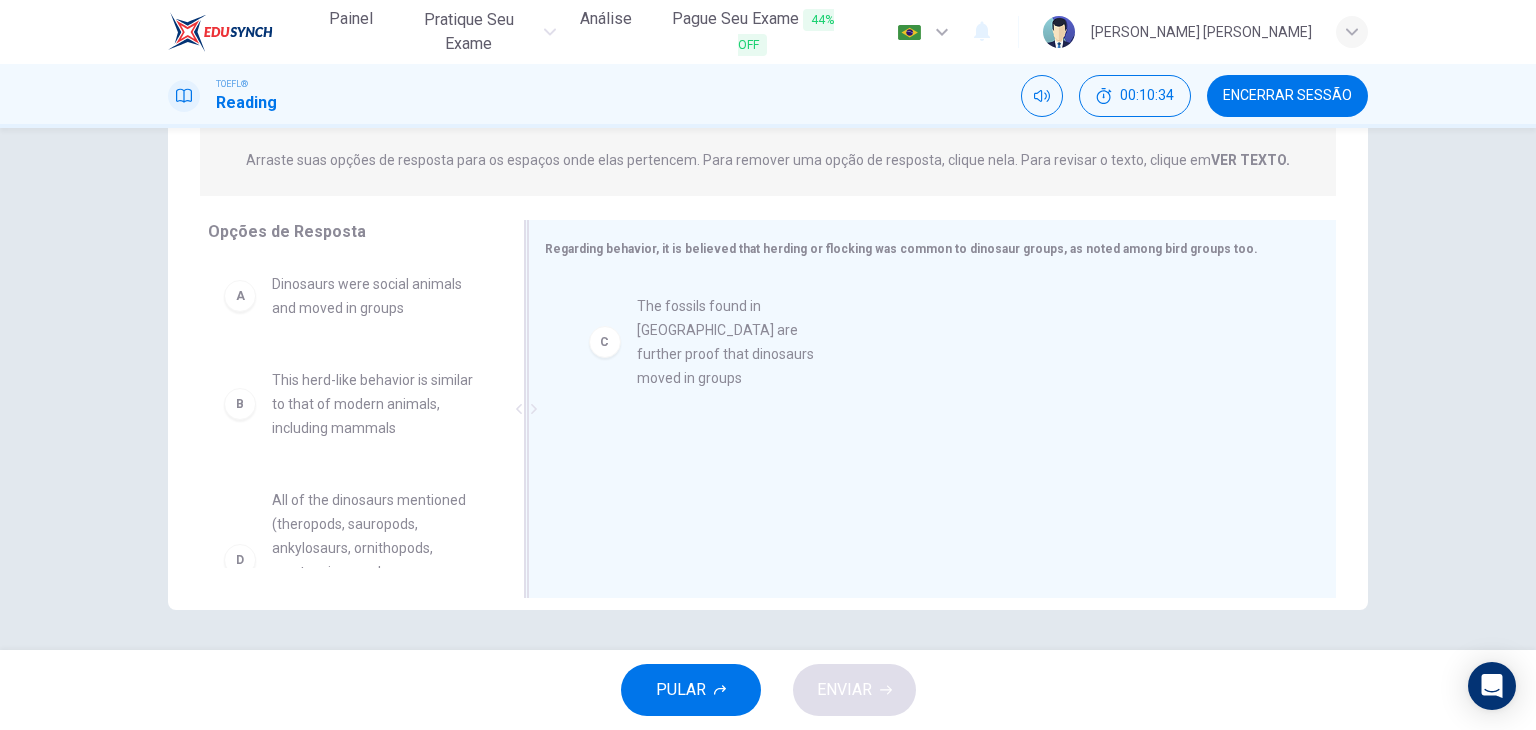 drag, startPoint x: 348, startPoint y: 550, endPoint x: 728, endPoint y: 348, distance: 430.35333 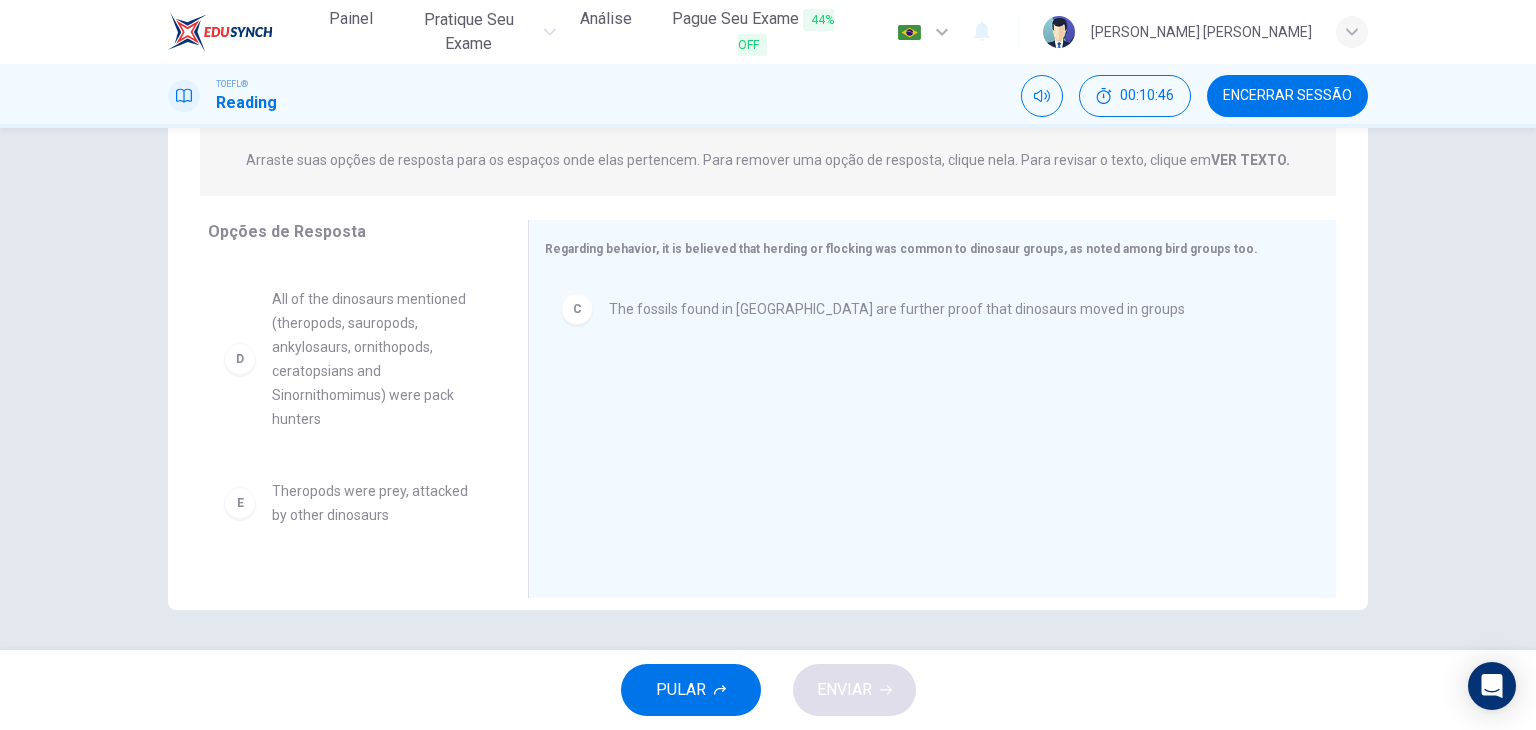 scroll, scrollTop: 176, scrollLeft: 0, axis: vertical 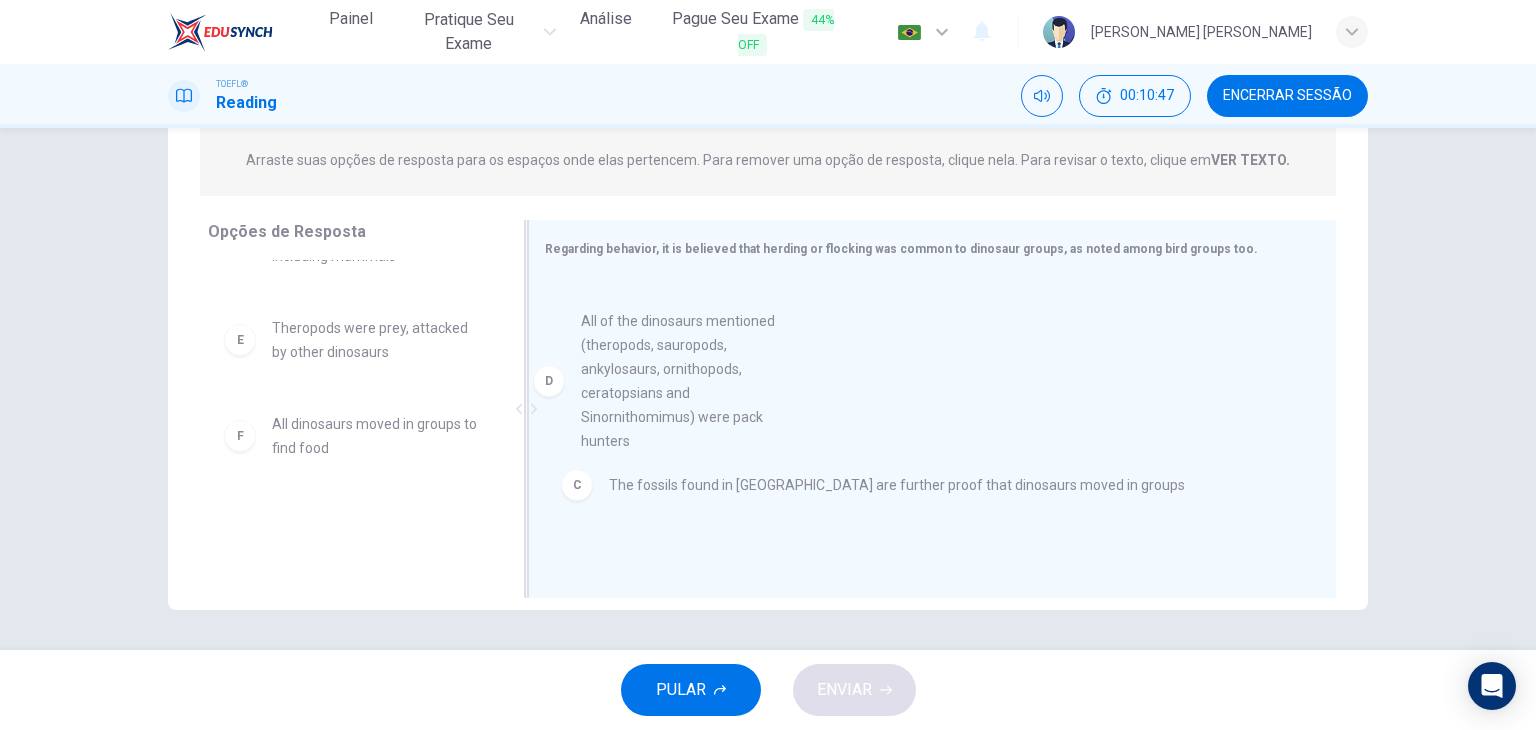 drag, startPoint x: 380, startPoint y: 389, endPoint x: 724, endPoint y: 384, distance: 344.03635 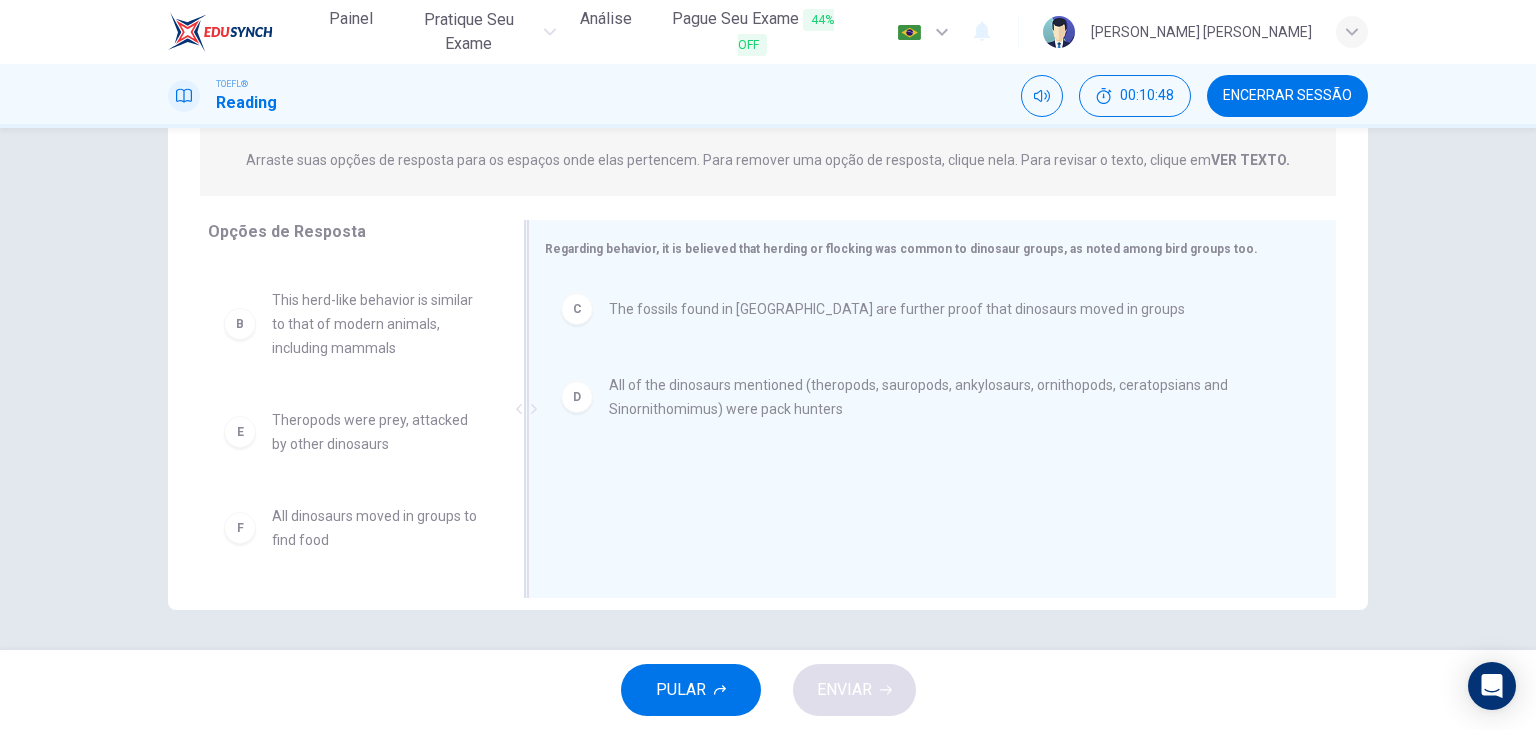 scroll, scrollTop: 52, scrollLeft: 0, axis: vertical 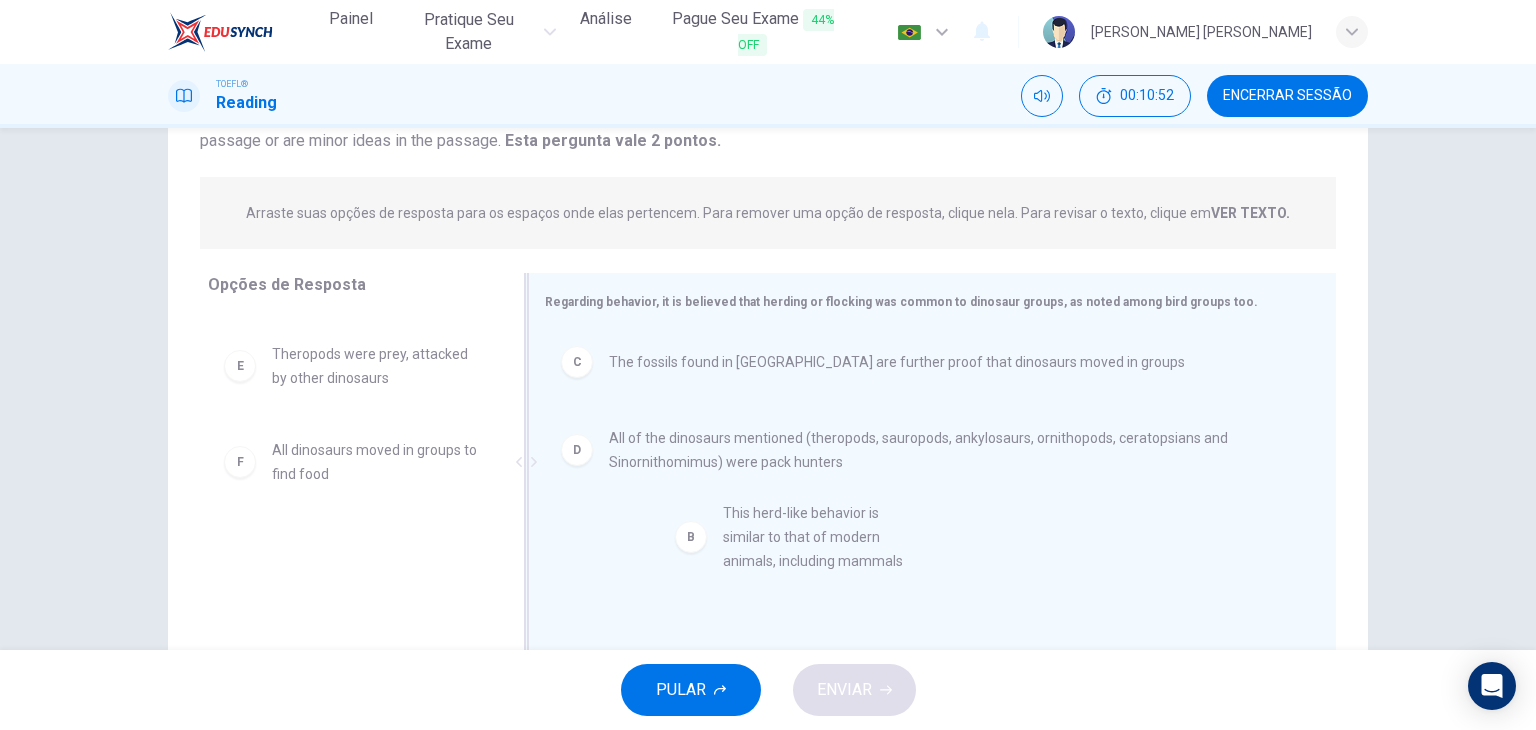 drag, startPoint x: 356, startPoint y: 373, endPoint x: 825, endPoint y: 543, distance: 498.8597 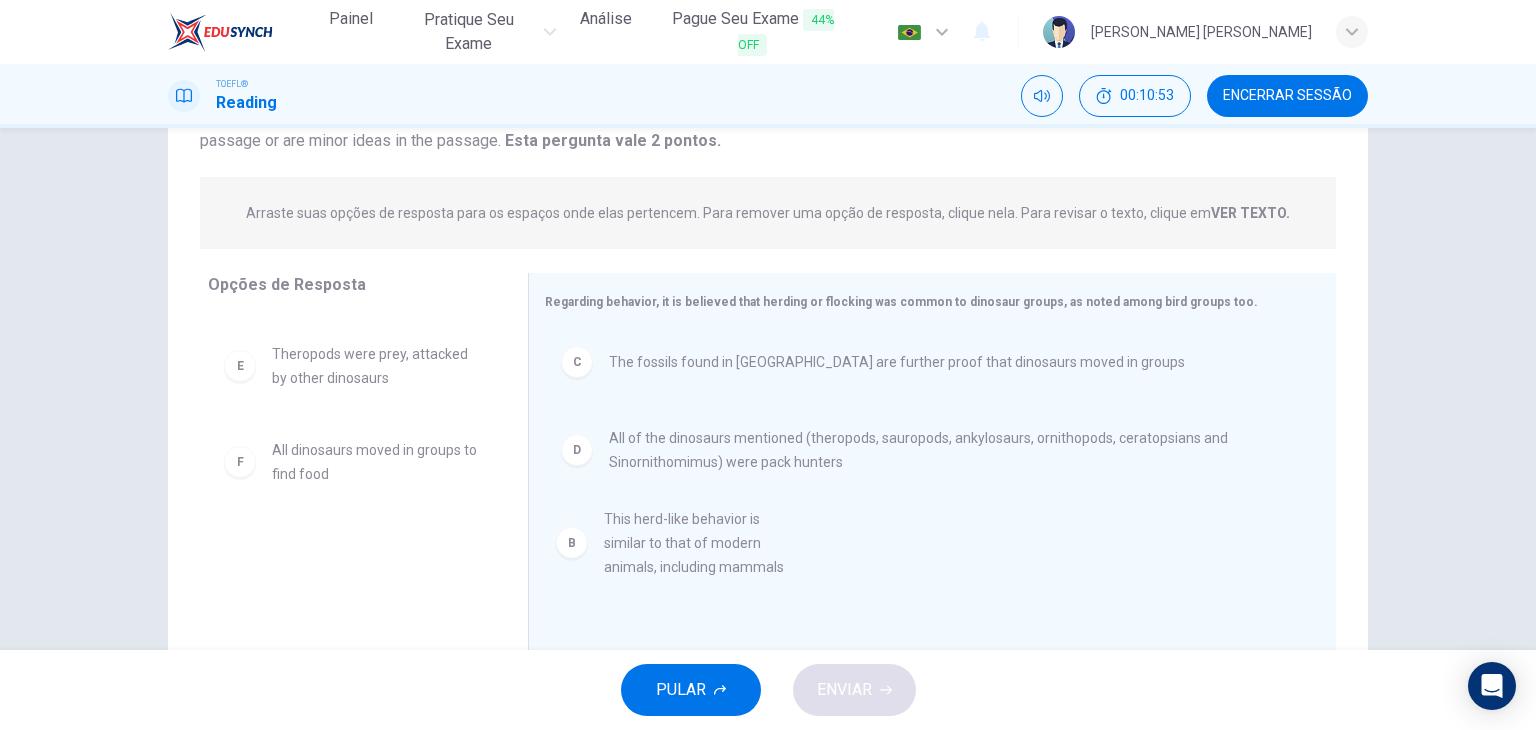 scroll, scrollTop: 0, scrollLeft: 0, axis: both 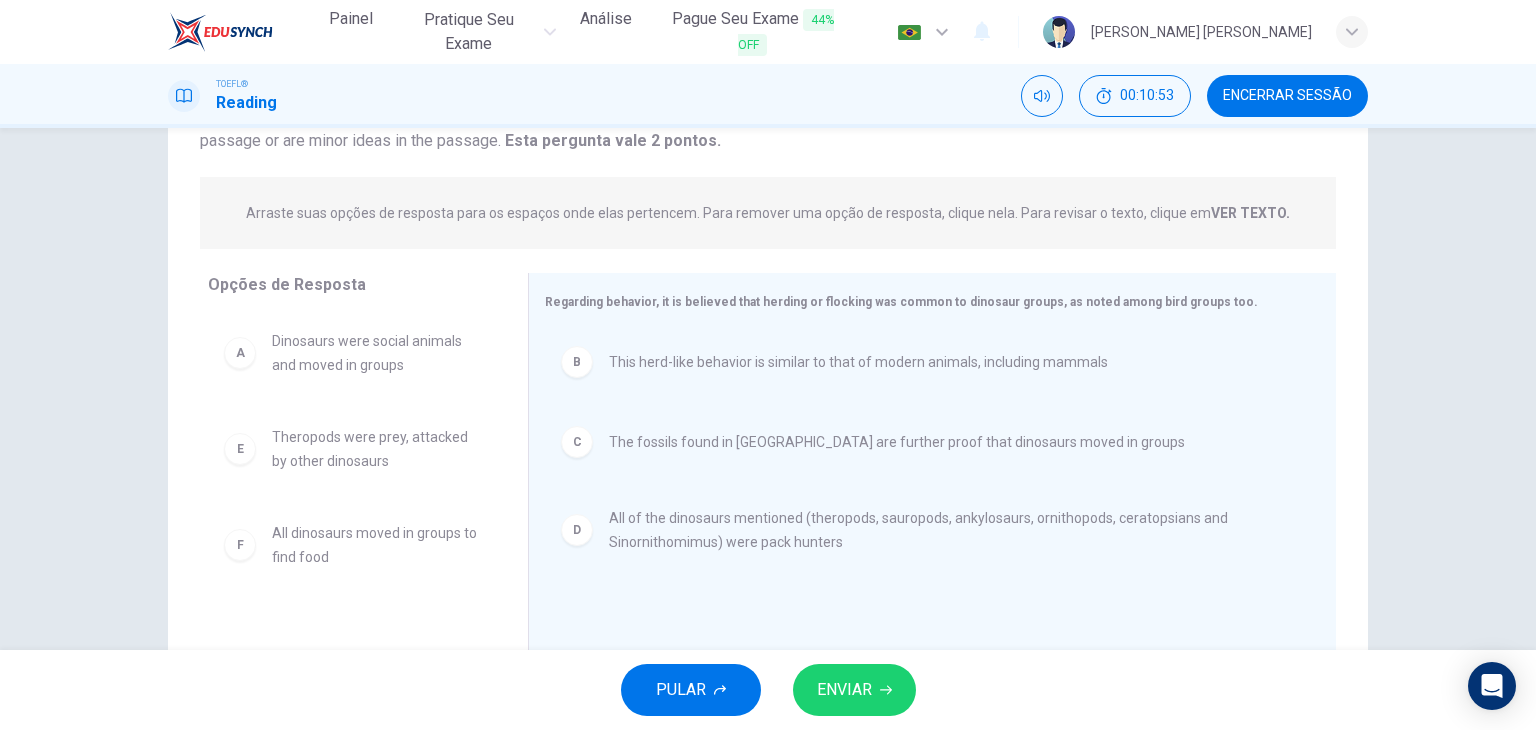 click on "ENVIAR" at bounding box center (844, 690) 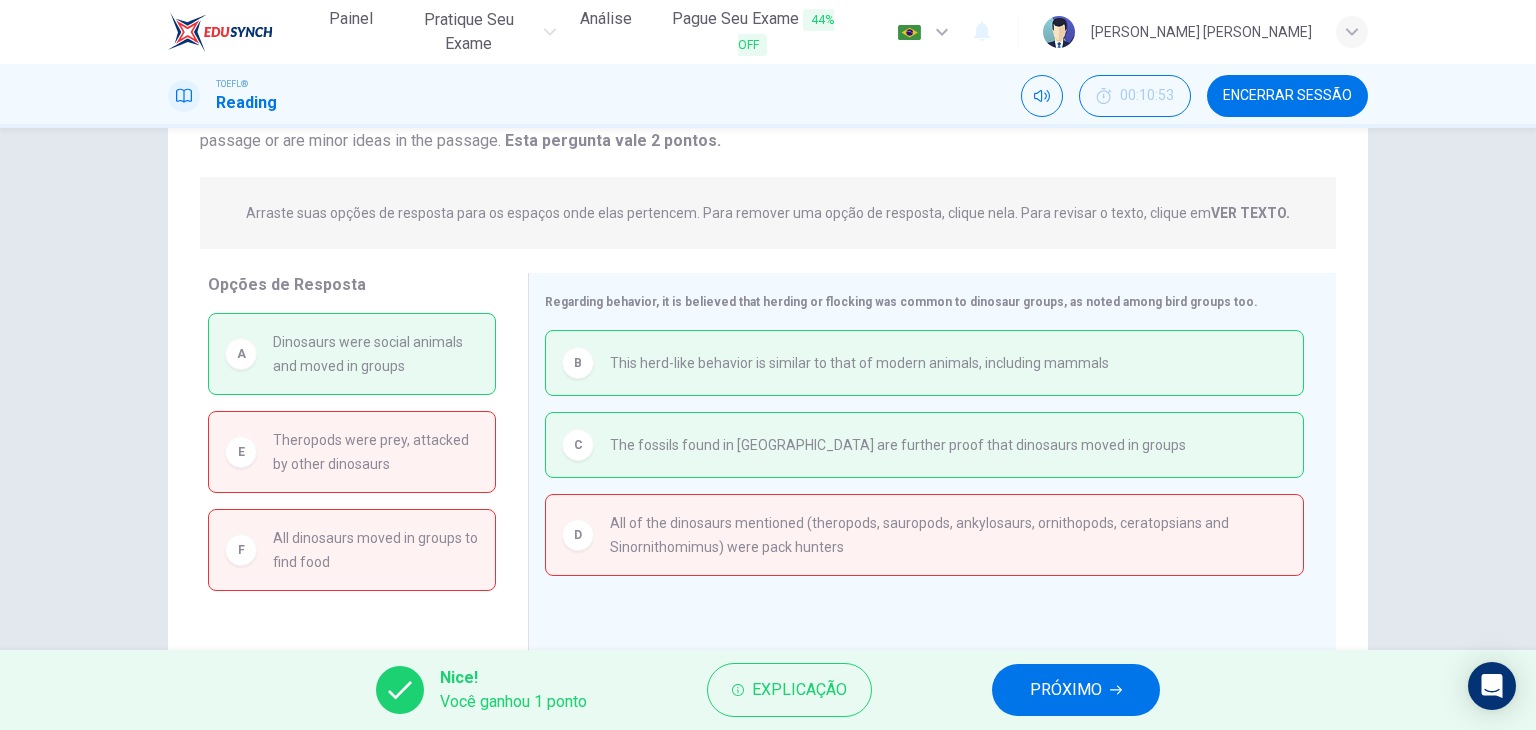click on "PRÓXIMO" at bounding box center (1066, 690) 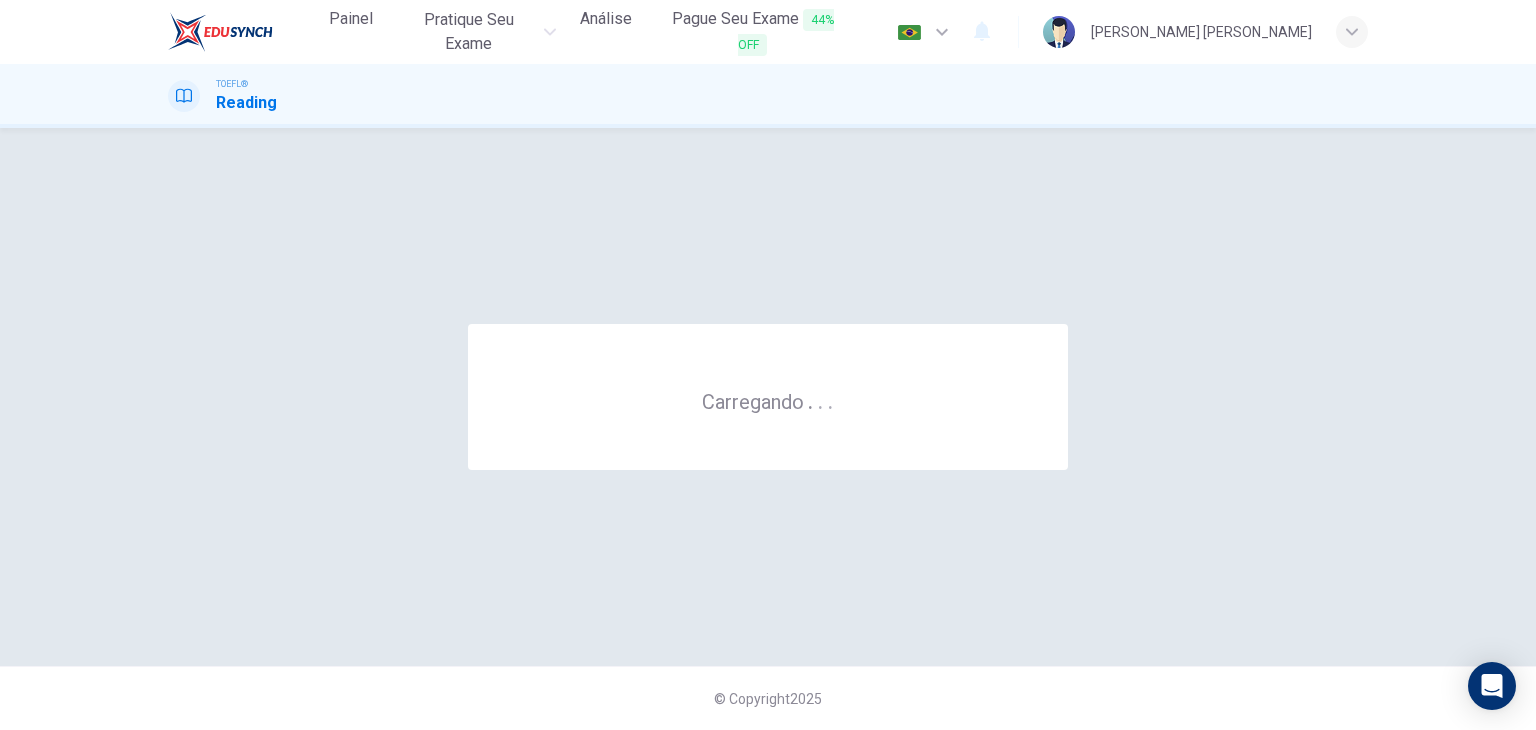 scroll, scrollTop: 0, scrollLeft: 0, axis: both 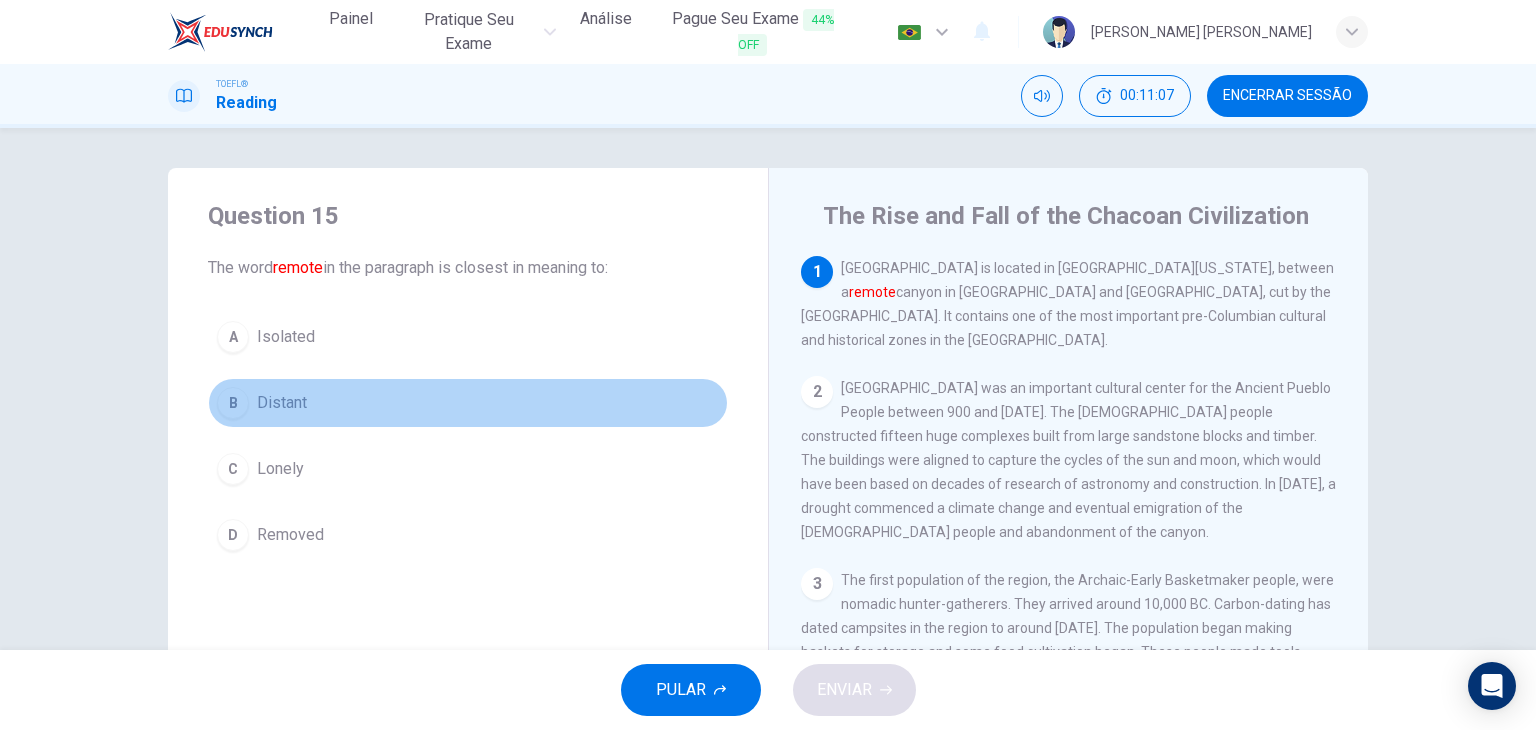 click on "B Distant" at bounding box center [468, 403] 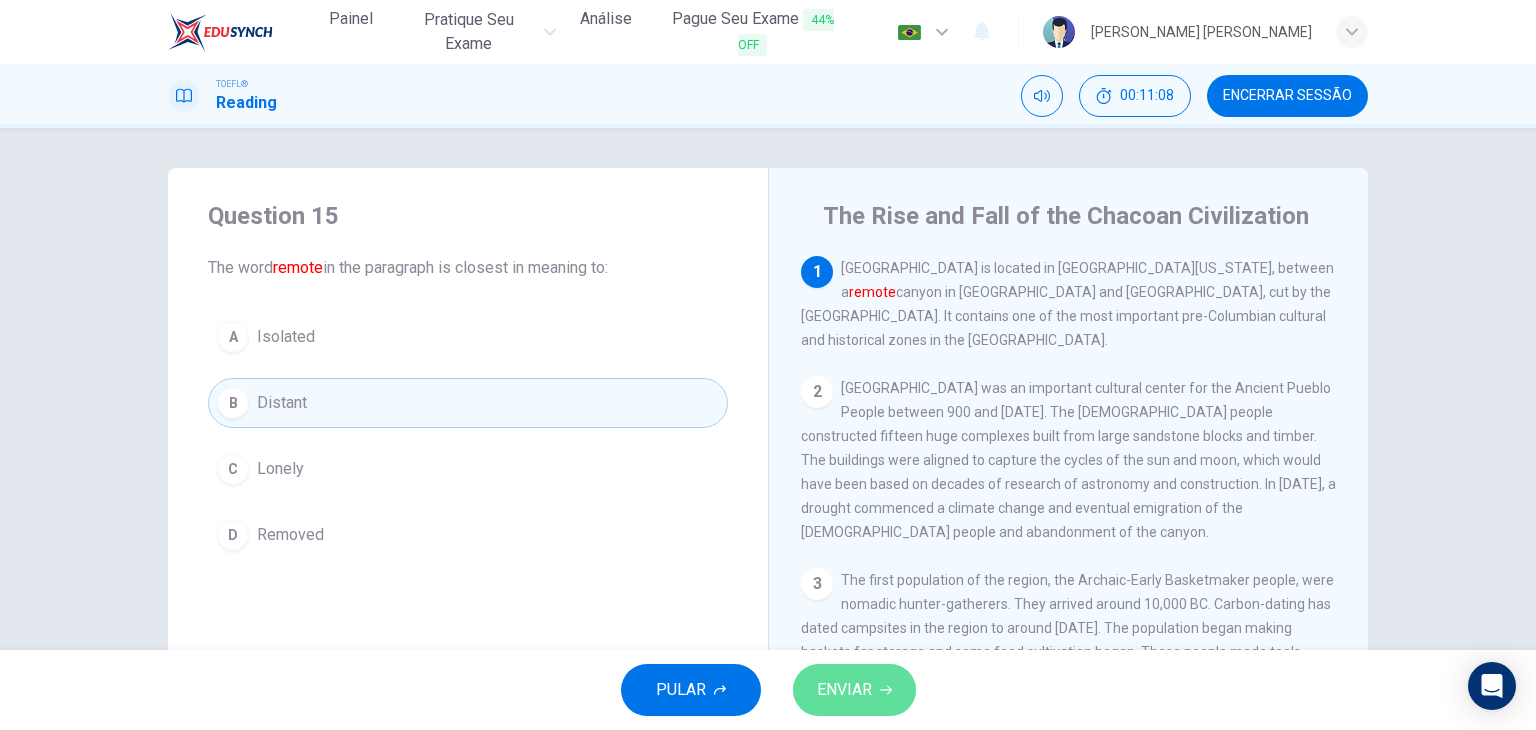 click on "ENVIAR" at bounding box center (844, 690) 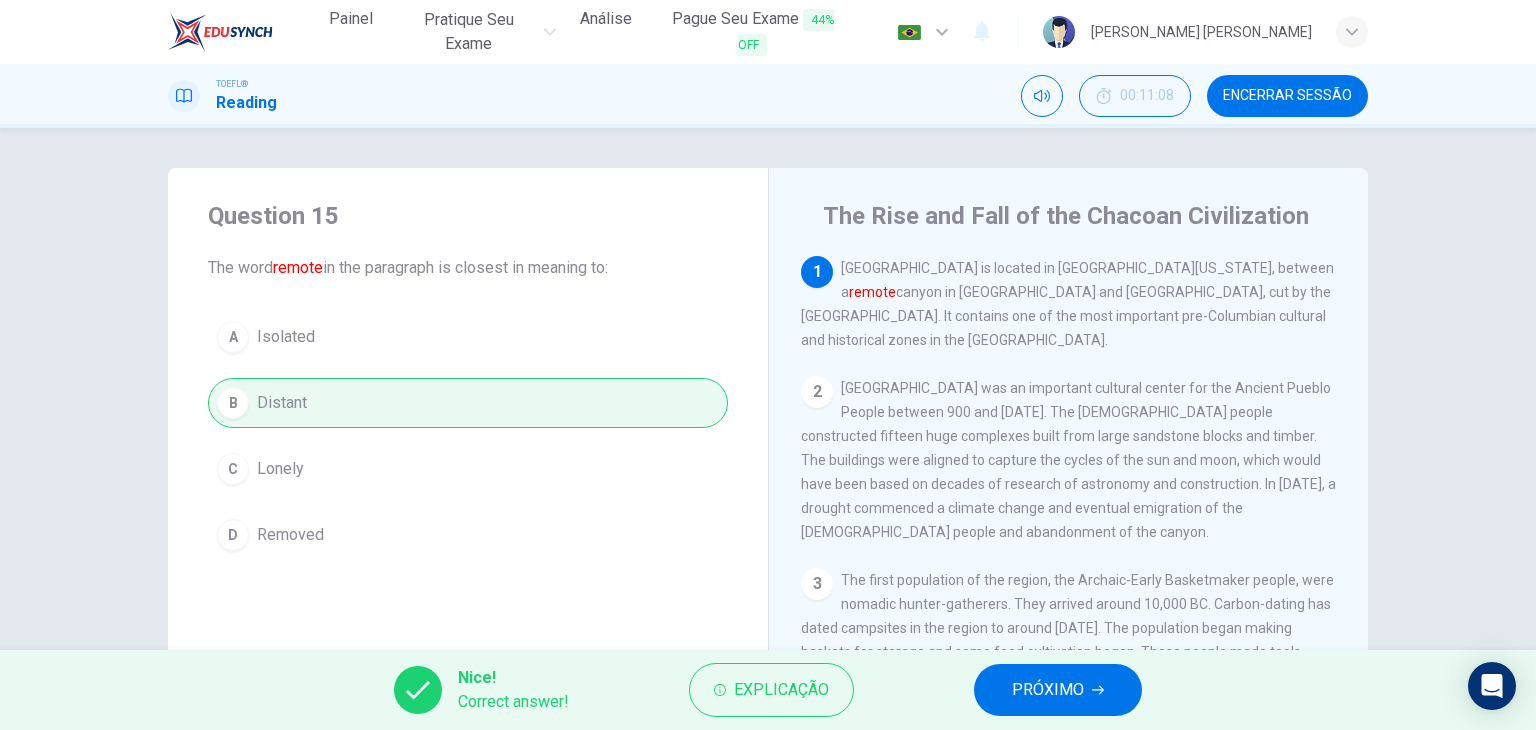 click on "PRÓXIMO" at bounding box center [1048, 690] 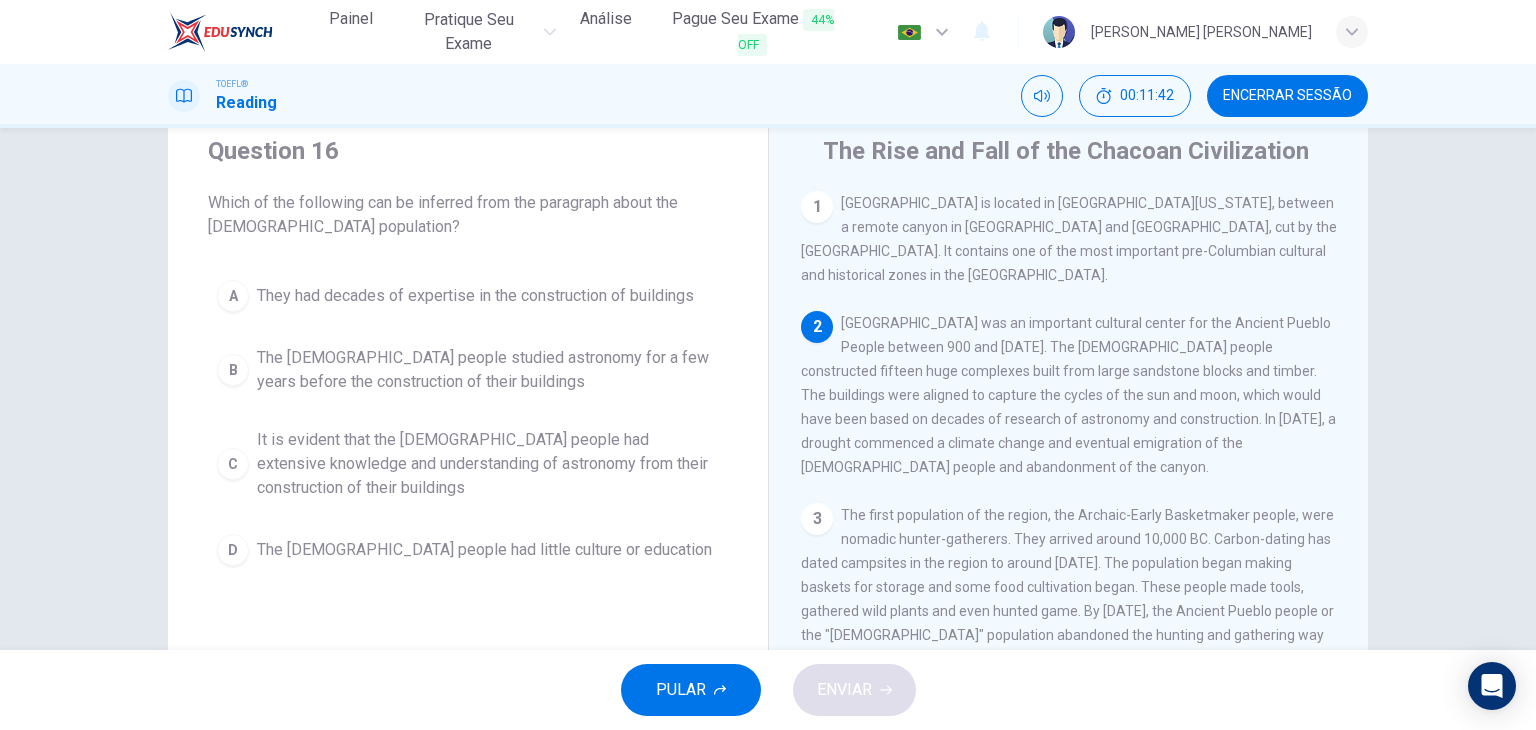 scroll, scrollTop: 100, scrollLeft: 0, axis: vertical 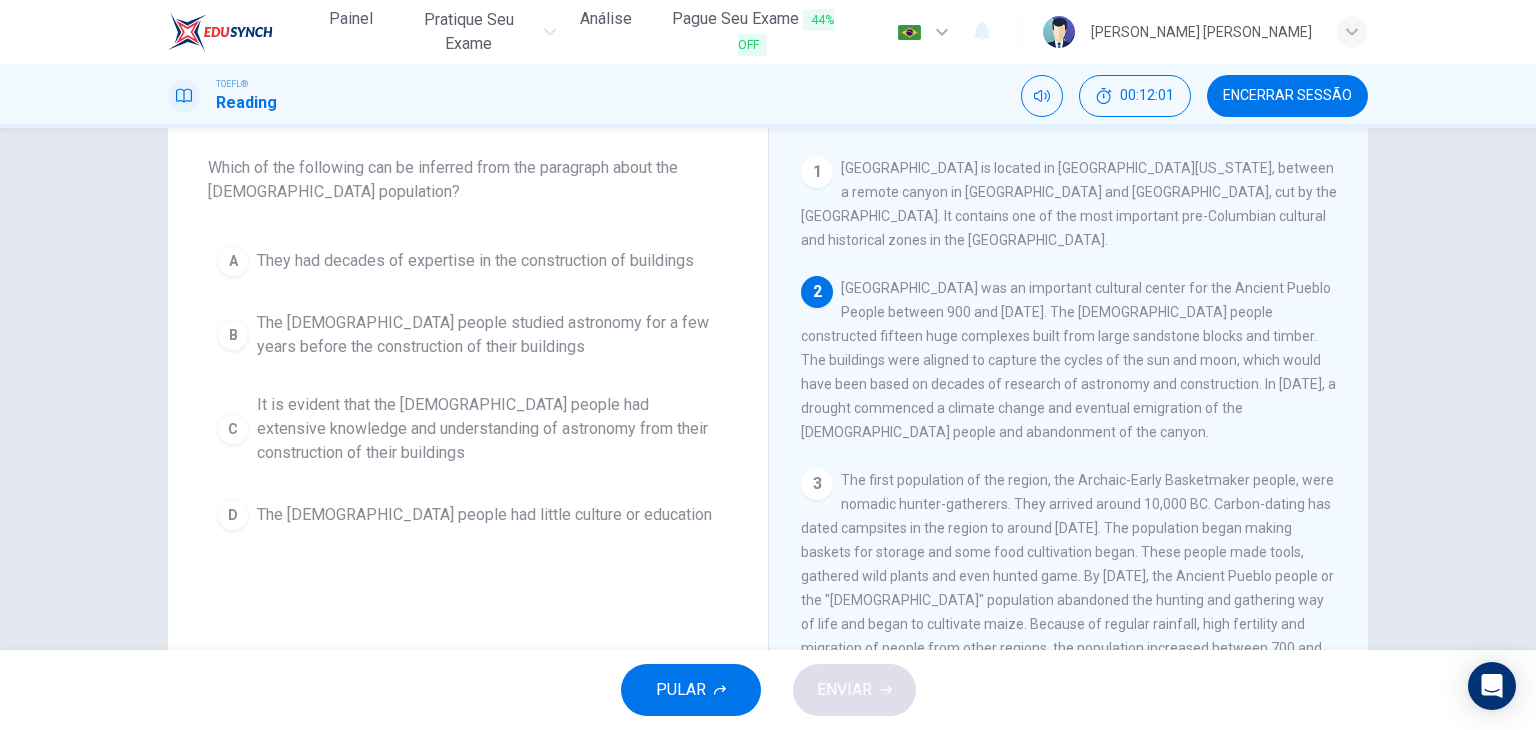 click on "It is evident that the [DEMOGRAPHIC_DATA] people had extensive knowledge and understanding of astronomy from their construction of their buildings" at bounding box center (488, 429) 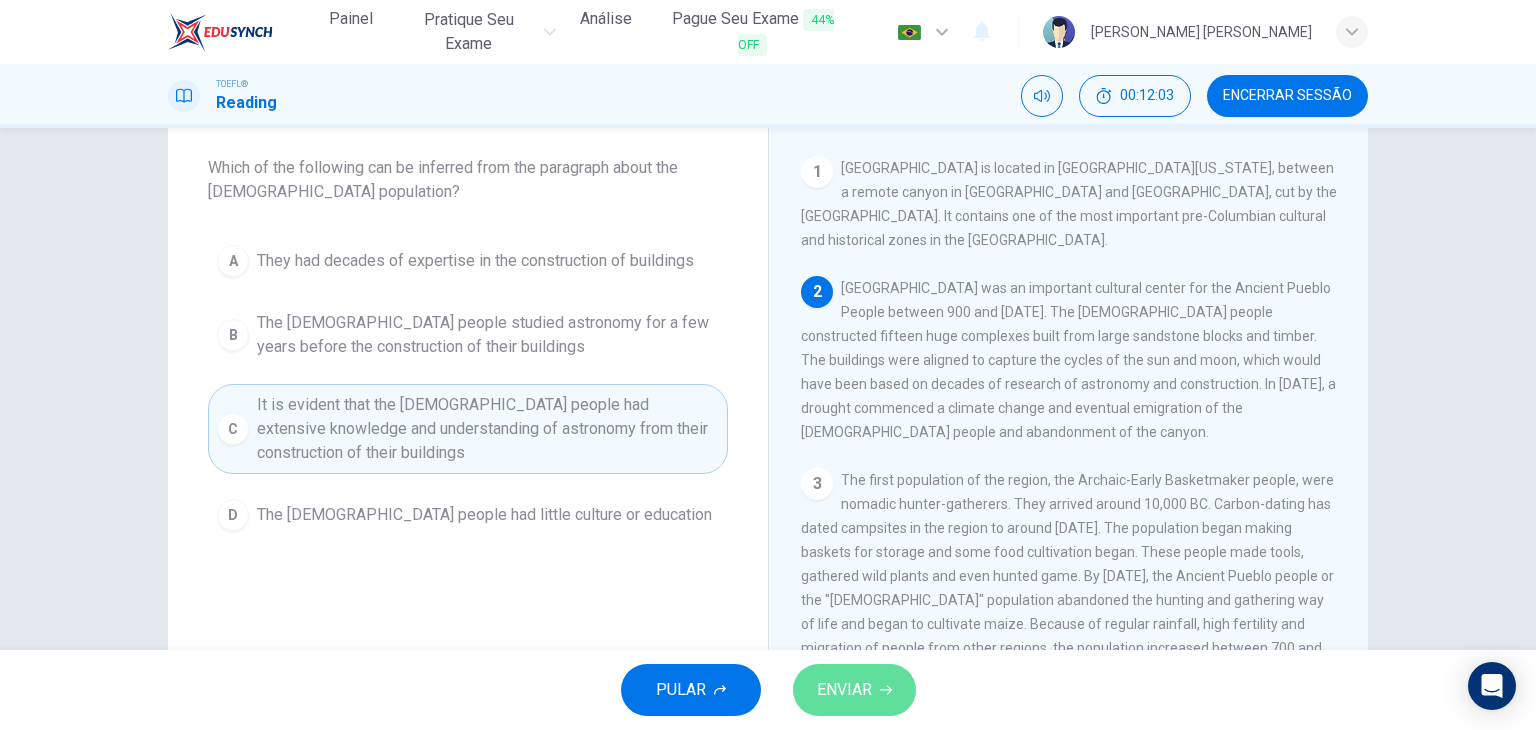 click on "ENVIAR" at bounding box center [844, 690] 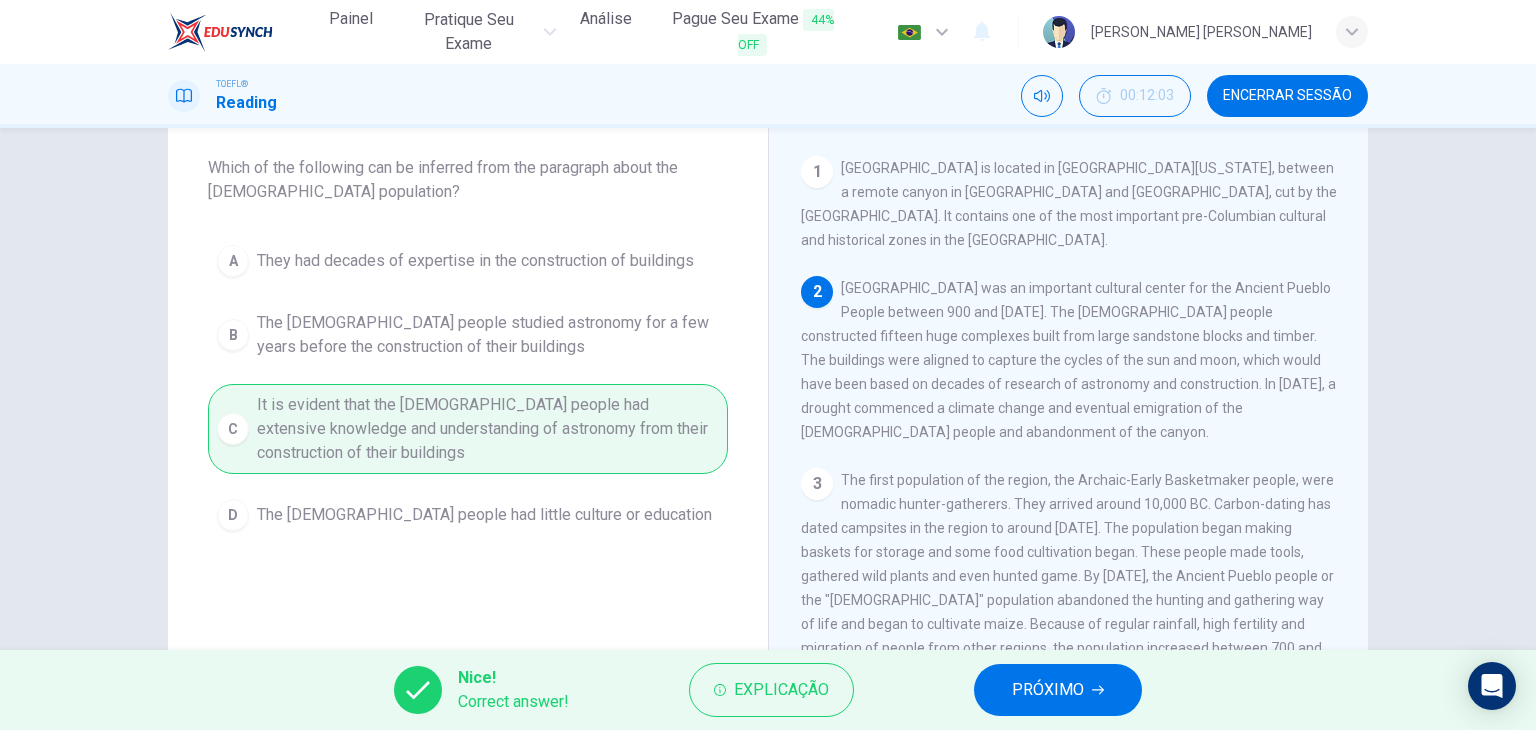 click on "PRÓXIMO" at bounding box center [1048, 690] 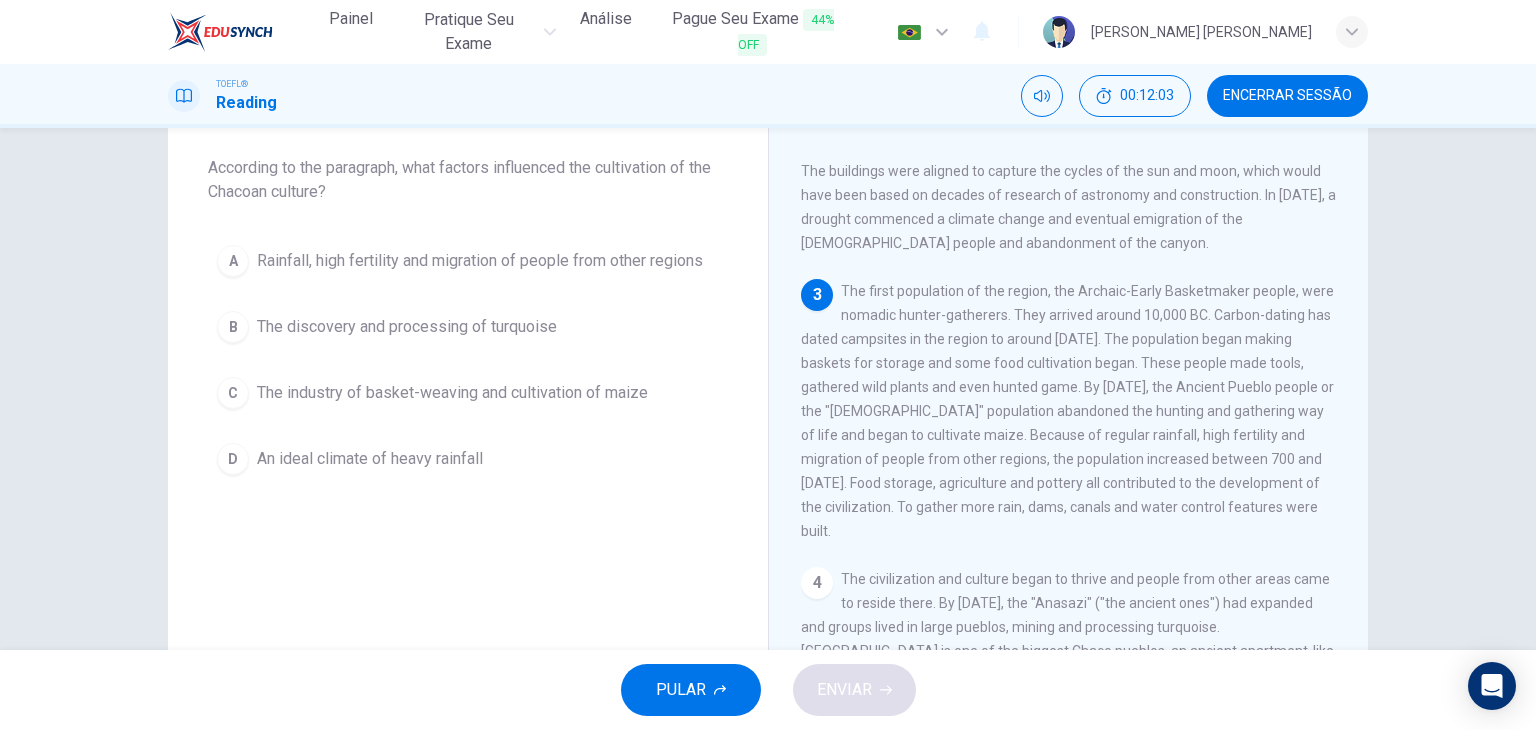 scroll, scrollTop: 193, scrollLeft: 0, axis: vertical 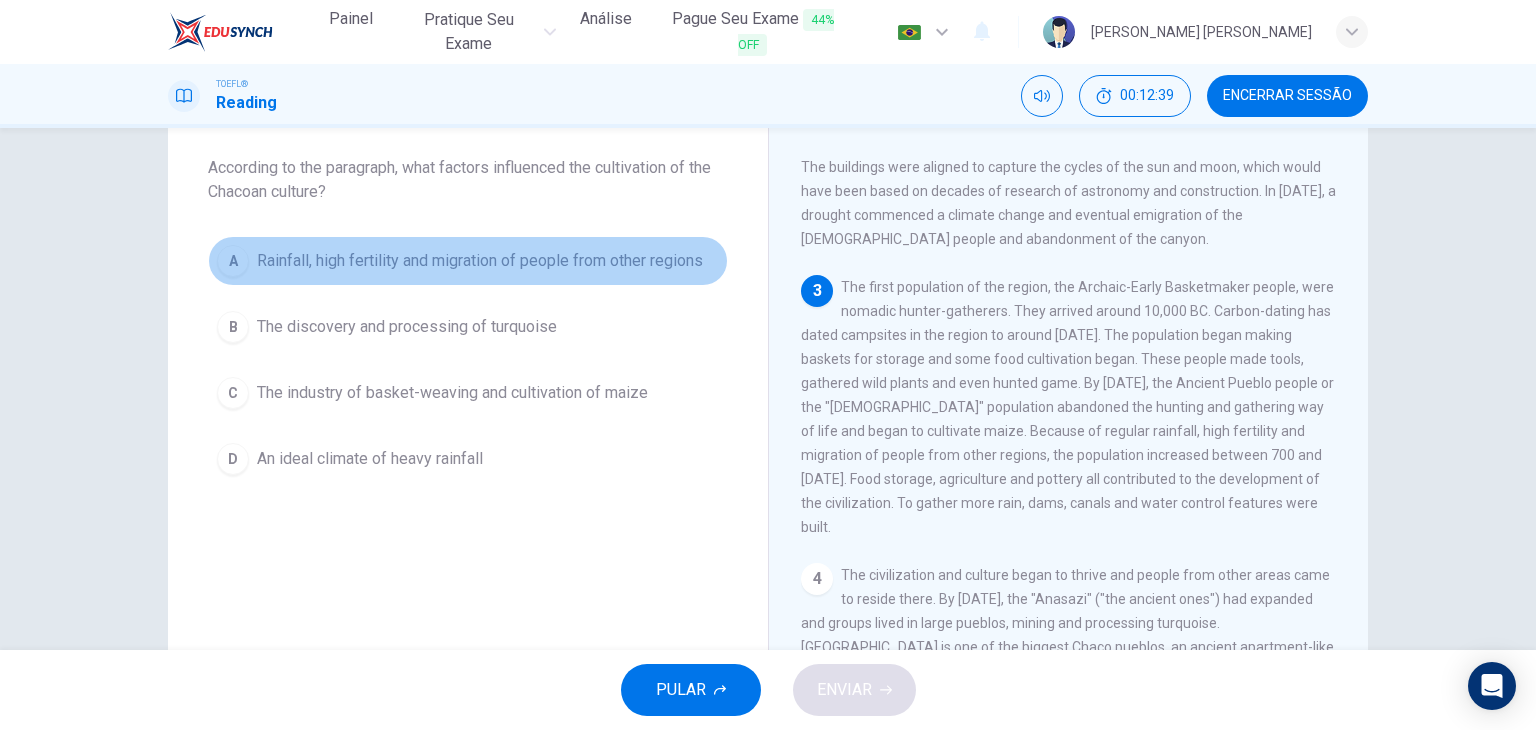 click on "Rainfall, high fertility and migration of people from other regions" at bounding box center [480, 261] 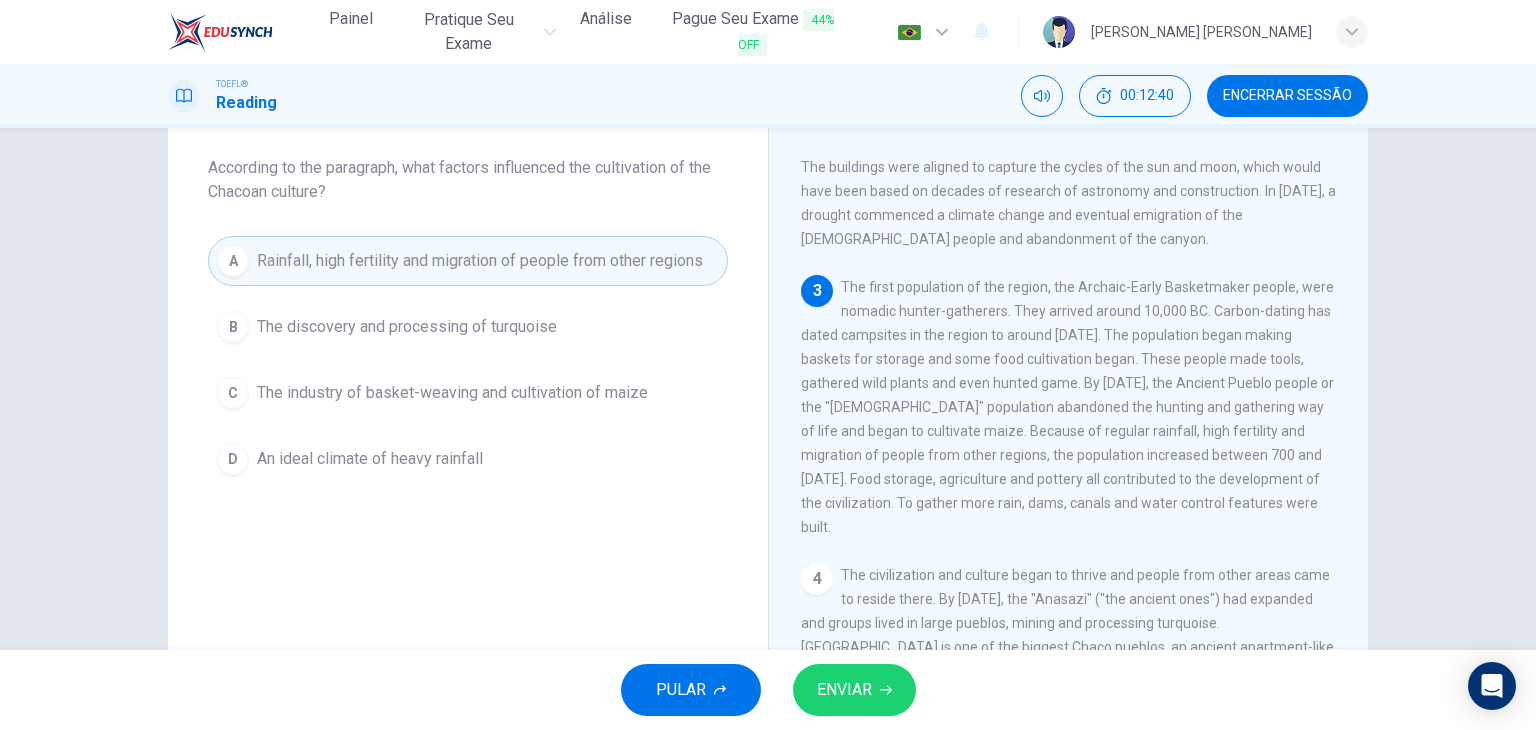 click on "ENVIAR" at bounding box center (854, 690) 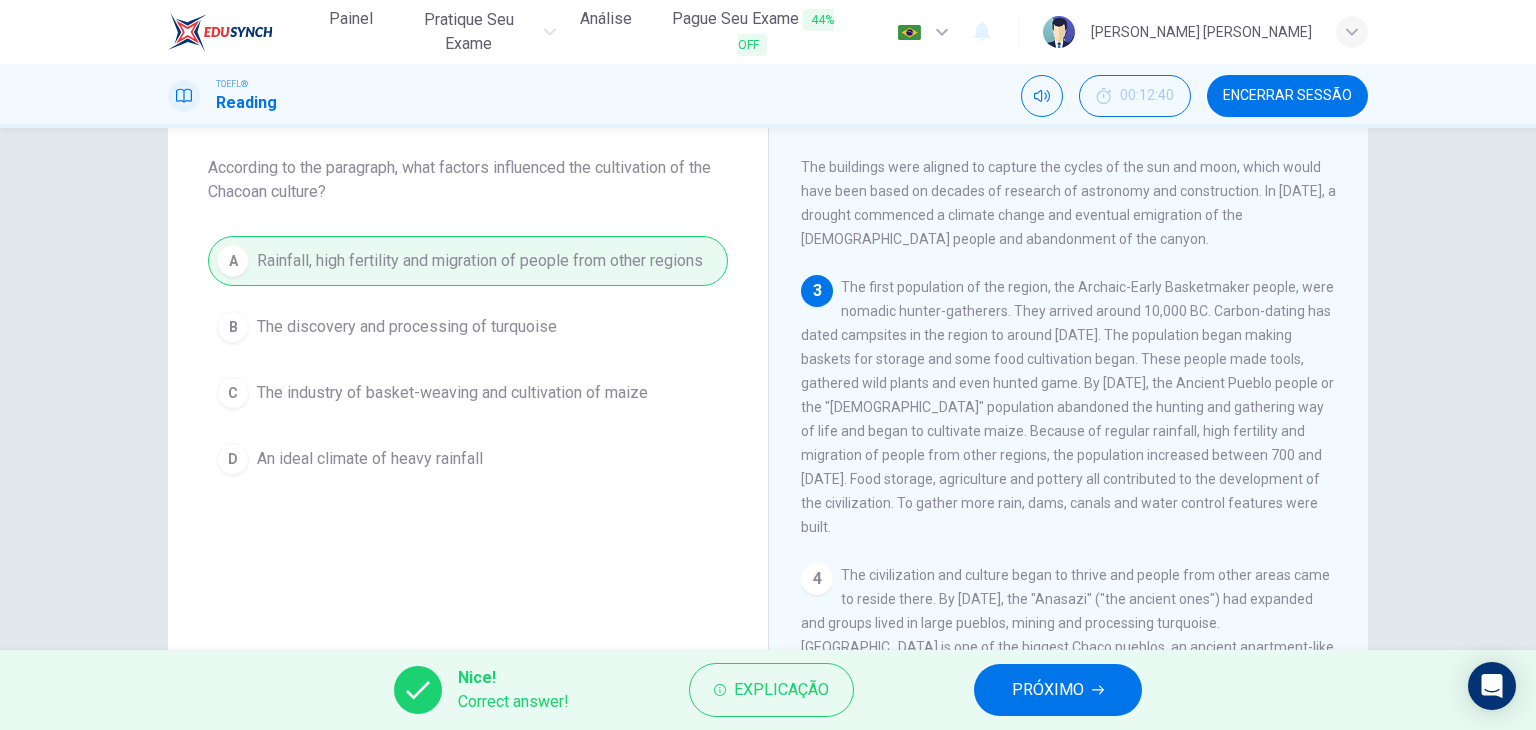 click on "PRÓXIMO" at bounding box center (1058, 690) 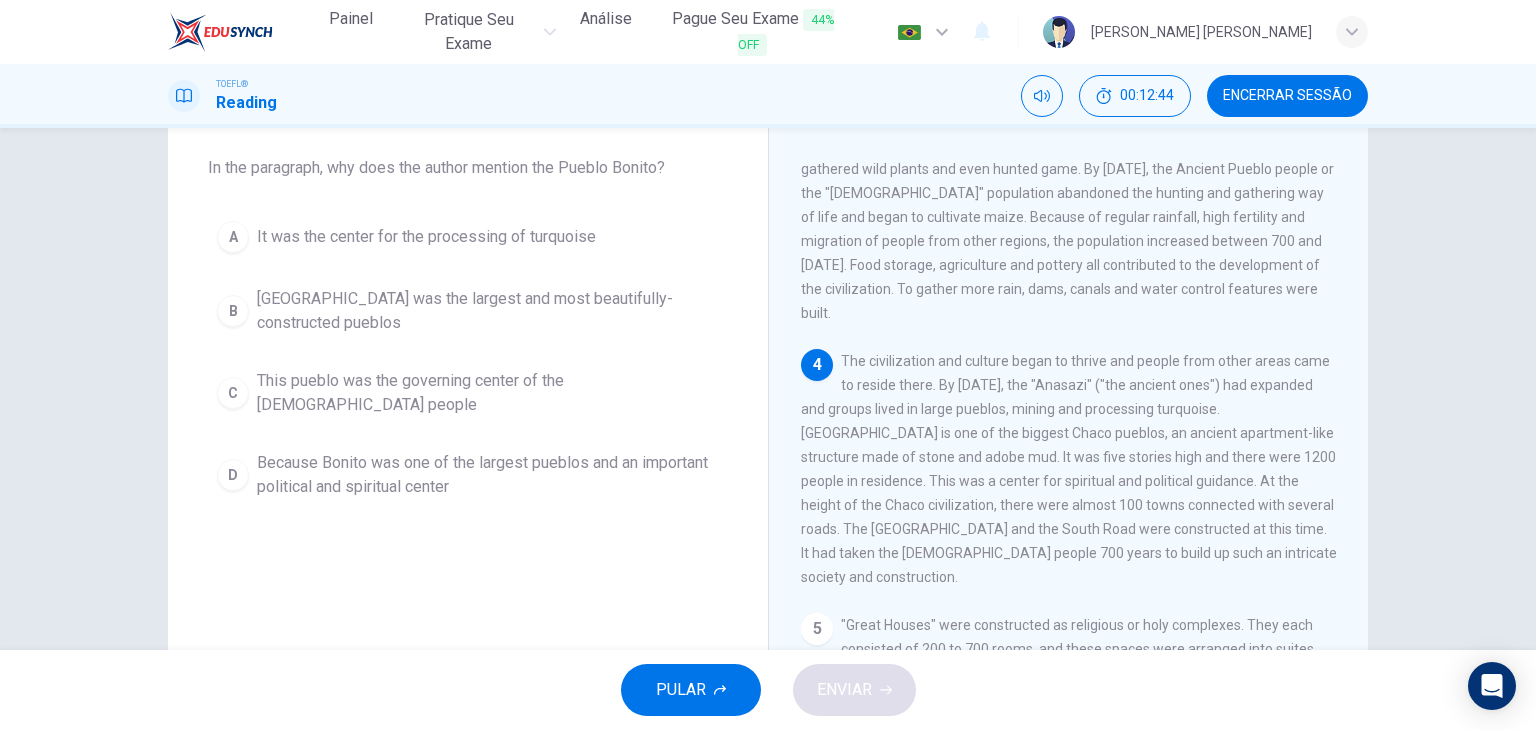 scroll, scrollTop: 440, scrollLeft: 0, axis: vertical 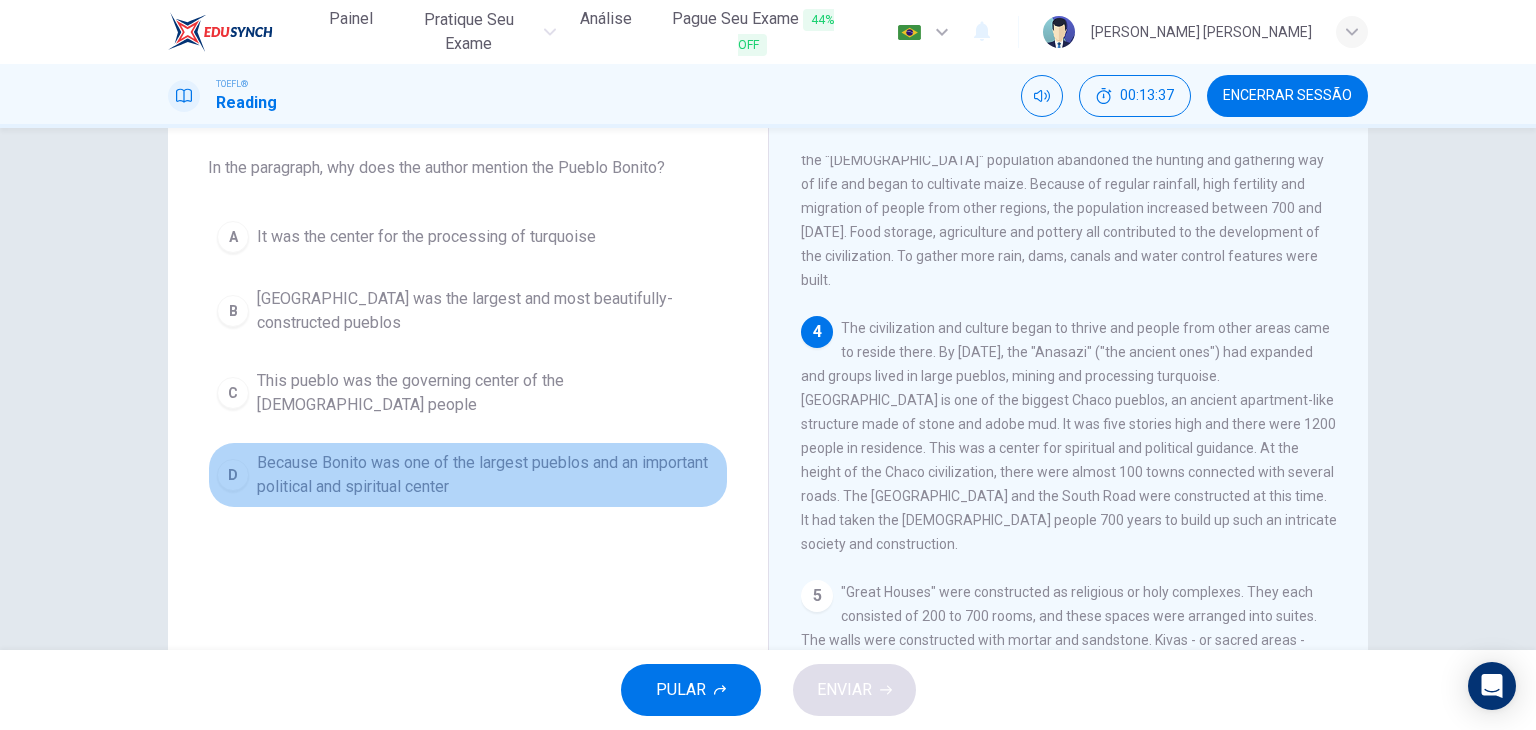 click on "Because Bonito was one of the largest pueblos and an important political and spiritual center" at bounding box center (488, 475) 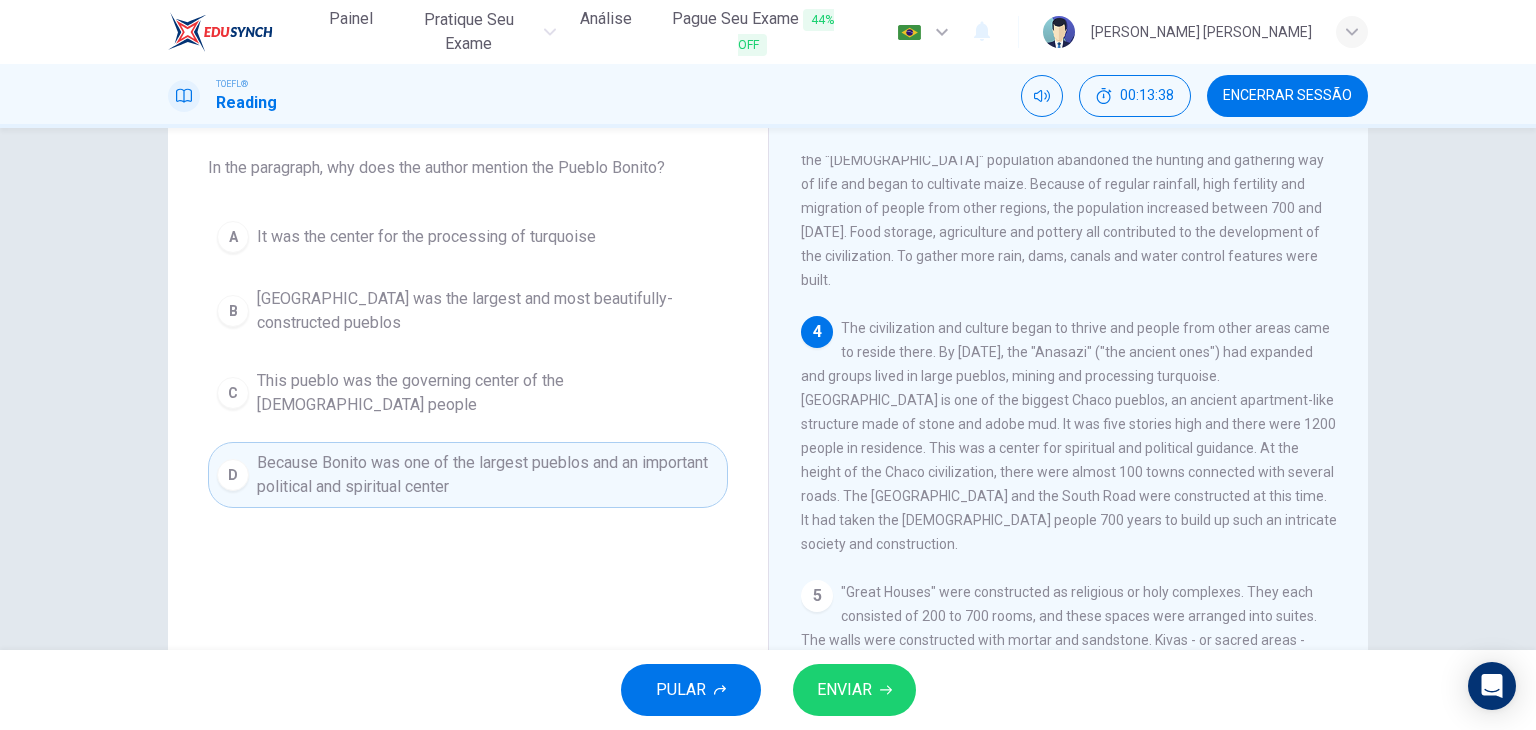 click on "ENVIAR" at bounding box center [844, 690] 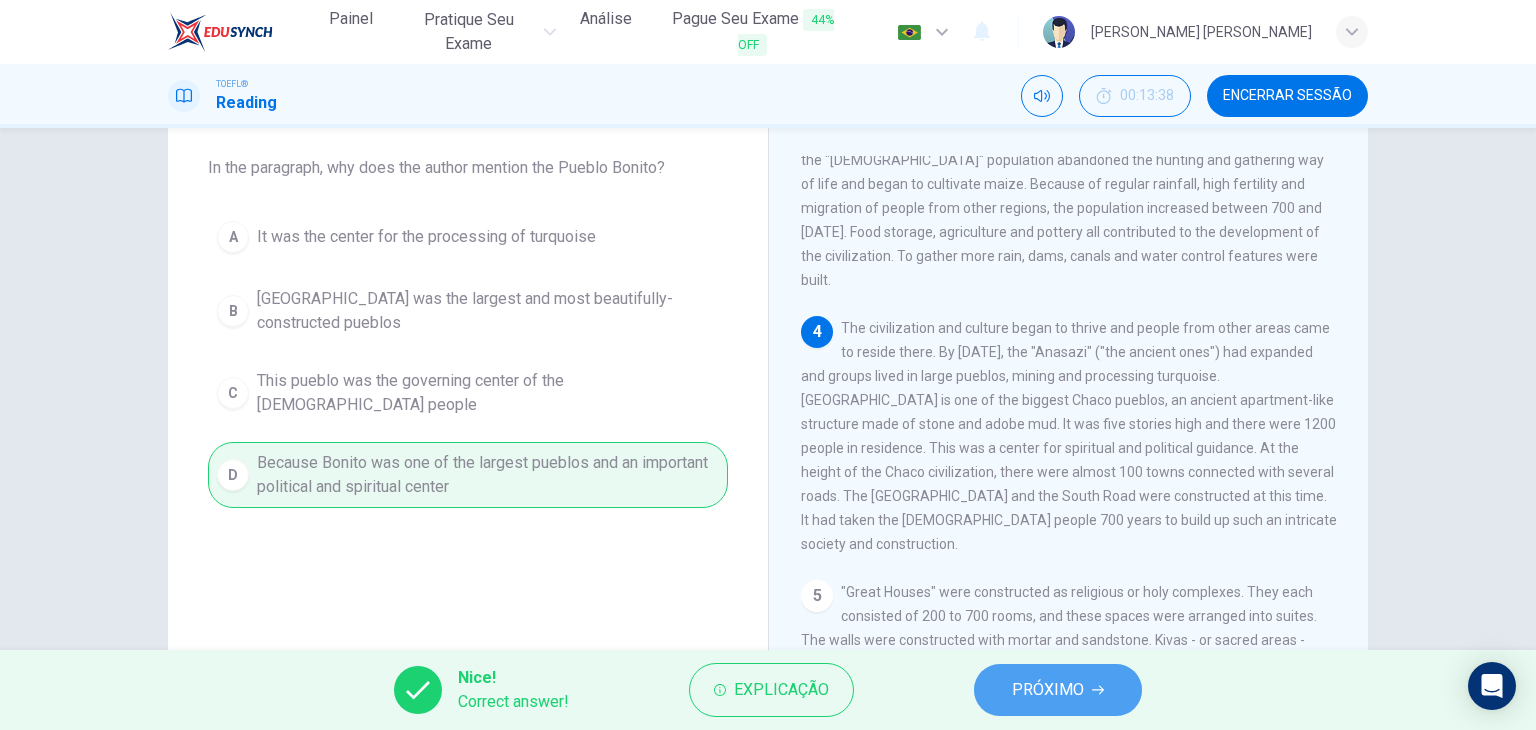 click on "PRÓXIMO" at bounding box center (1048, 690) 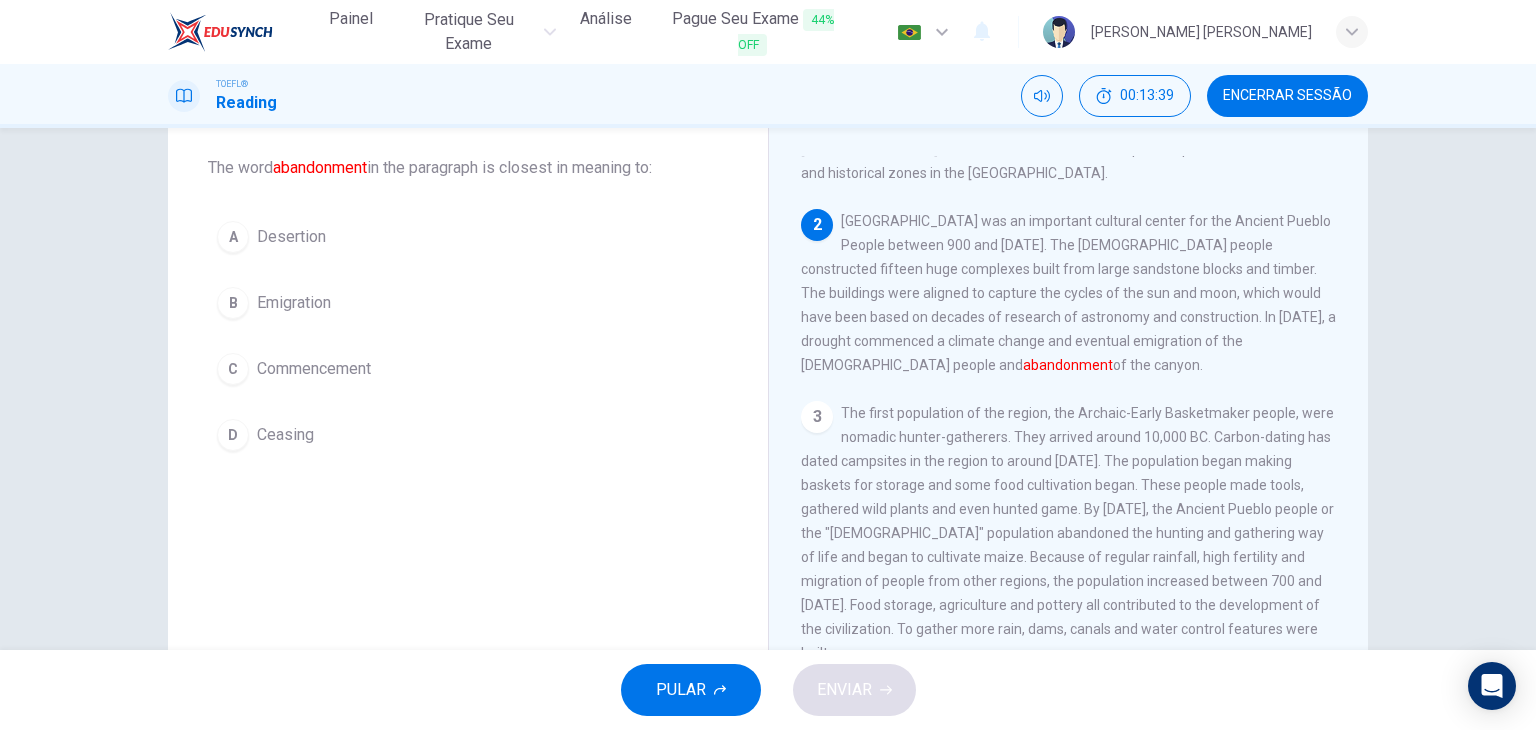 scroll, scrollTop: 23, scrollLeft: 0, axis: vertical 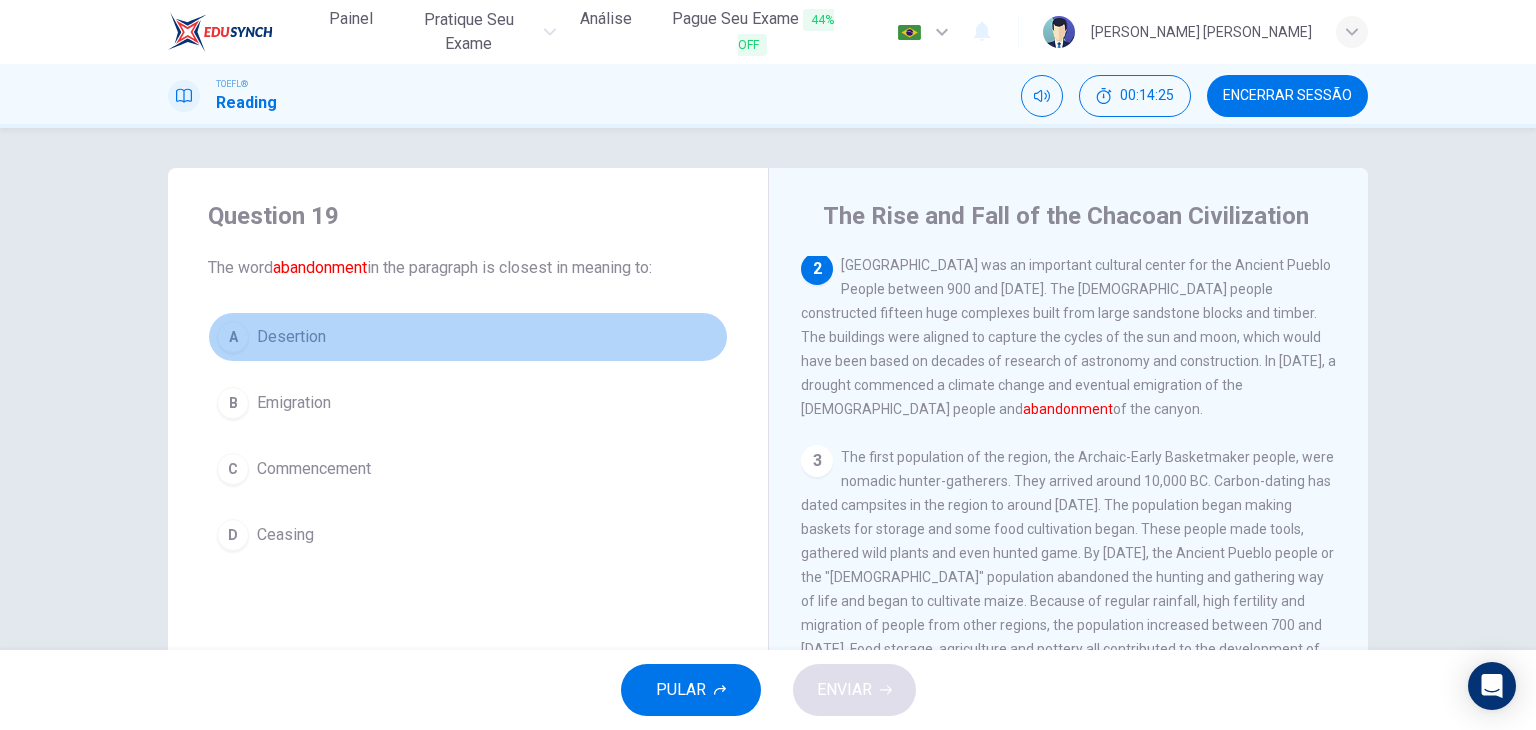 click on "Desertion" at bounding box center [291, 337] 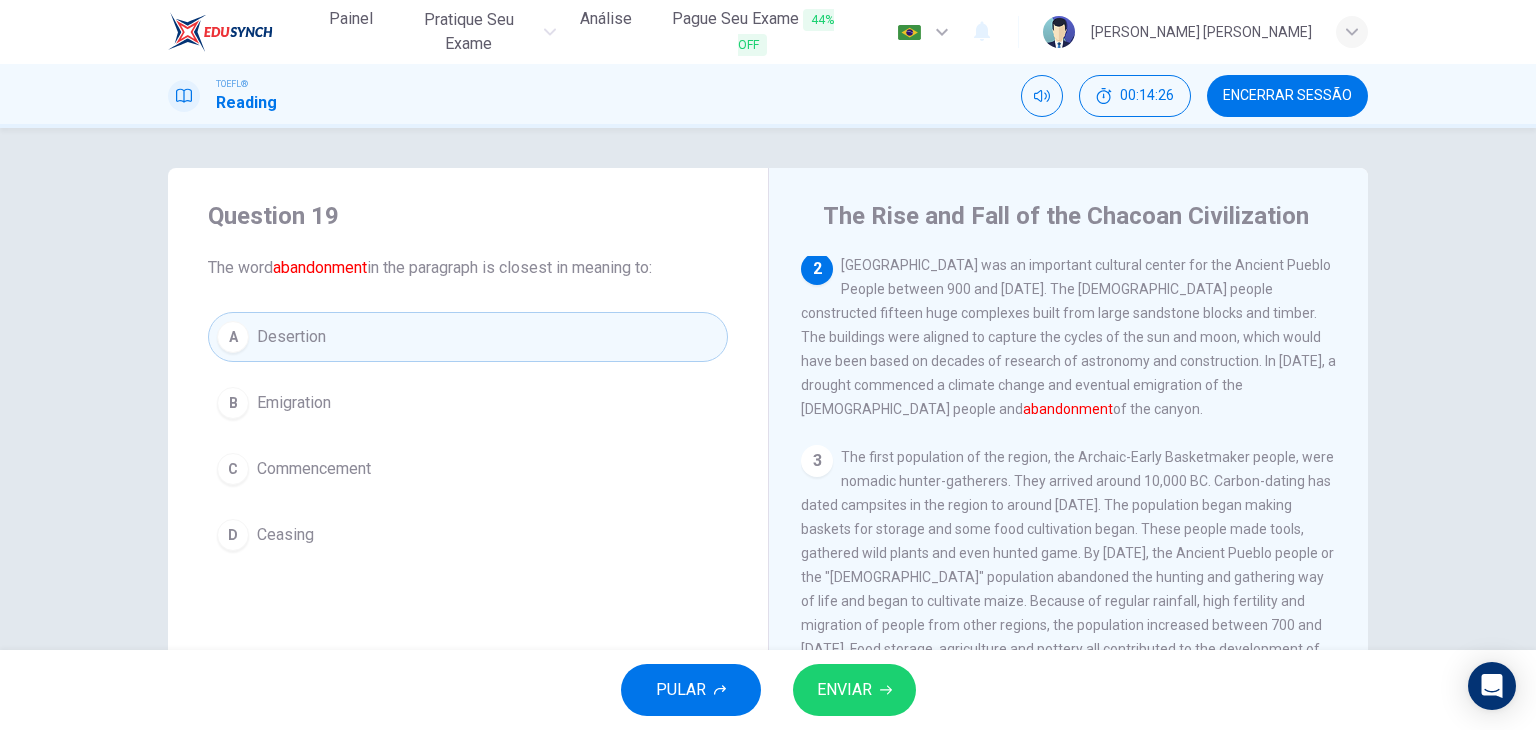 click on "ENVIAR" at bounding box center (844, 690) 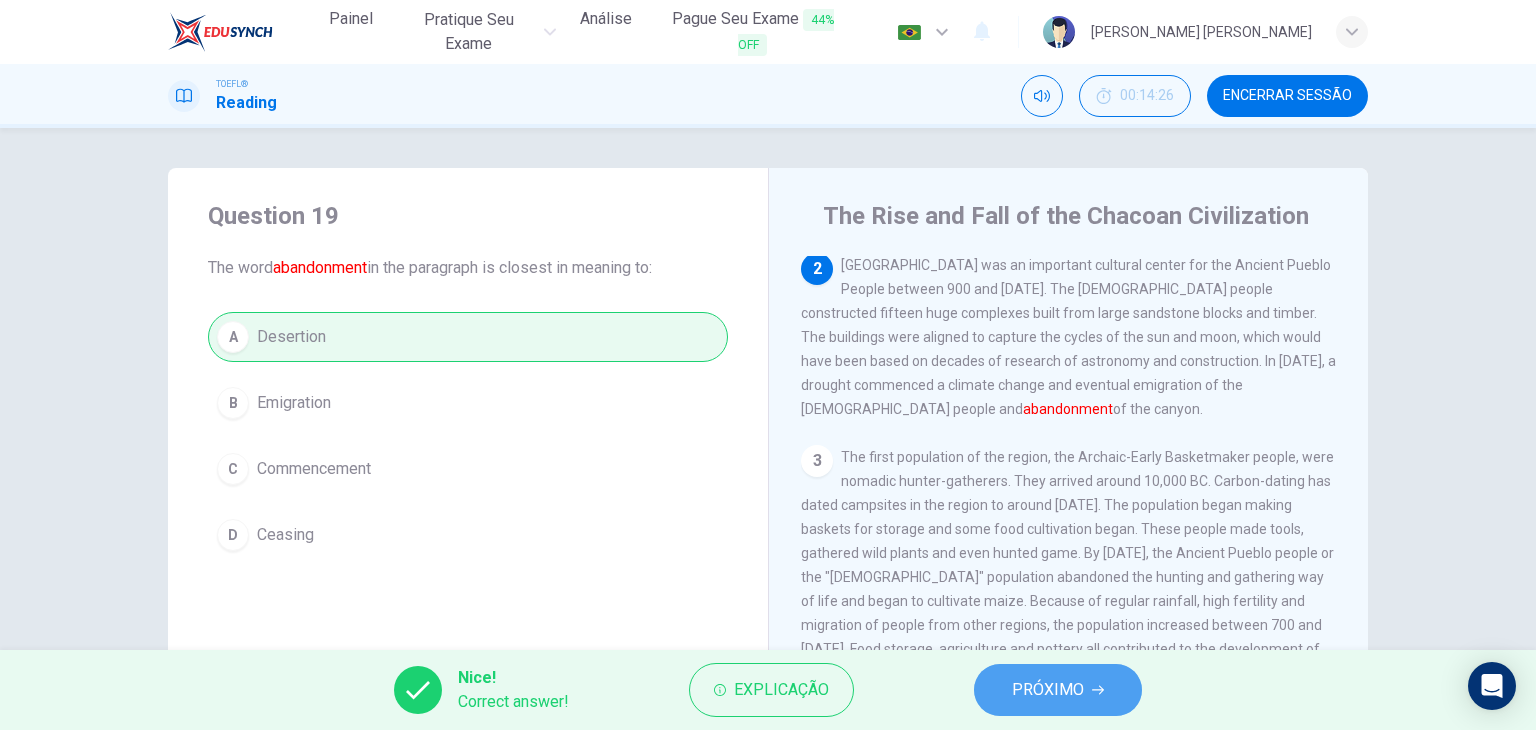 click on "PRÓXIMO" at bounding box center (1048, 690) 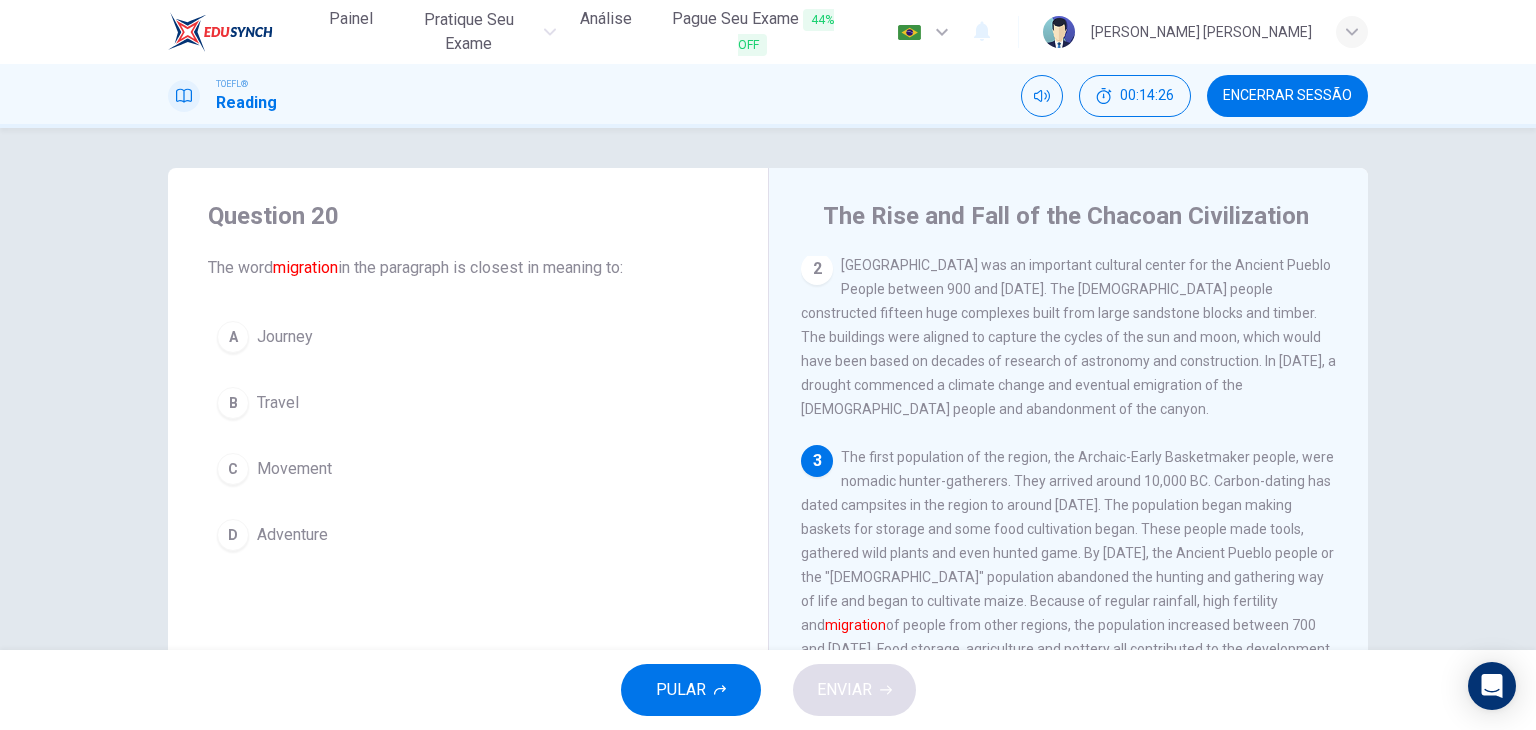 scroll, scrollTop: 193, scrollLeft: 0, axis: vertical 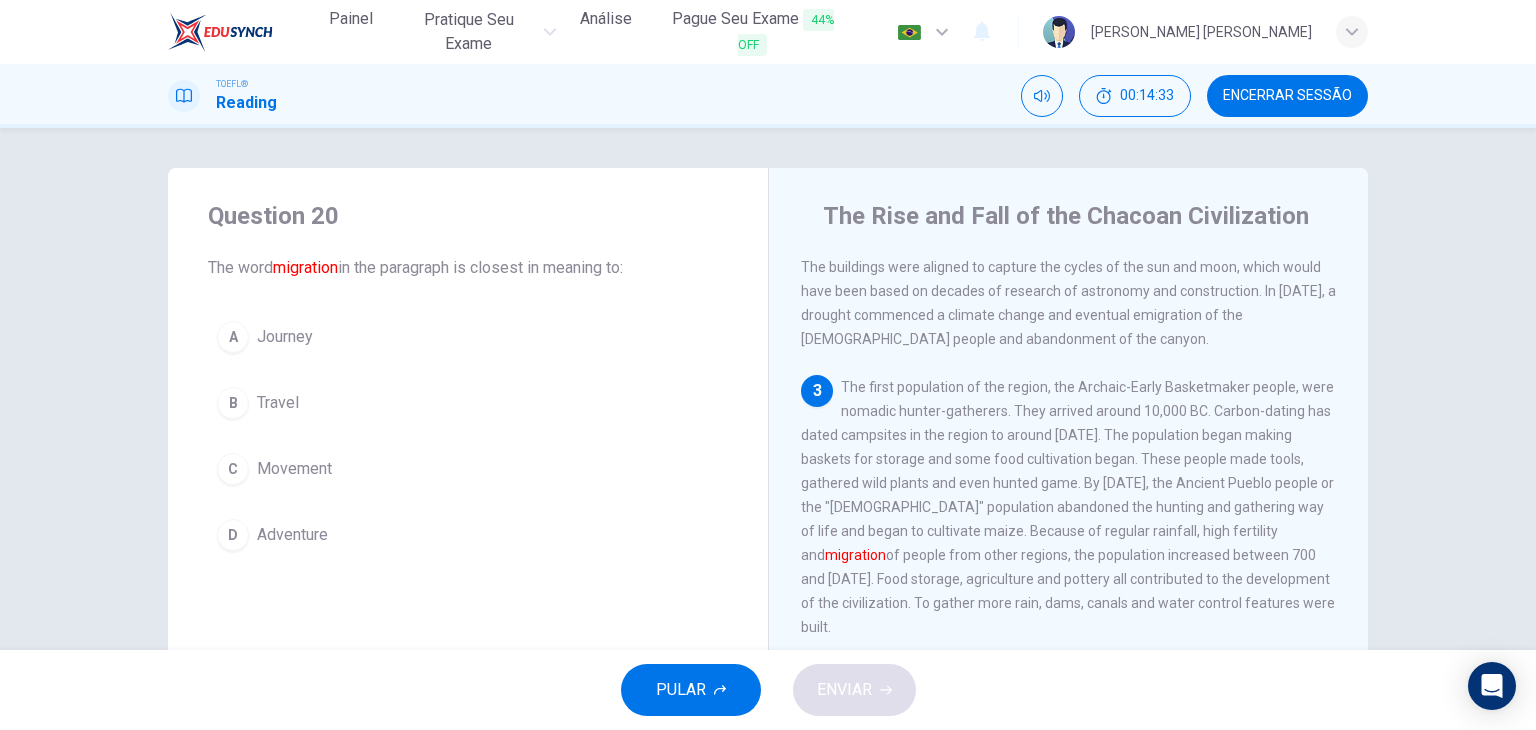 click on "C Movement" at bounding box center [468, 469] 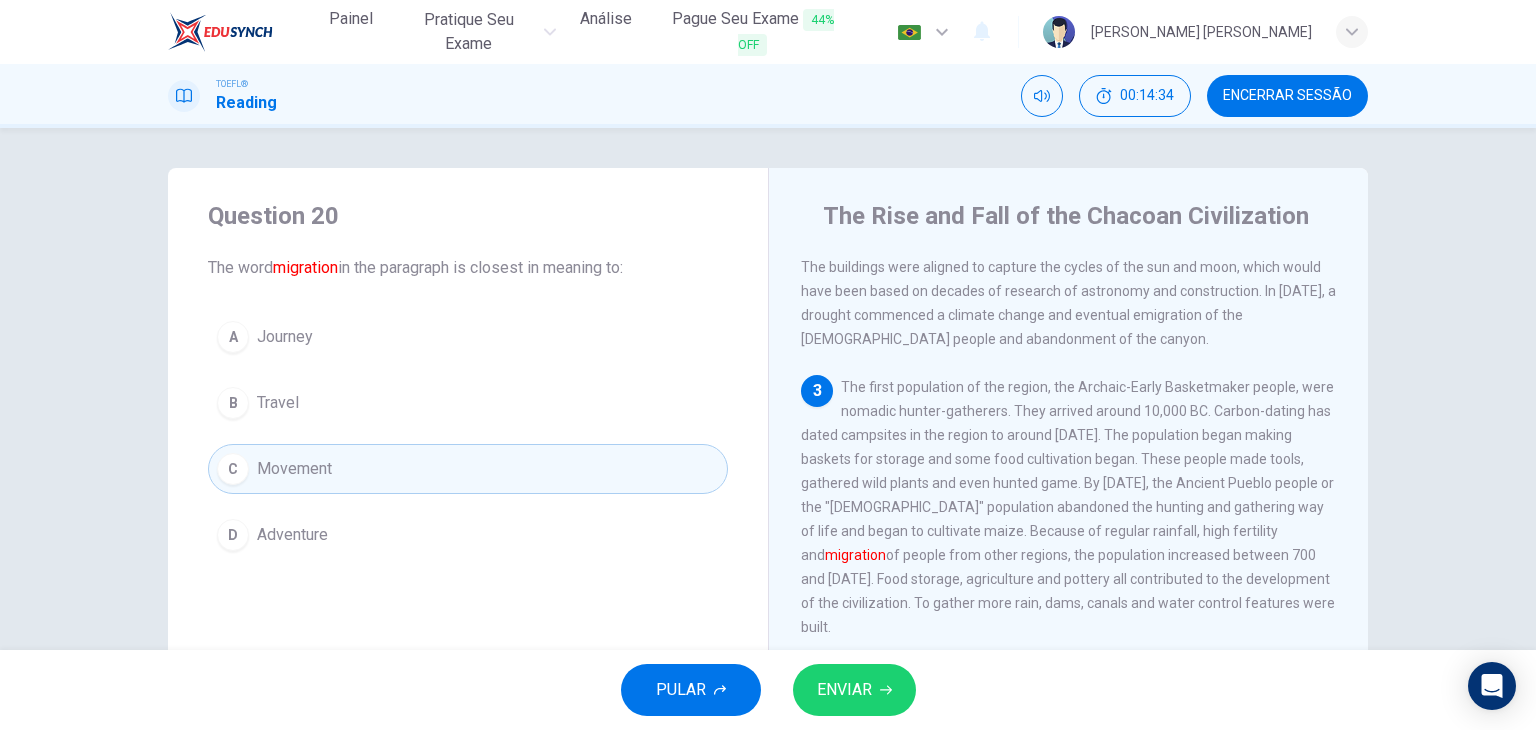 click on "ENVIAR" at bounding box center (844, 690) 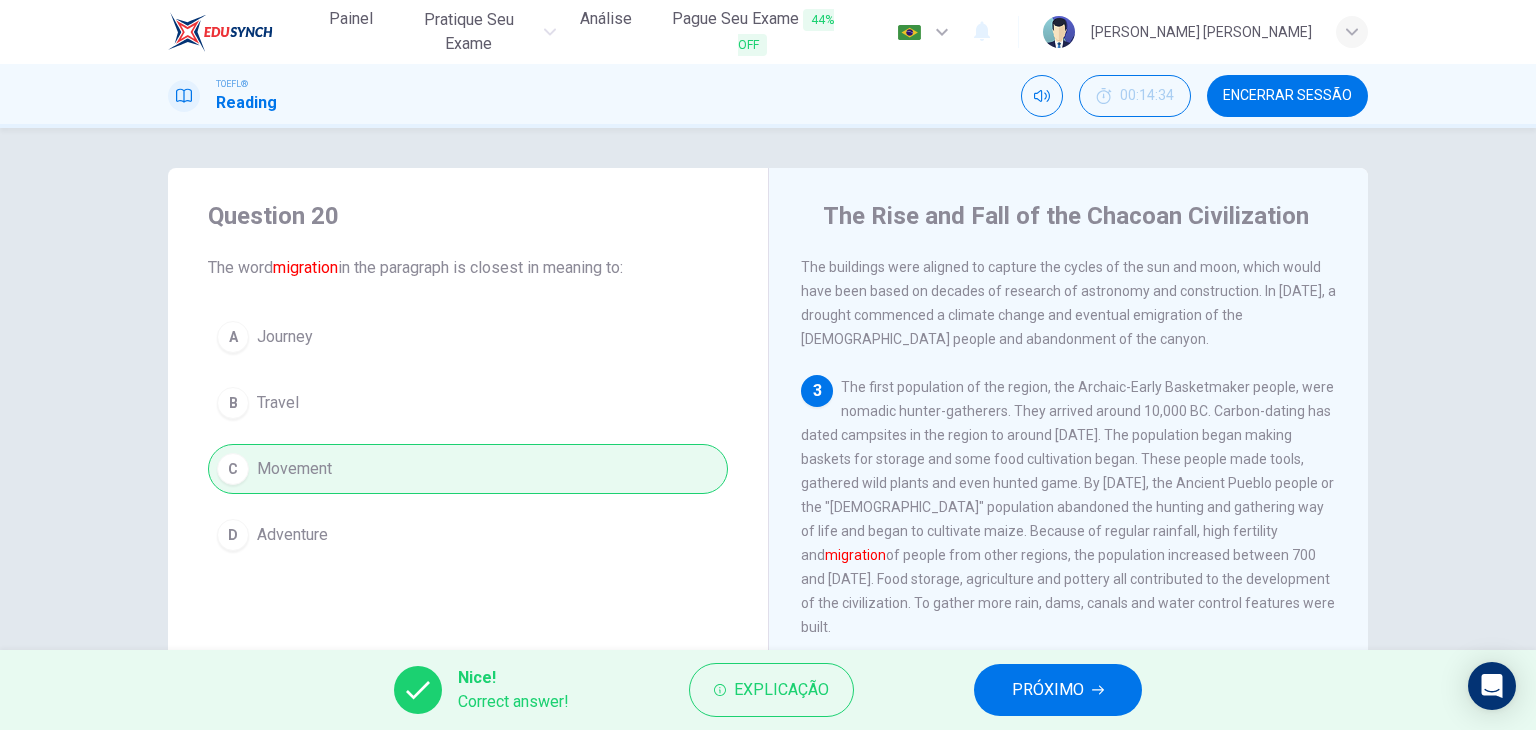 click on "PRÓXIMO" at bounding box center [1058, 690] 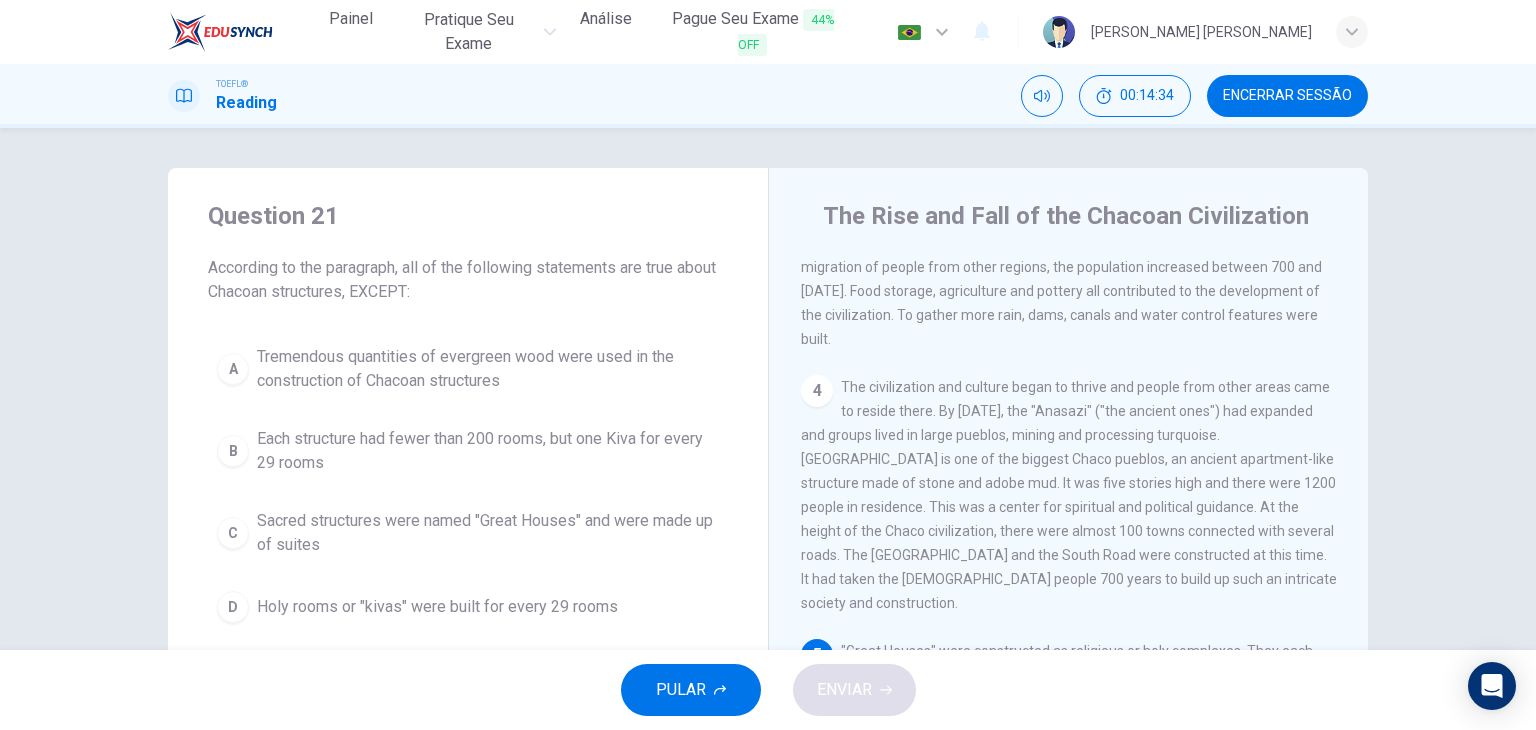scroll, scrollTop: 613, scrollLeft: 0, axis: vertical 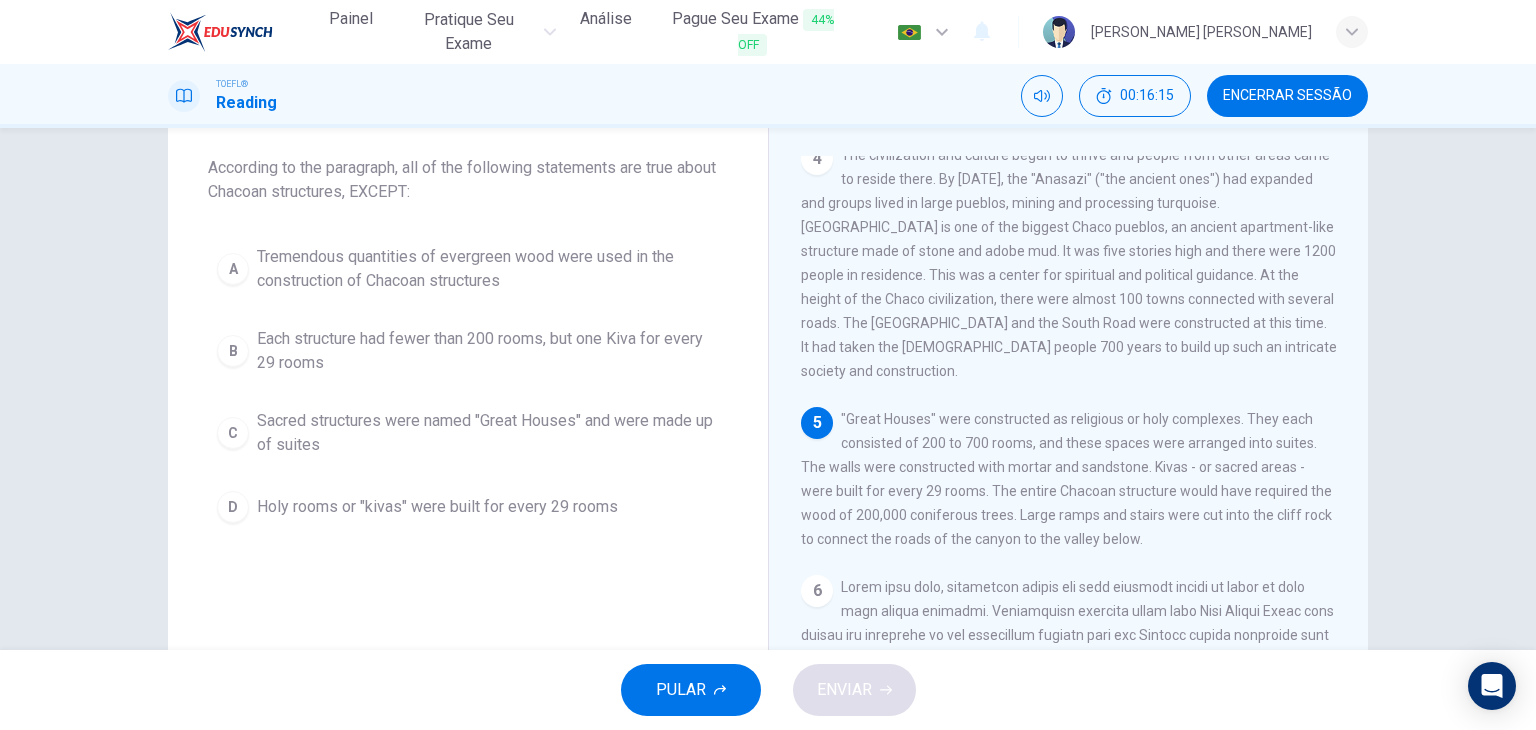 click on "Tremendous quantities of evergreen wood were used in the construction of Chacoan structures" at bounding box center (488, 269) 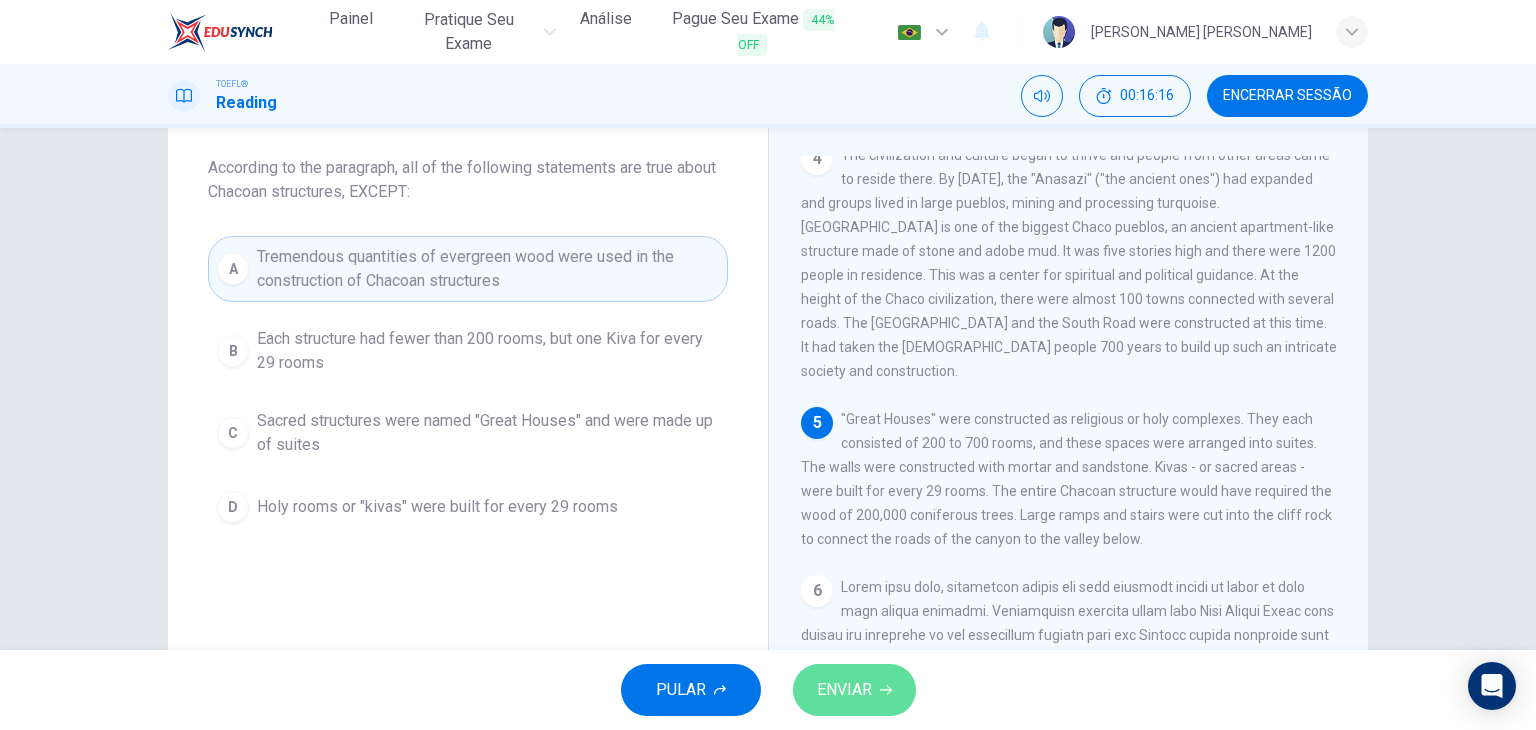 click on "ENVIAR" at bounding box center (844, 690) 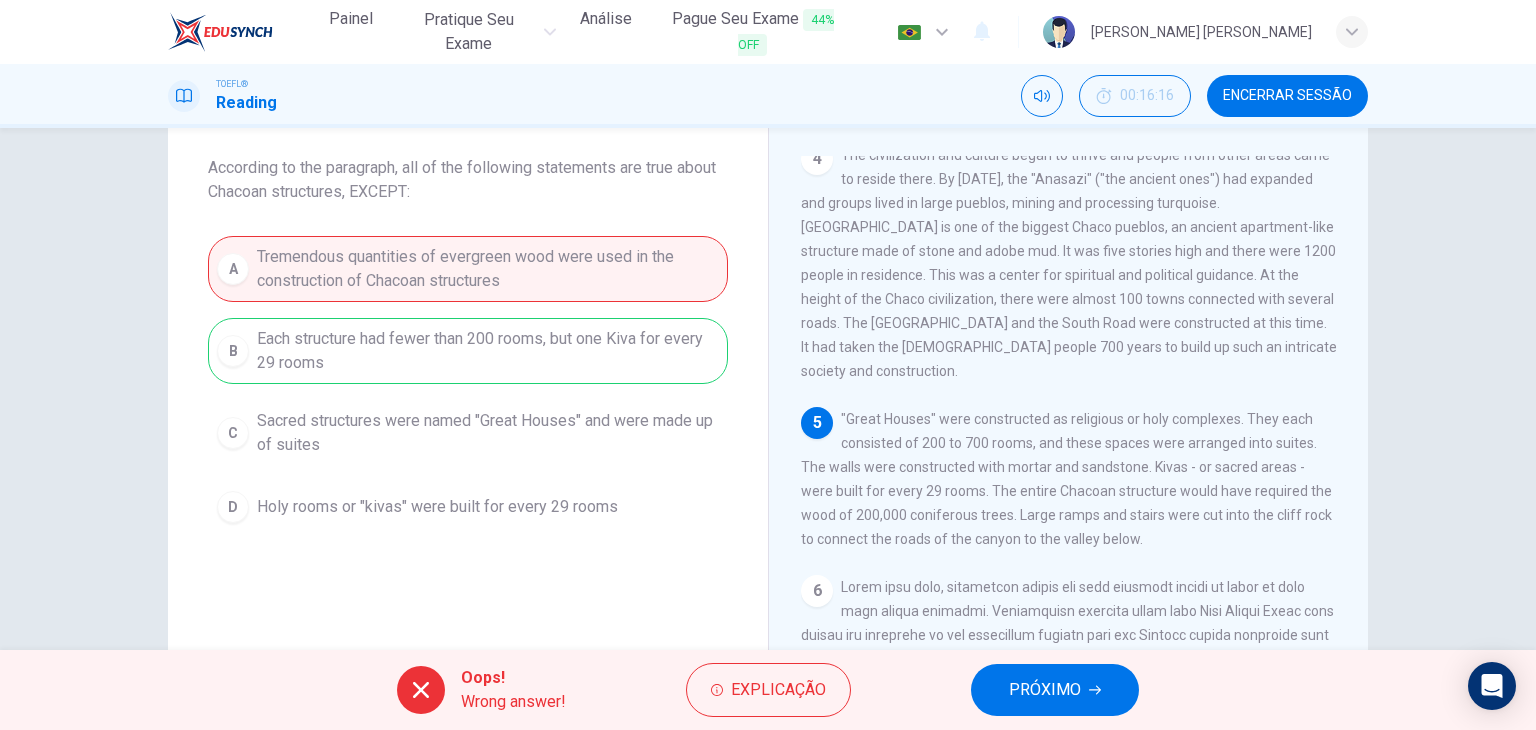 click on "PRÓXIMO" at bounding box center (1055, 690) 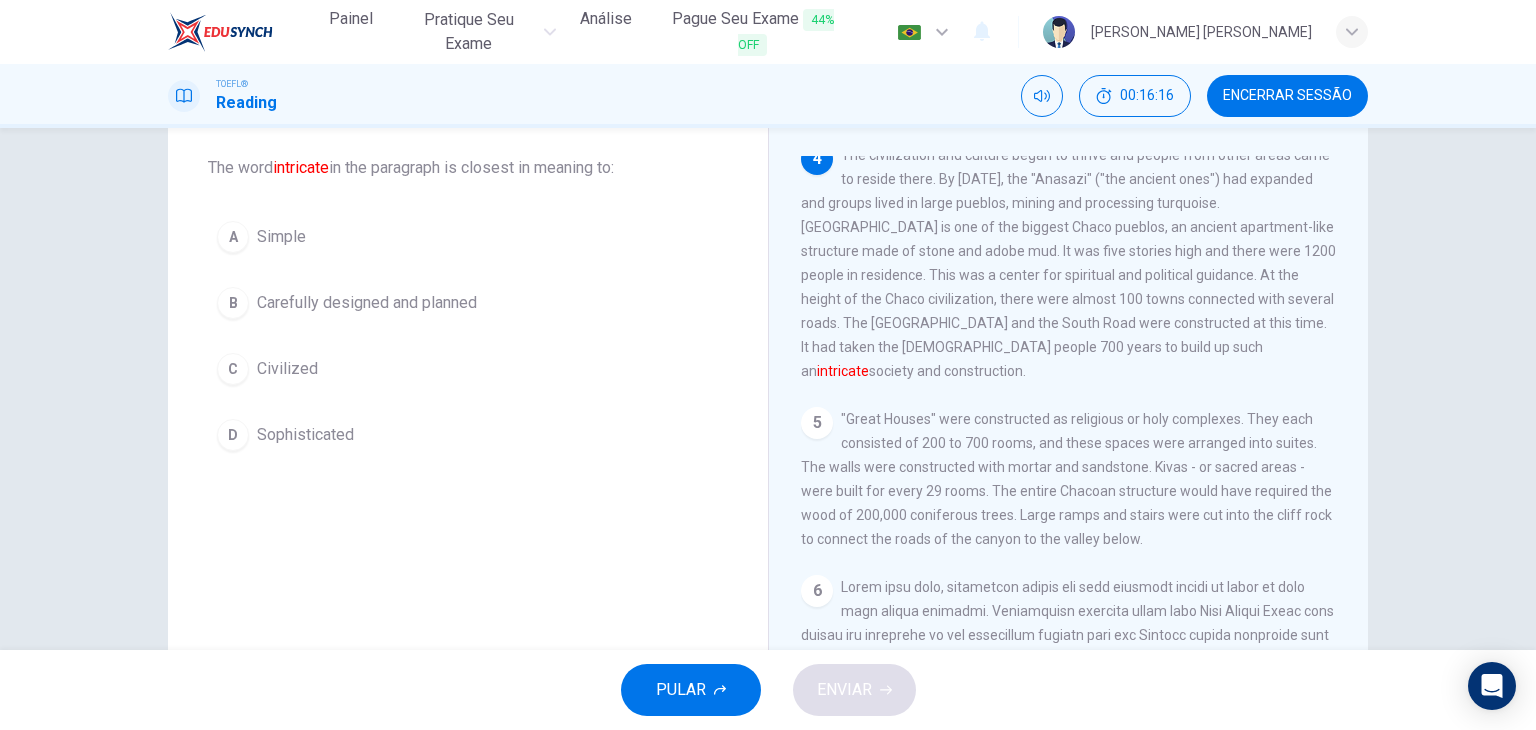 scroll, scrollTop: 592, scrollLeft: 0, axis: vertical 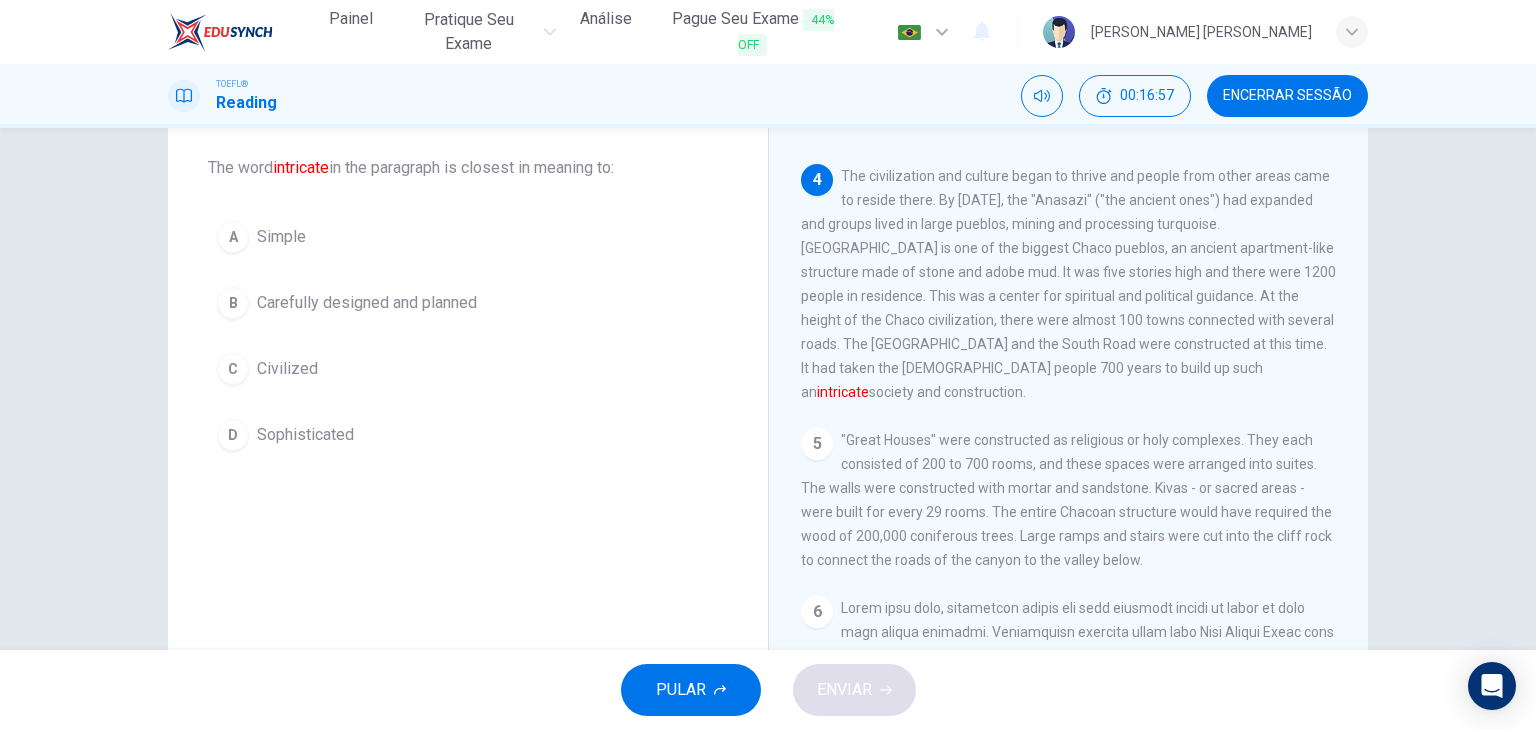 click on "Civilized" at bounding box center [287, 369] 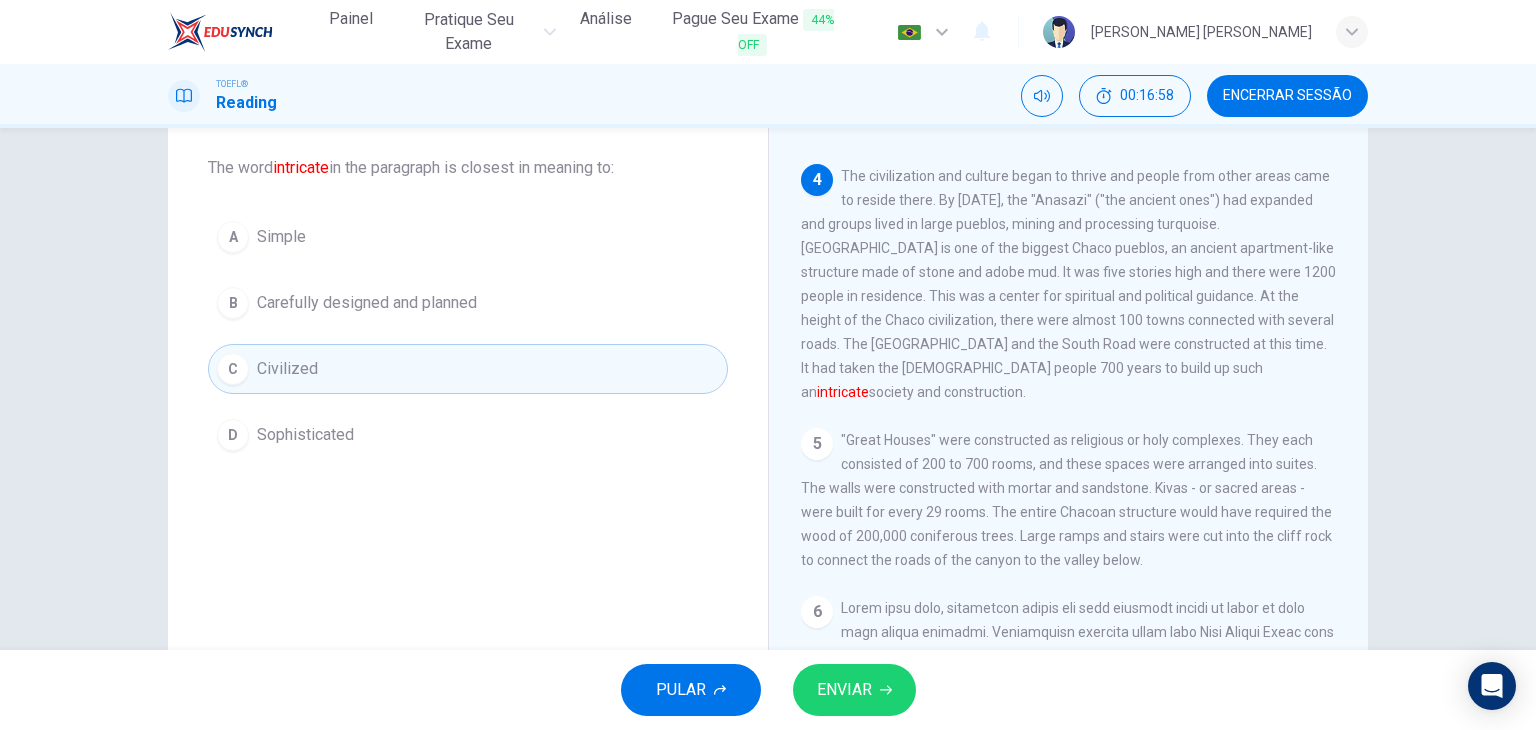 click on "ENVIAR" at bounding box center (844, 690) 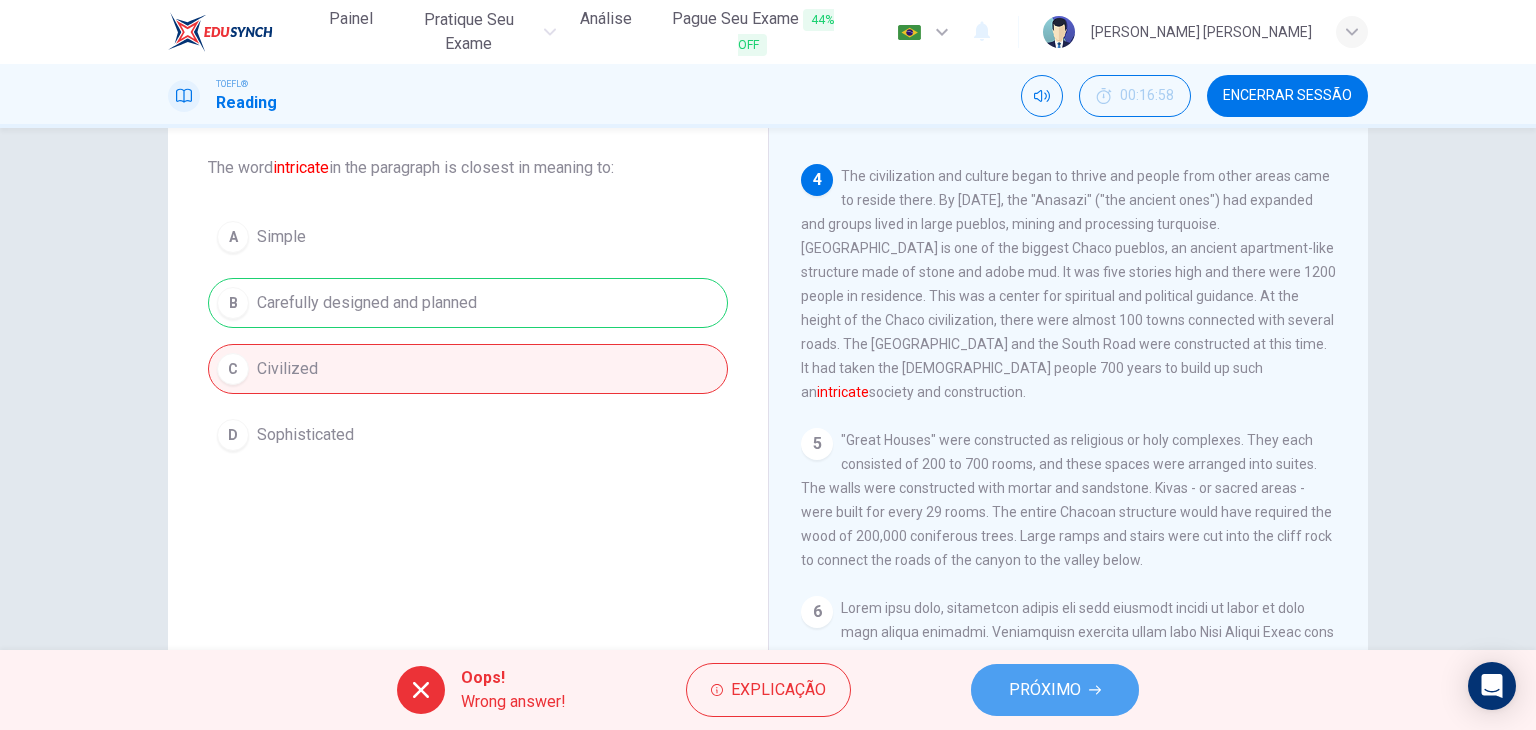 click on "PRÓXIMO" at bounding box center (1045, 690) 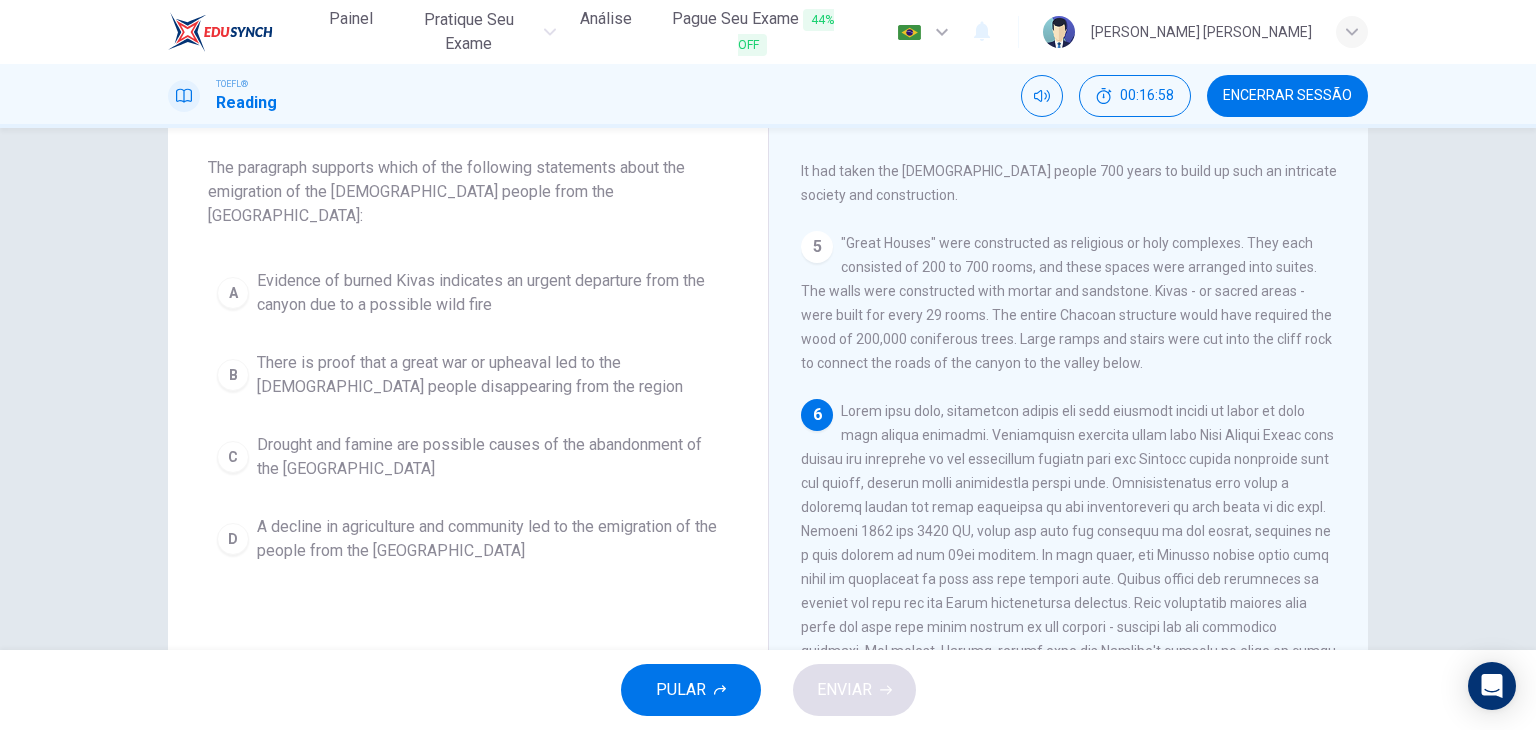 scroll, scrollTop: 808, scrollLeft: 0, axis: vertical 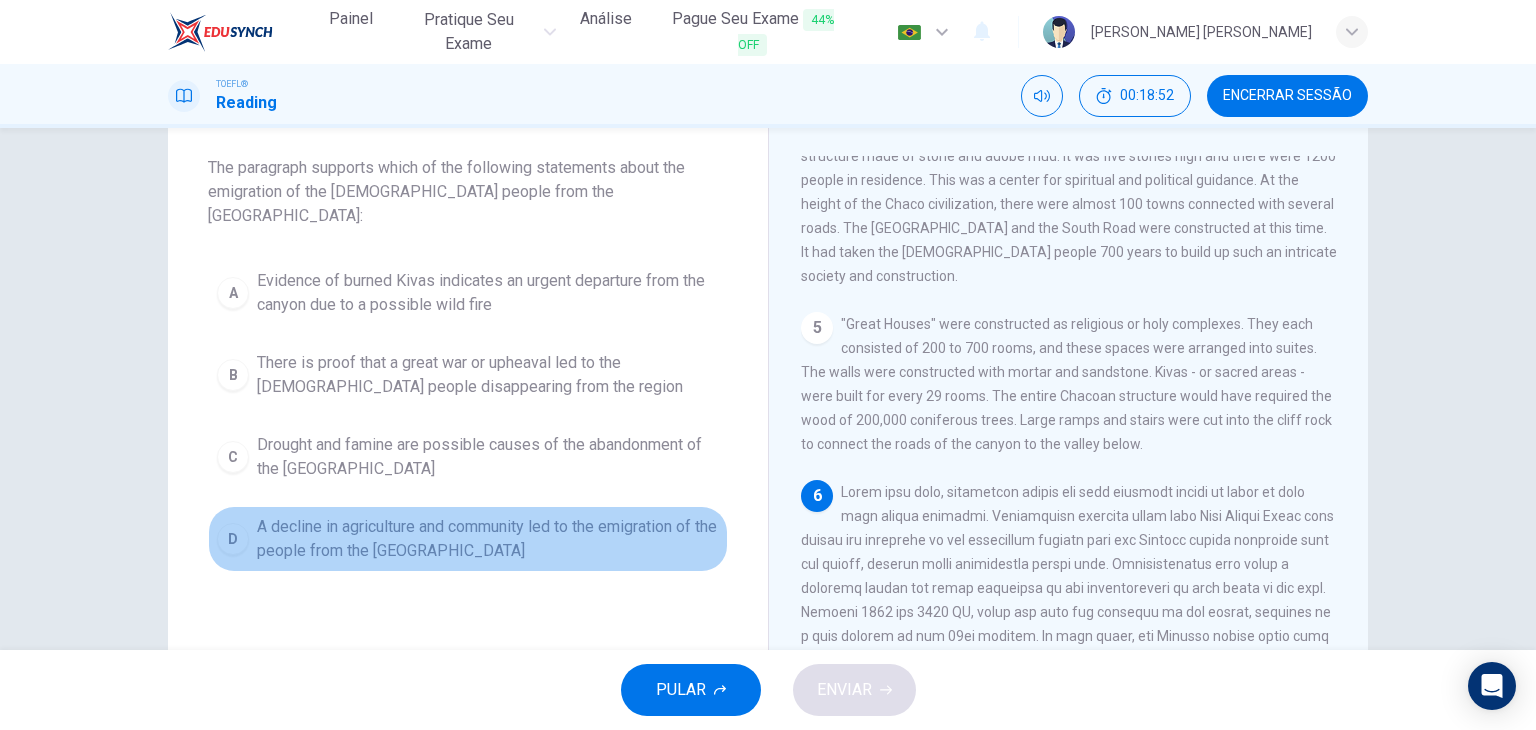 click on "A decline in agriculture and community led to the emigration of the people from the [GEOGRAPHIC_DATA]" at bounding box center (488, 539) 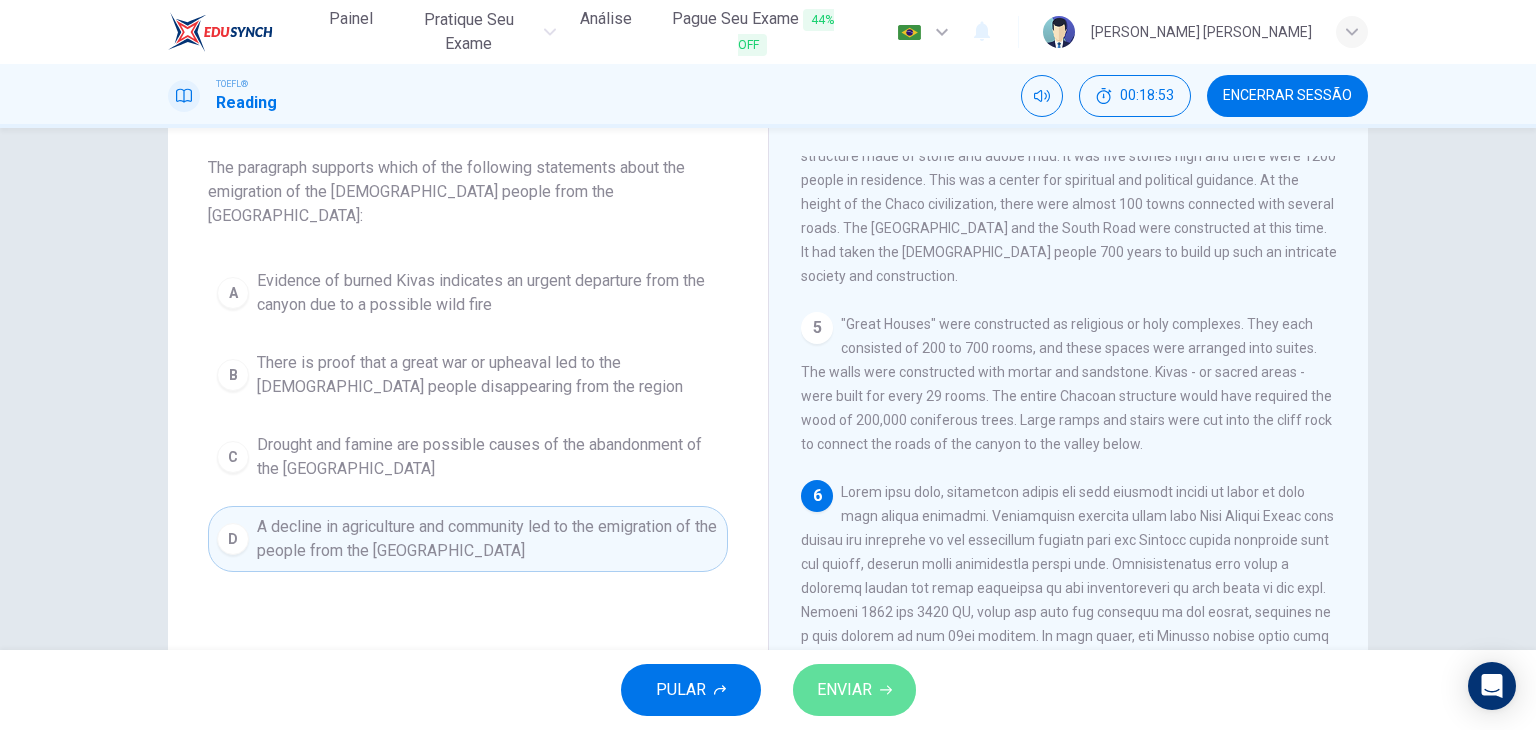 click on "ENVIAR" at bounding box center [854, 690] 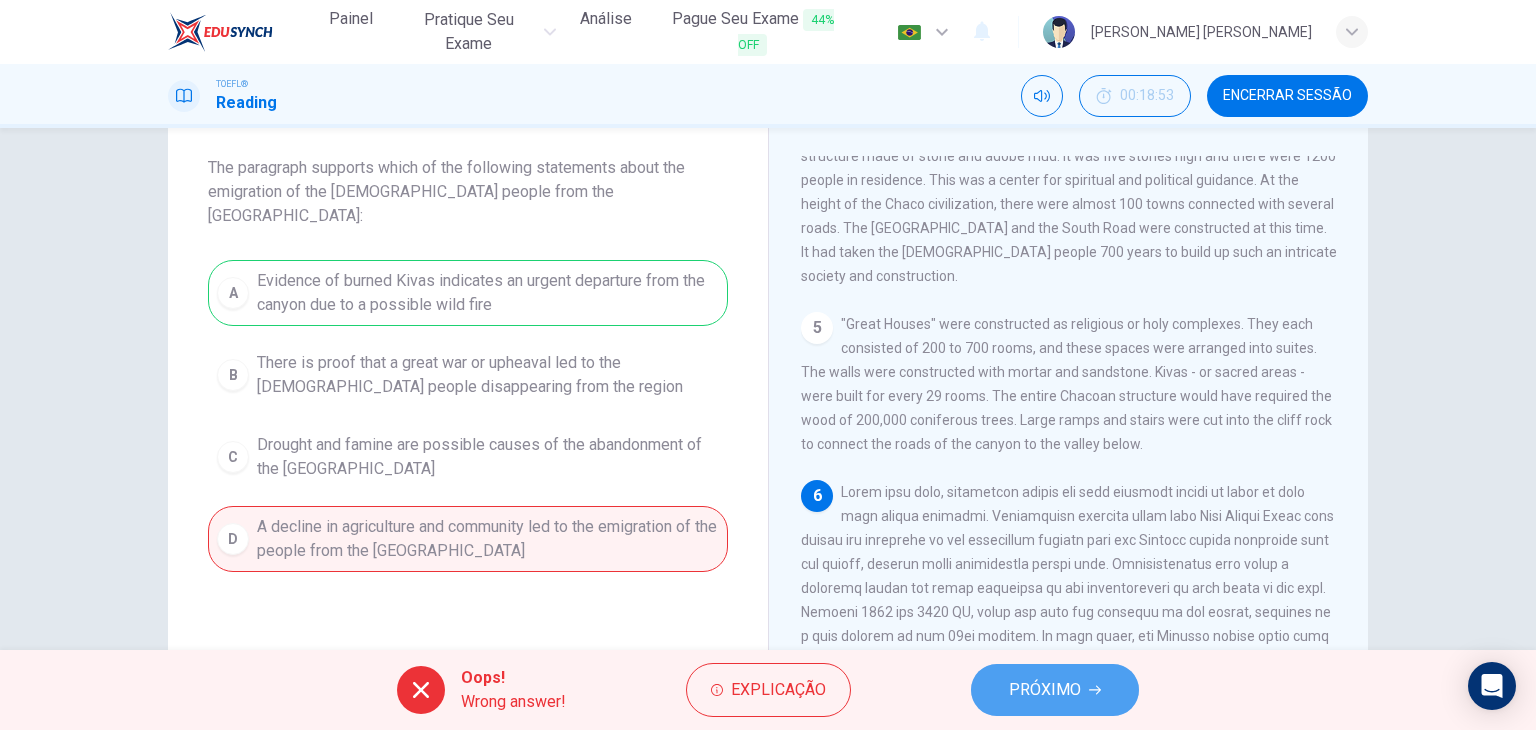 click on "PRÓXIMO" at bounding box center [1045, 690] 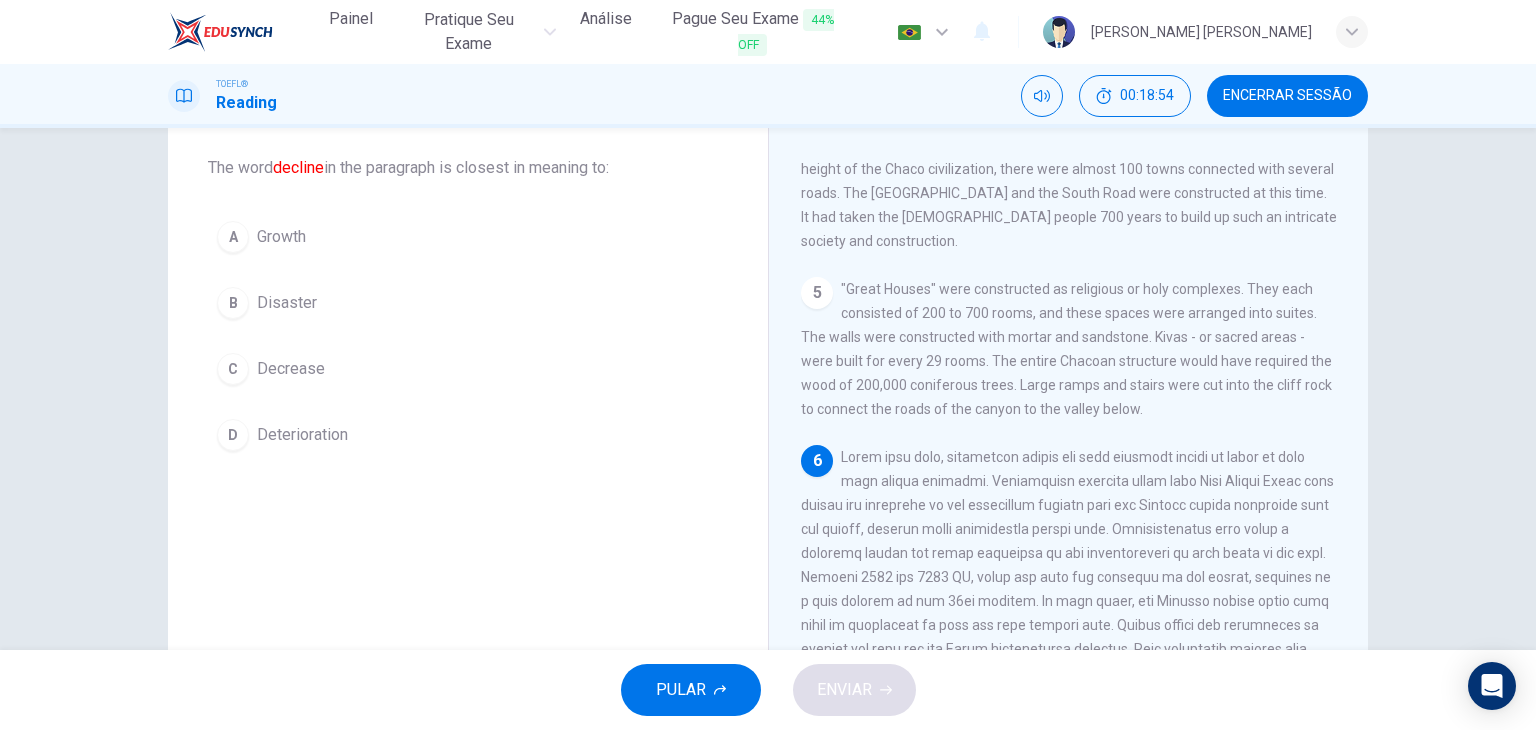 scroll, scrollTop: 708, scrollLeft: 0, axis: vertical 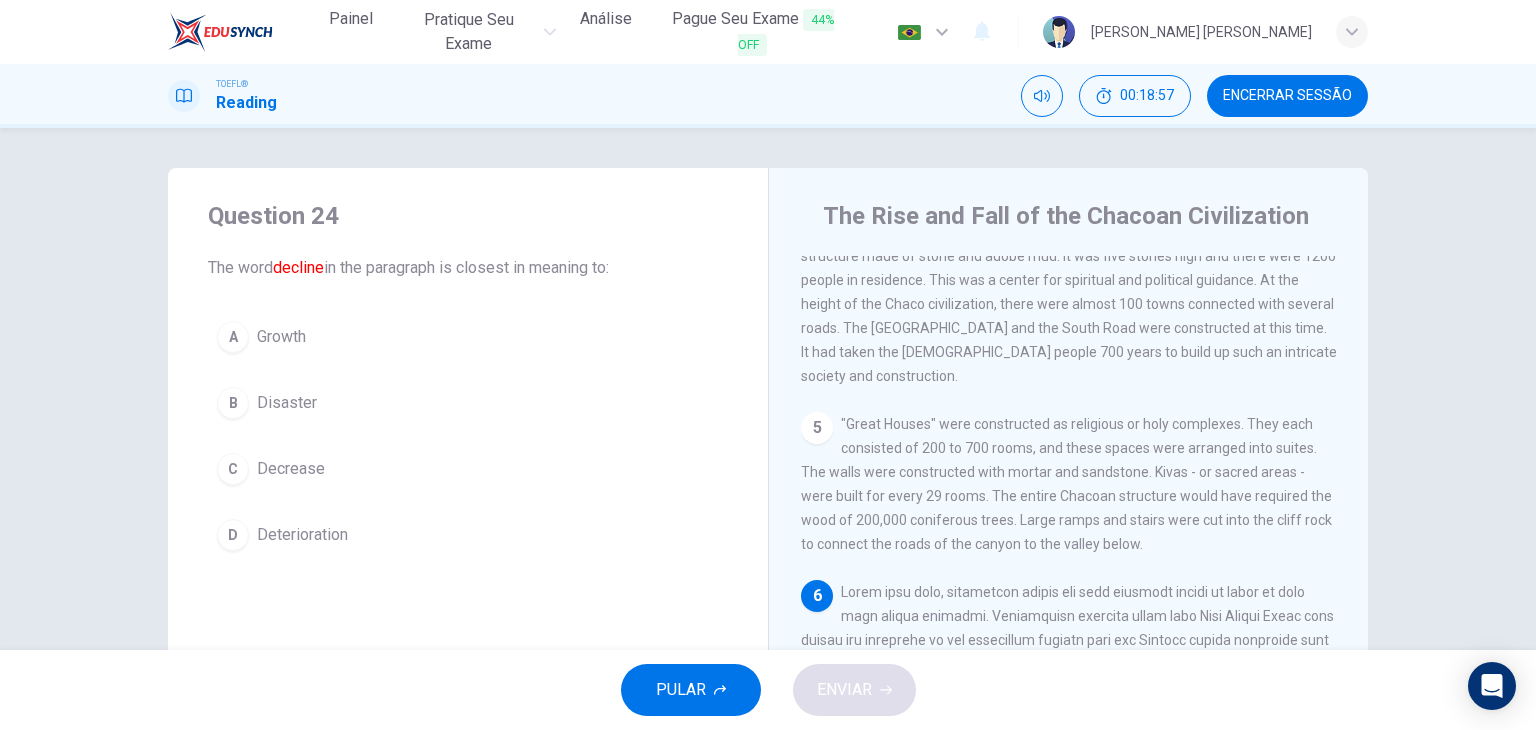 click on "Decrease" at bounding box center [291, 469] 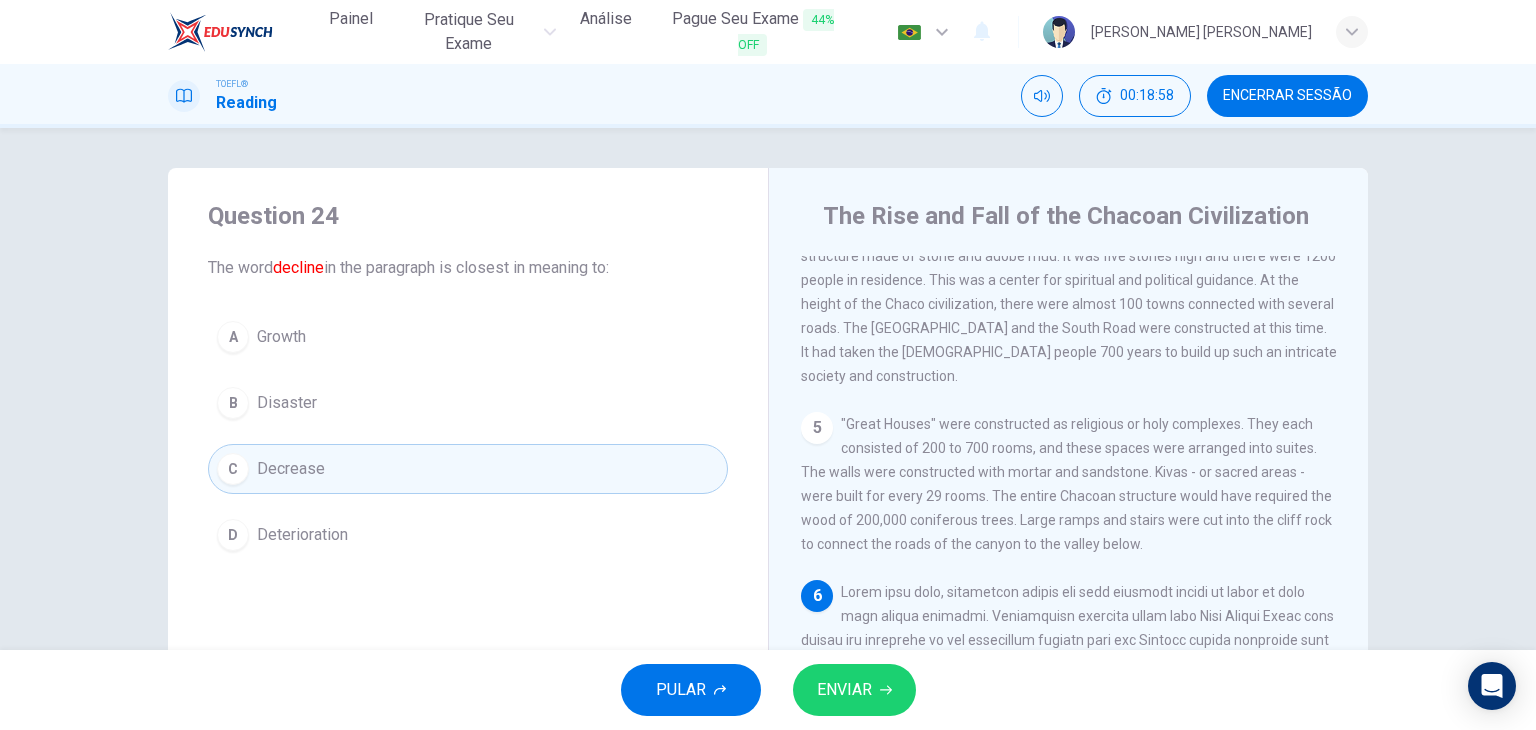 click on "ENVIAR" at bounding box center (854, 690) 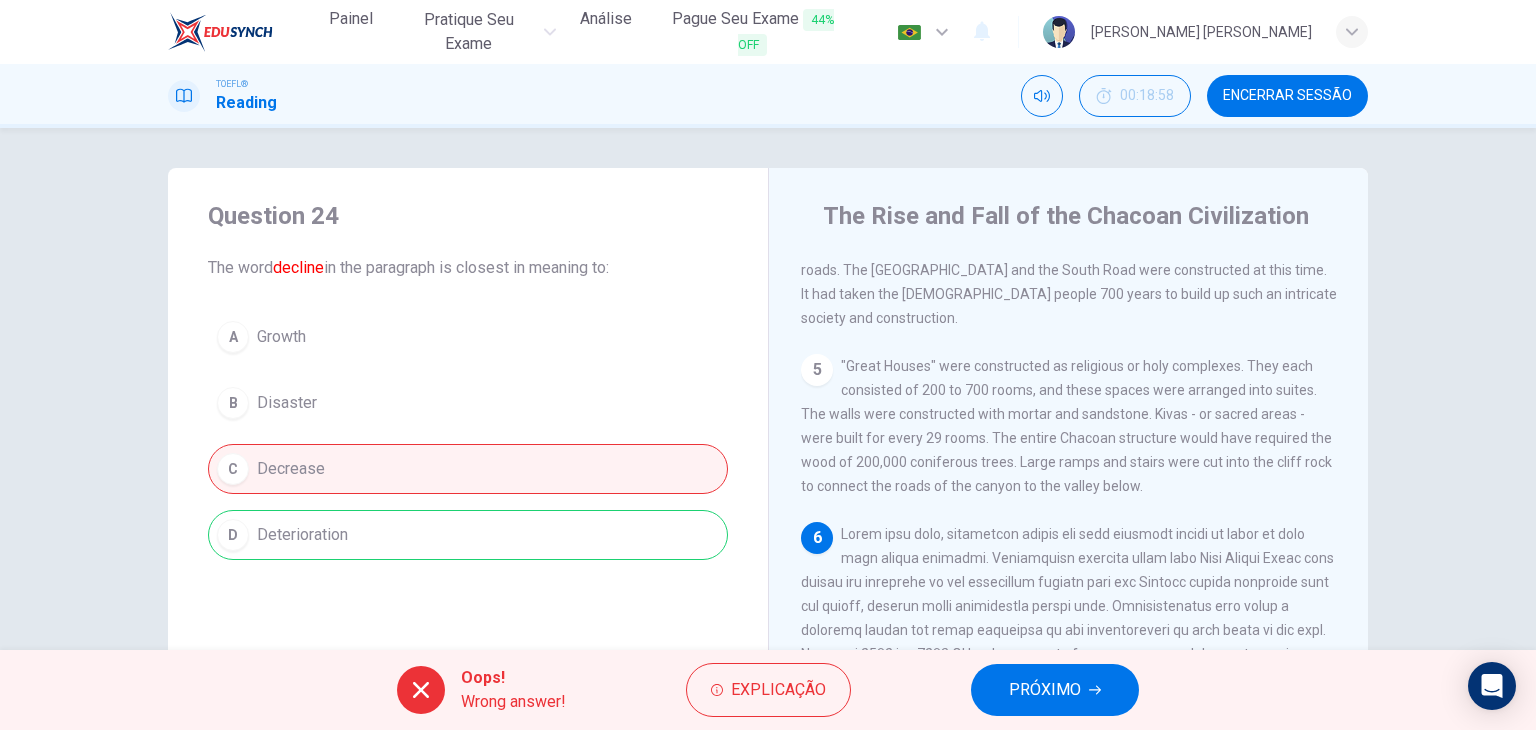 scroll, scrollTop: 808, scrollLeft: 0, axis: vertical 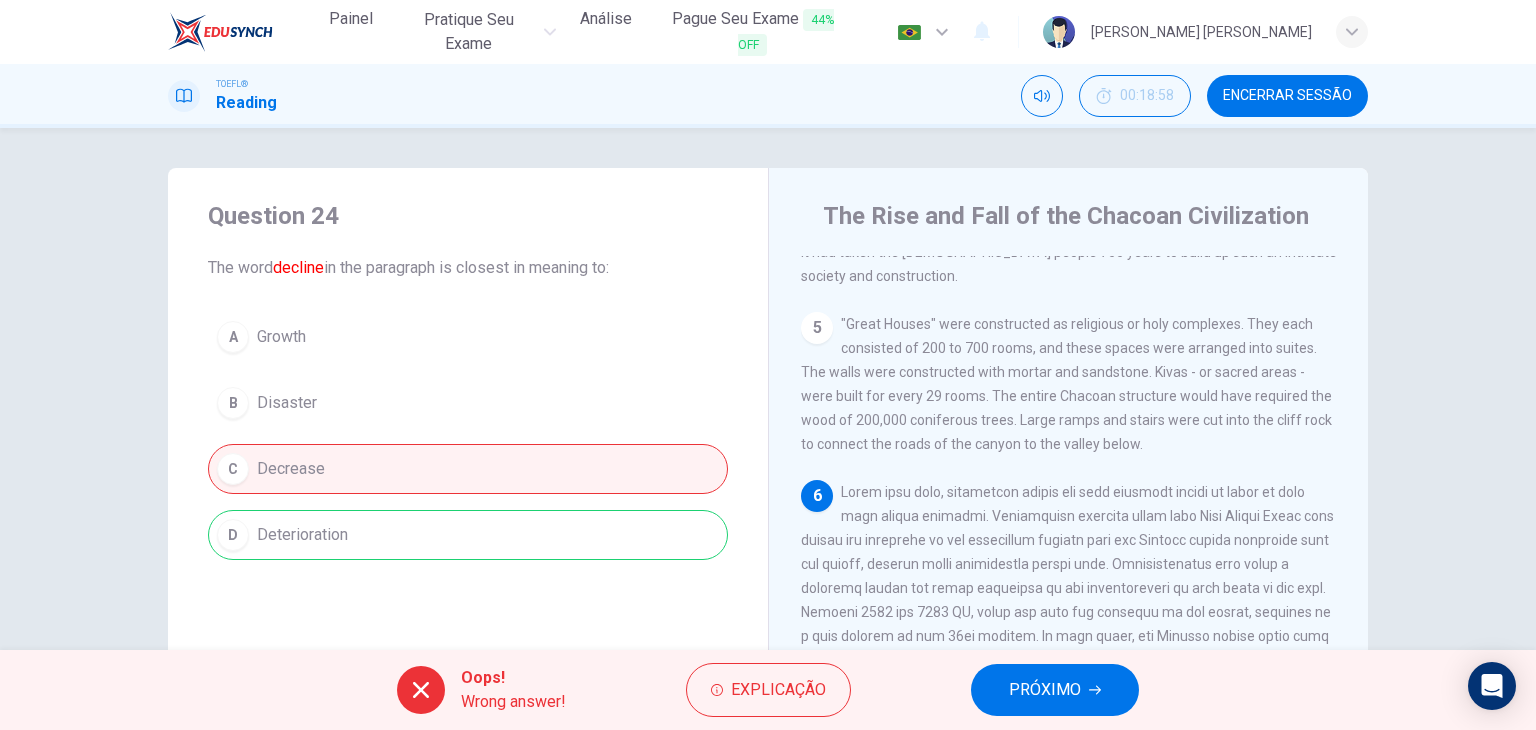 click on "PRÓXIMO" at bounding box center [1045, 690] 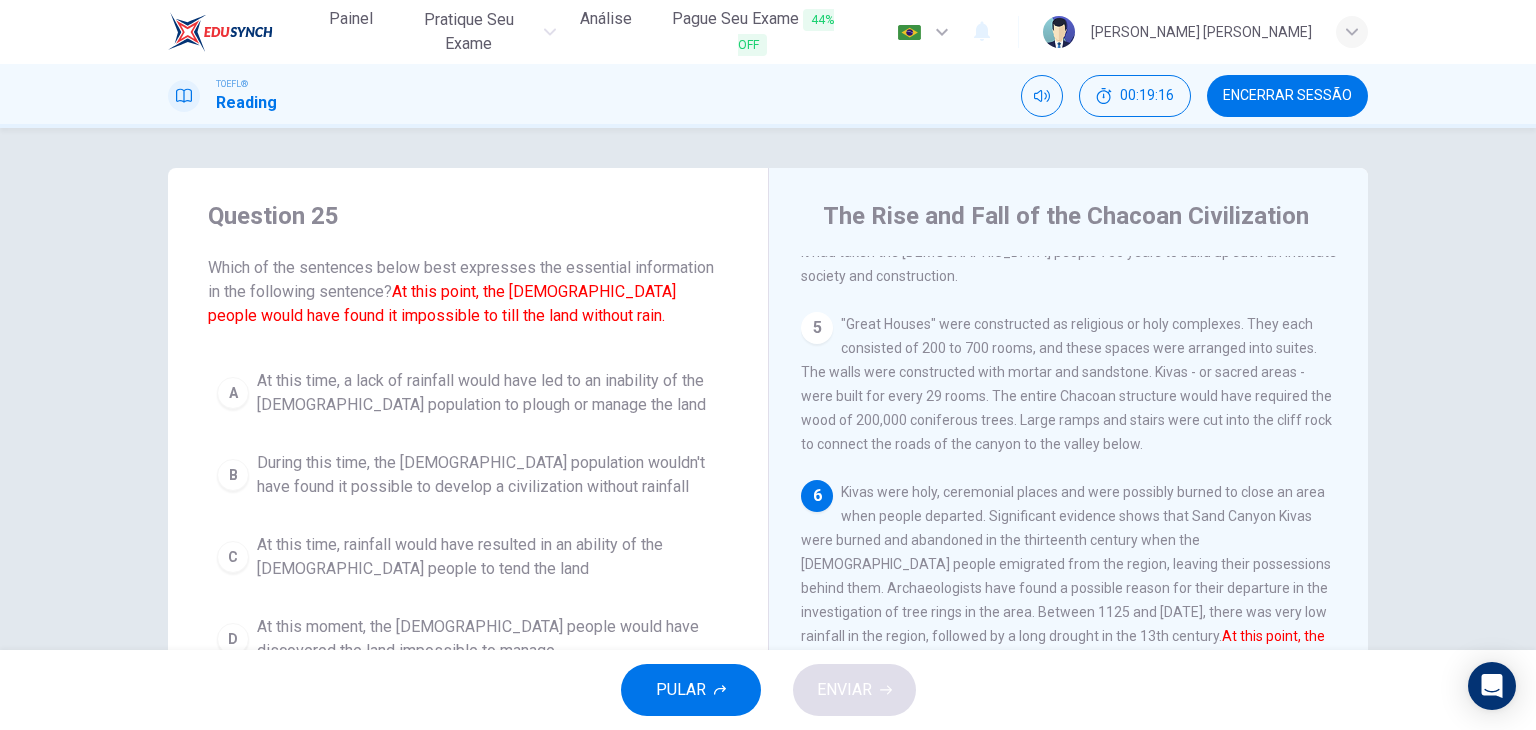 scroll, scrollTop: 100, scrollLeft: 0, axis: vertical 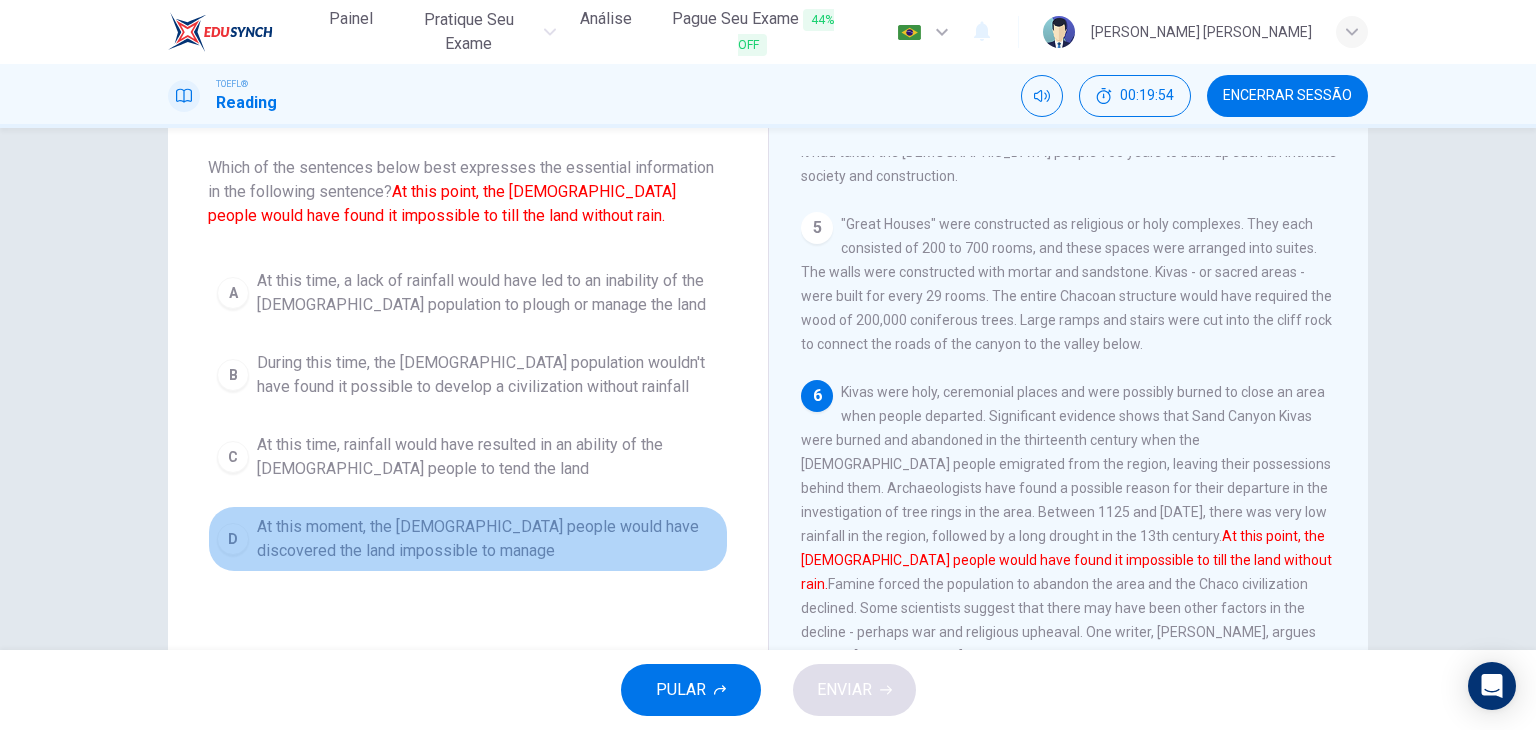 click on "At this moment, the [DEMOGRAPHIC_DATA] people would have discovered the land impossible to manage" at bounding box center [488, 539] 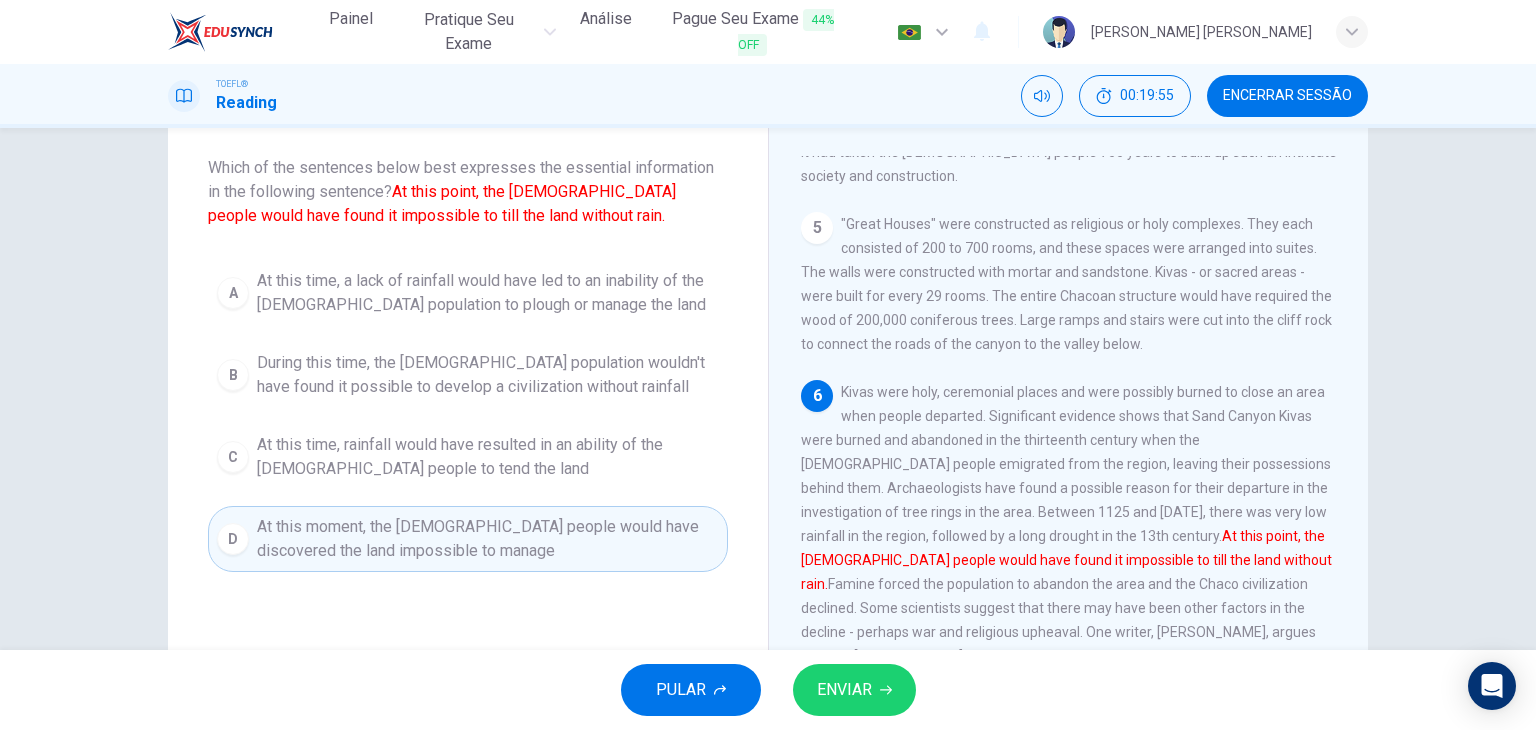 click on "ENVIAR" at bounding box center [854, 690] 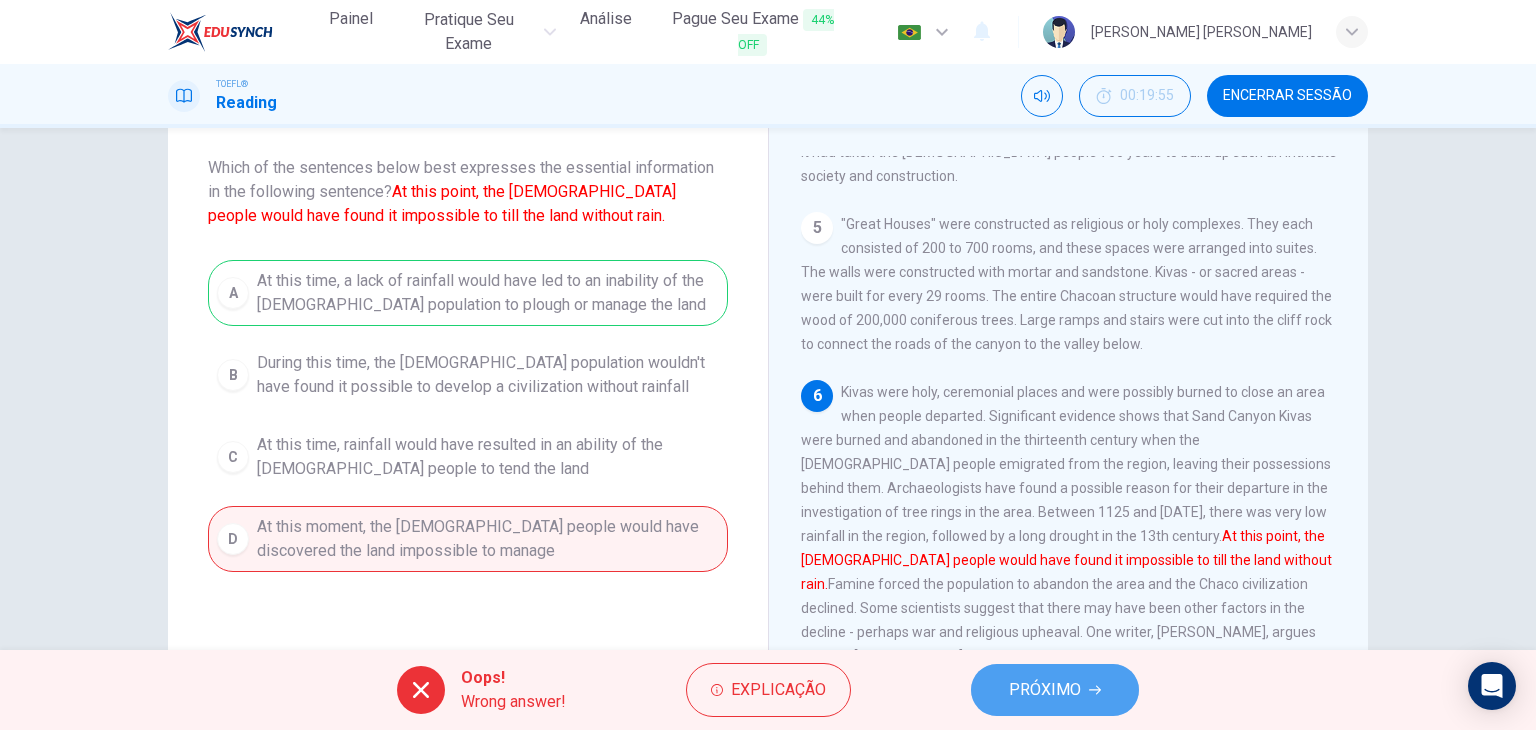 click on "PRÓXIMO" at bounding box center (1045, 690) 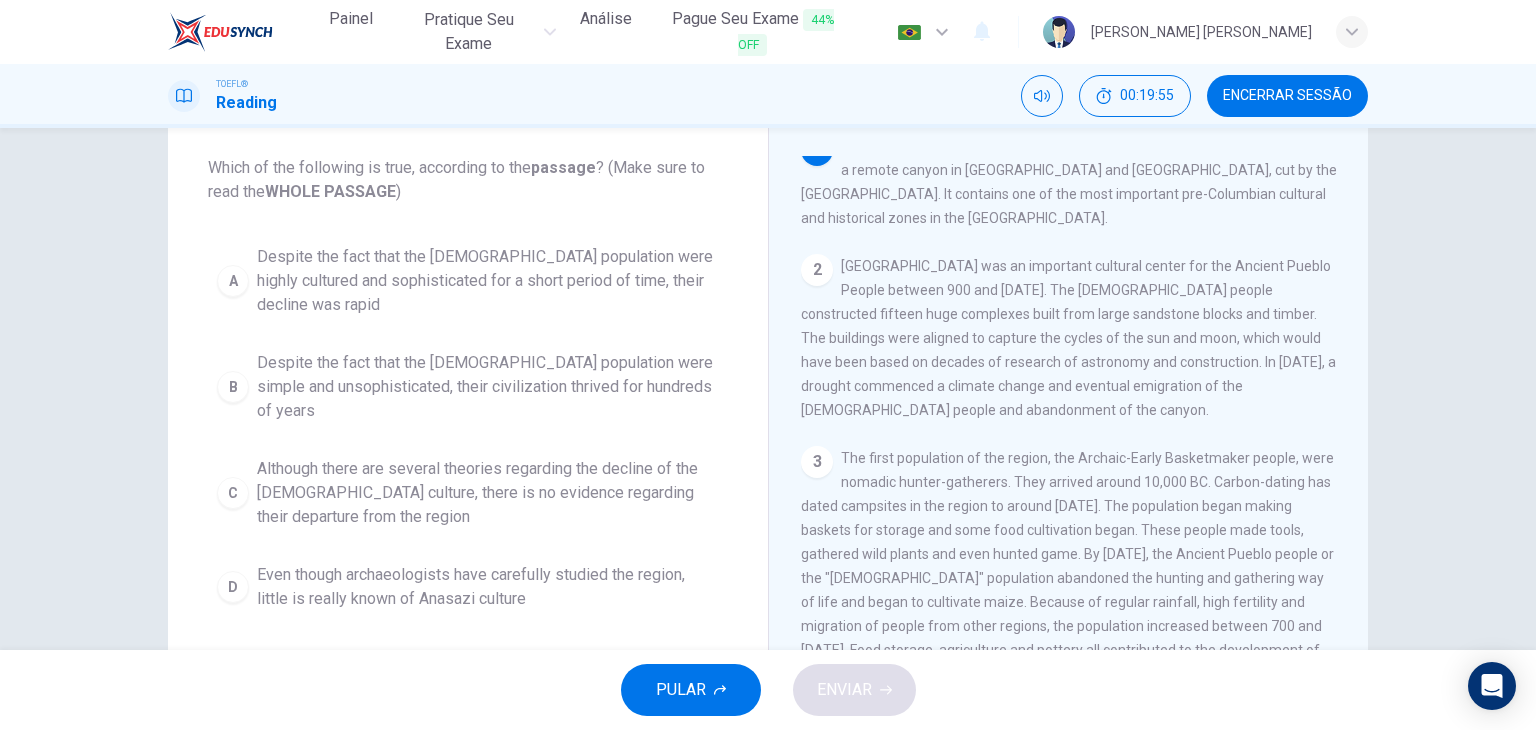scroll, scrollTop: 0, scrollLeft: 0, axis: both 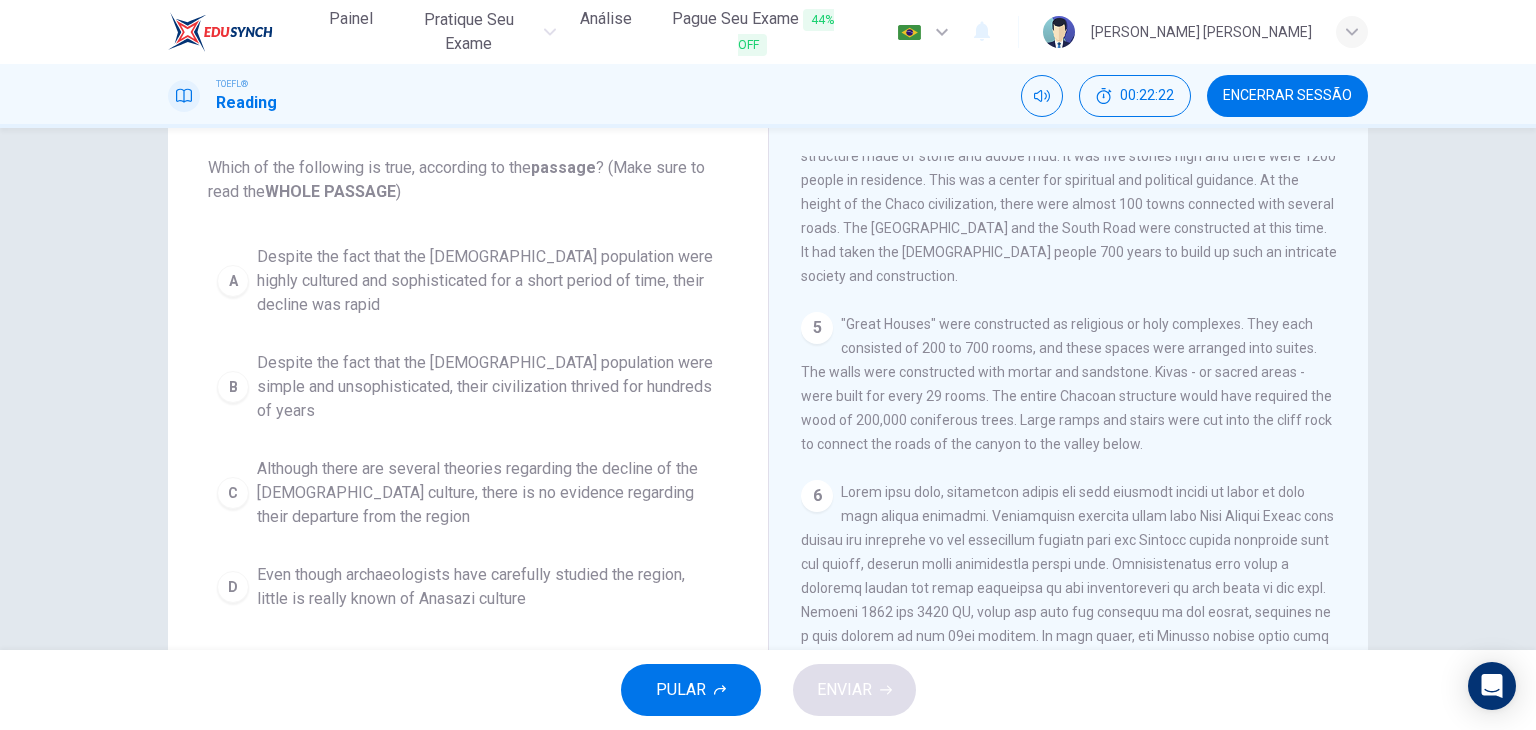 click on "Despite the fact that the [DEMOGRAPHIC_DATA] population were highly cultured and sophisticated for a short period of time, their decline was rapid" at bounding box center [488, 281] 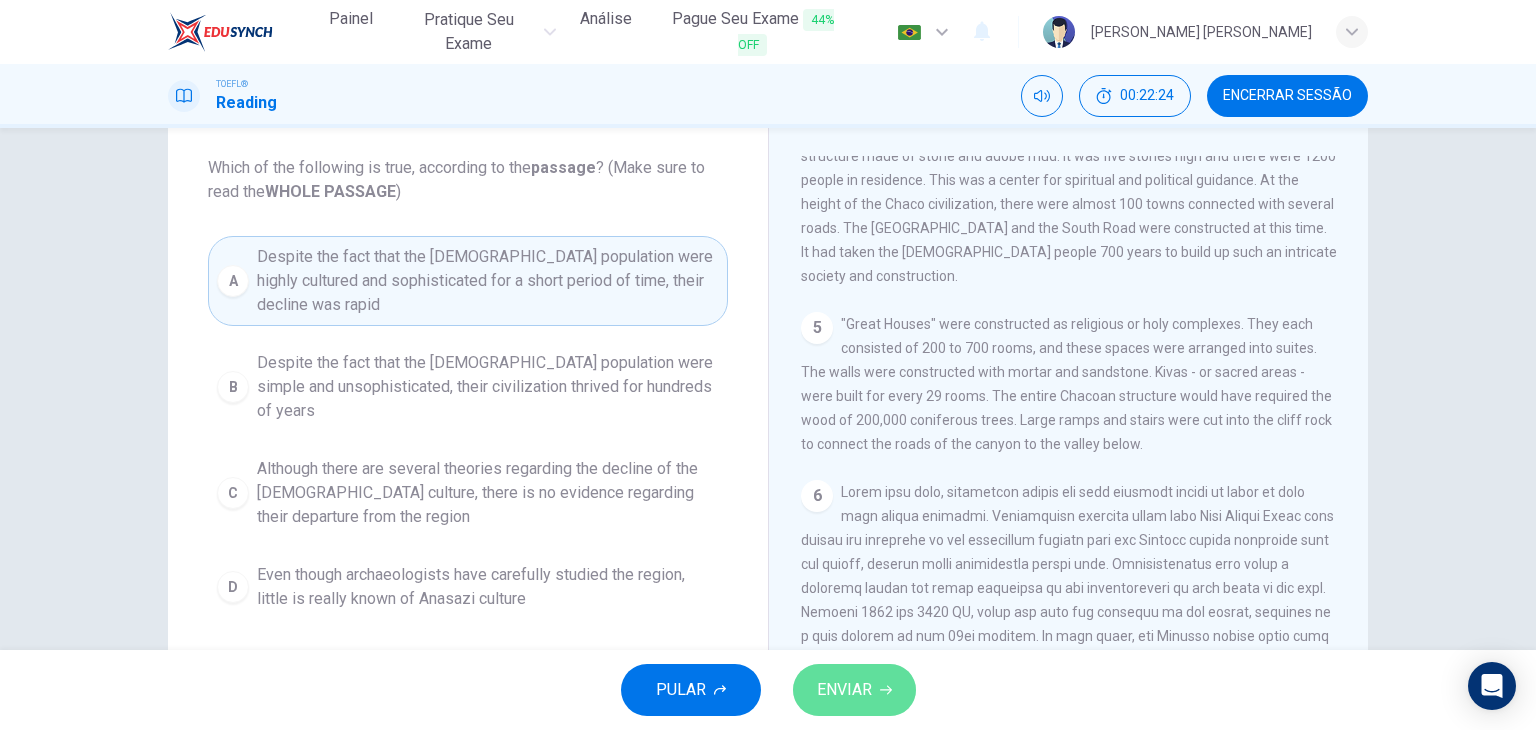 click on "ENVIAR" at bounding box center (844, 690) 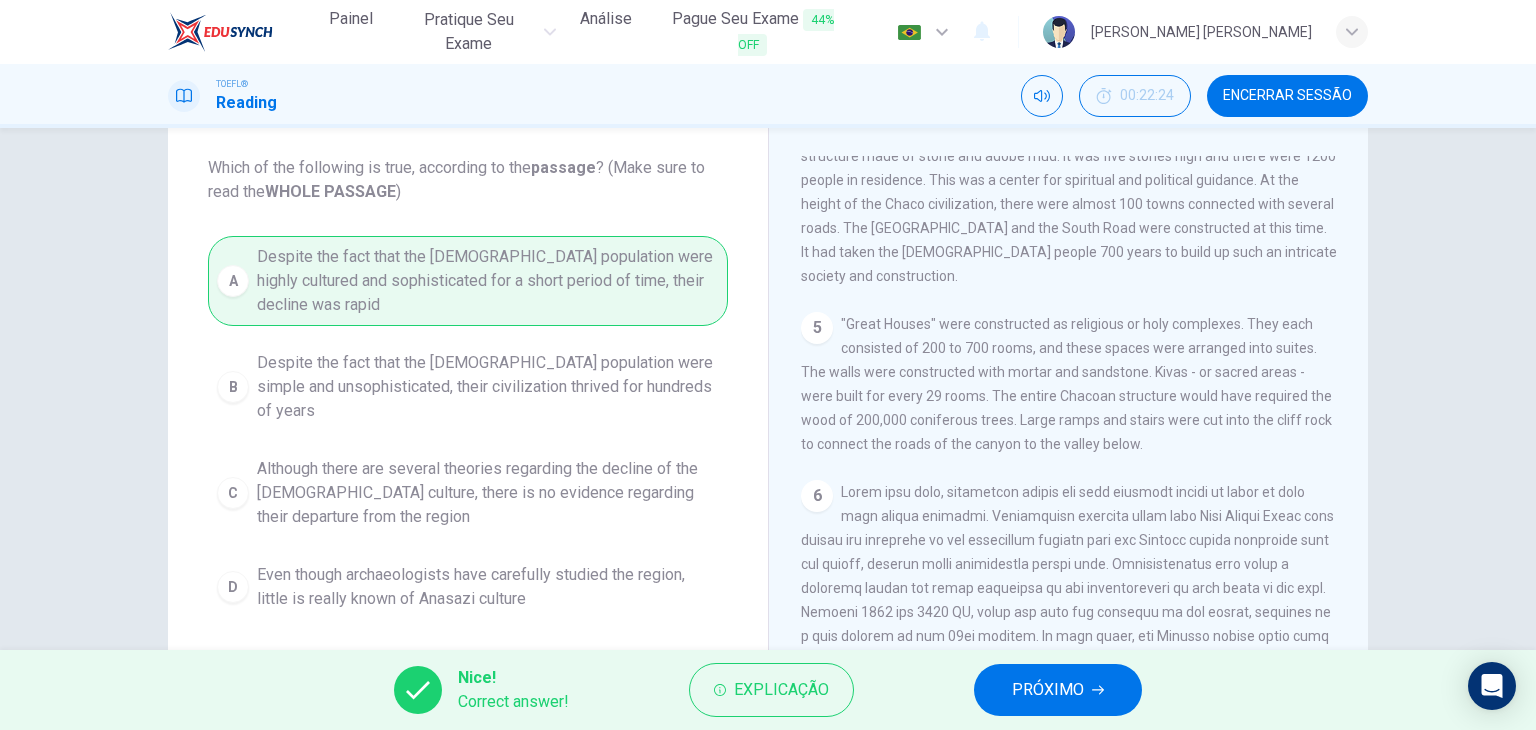 click on "PRÓXIMO" at bounding box center (1048, 690) 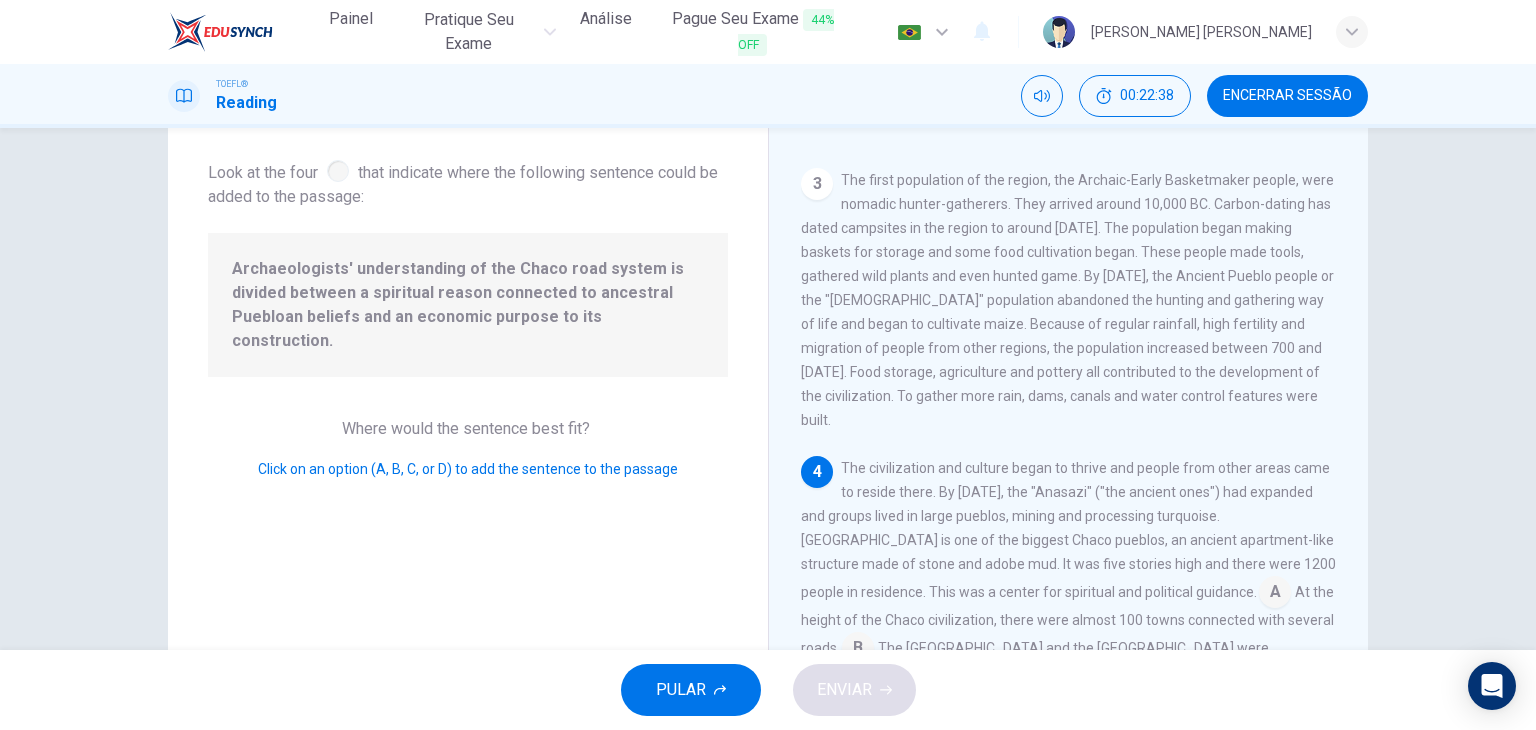 scroll, scrollTop: 400, scrollLeft: 0, axis: vertical 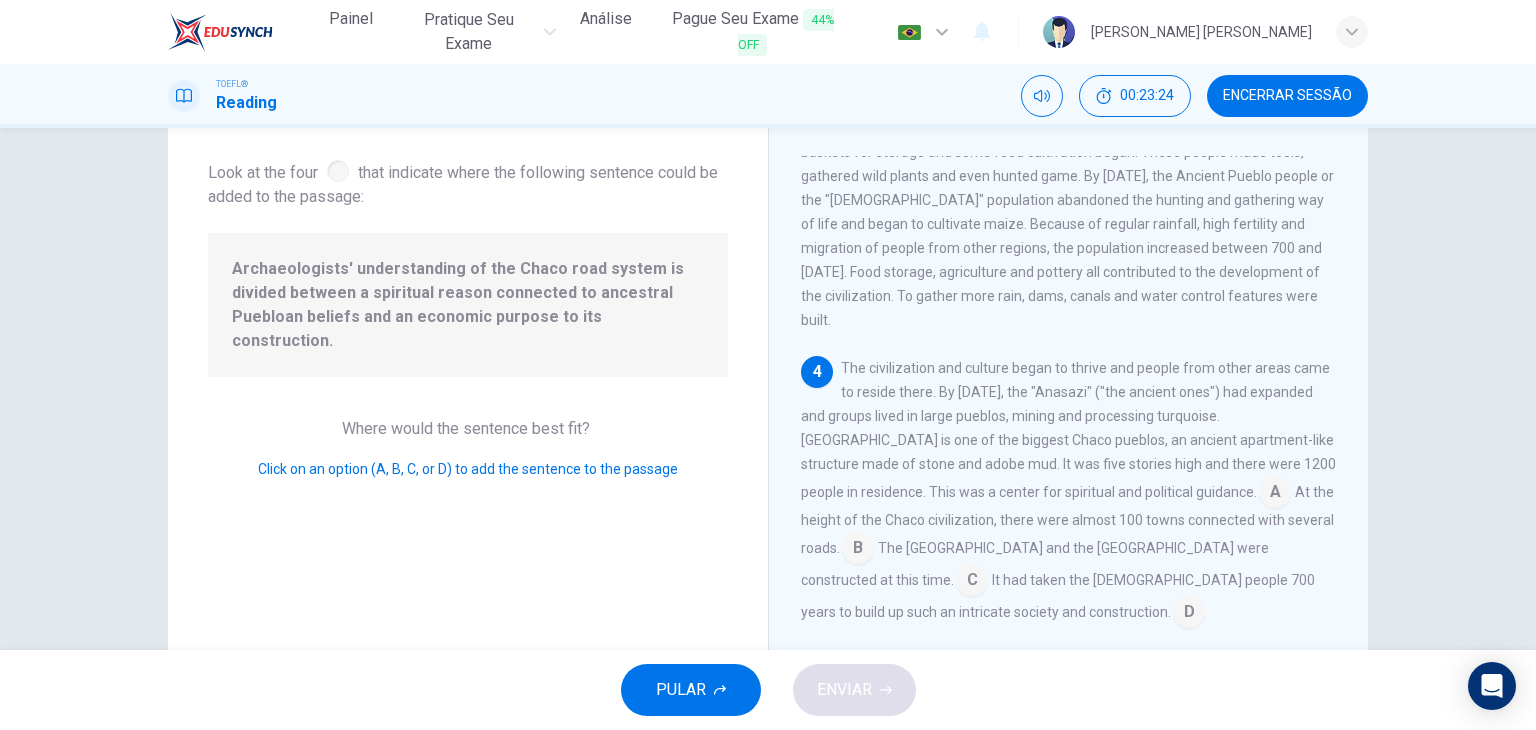 click at bounding box center [1189, 614] 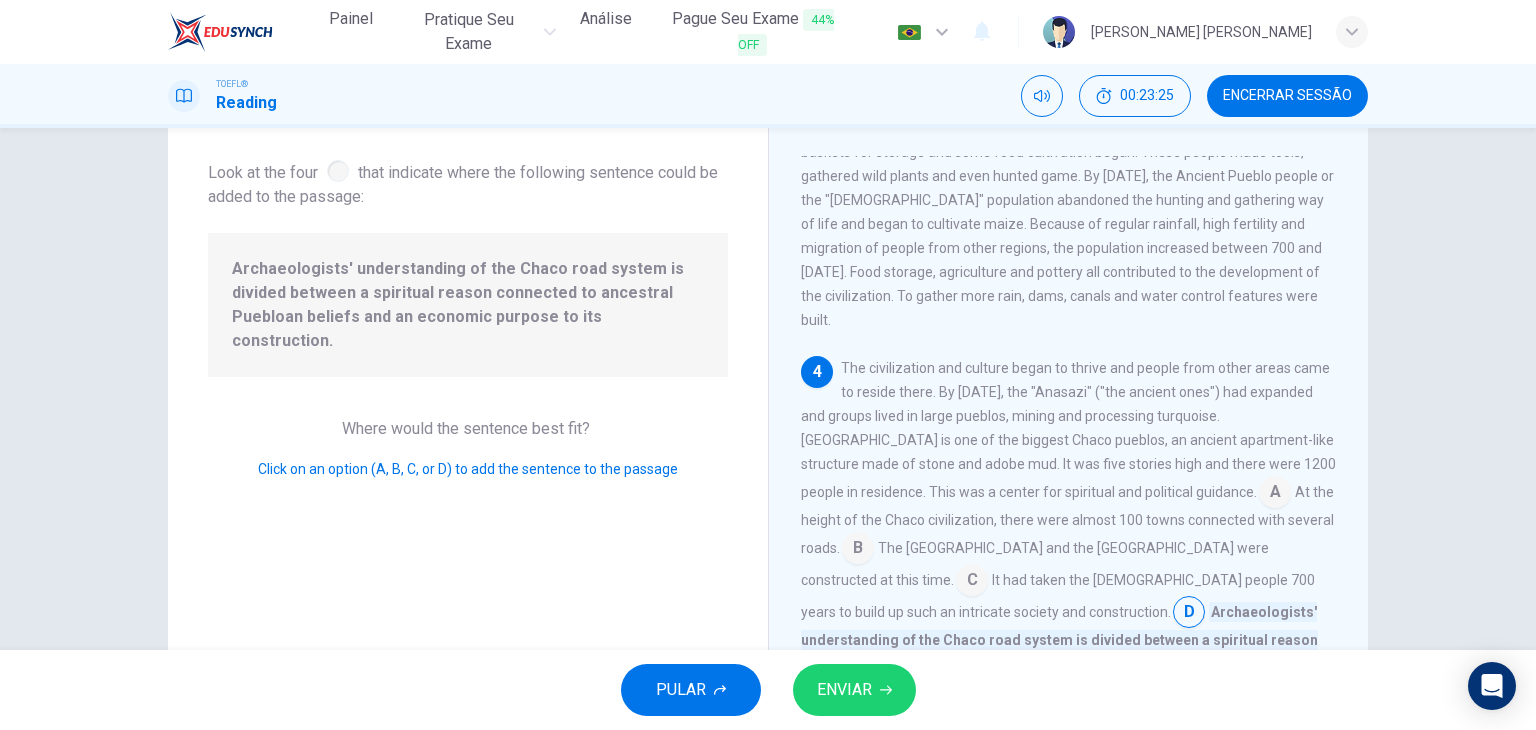click on "ENVIAR" at bounding box center [854, 690] 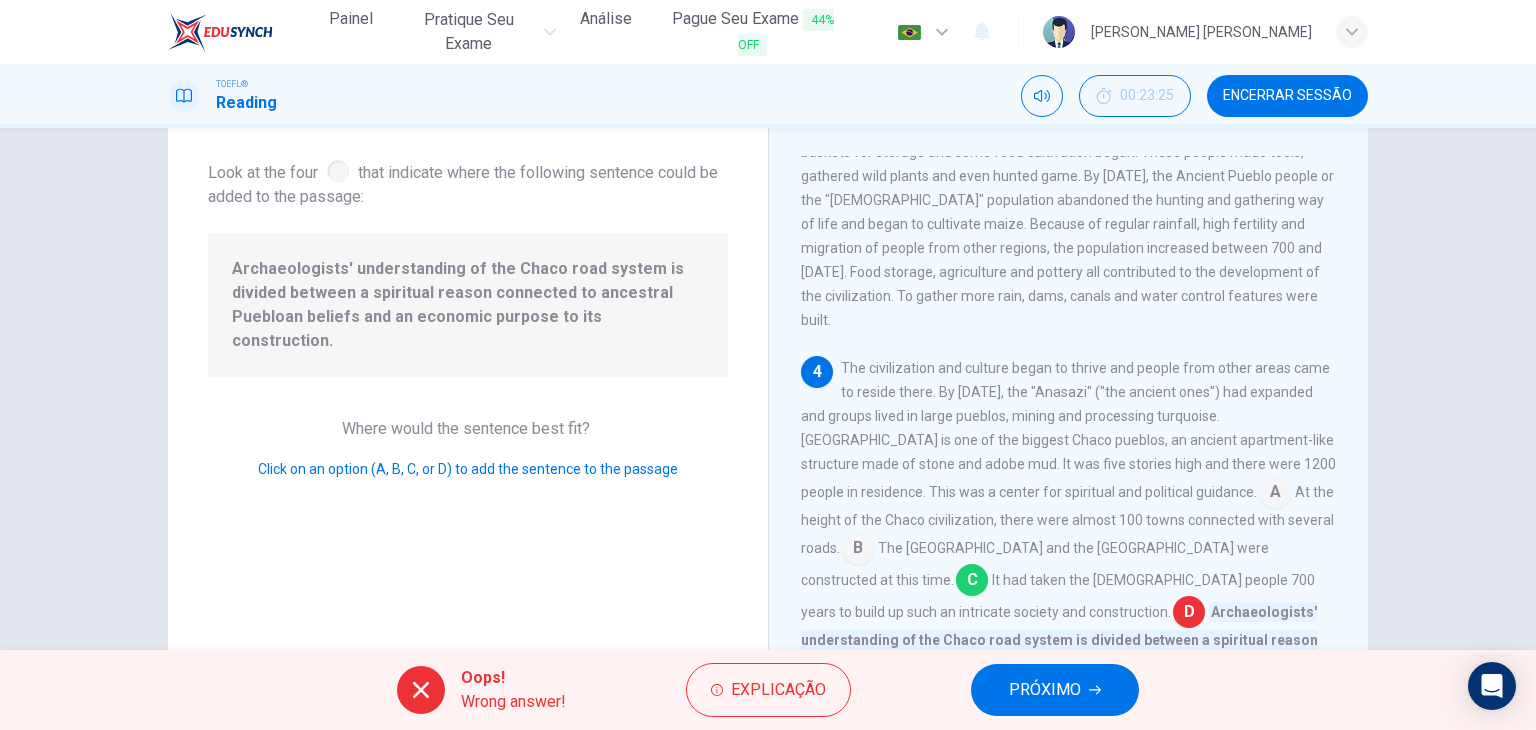 click 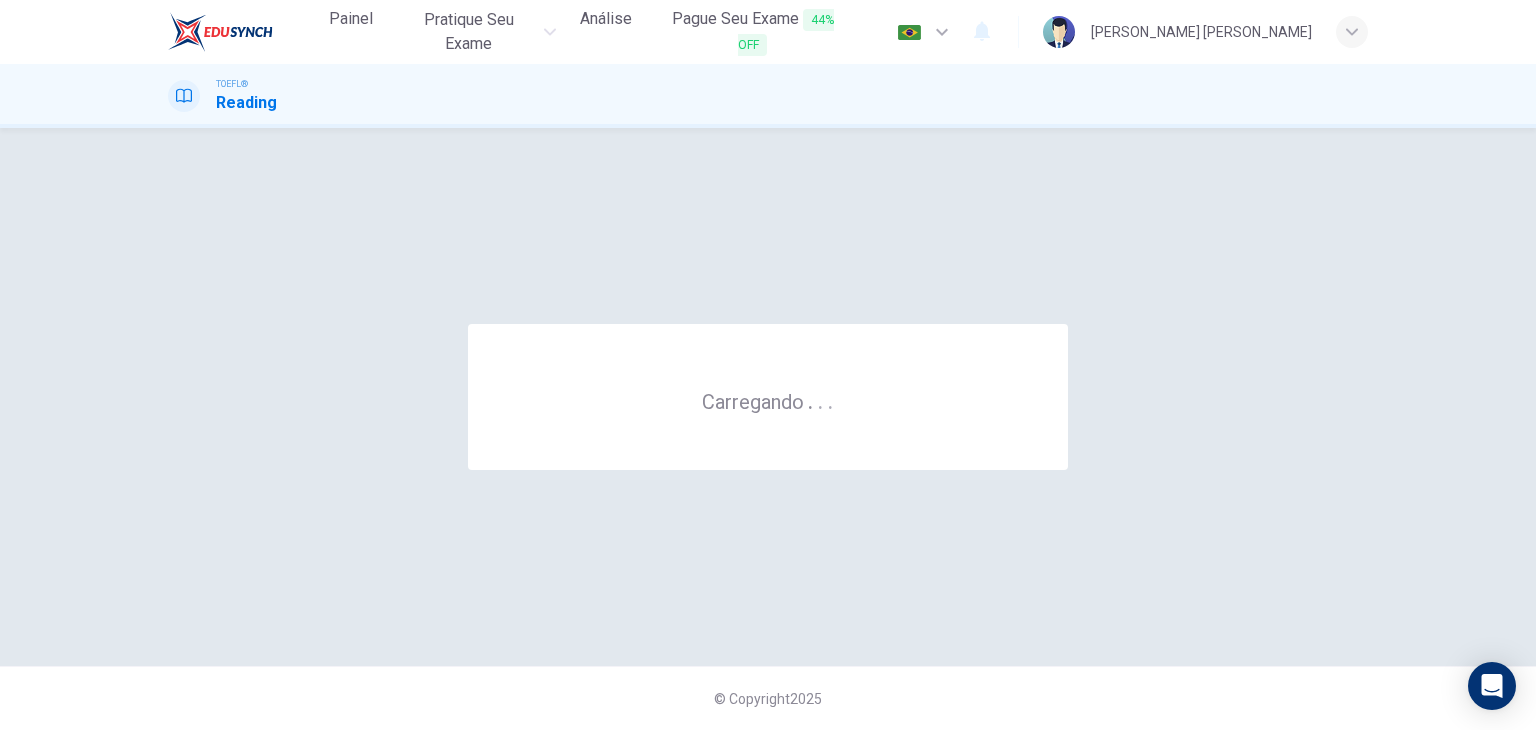 scroll, scrollTop: 0, scrollLeft: 0, axis: both 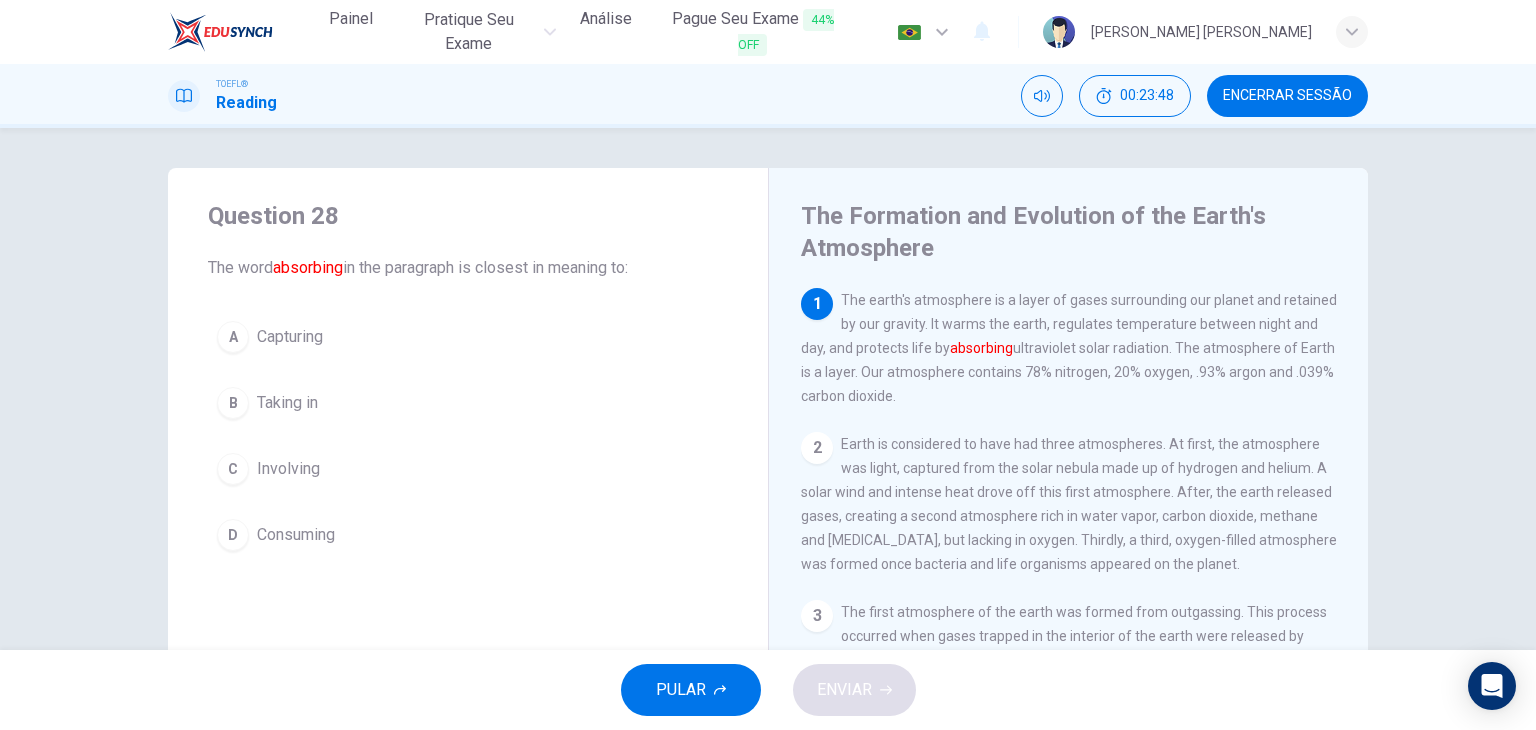 click on "A Capturing" at bounding box center [468, 337] 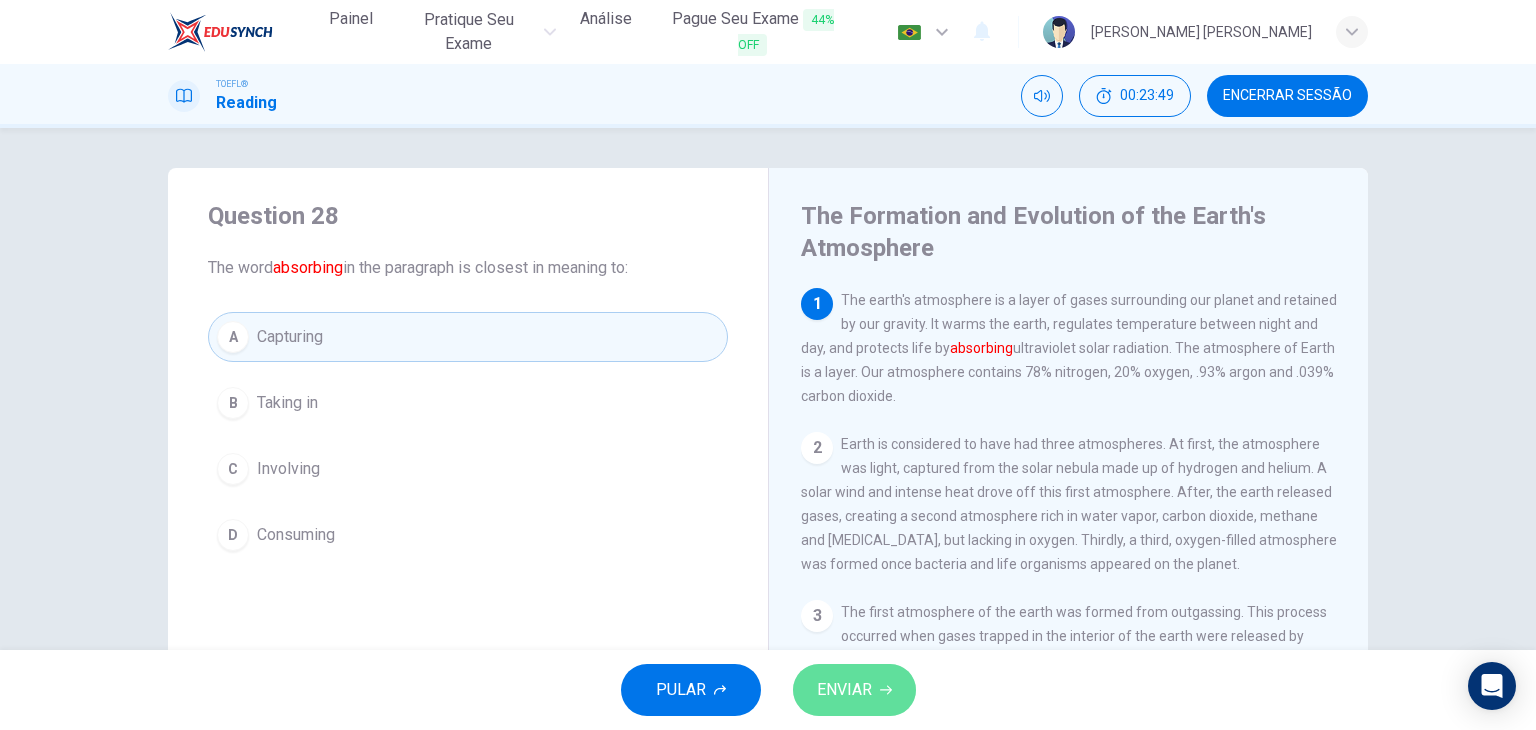 click on "ENVIAR" at bounding box center [844, 690] 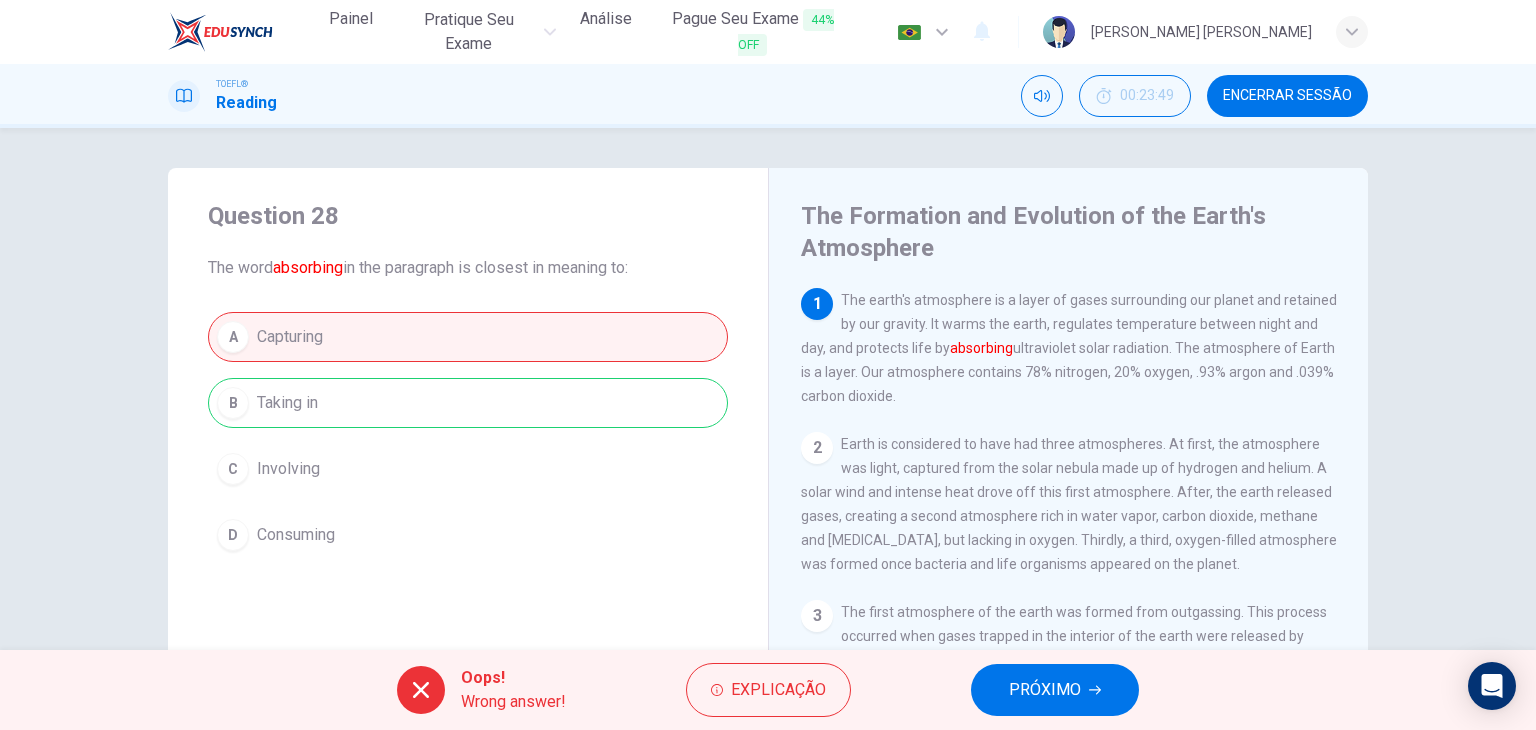click on "PRÓXIMO" at bounding box center (1055, 690) 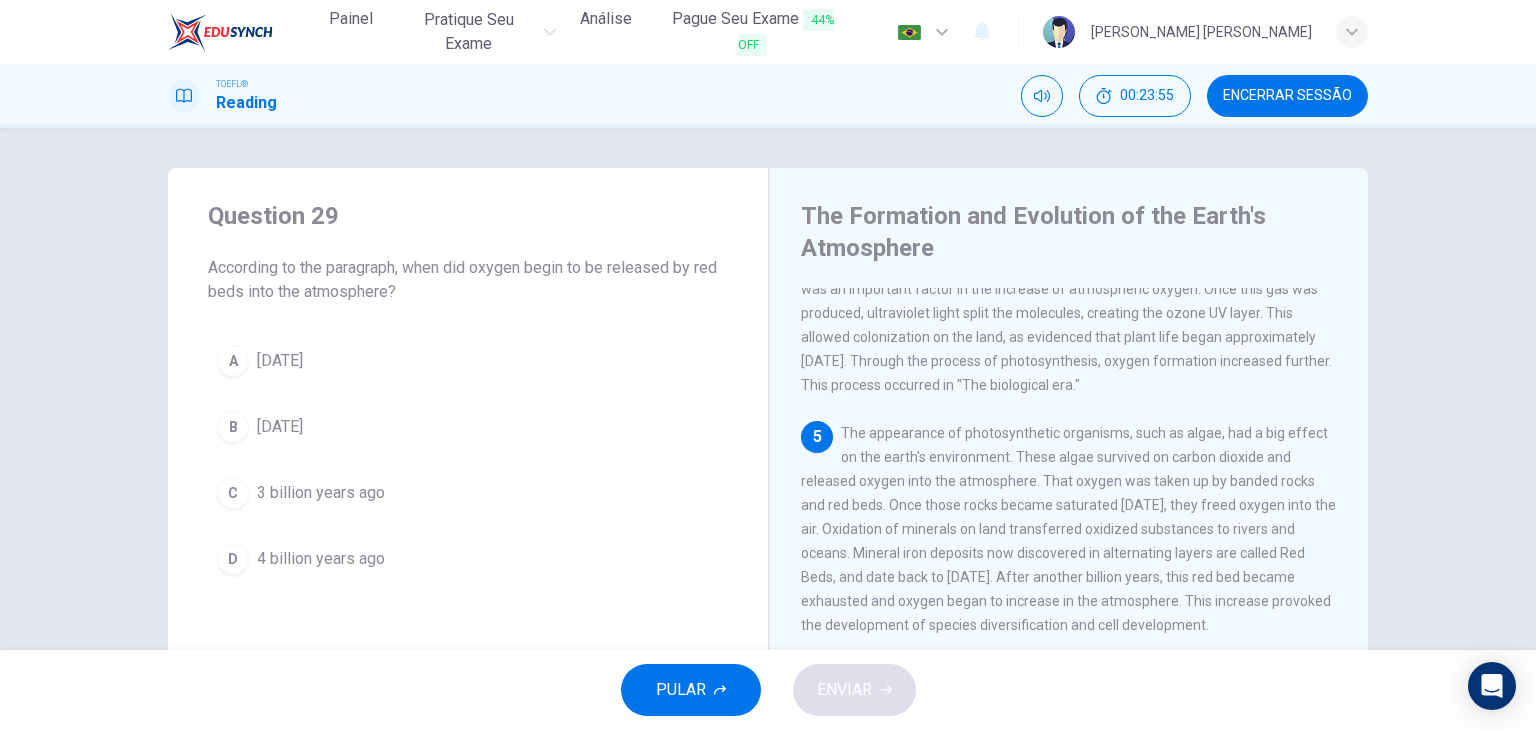 scroll, scrollTop: 639, scrollLeft: 0, axis: vertical 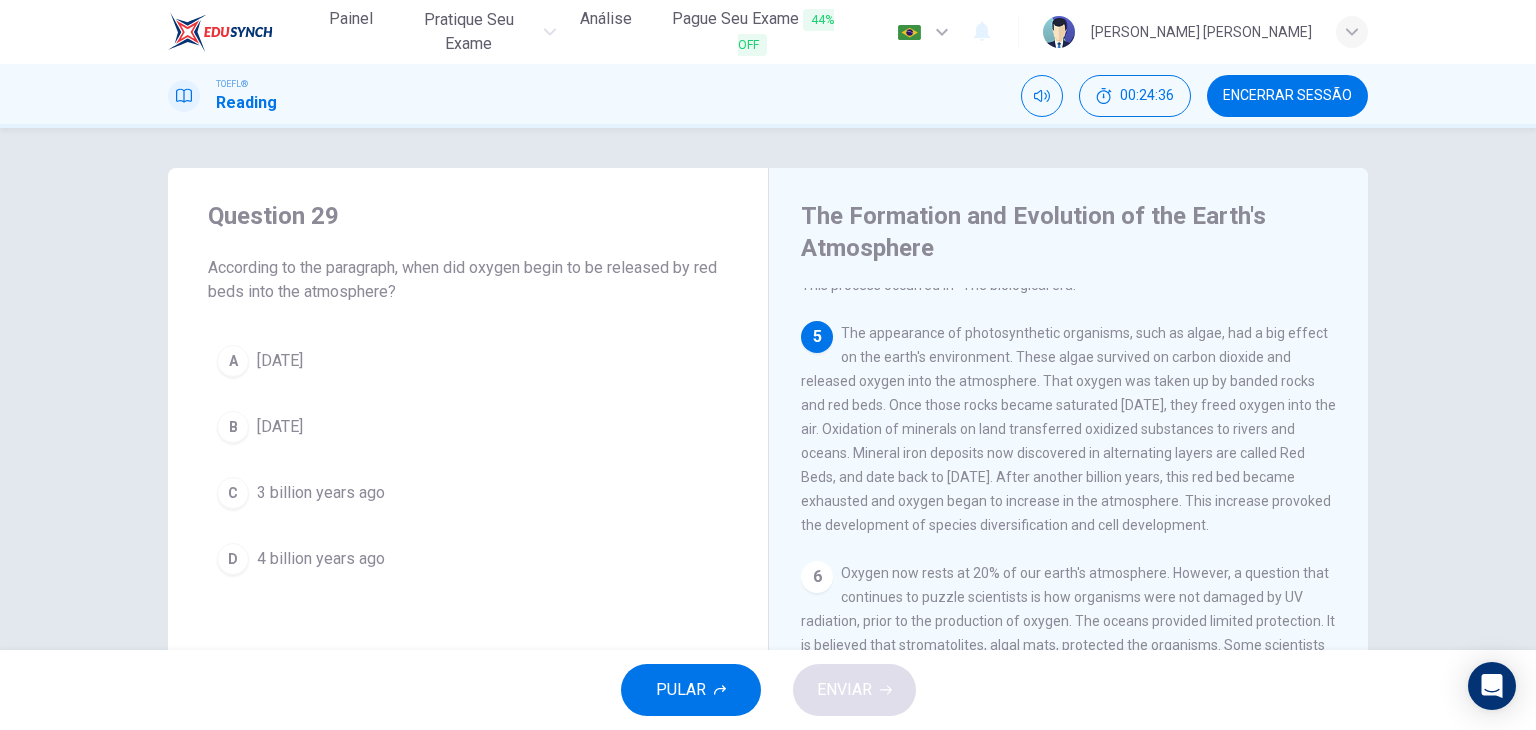 click on "D 4 billion years ago" at bounding box center (468, 559) 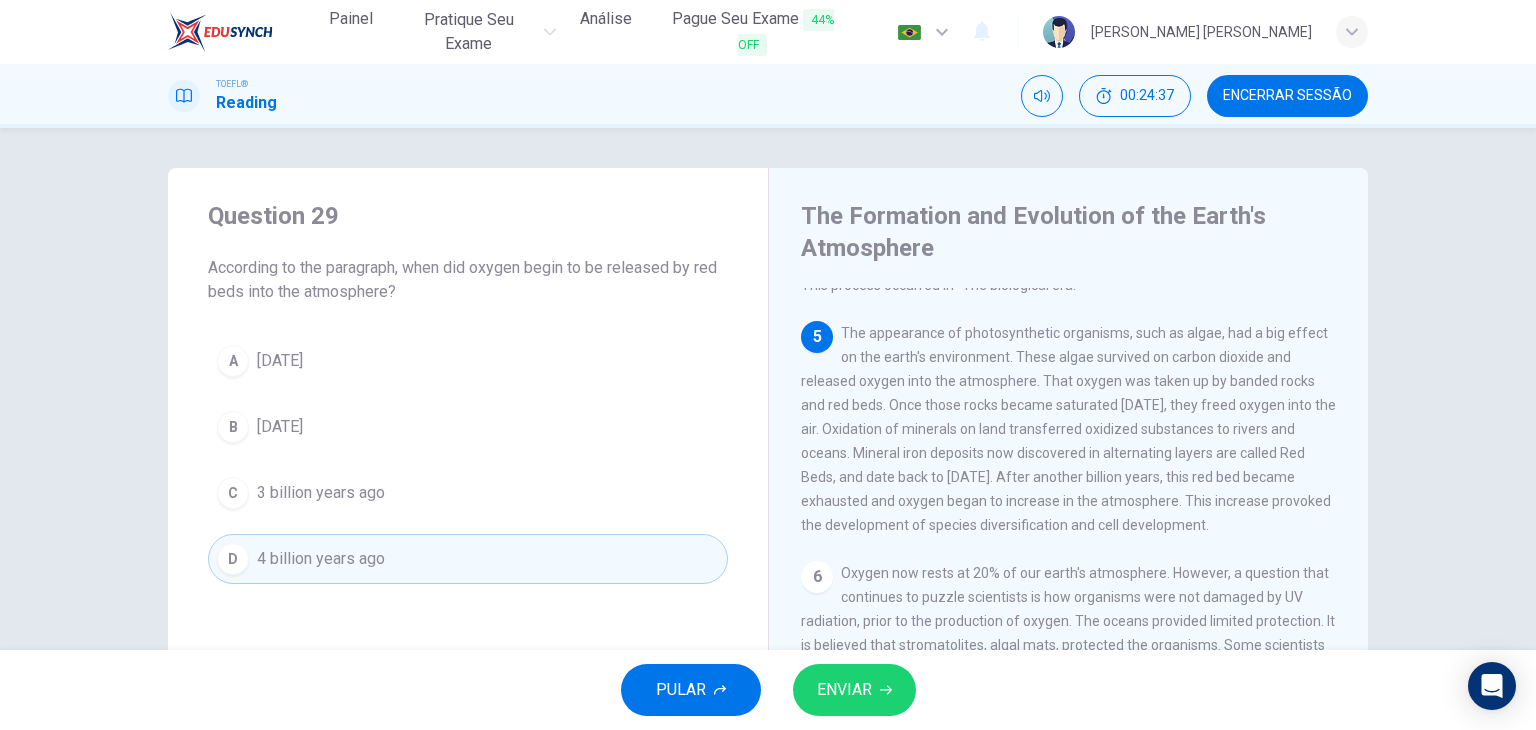 click on "ENVIAR" at bounding box center [844, 690] 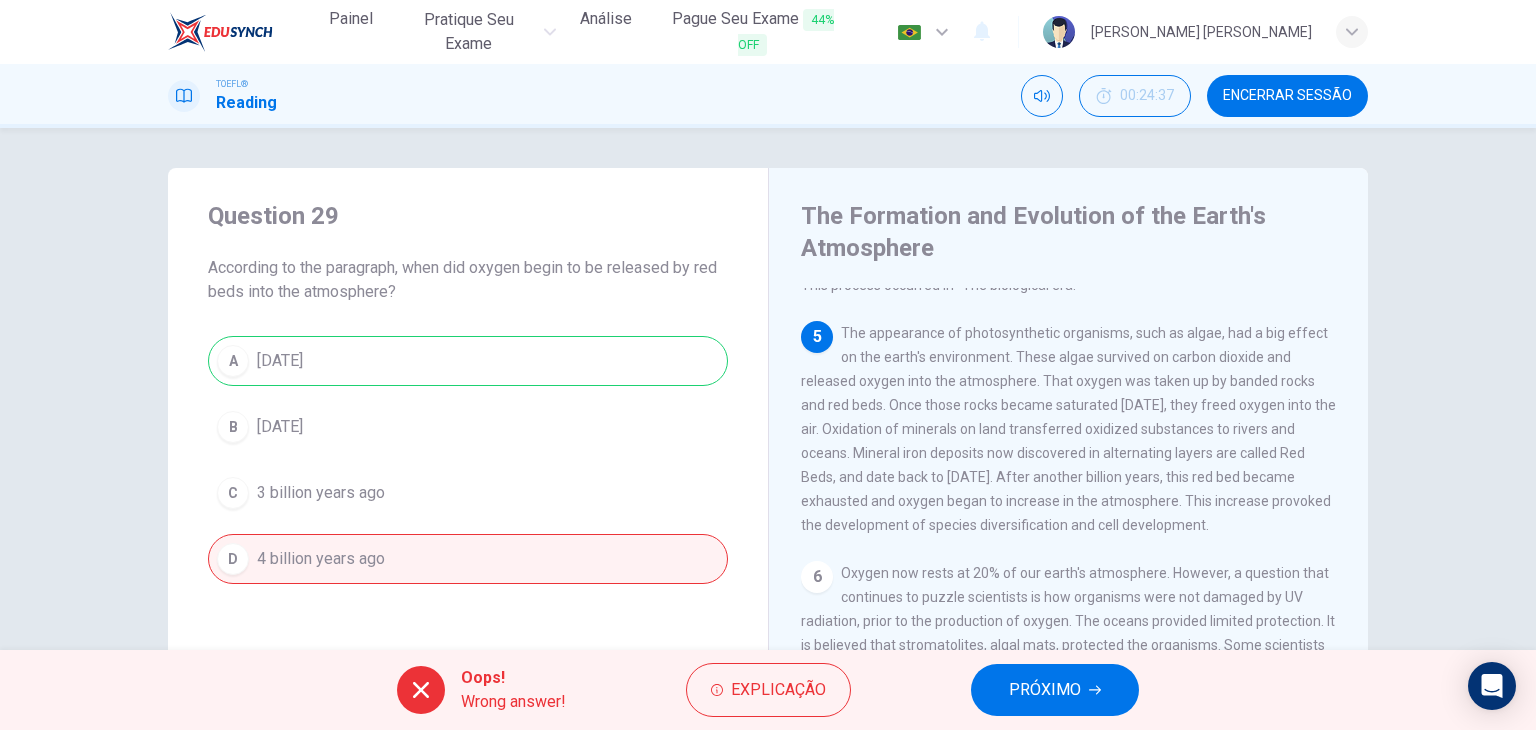 click on "PRÓXIMO" at bounding box center [1045, 690] 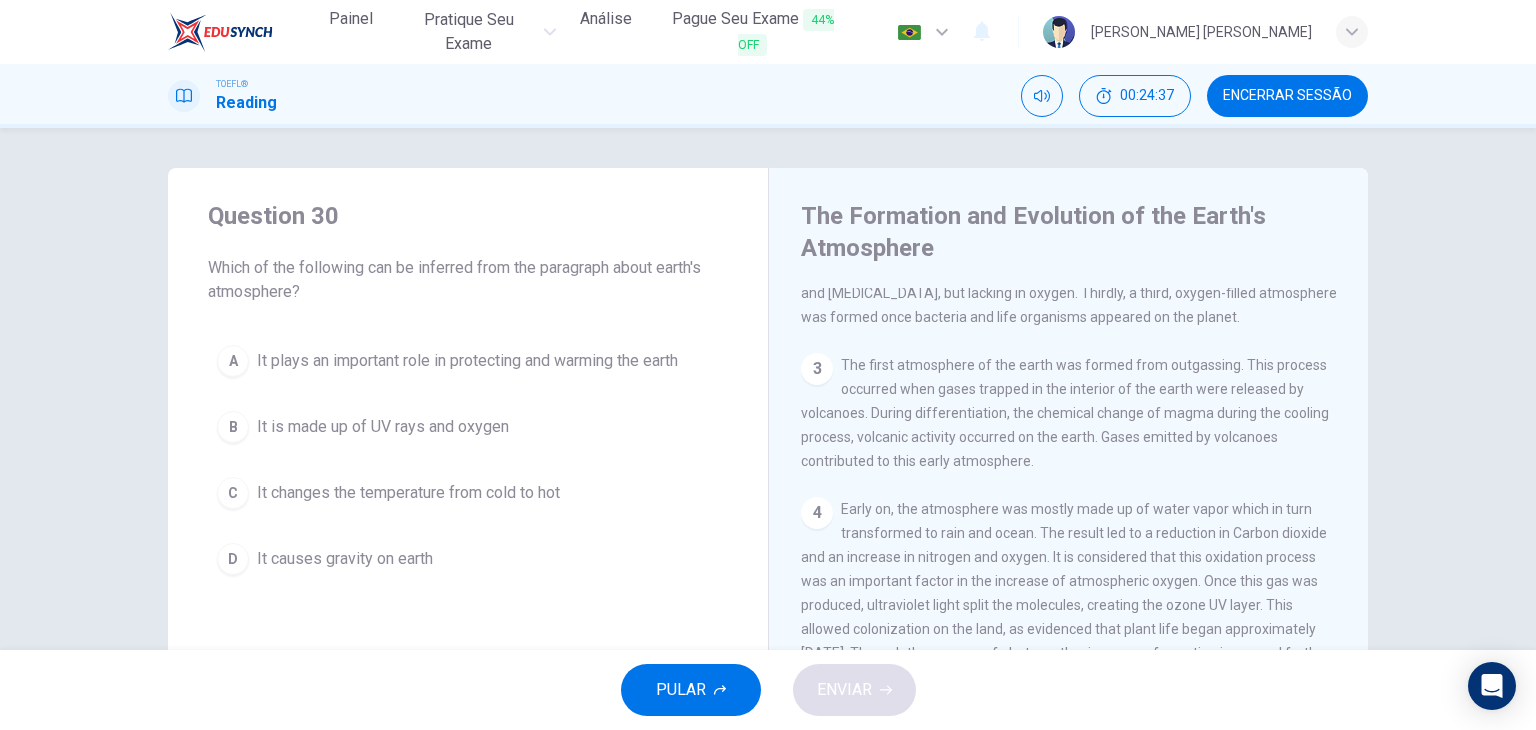 scroll, scrollTop: 0, scrollLeft: 0, axis: both 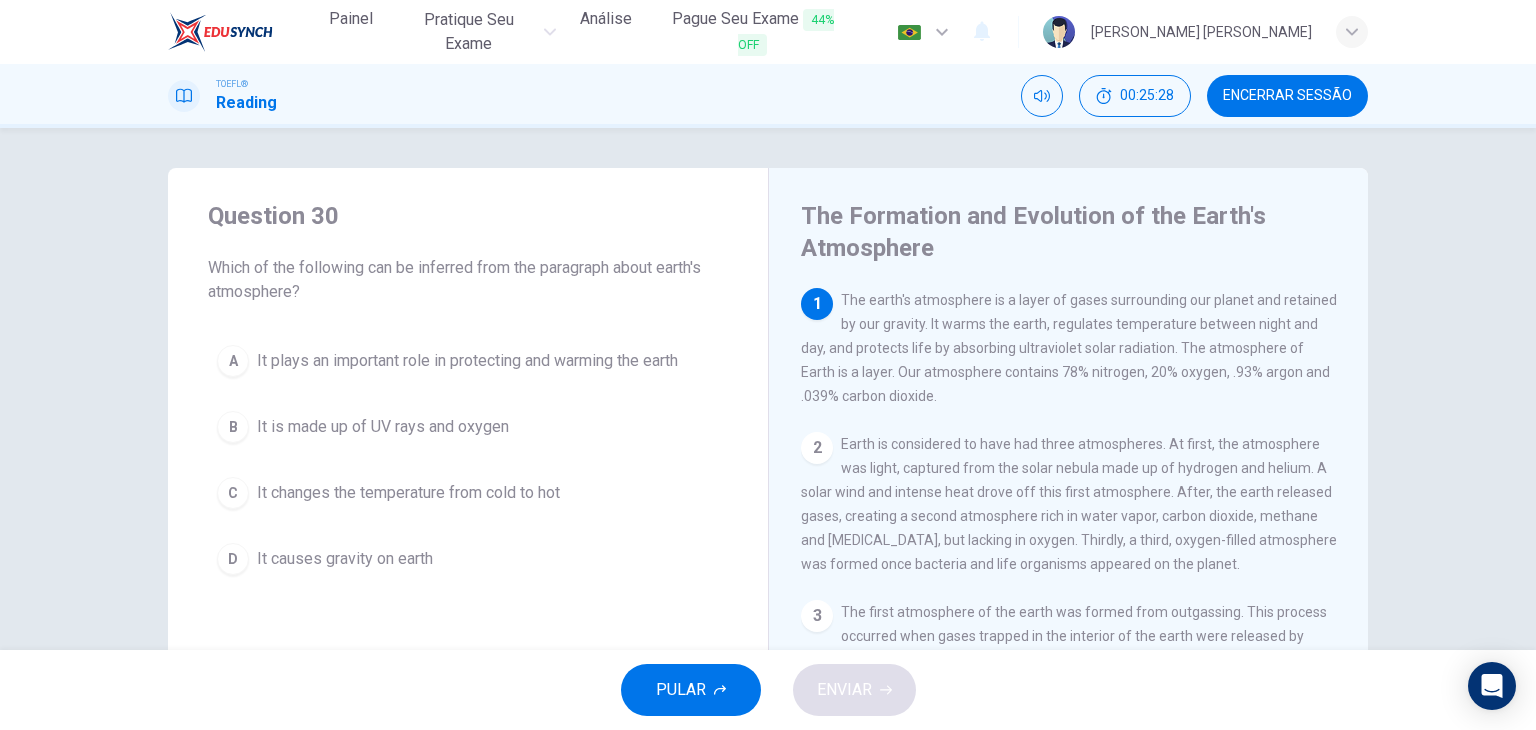 click on "It plays an important role in protecting and warming the earth" at bounding box center [467, 361] 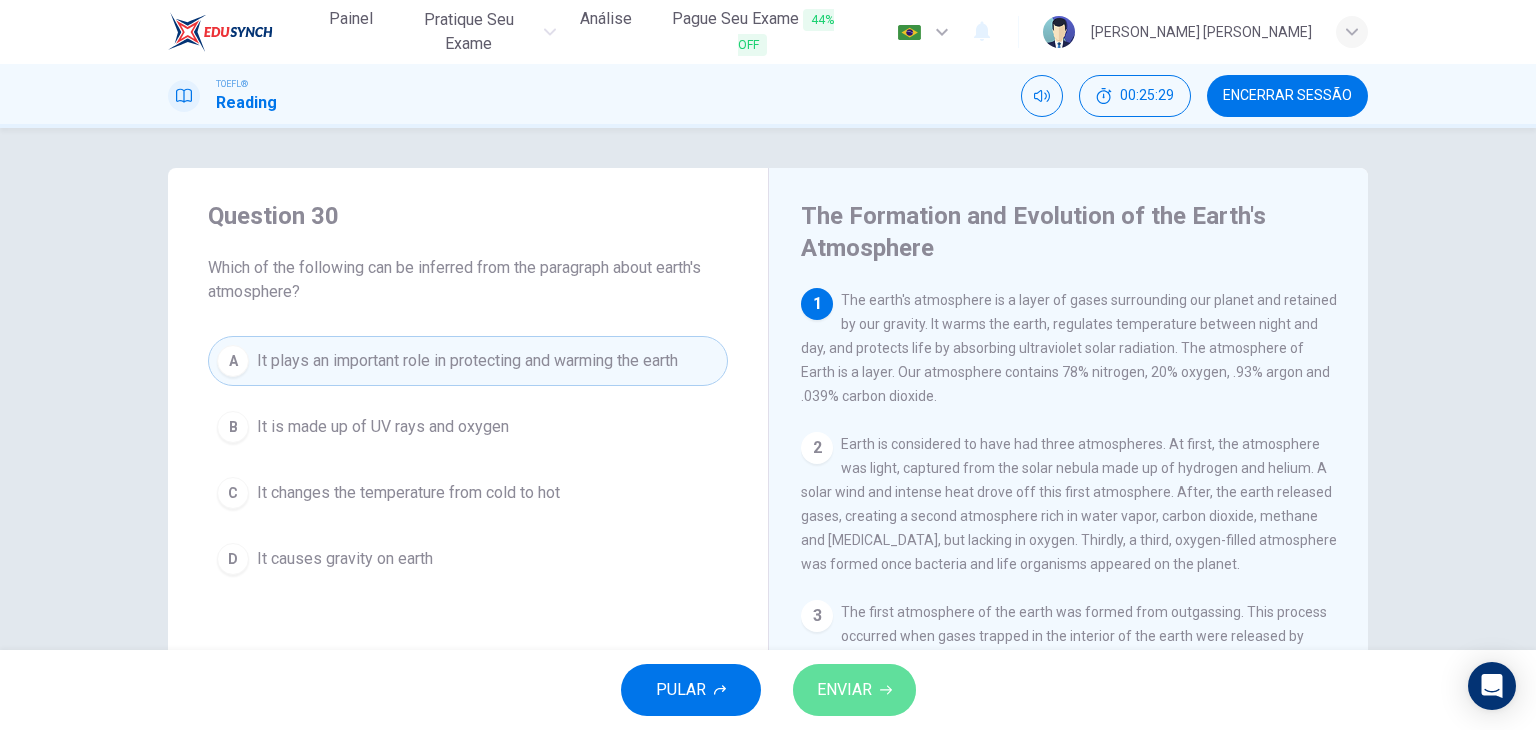 click on "ENVIAR" at bounding box center [844, 690] 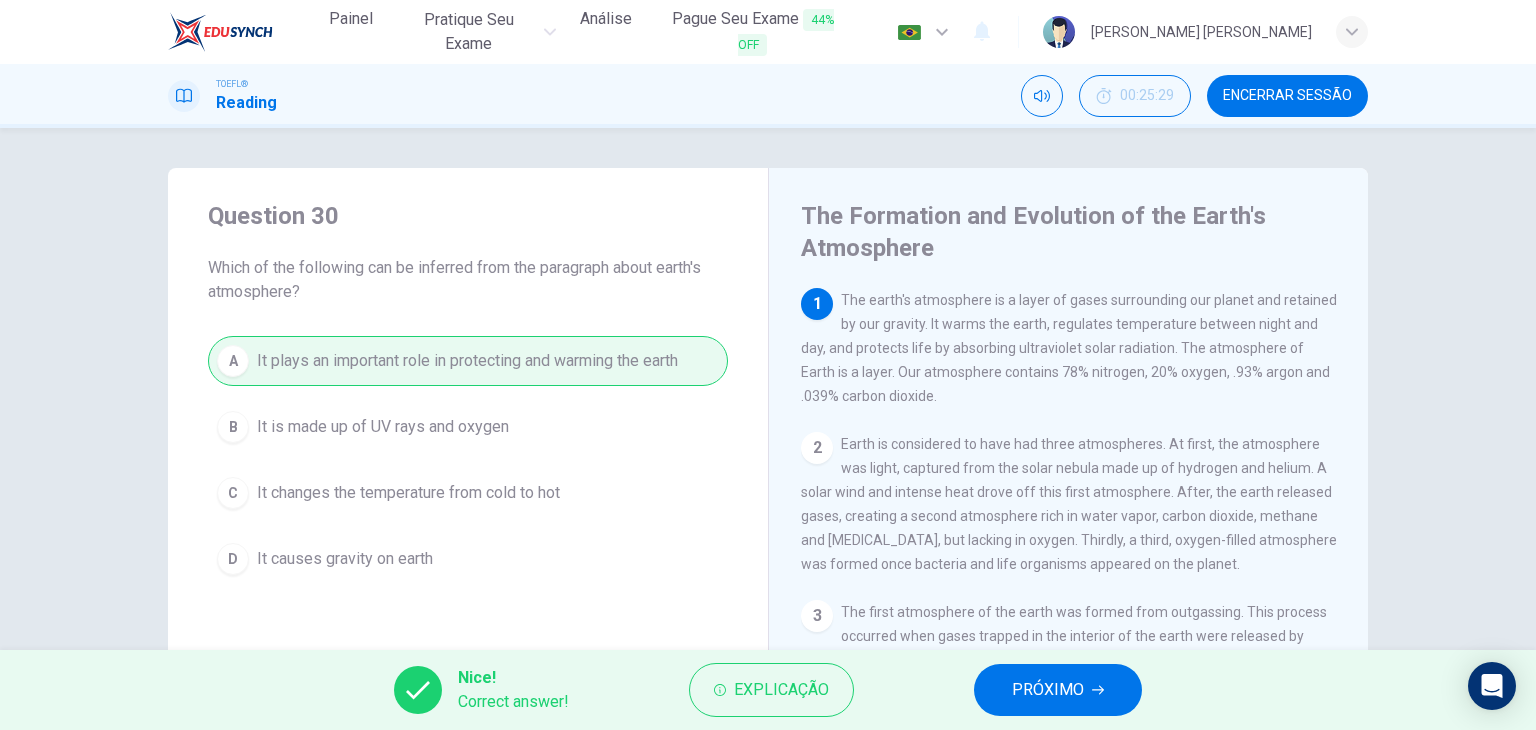 click on "PRÓXIMO" at bounding box center (1048, 690) 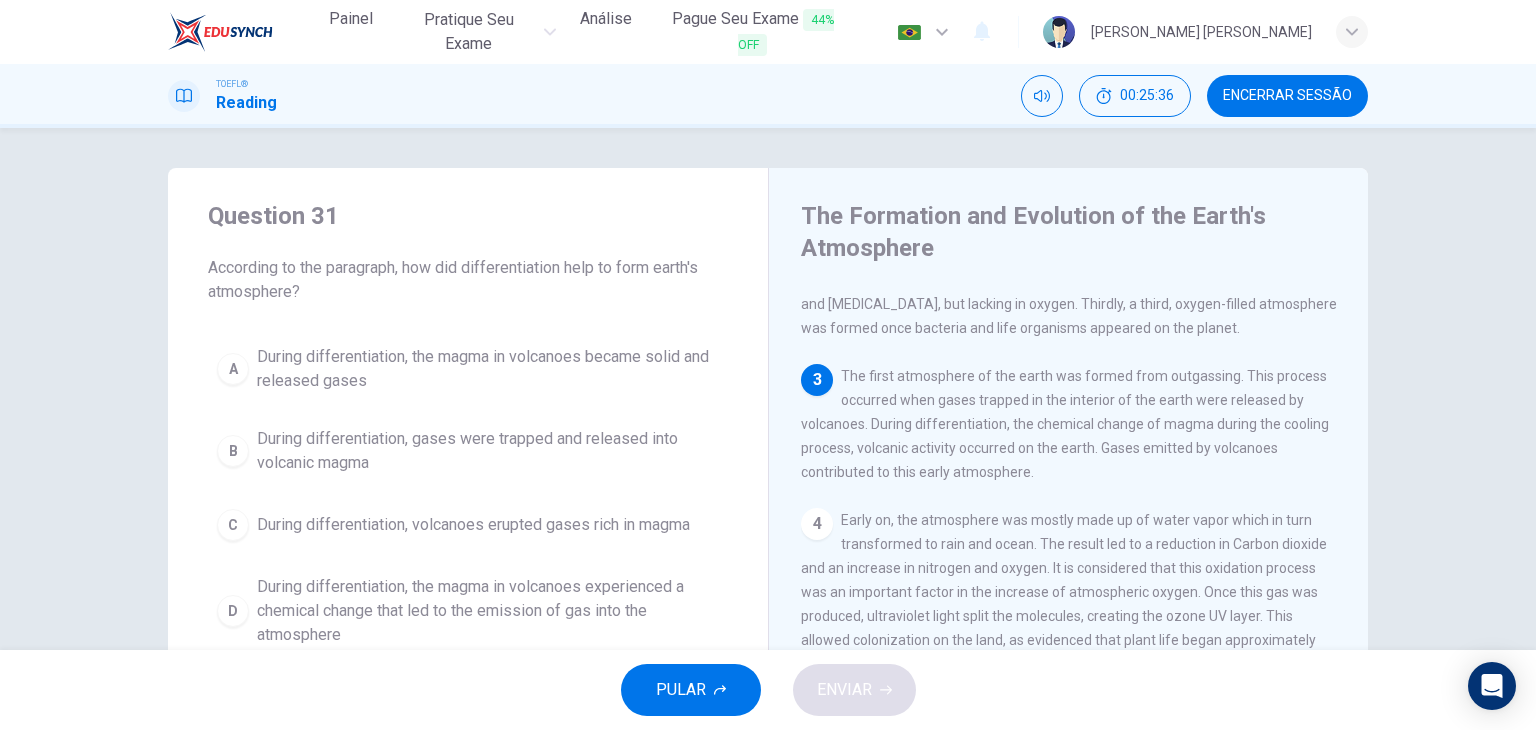 scroll, scrollTop: 269, scrollLeft: 0, axis: vertical 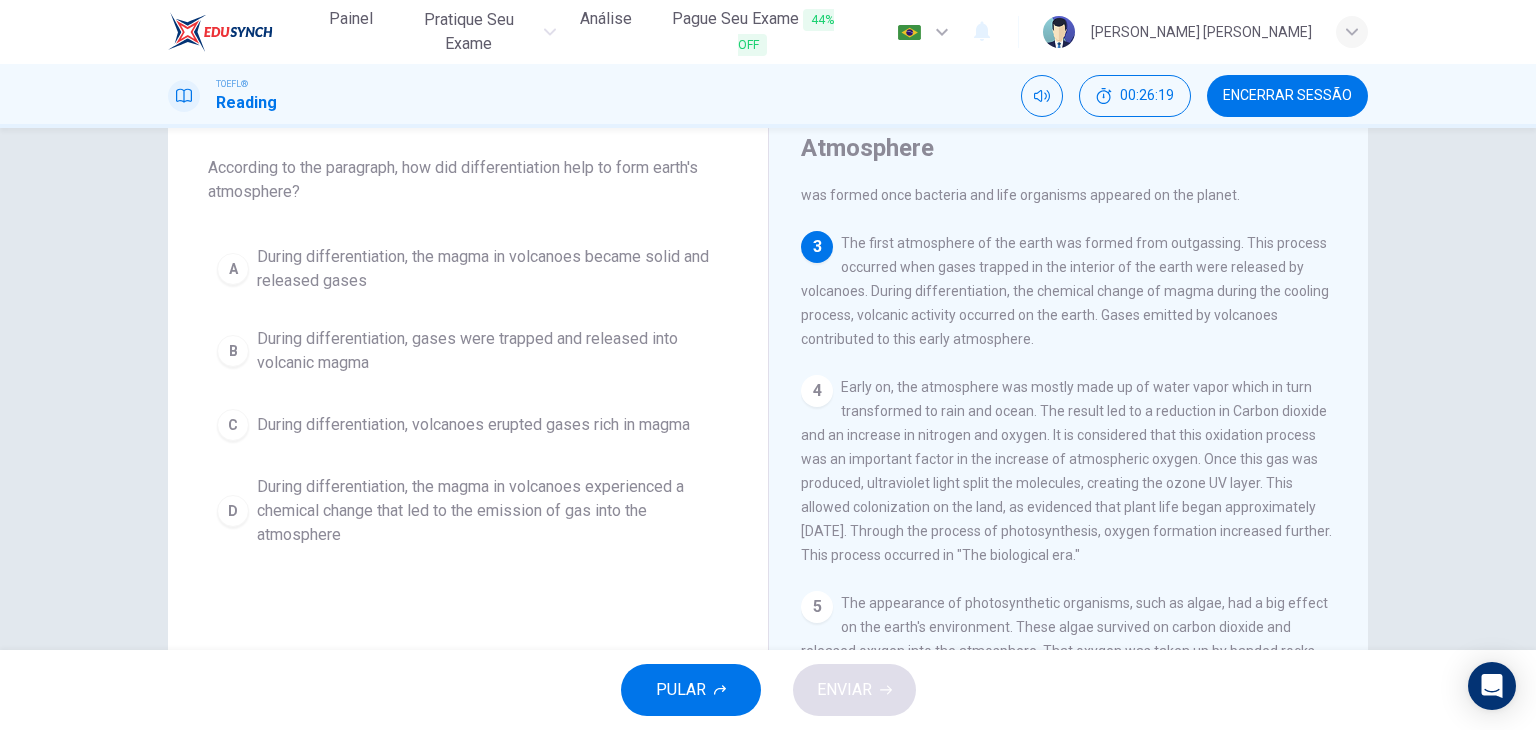 click on "During differentiation, the magma in volcanoes experienced a chemical change that led to the emission of gas into the atmosphere" at bounding box center [488, 511] 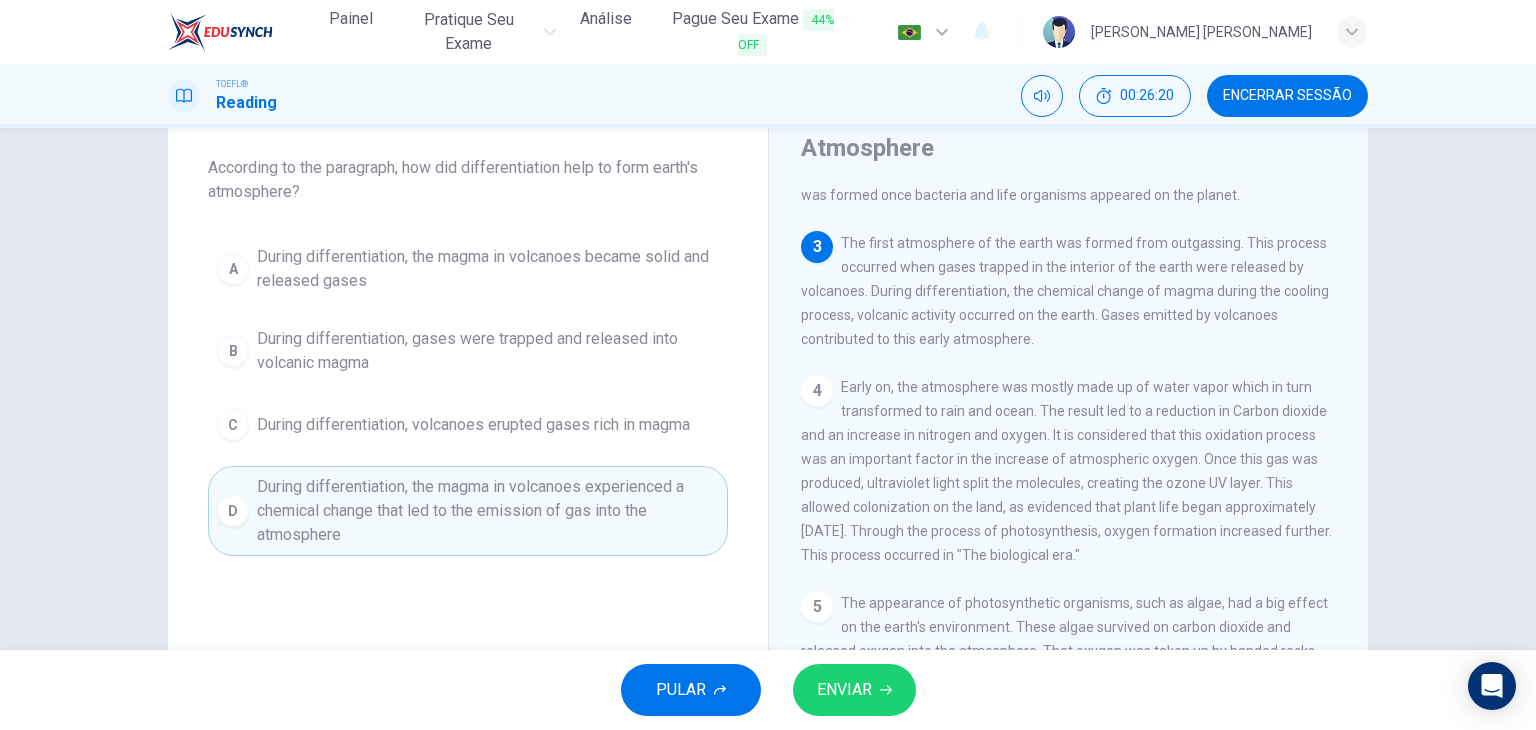 click on "ENVIAR" at bounding box center (854, 690) 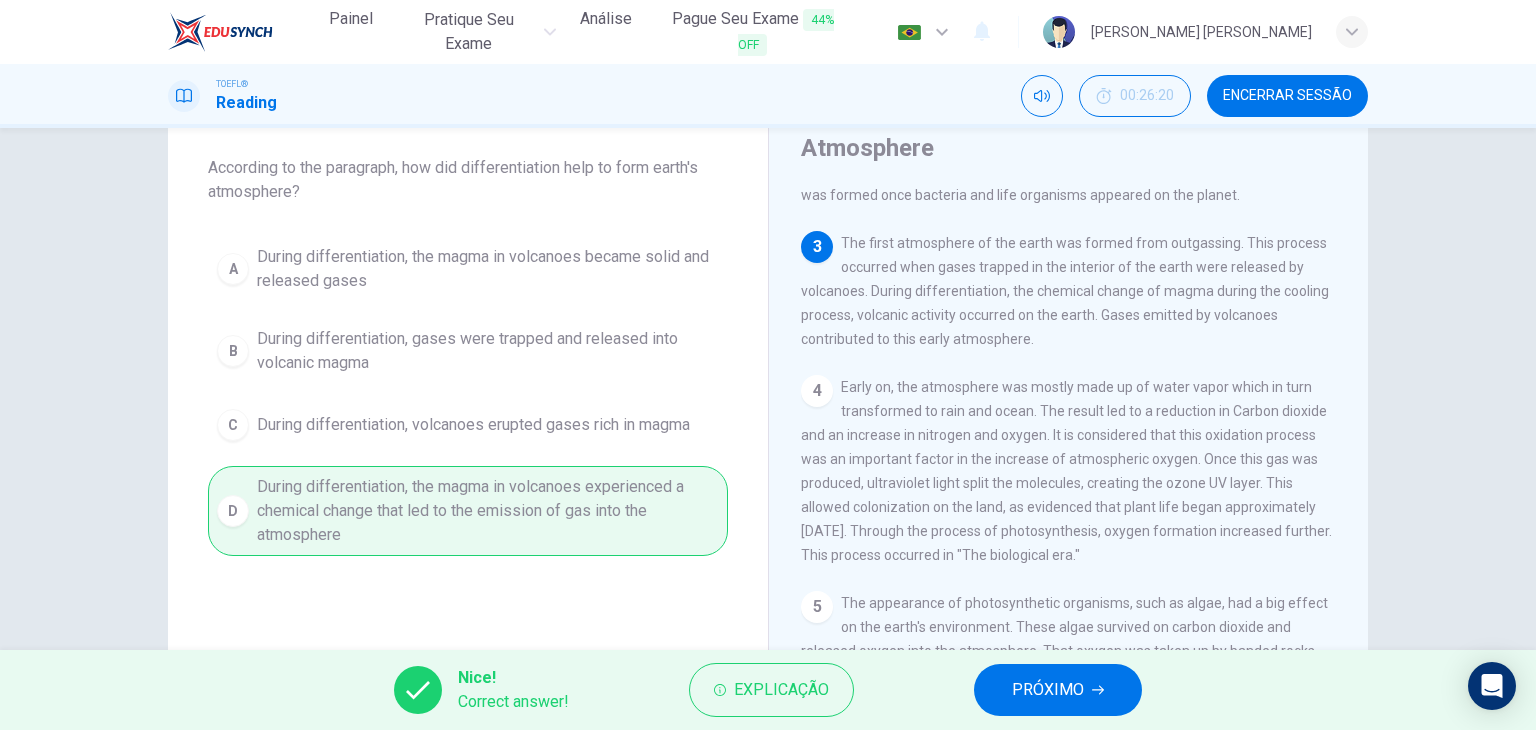 click on "PRÓXIMO" at bounding box center (1058, 690) 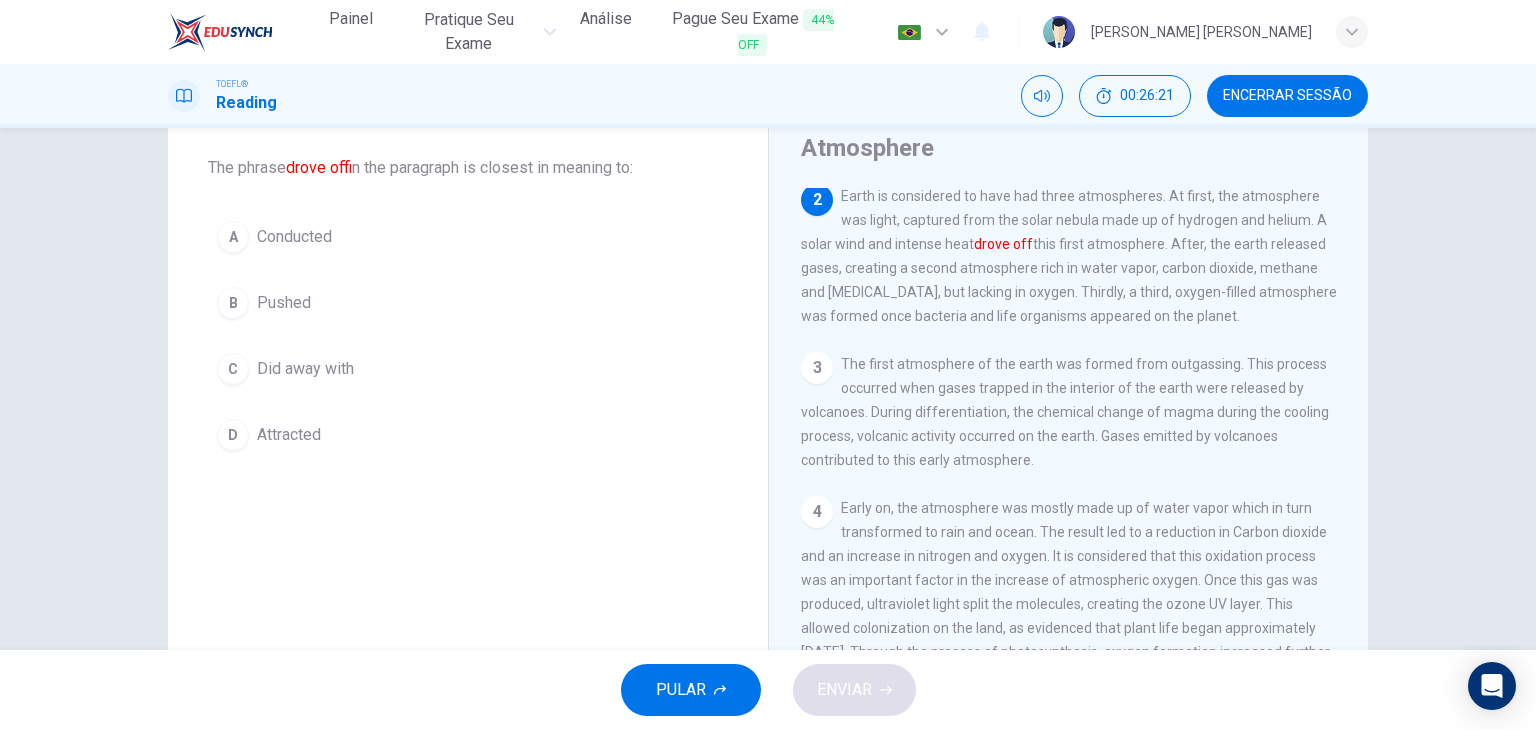 scroll, scrollTop: 48, scrollLeft: 0, axis: vertical 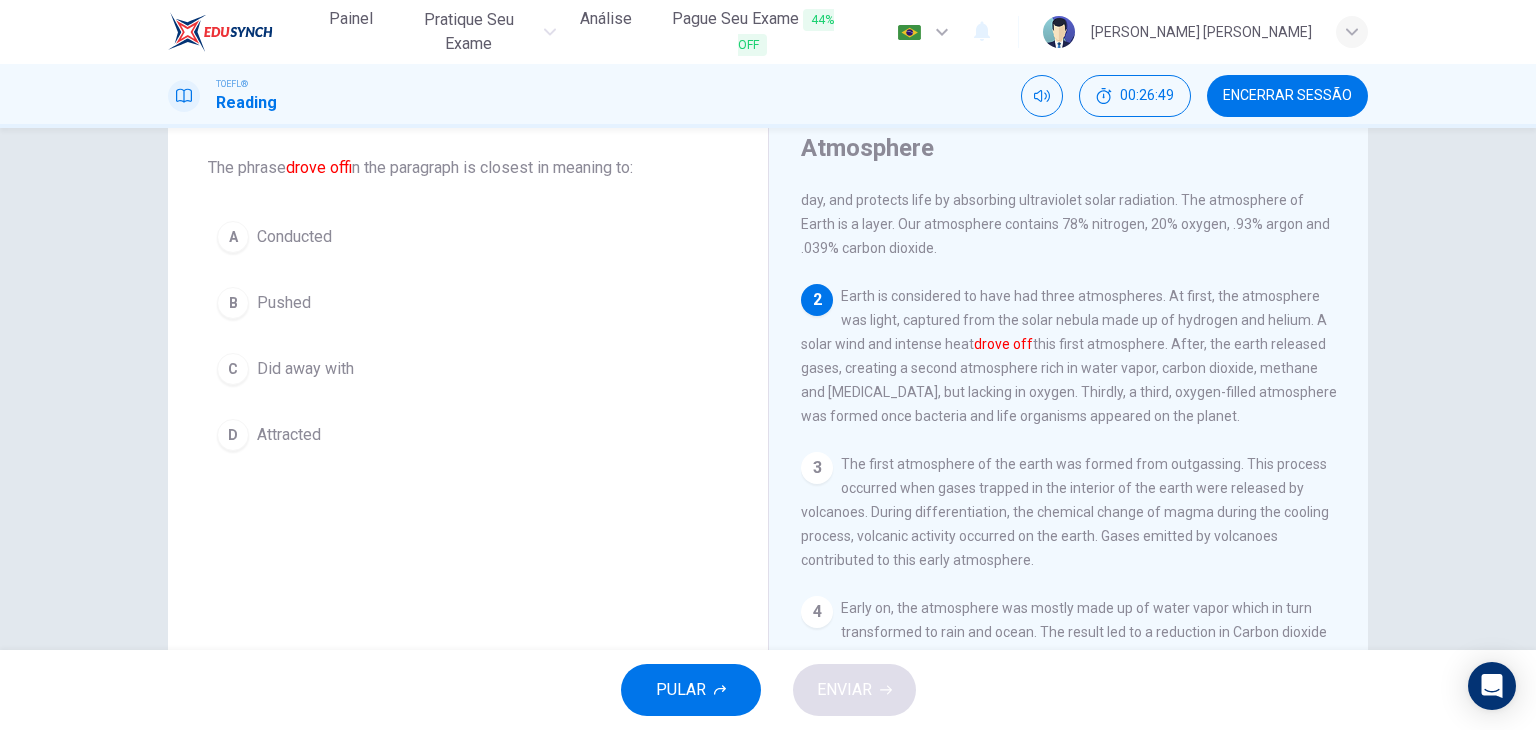 click on "Conducted" at bounding box center [294, 237] 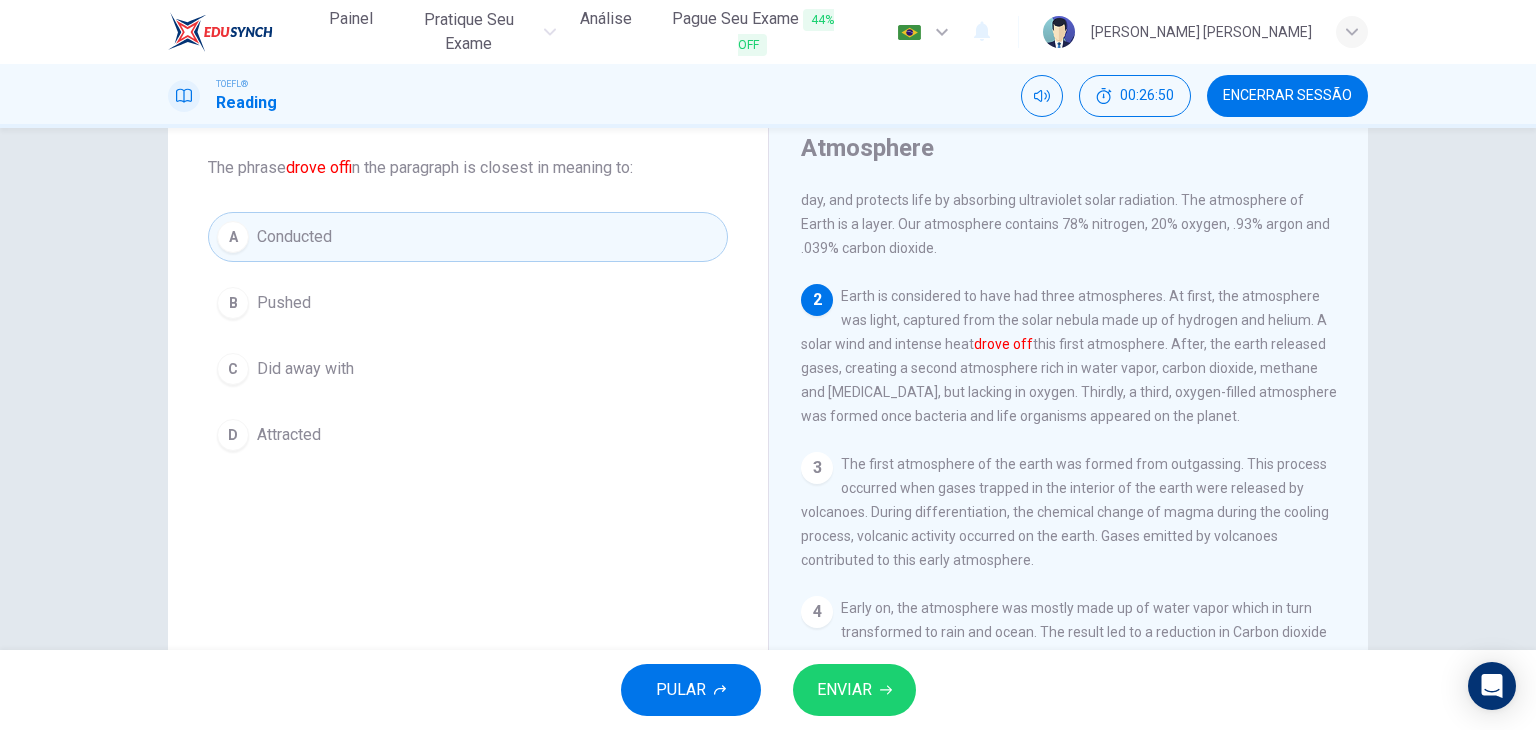 click on "ENVIAR" at bounding box center [854, 690] 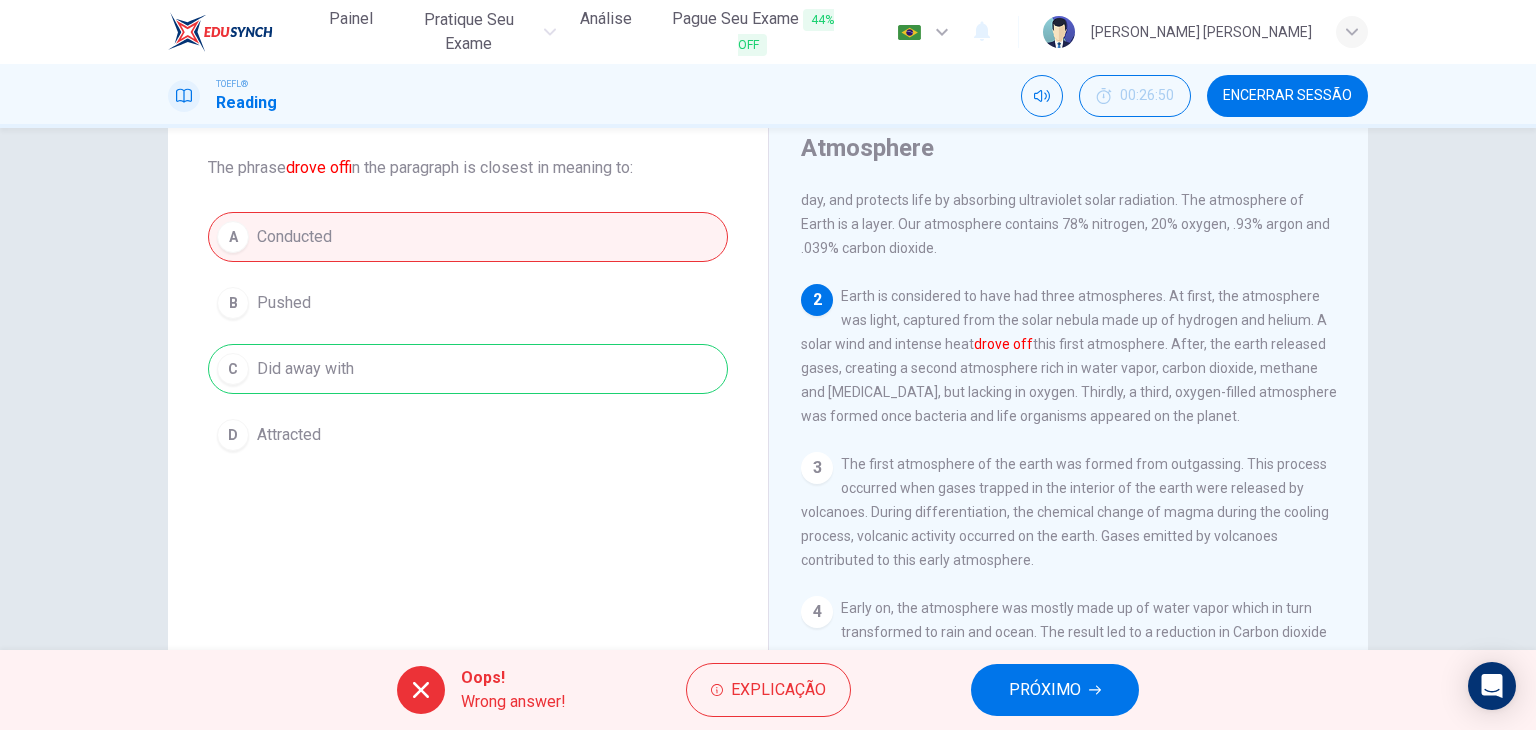 click on "PRÓXIMO" at bounding box center [1055, 690] 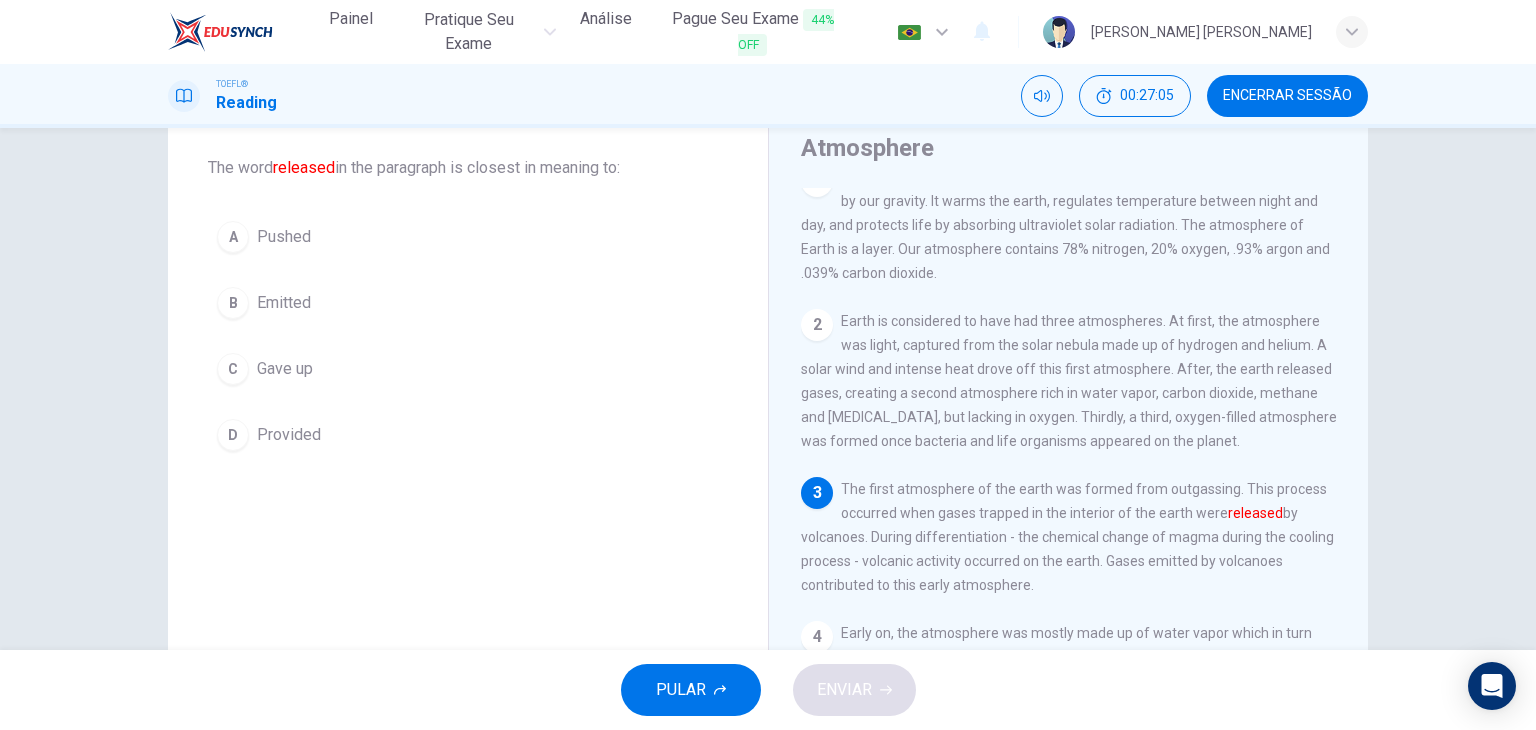 scroll, scrollTop: 0, scrollLeft: 0, axis: both 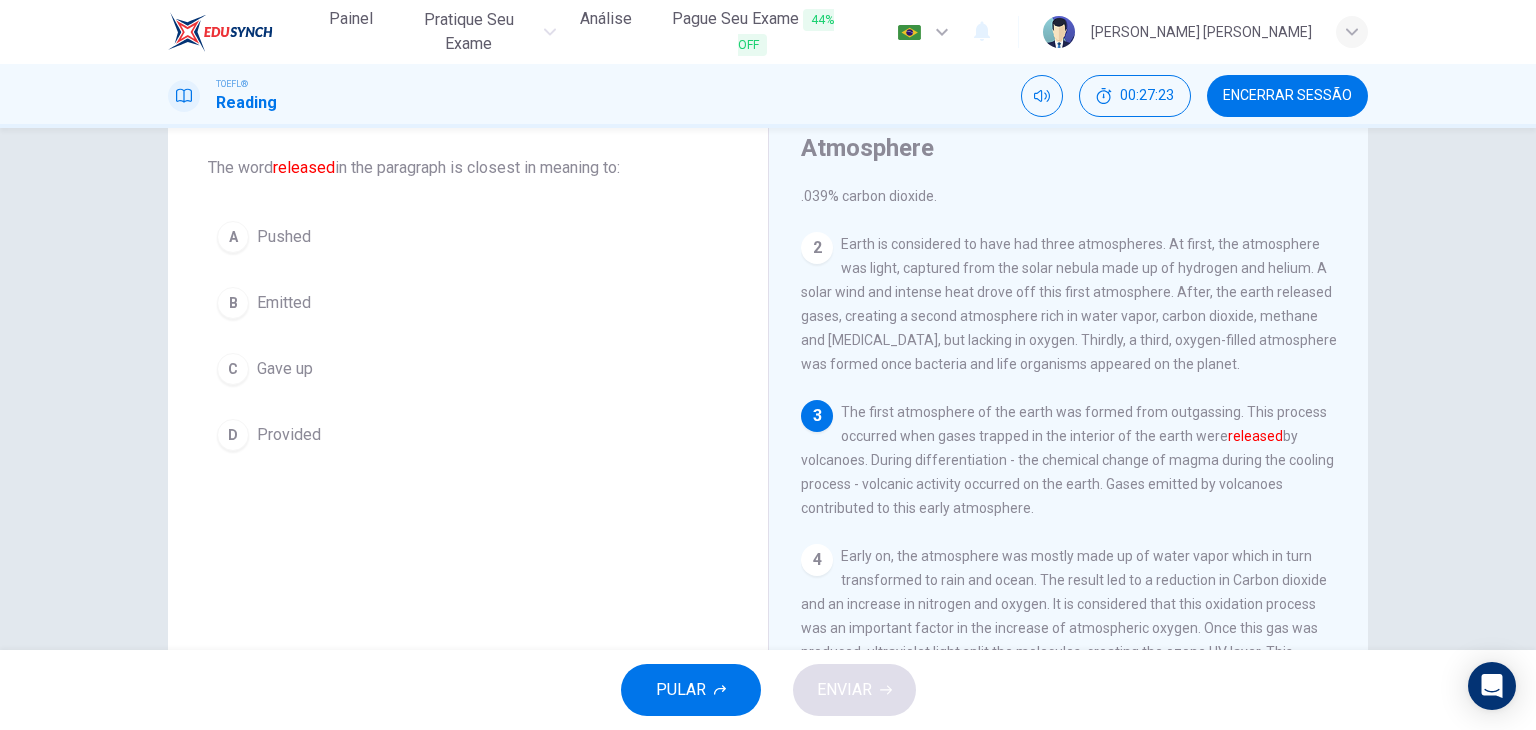 click on "Gave up" at bounding box center [285, 369] 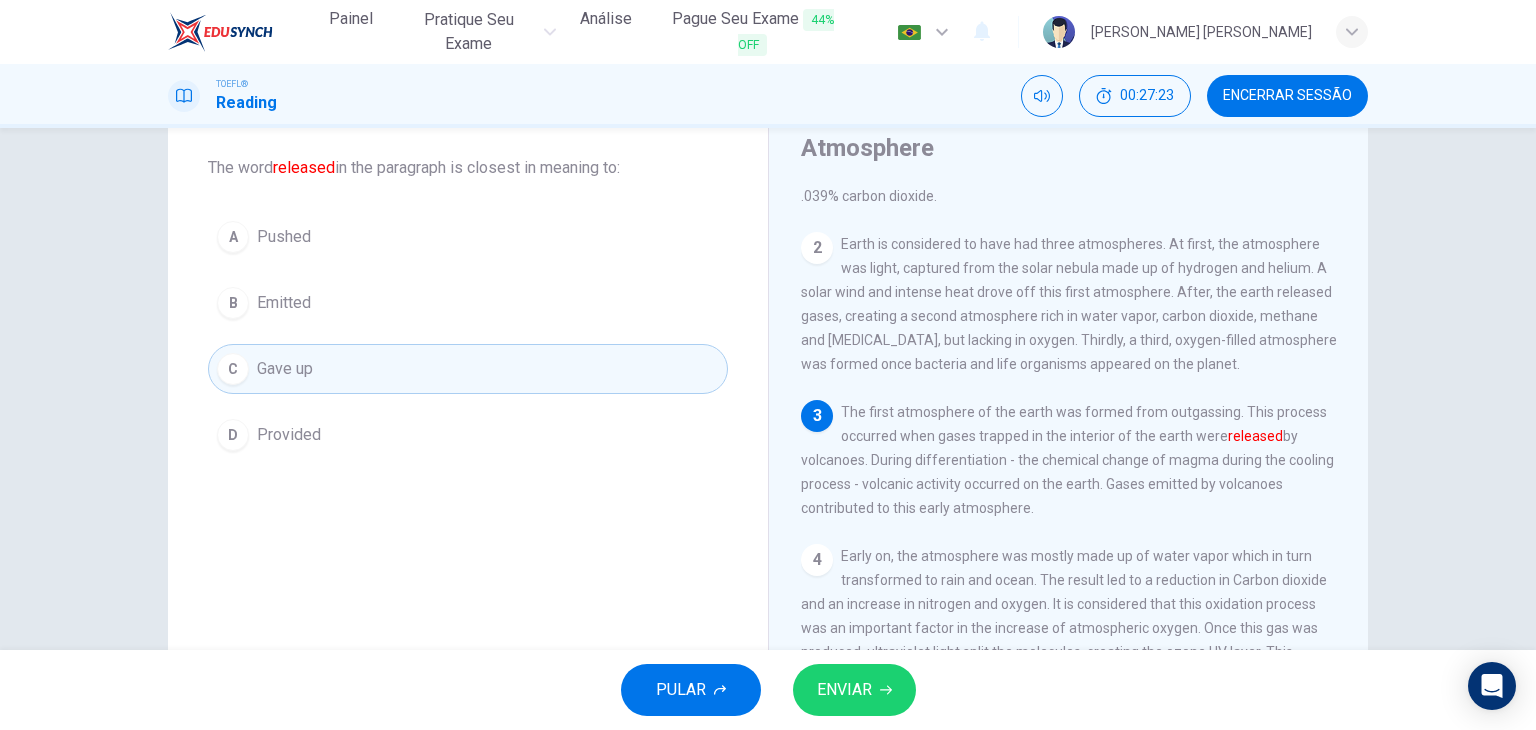 click on "ENVIAR" at bounding box center (844, 690) 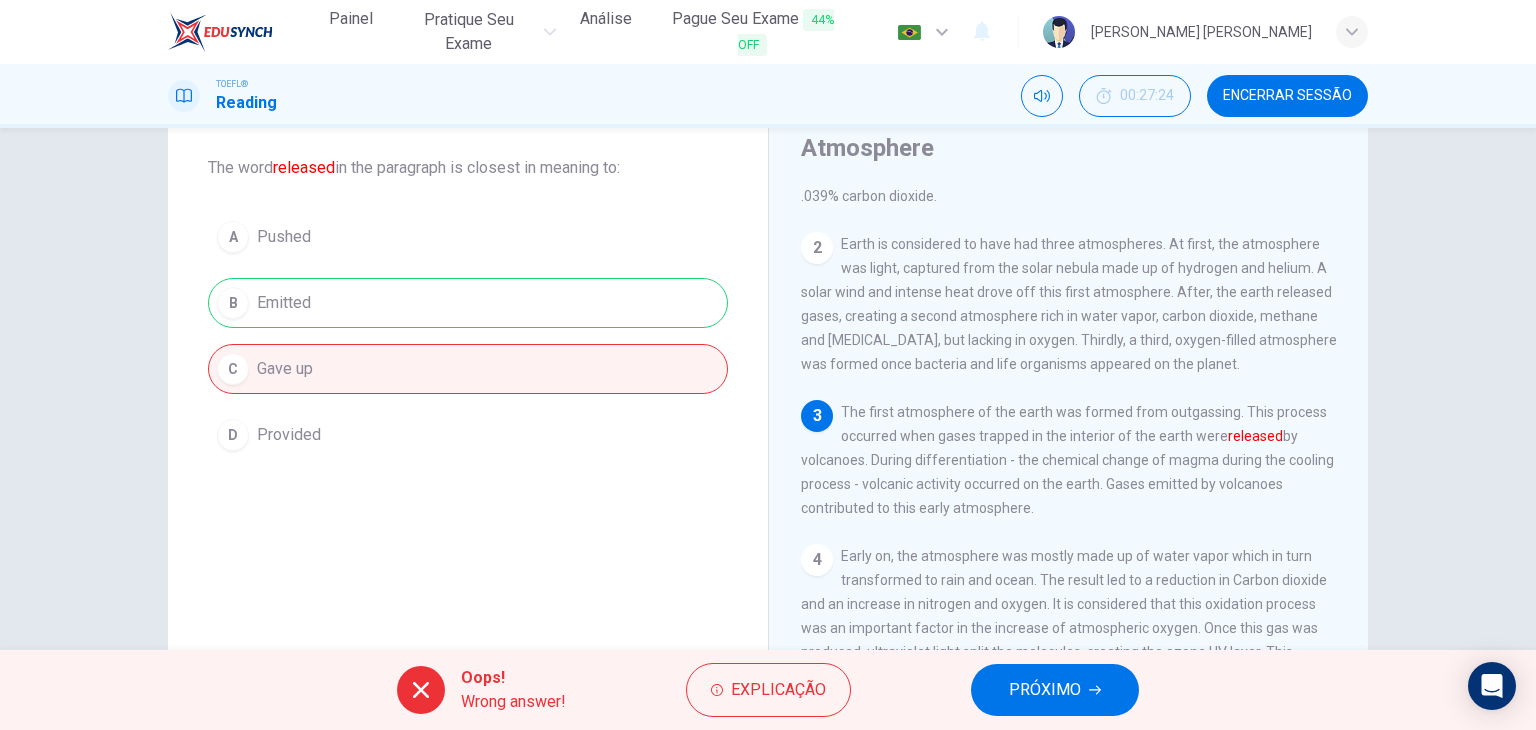 click on "PRÓXIMO" at bounding box center [1045, 690] 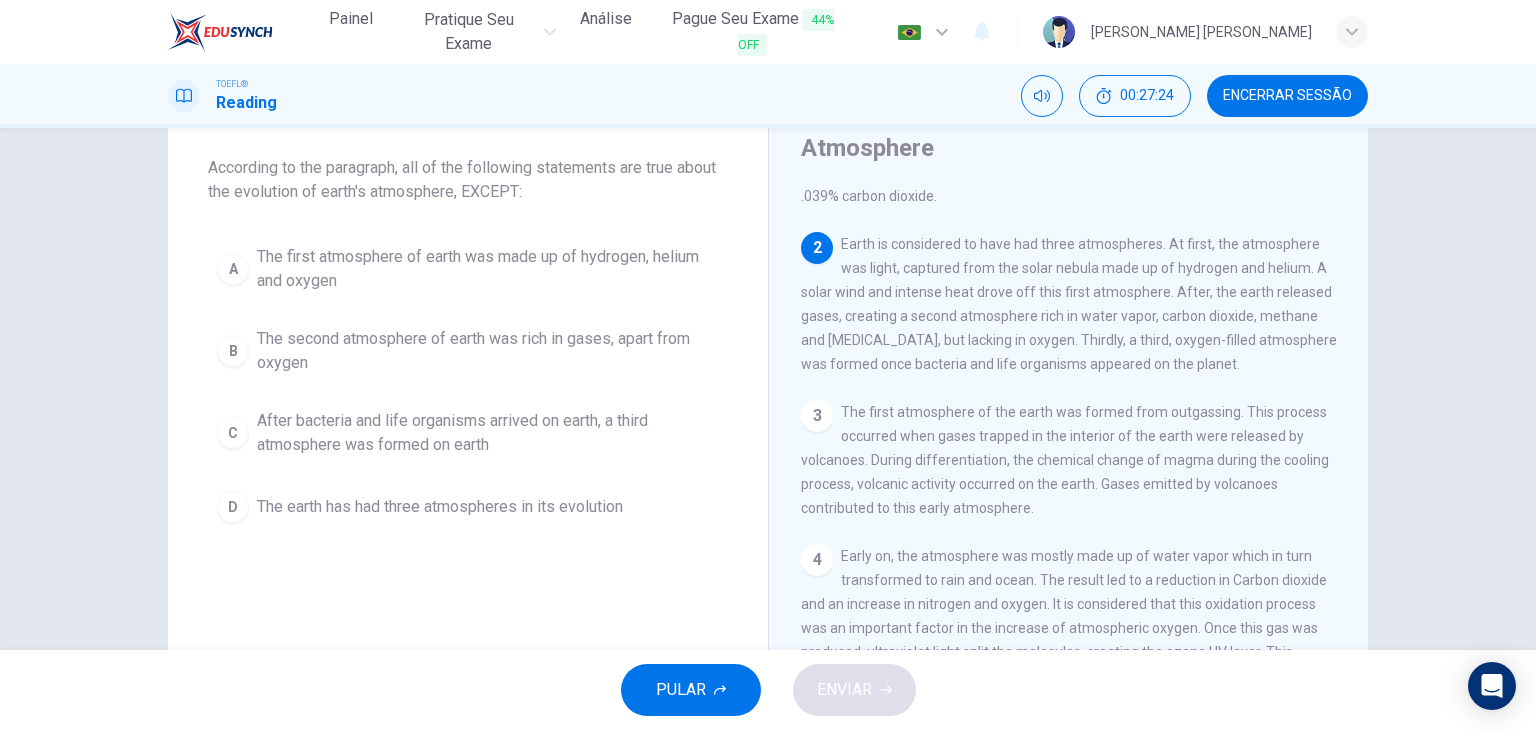 scroll, scrollTop: 148, scrollLeft: 0, axis: vertical 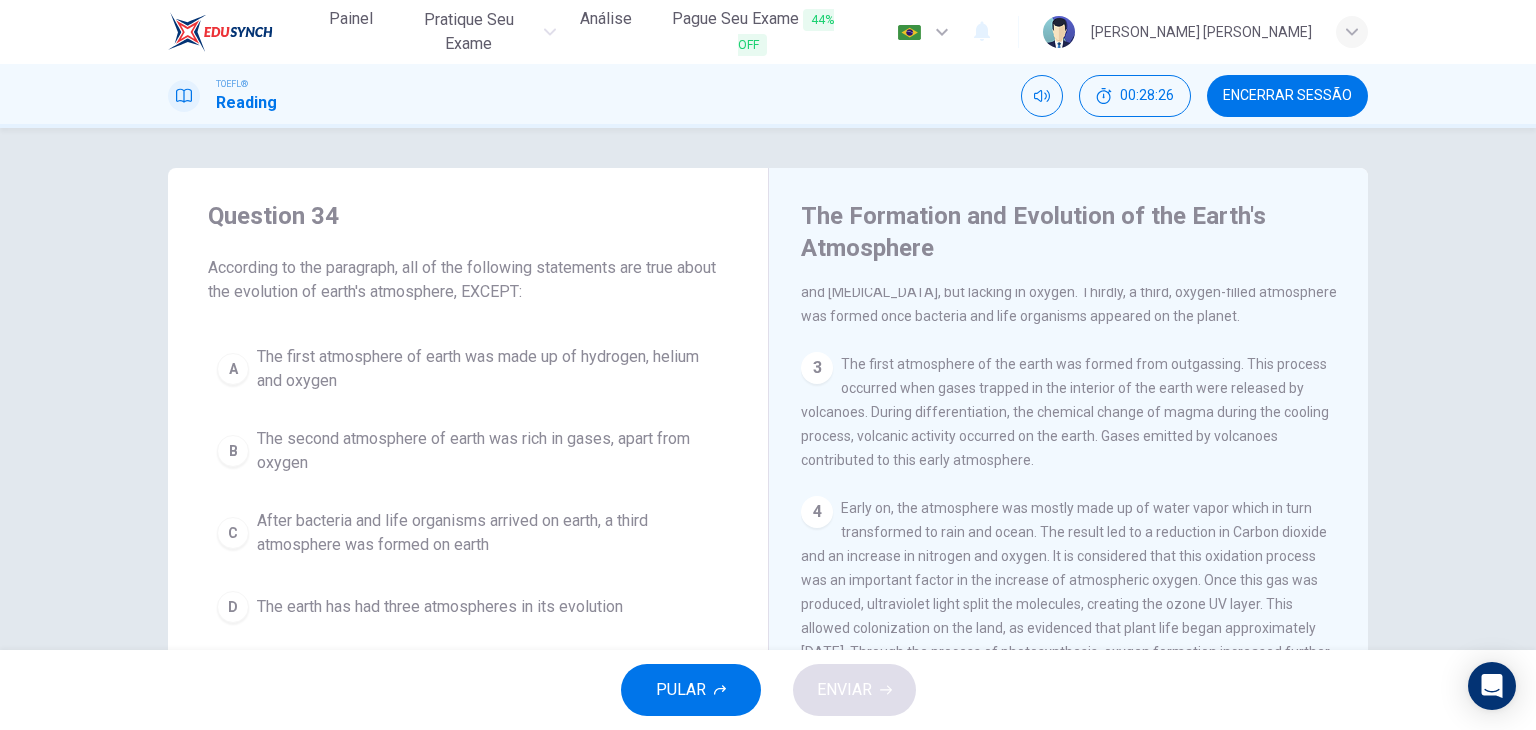 click on "After bacteria and life organisms arrived on earth, a third atmosphere was formed on earth" at bounding box center [488, 533] 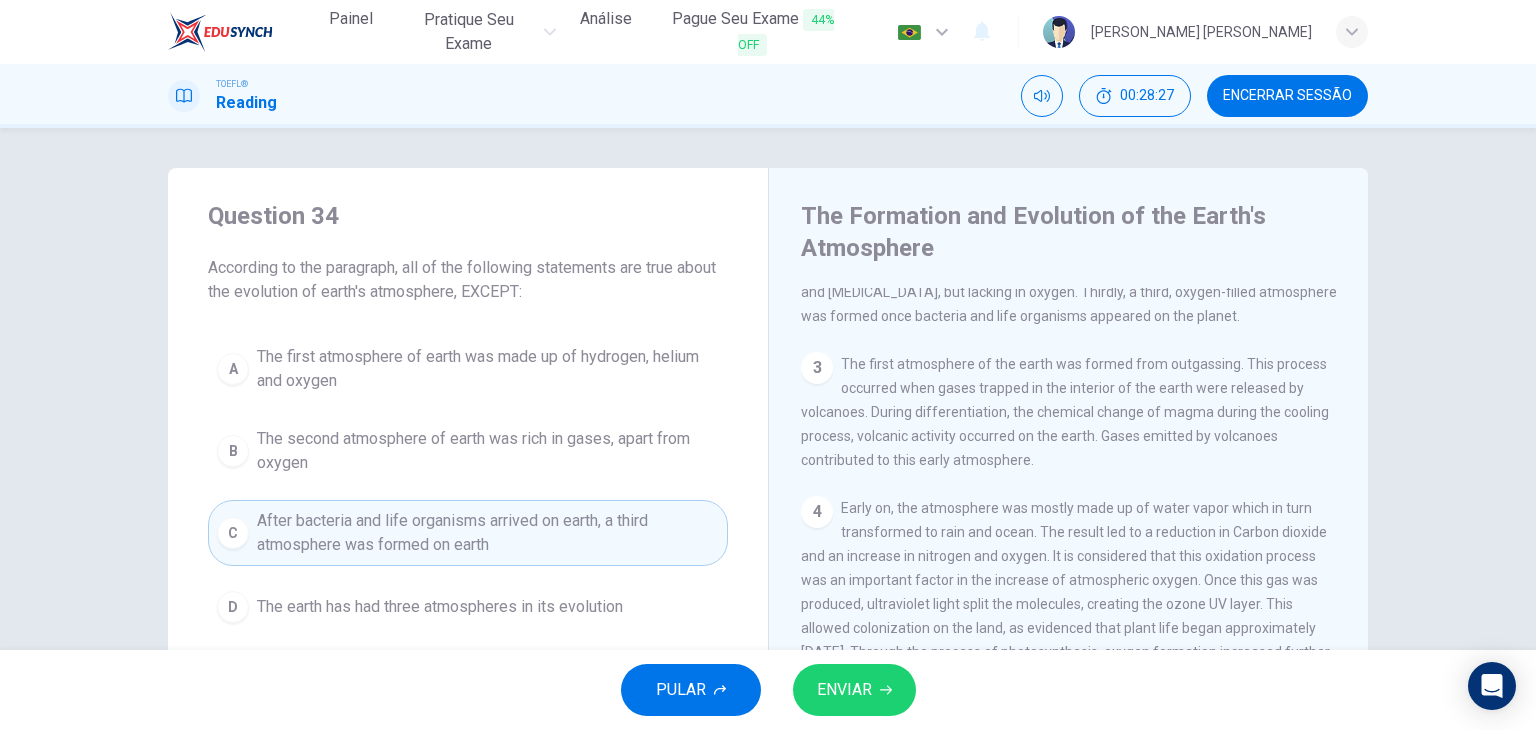 click on "ENVIAR" at bounding box center [854, 690] 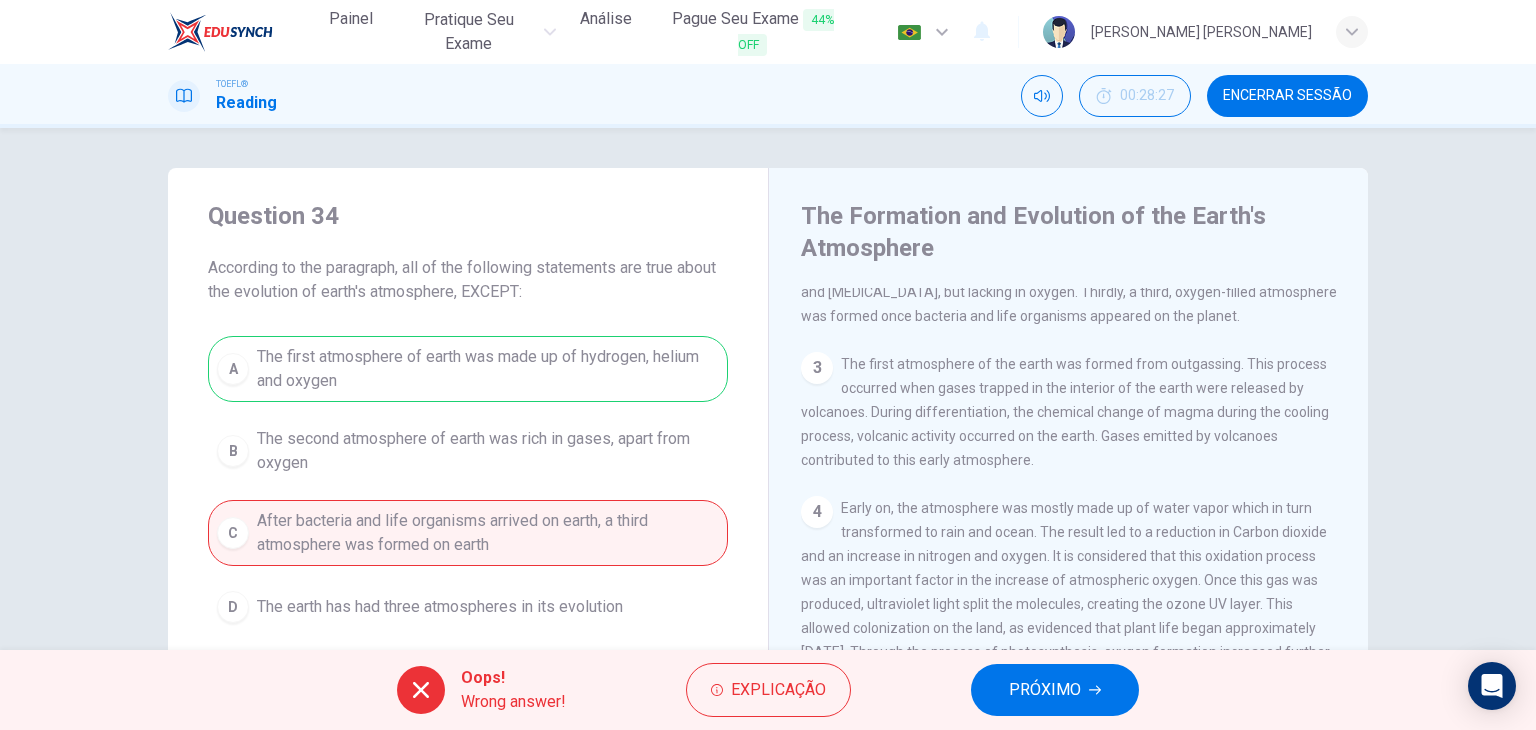 click on "PRÓXIMO" at bounding box center [1045, 690] 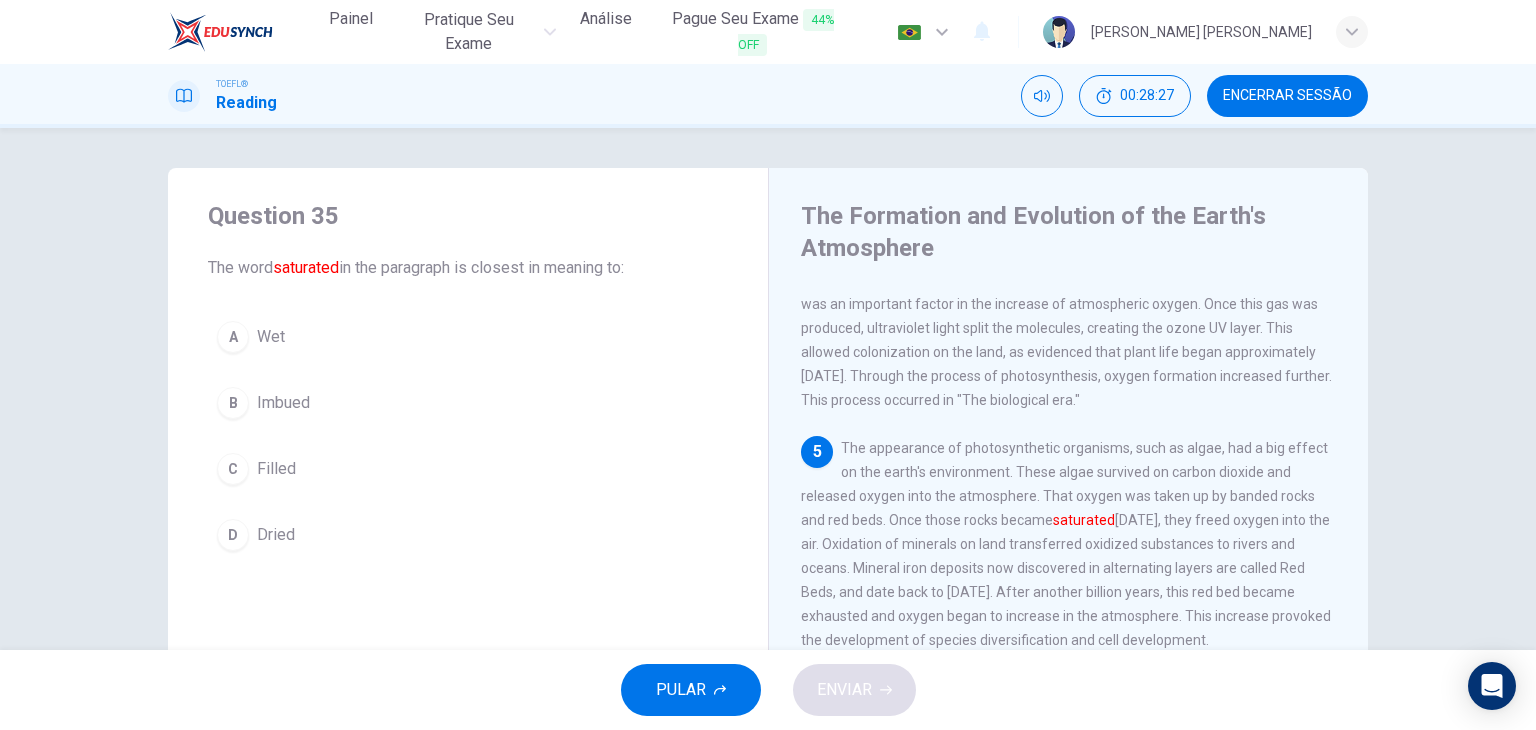 scroll, scrollTop: 539, scrollLeft: 0, axis: vertical 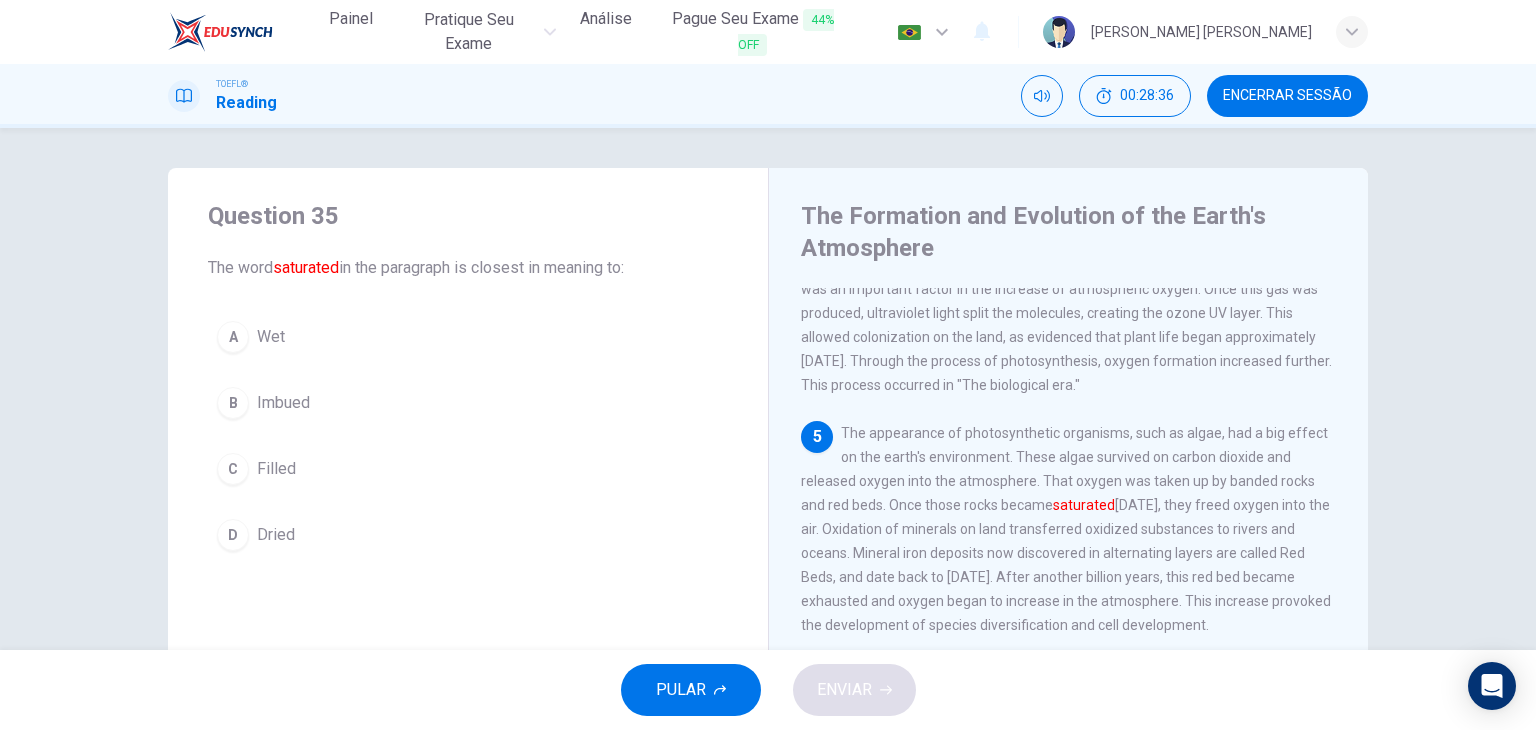 click on "C Filled" at bounding box center (468, 469) 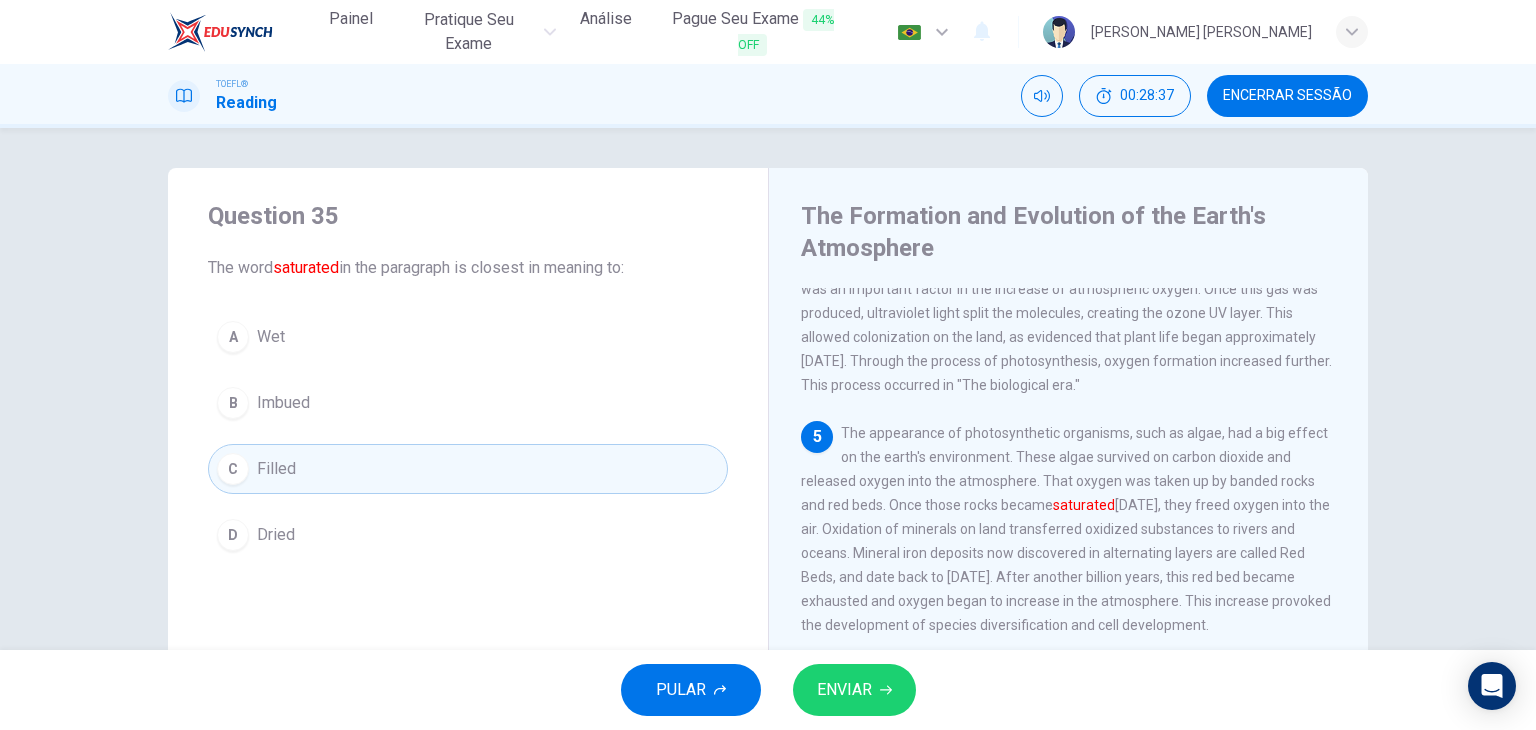 click on "ENVIAR" at bounding box center [854, 690] 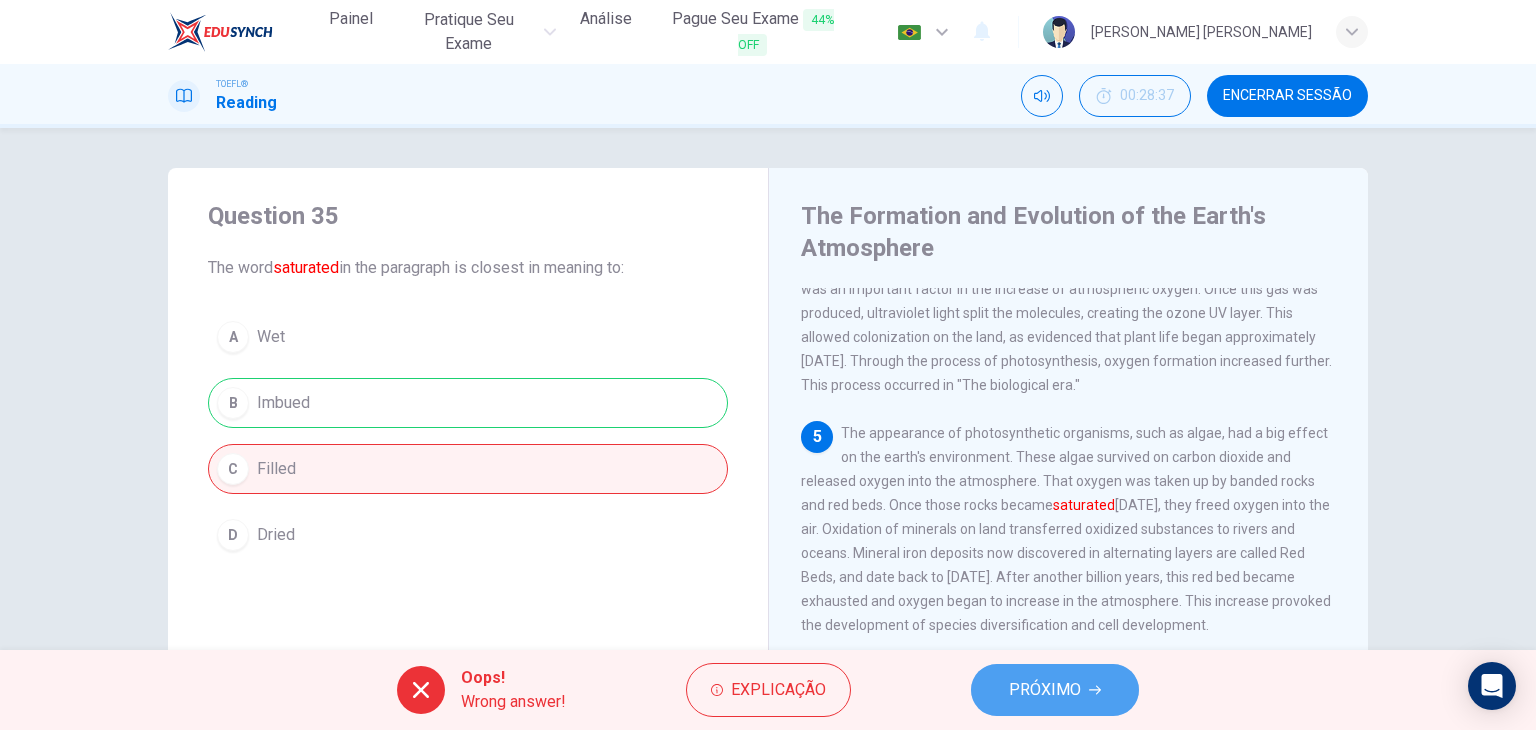 click on "PRÓXIMO" at bounding box center [1045, 690] 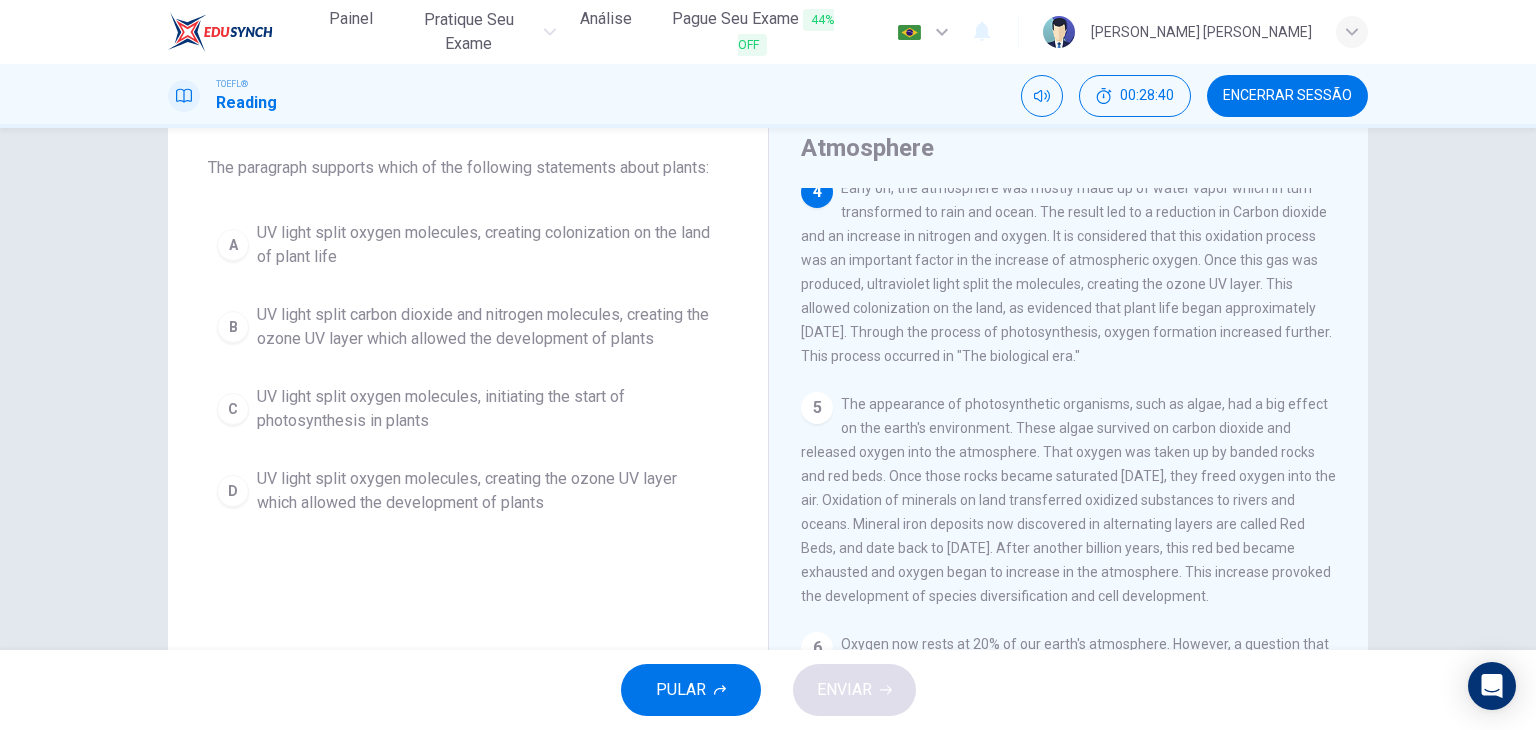 scroll, scrollTop: 0, scrollLeft: 0, axis: both 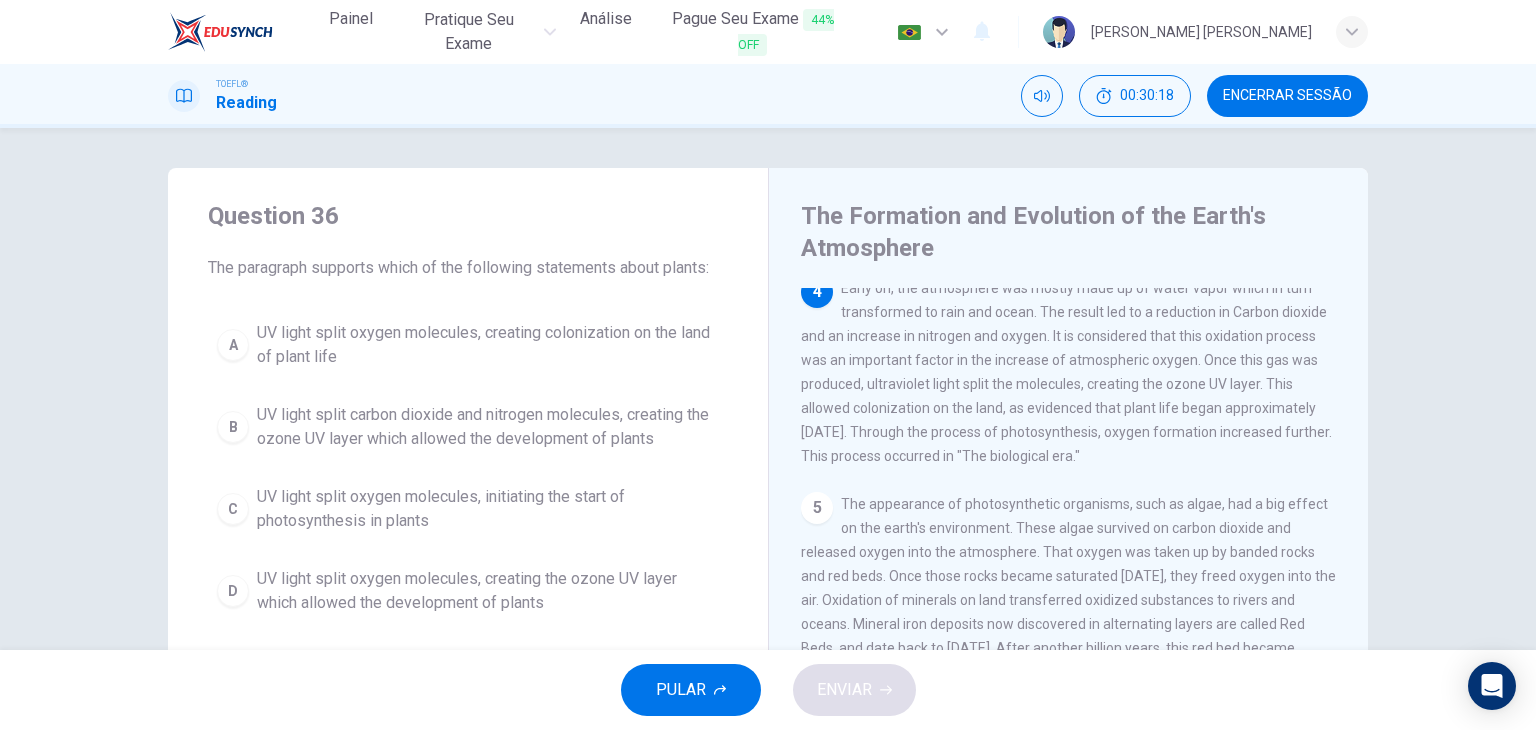 click on "UV light split oxygen molecules, creating colonization on the land of plant life" at bounding box center (488, 345) 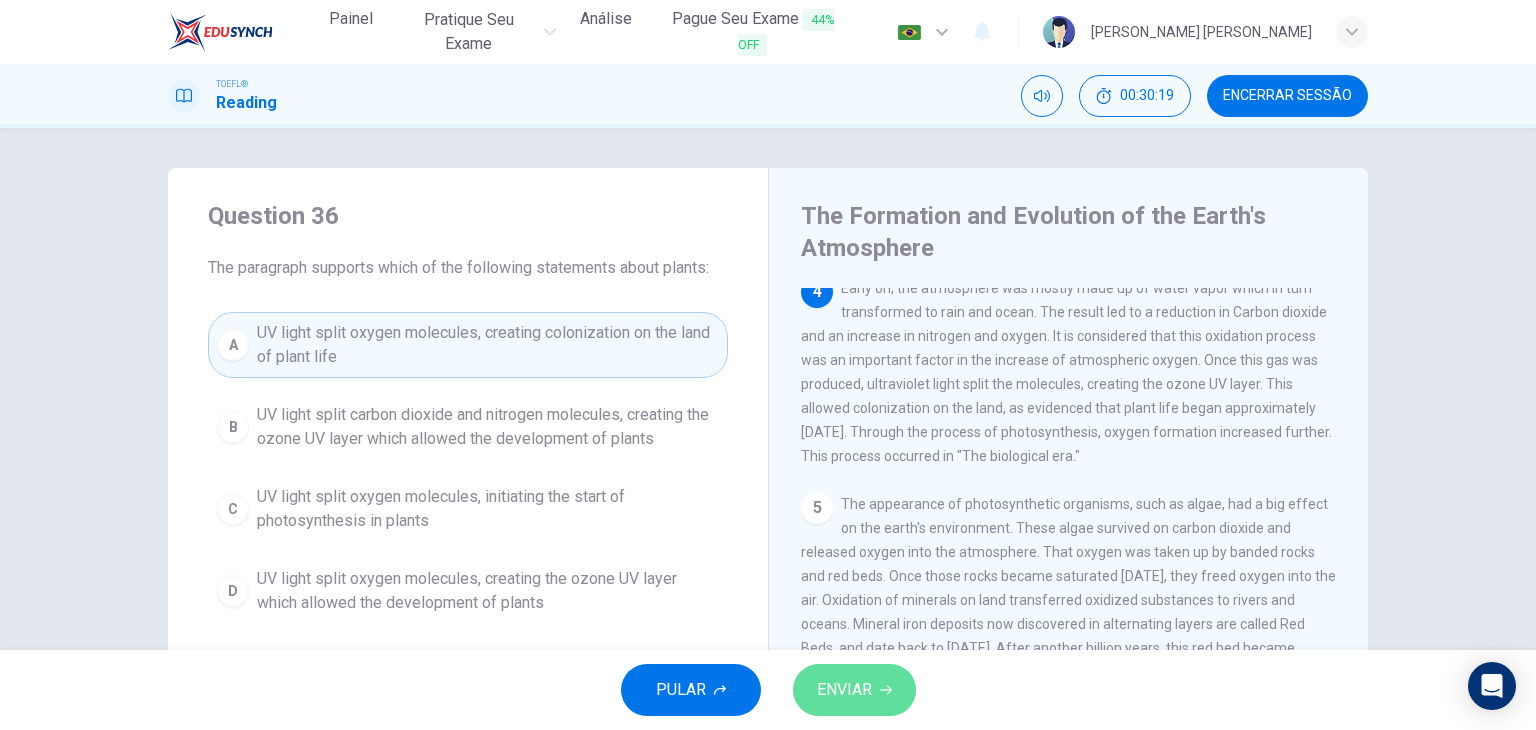 click on "ENVIAR" at bounding box center [854, 690] 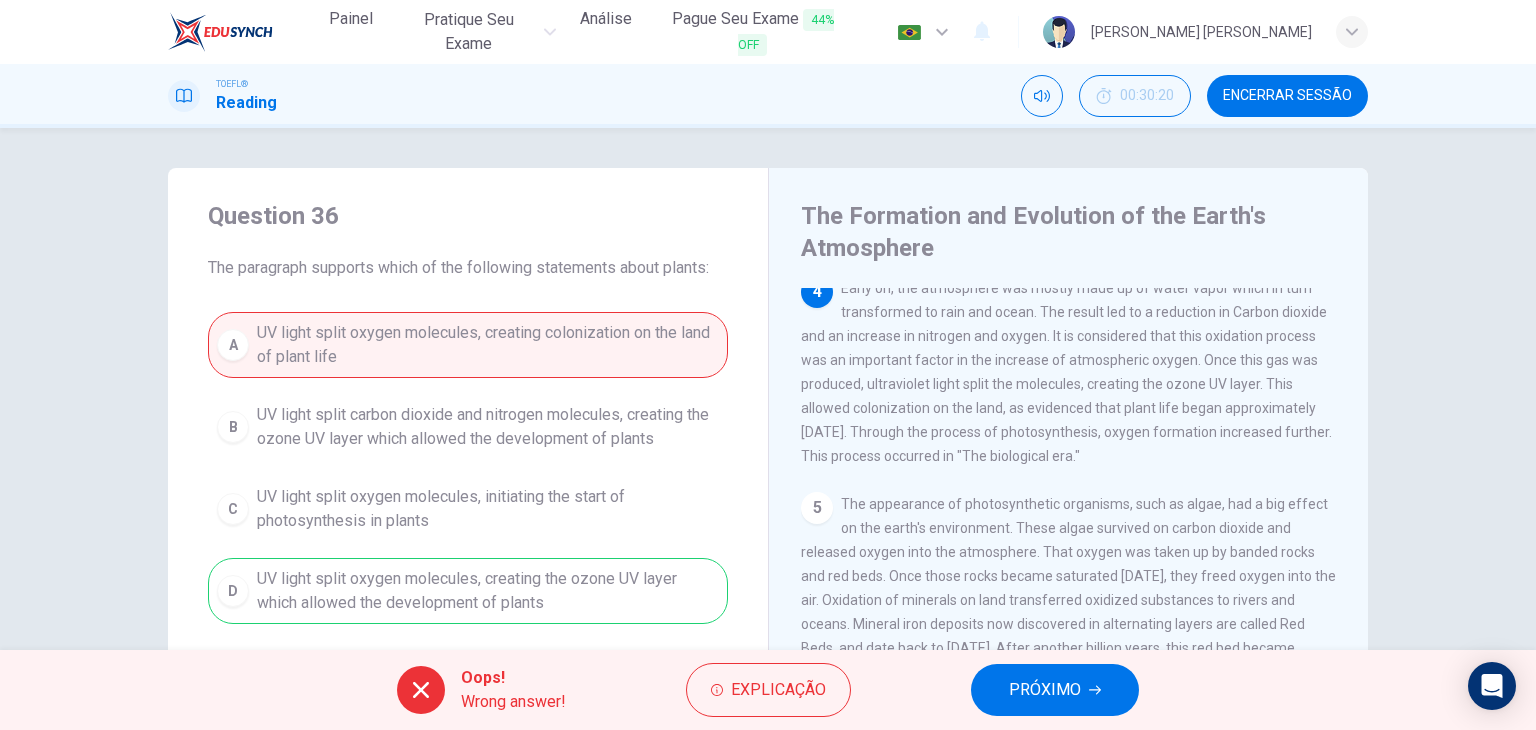 click on "PRÓXIMO" at bounding box center [1055, 690] 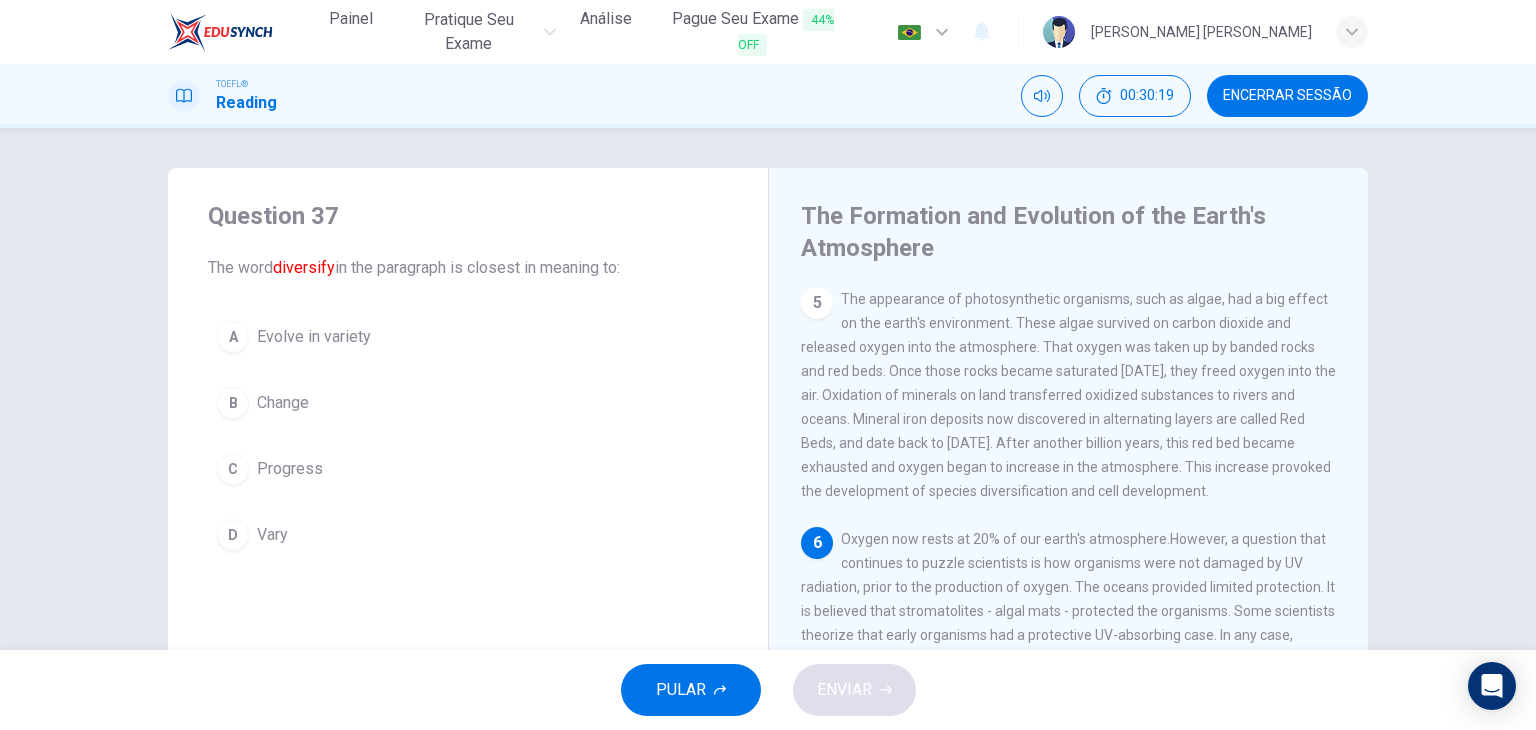 scroll, scrollTop: 708, scrollLeft: 0, axis: vertical 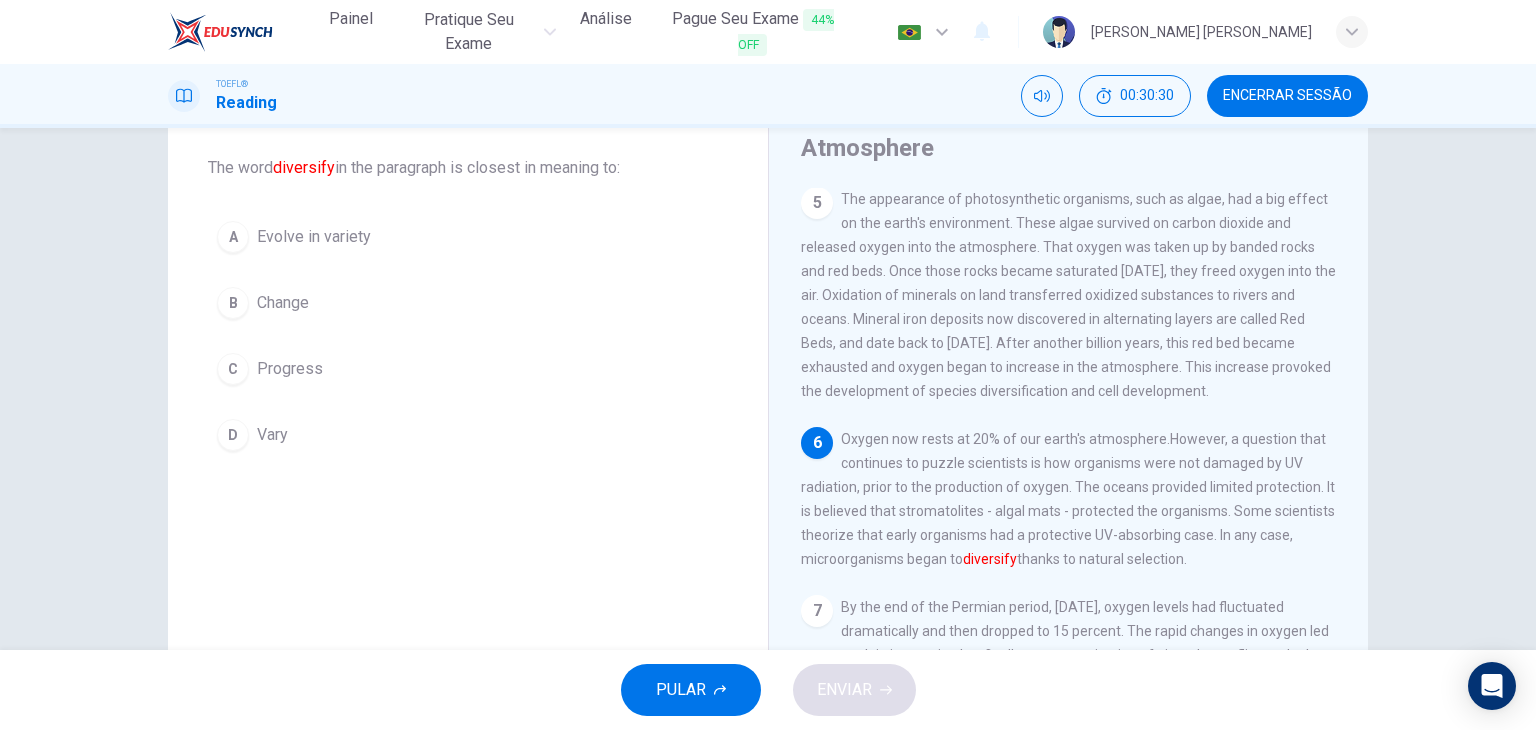click on "Evolve in variety" at bounding box center (314, 237) 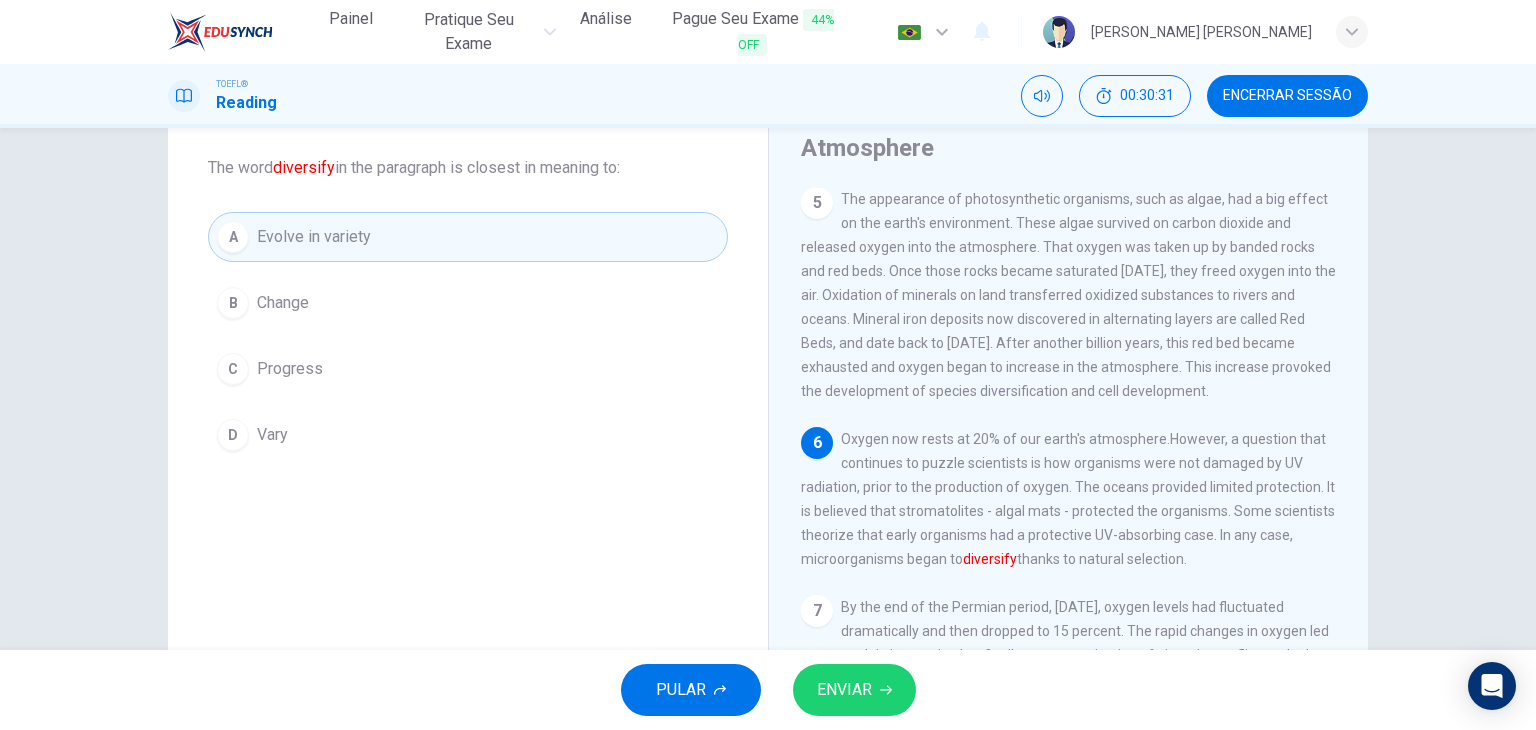 click on "ENVIAR" at bounding box center (844, 690) 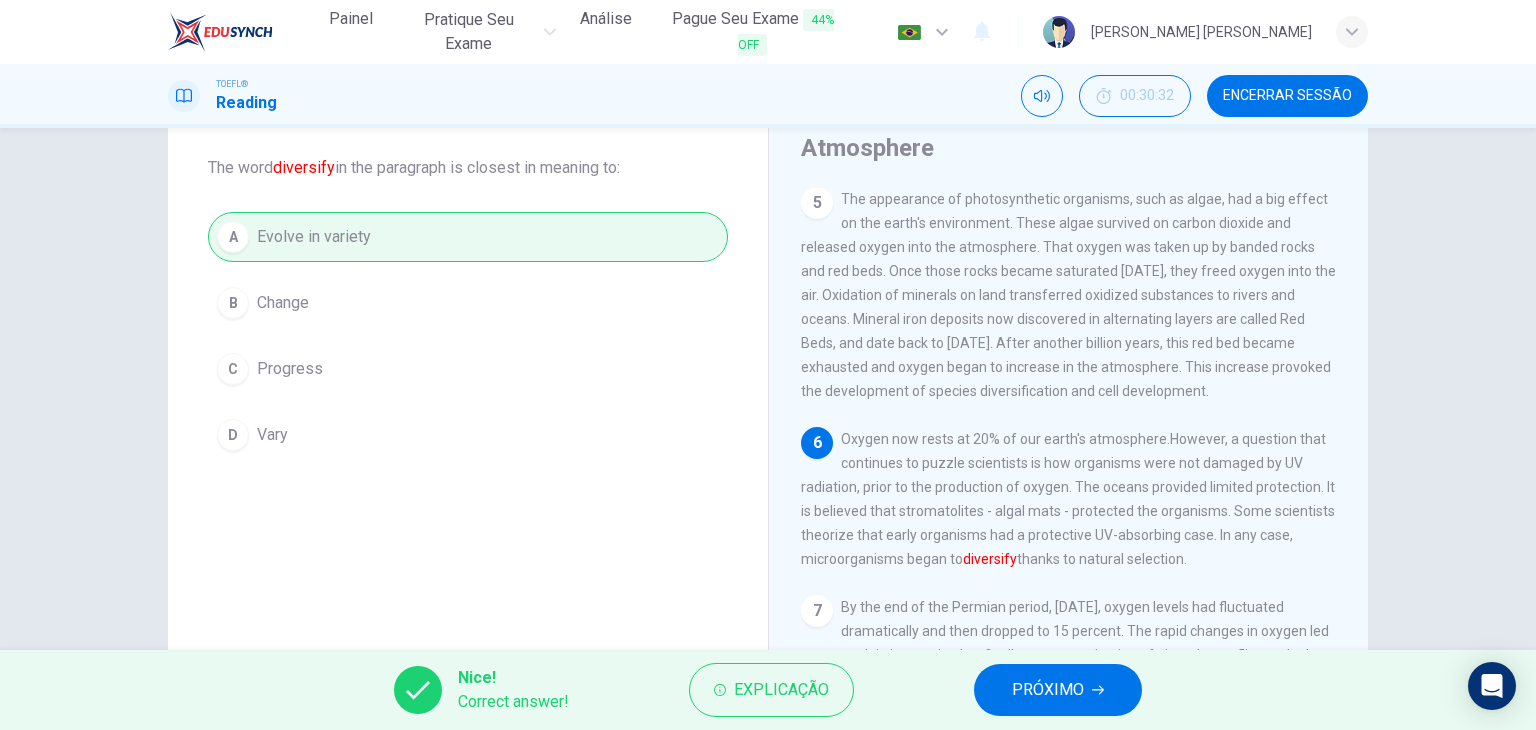 click on "PRÓXIMO" at bounding box center [1048, 690] 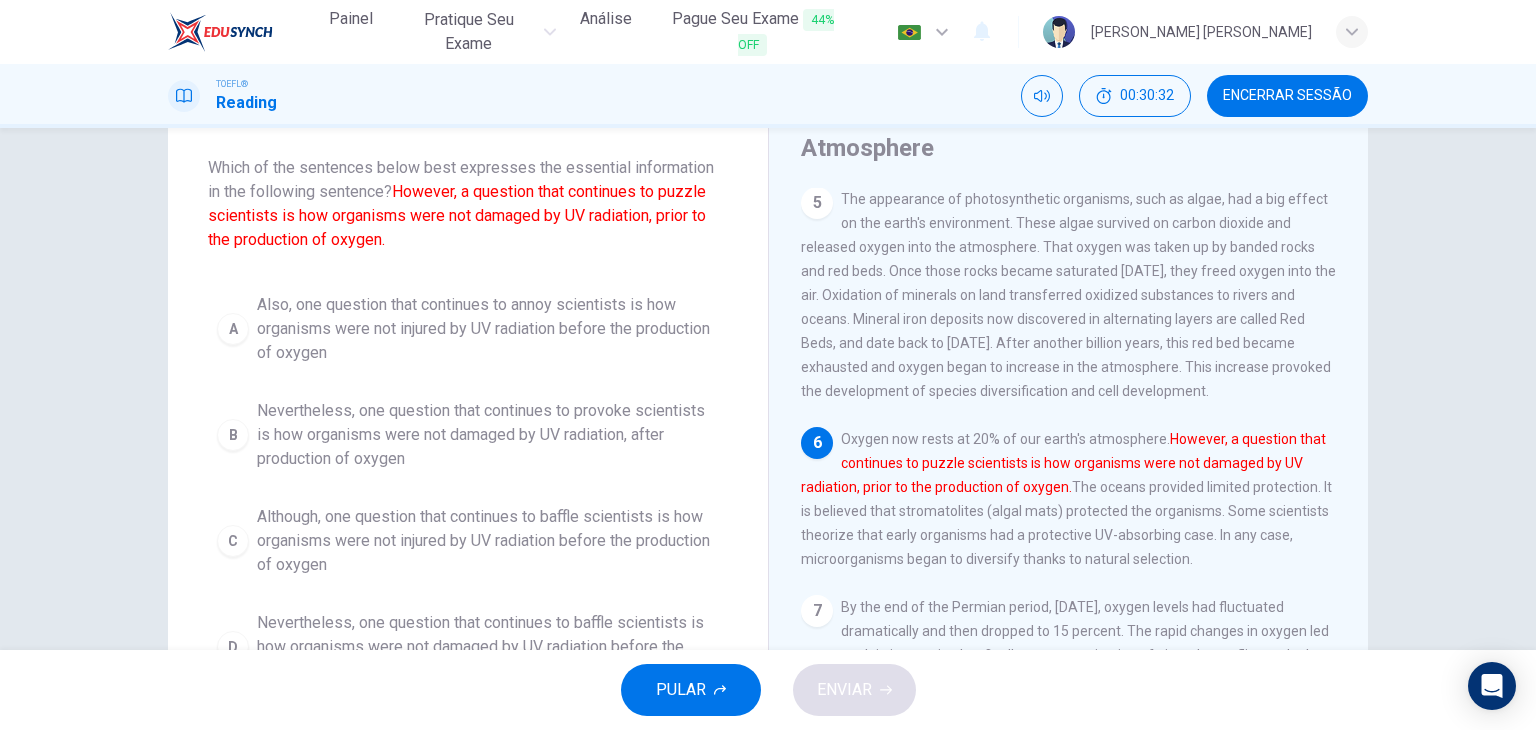 scroll, scrollTop: 508, scrollLeft: 0, axis: vertical 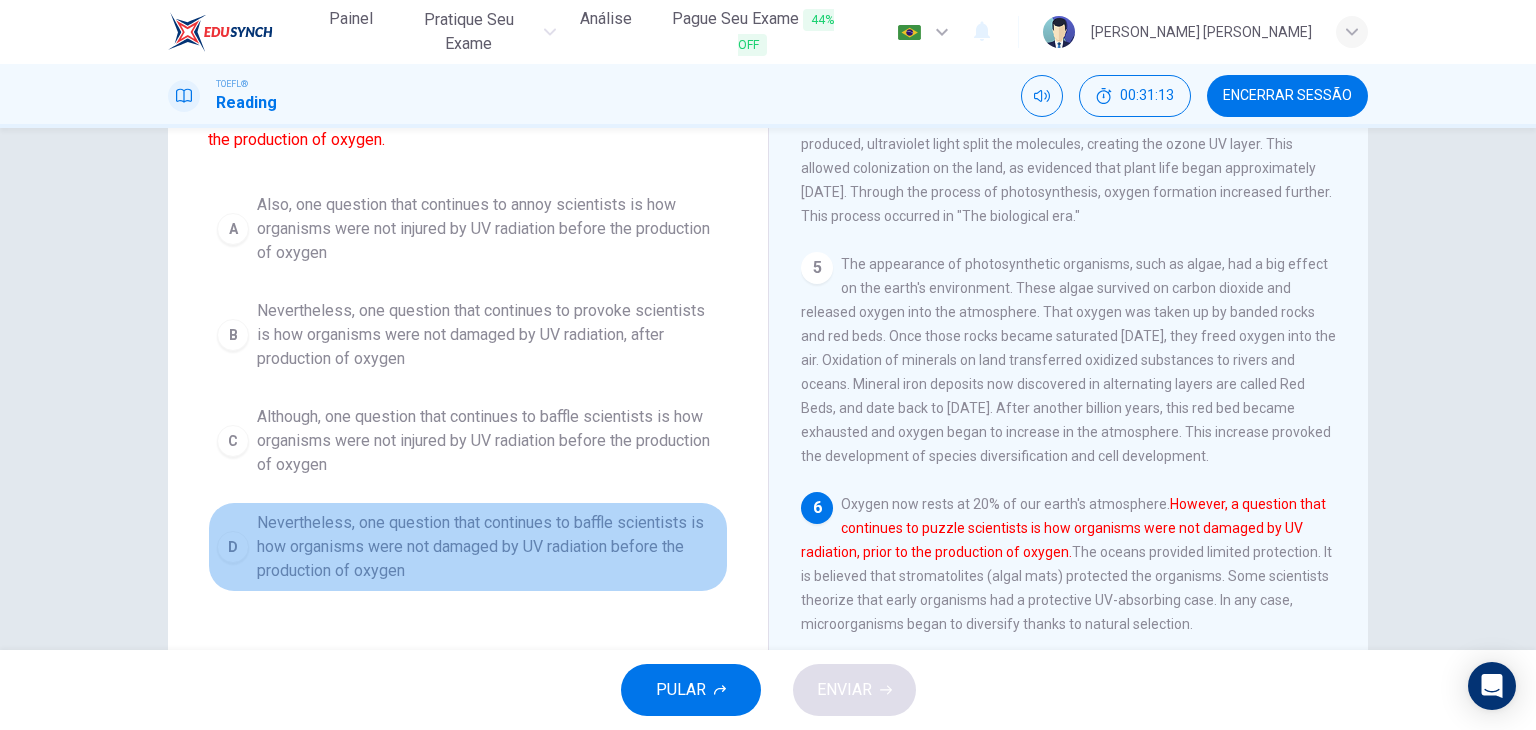 click on "Nevertheless, one question that continues to baffle scientists is how organisms were not damaged by UV radiation before the production of oxygen" at bounding box center (488, 547) 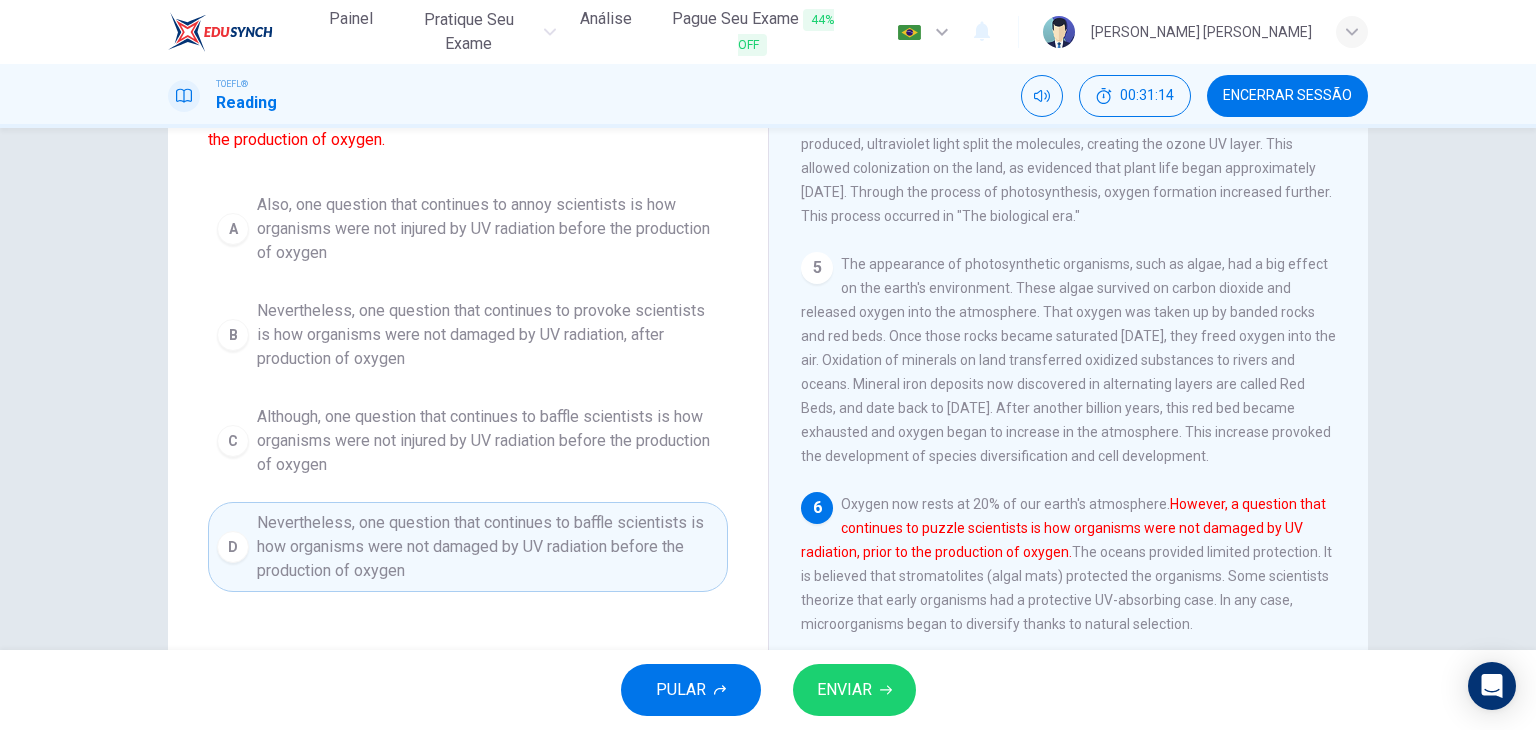 click on "ENVIAR" at bounding box center (844, 690) 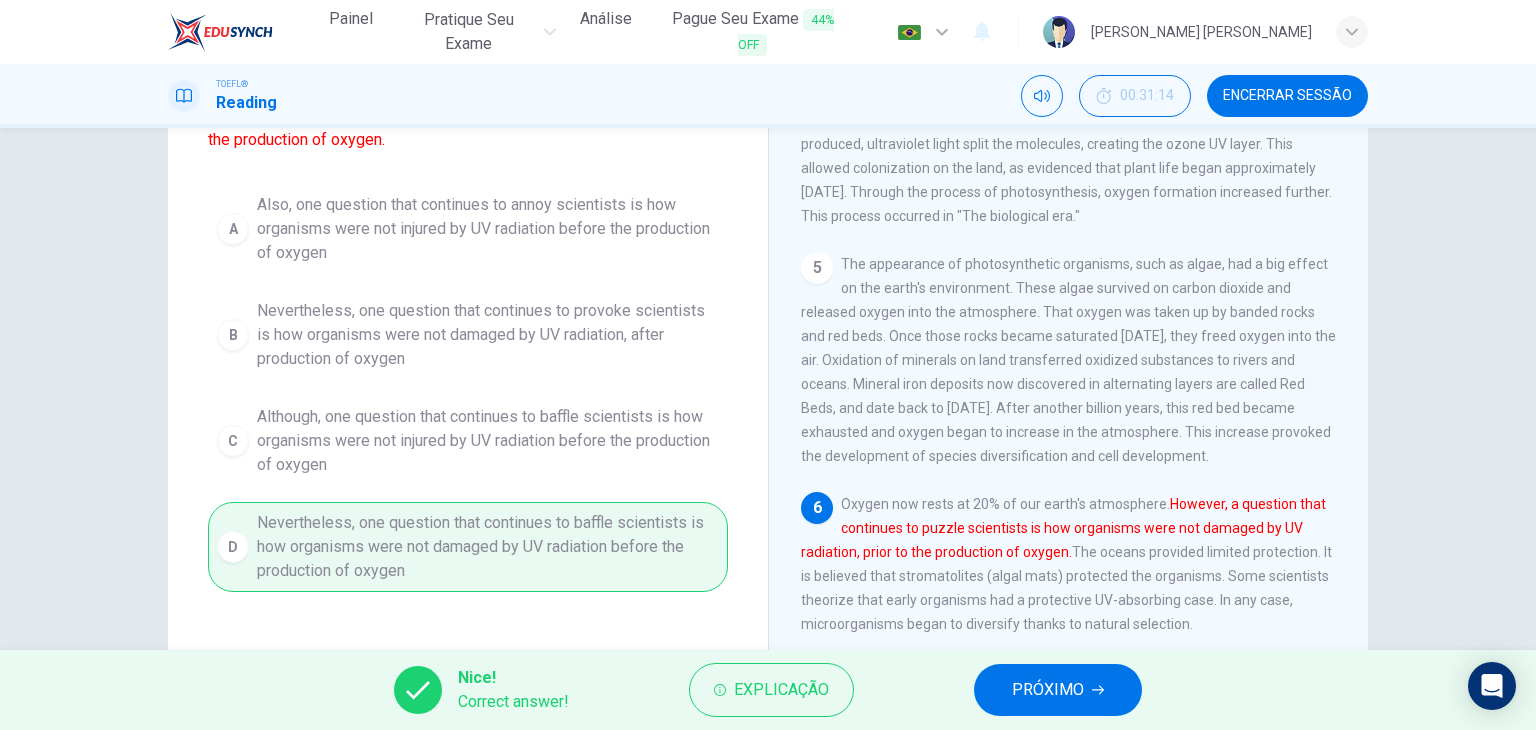 click on "PRÓXIMO" at bounding box center [1048, 690] 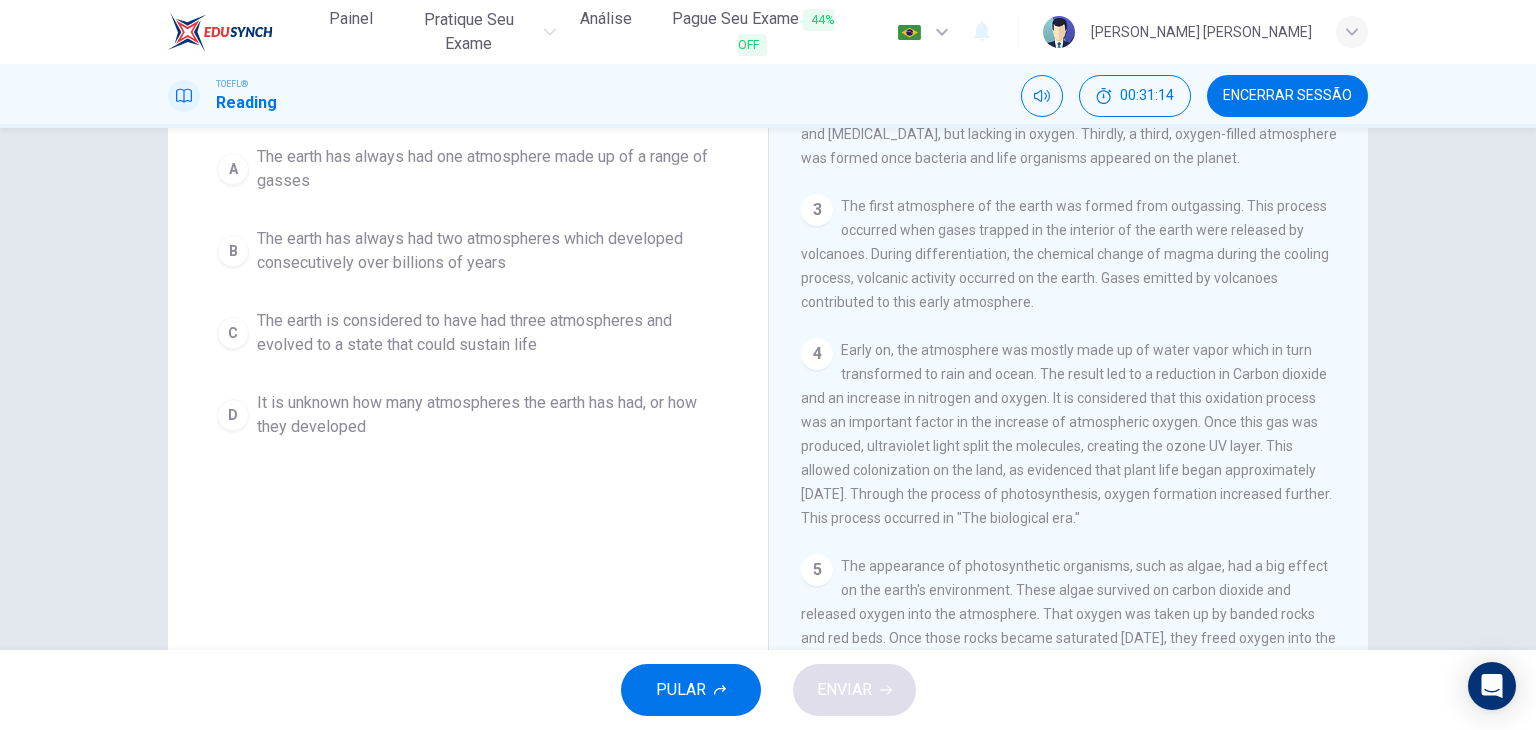 scroll, scrollTop: 0, scrollLeft: 0, axis: both 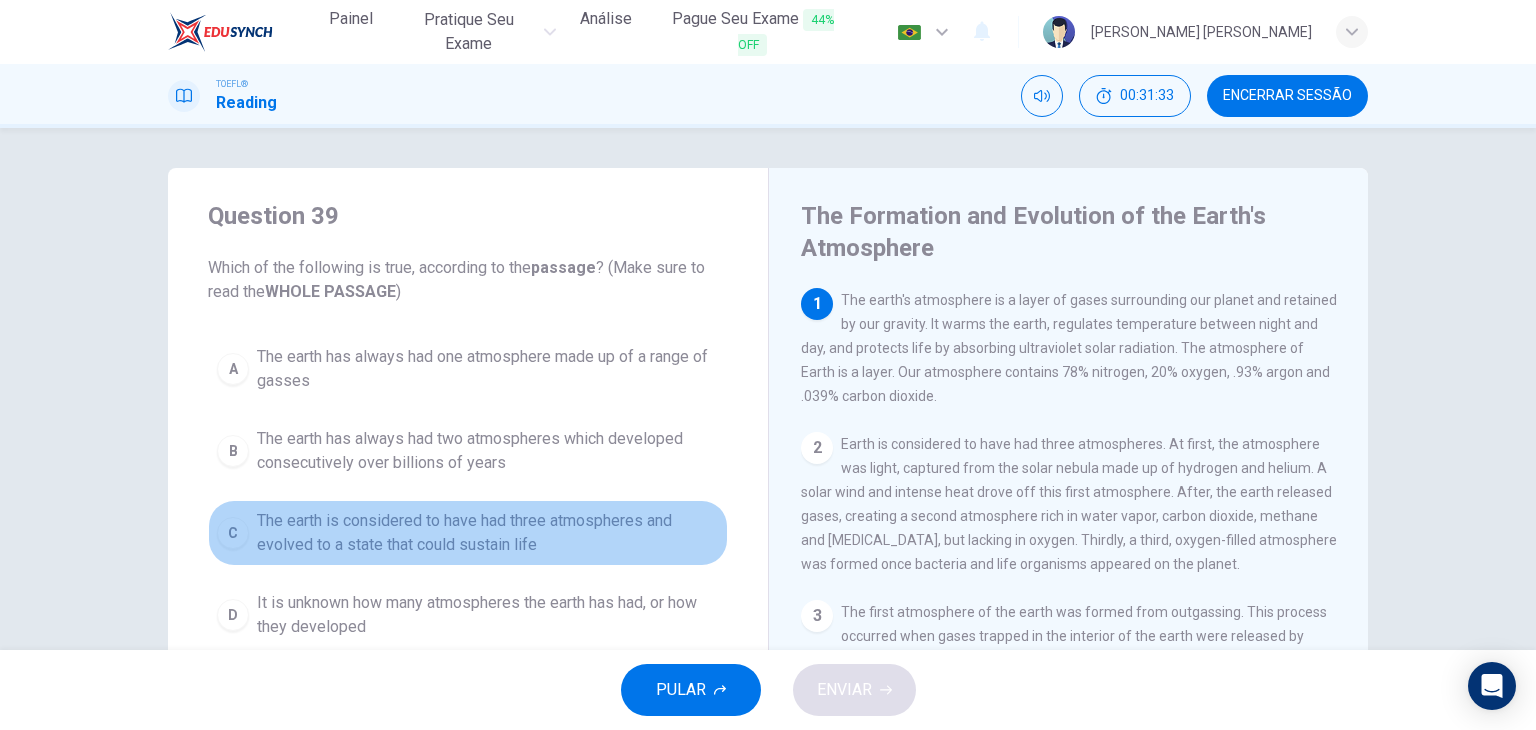 click on "The earth is considered to have had three atmospheres and evolved to a state that could sustain life" at bounding box center (488, 533) 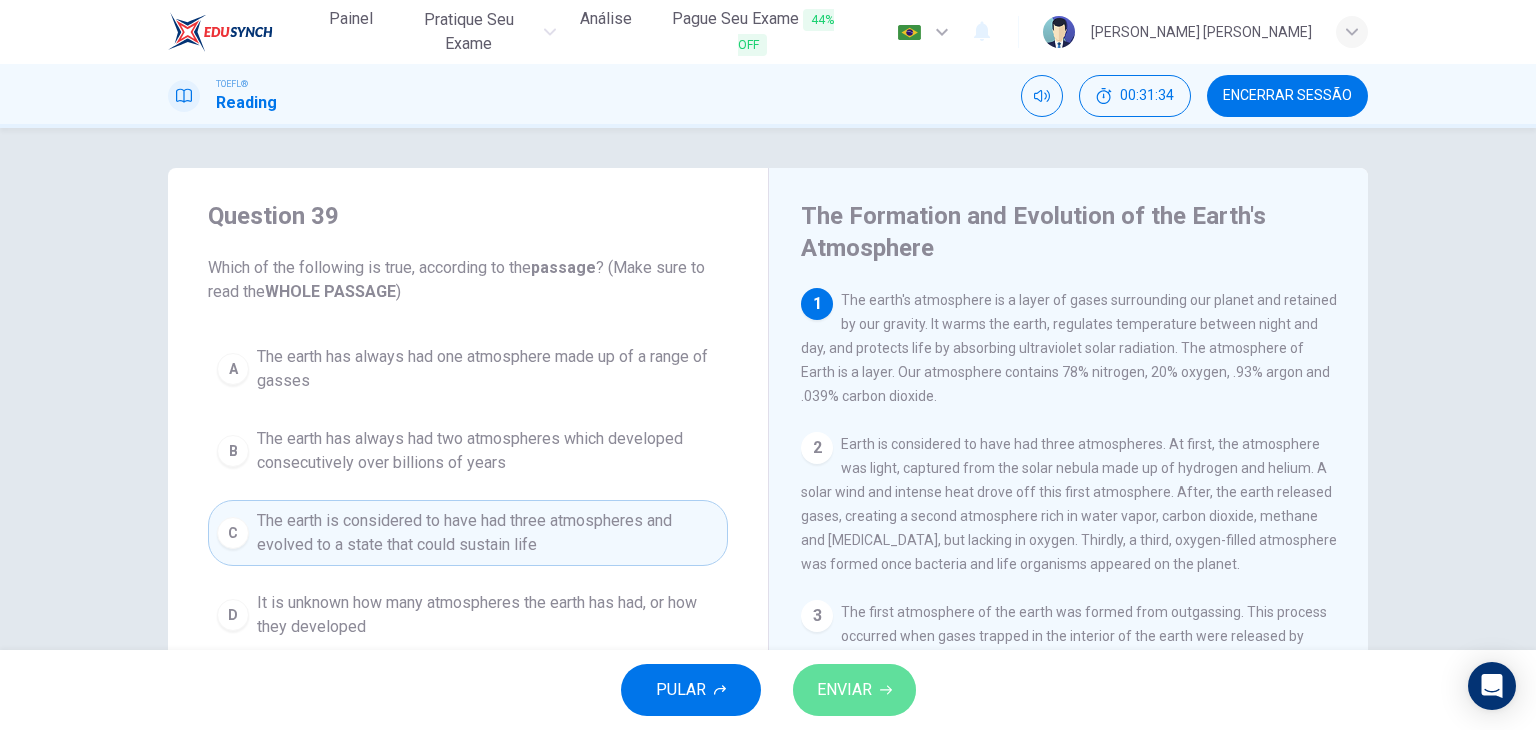 click on "ENVIAR" at bounding box center (854, 690) 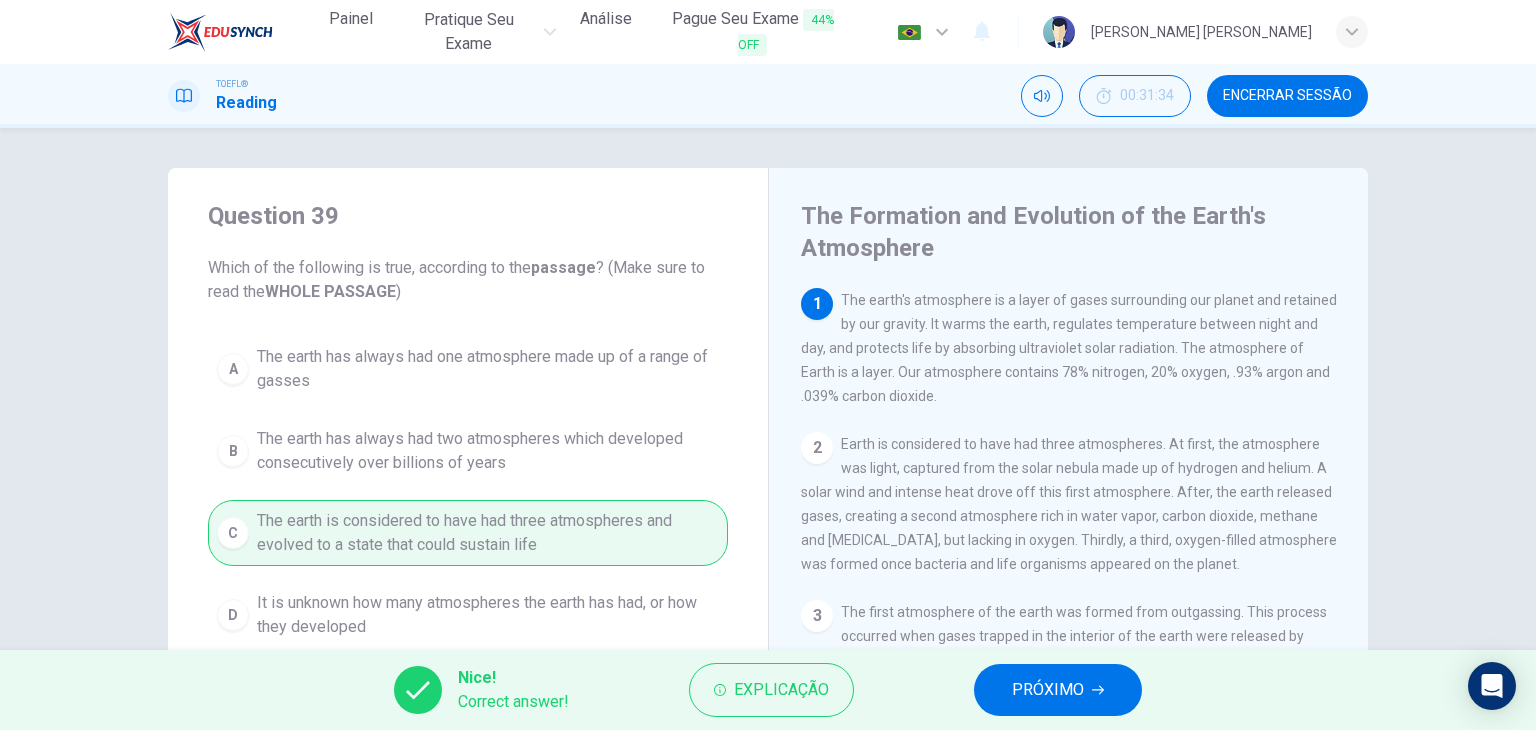 click on "PRÓXIMO" at bounding box center [1048, 690] 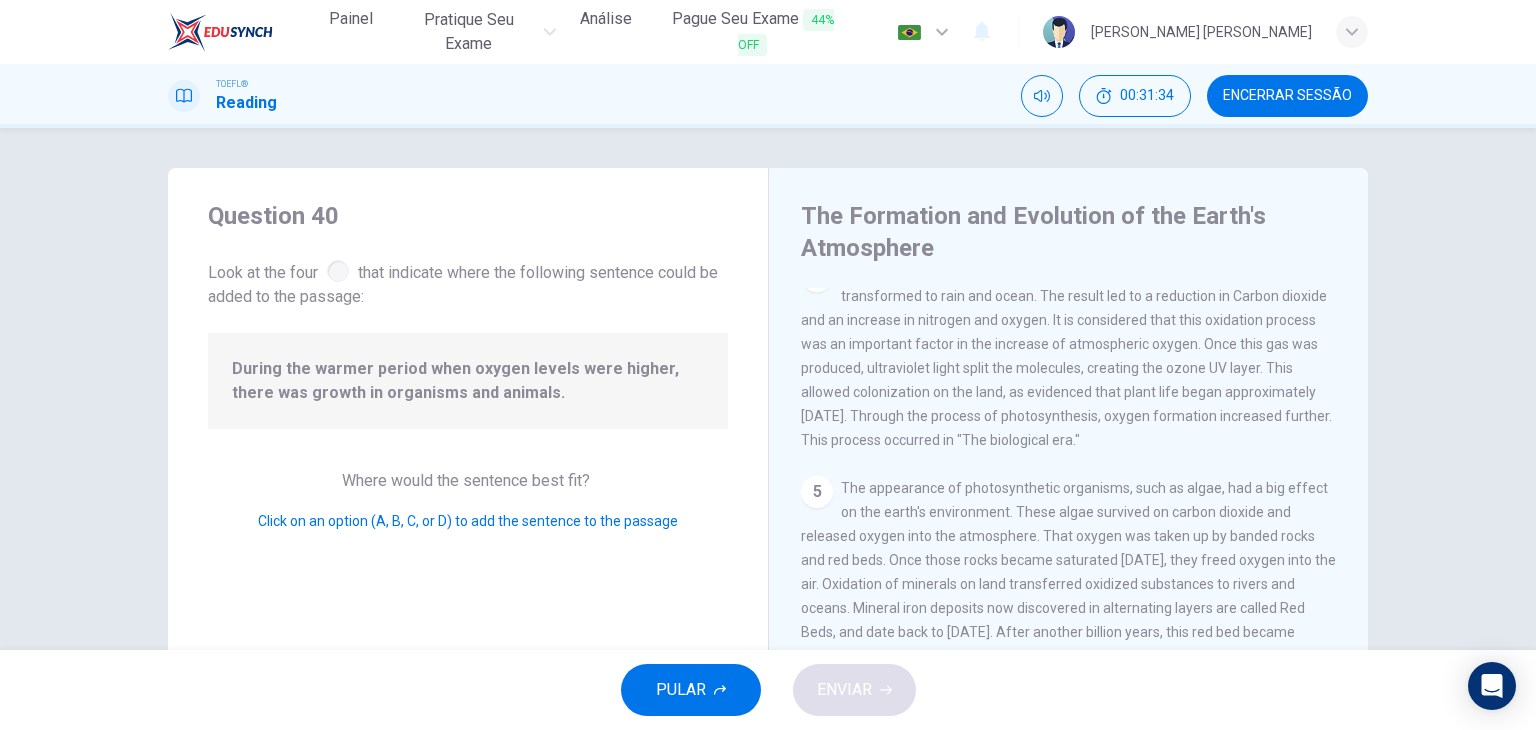 scroll, scrollTop: 728, scrollLeft: 0, axis: vertical 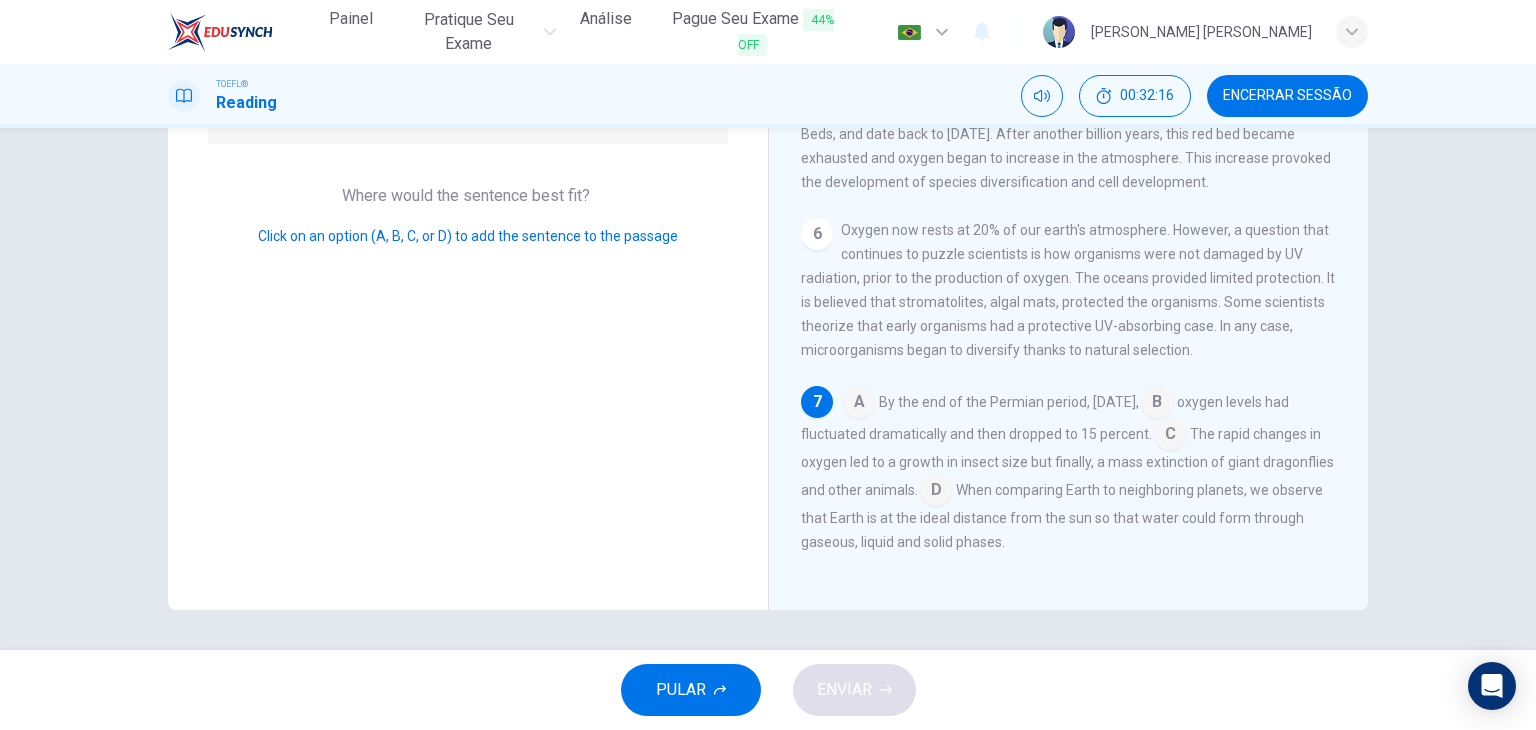click at bounding box center (1157, 404) 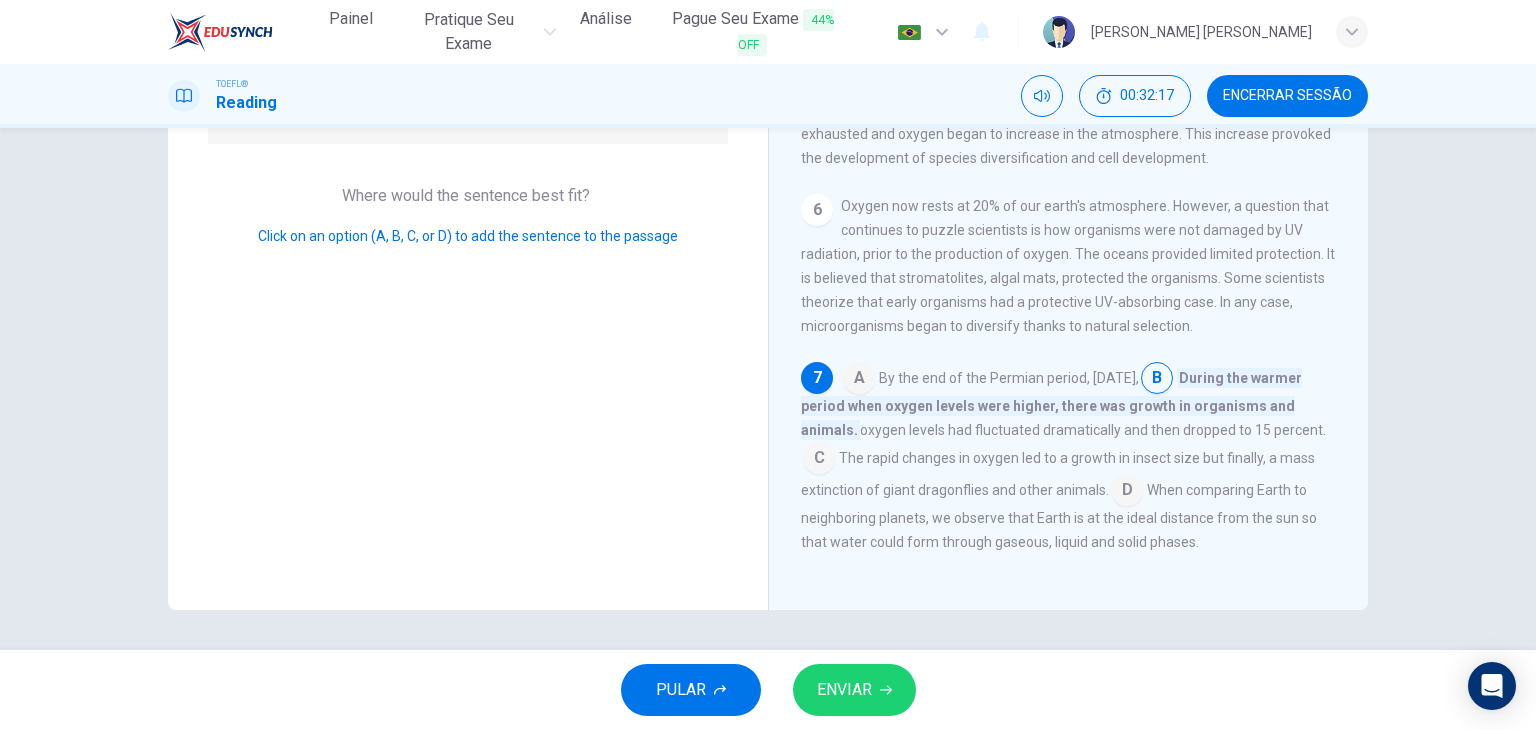 click on "ENVIAR" at bounding box center (854, 690) 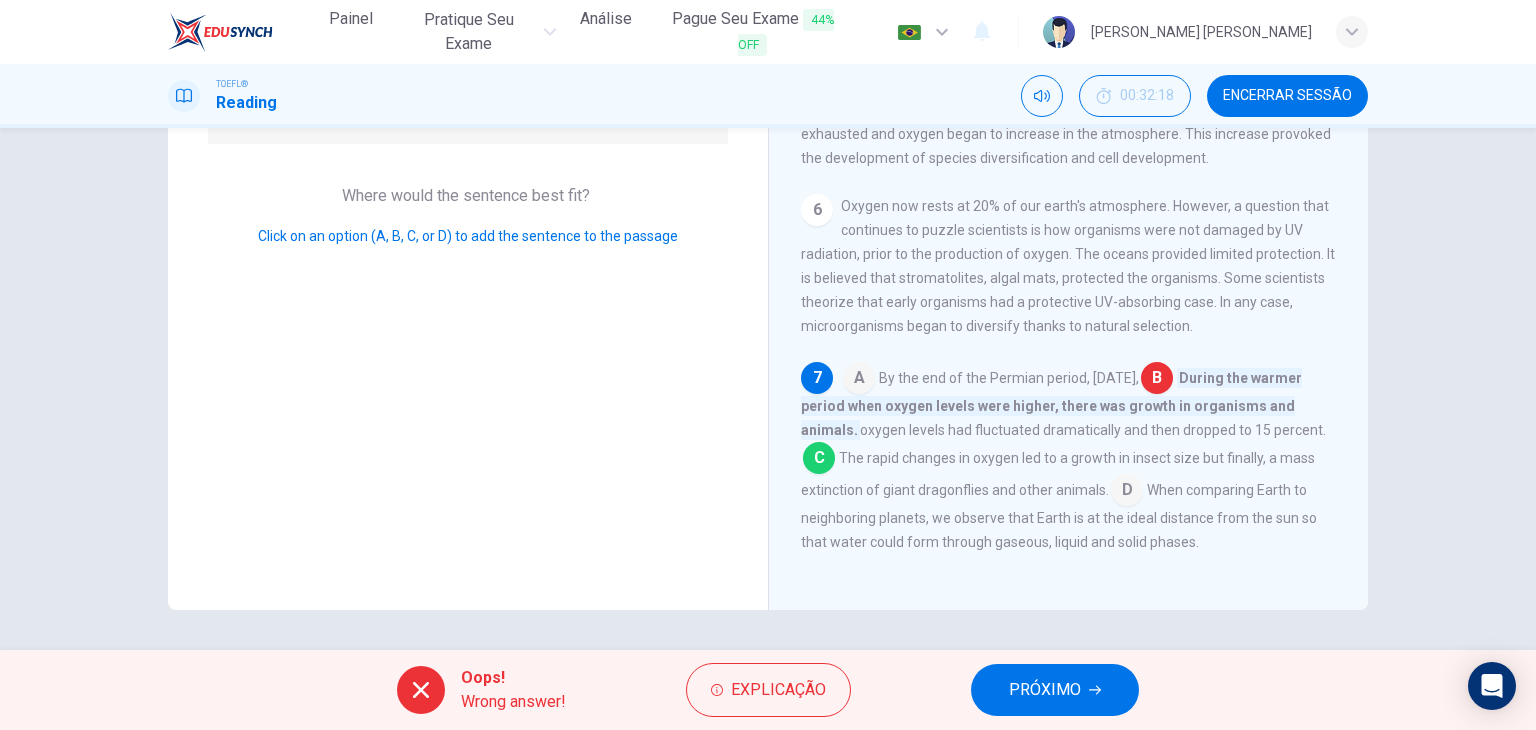 click on "PRÓXIMO" at bounding box center (1045, 690) 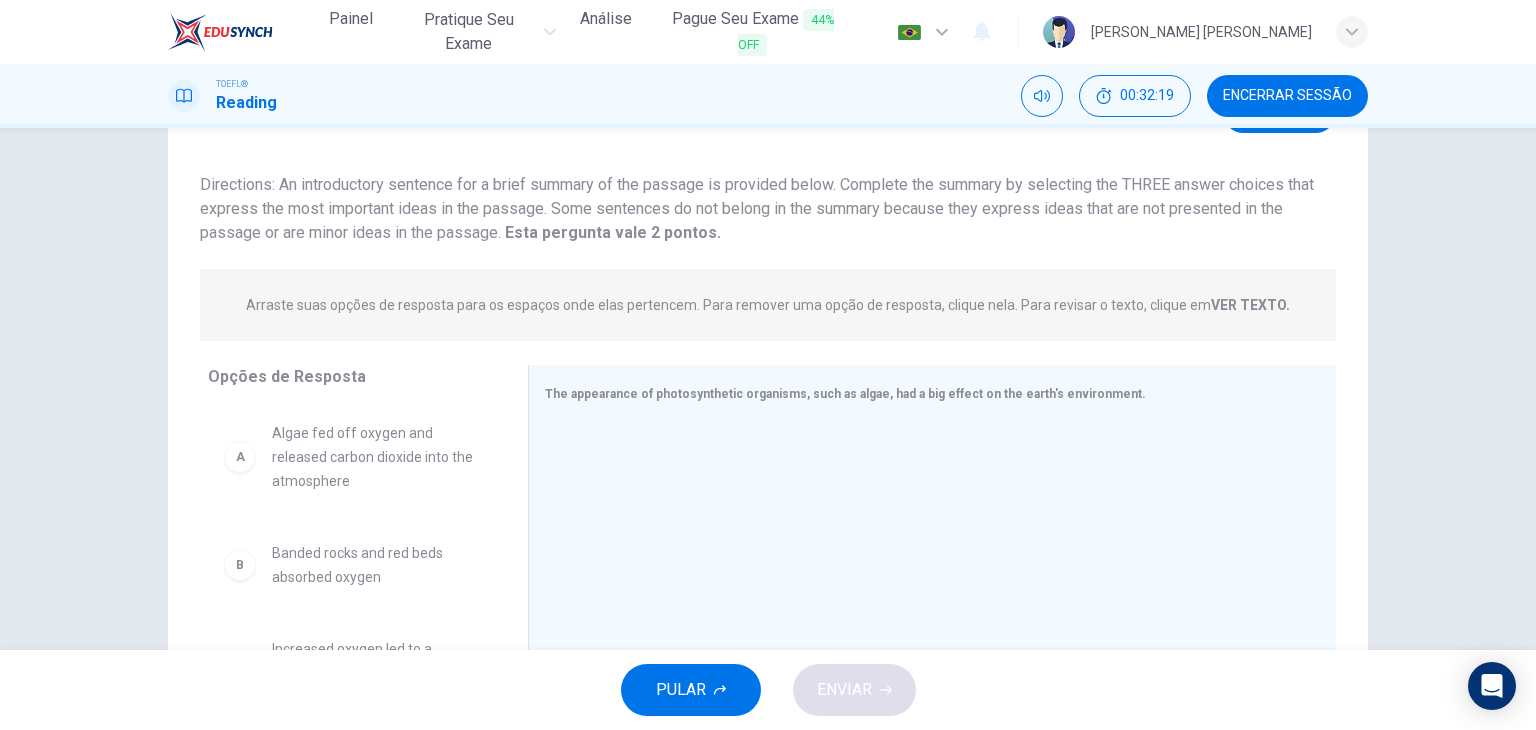 scroll, scrollTop: 153, scrollLeft: 0, axis: vertical 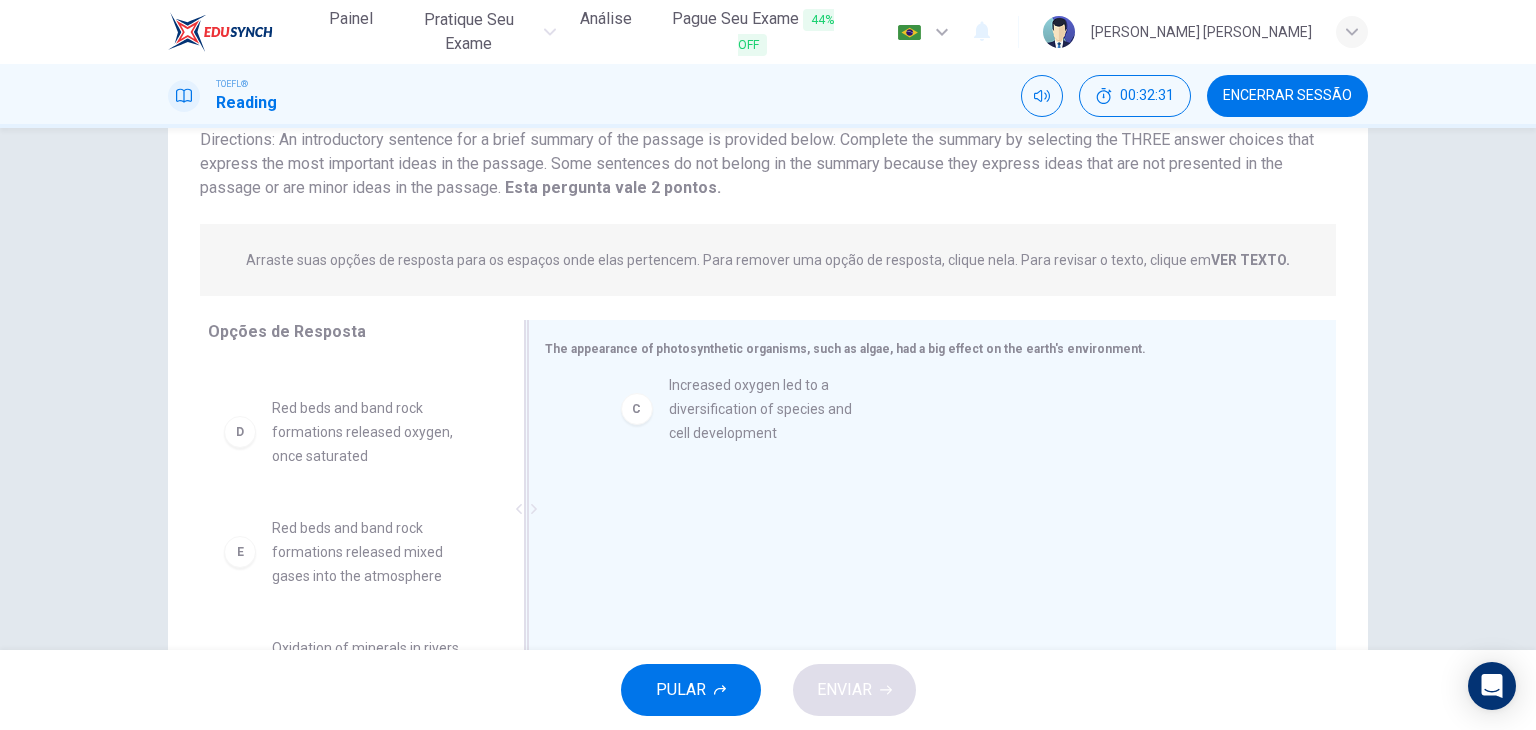 drag, startPoint x: 356, startPoint y: 427, endPoint x: 771, endPoint y: 409, distance: 415.39017 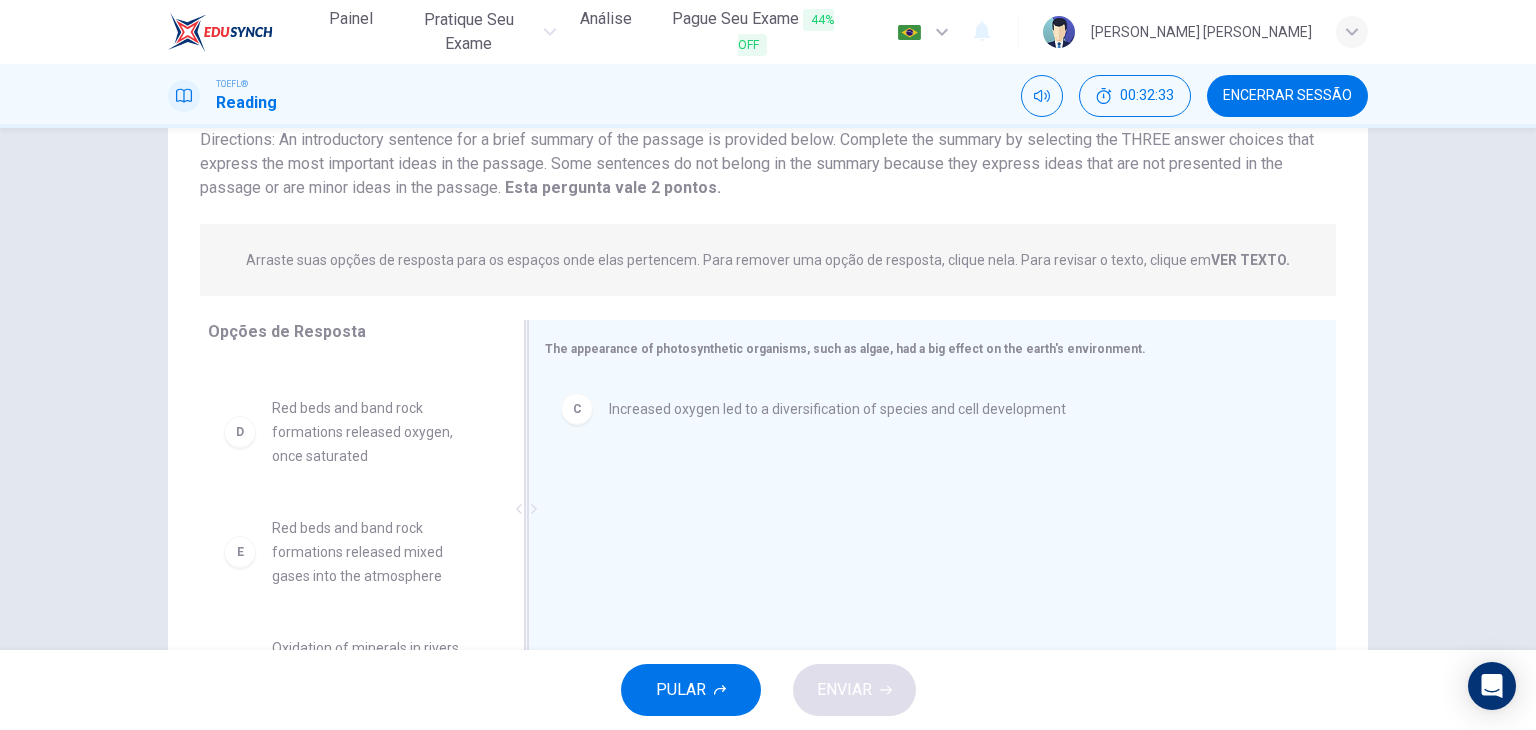 scroll, scrollTop: 253, scrollLeft: 0, axis: vertical 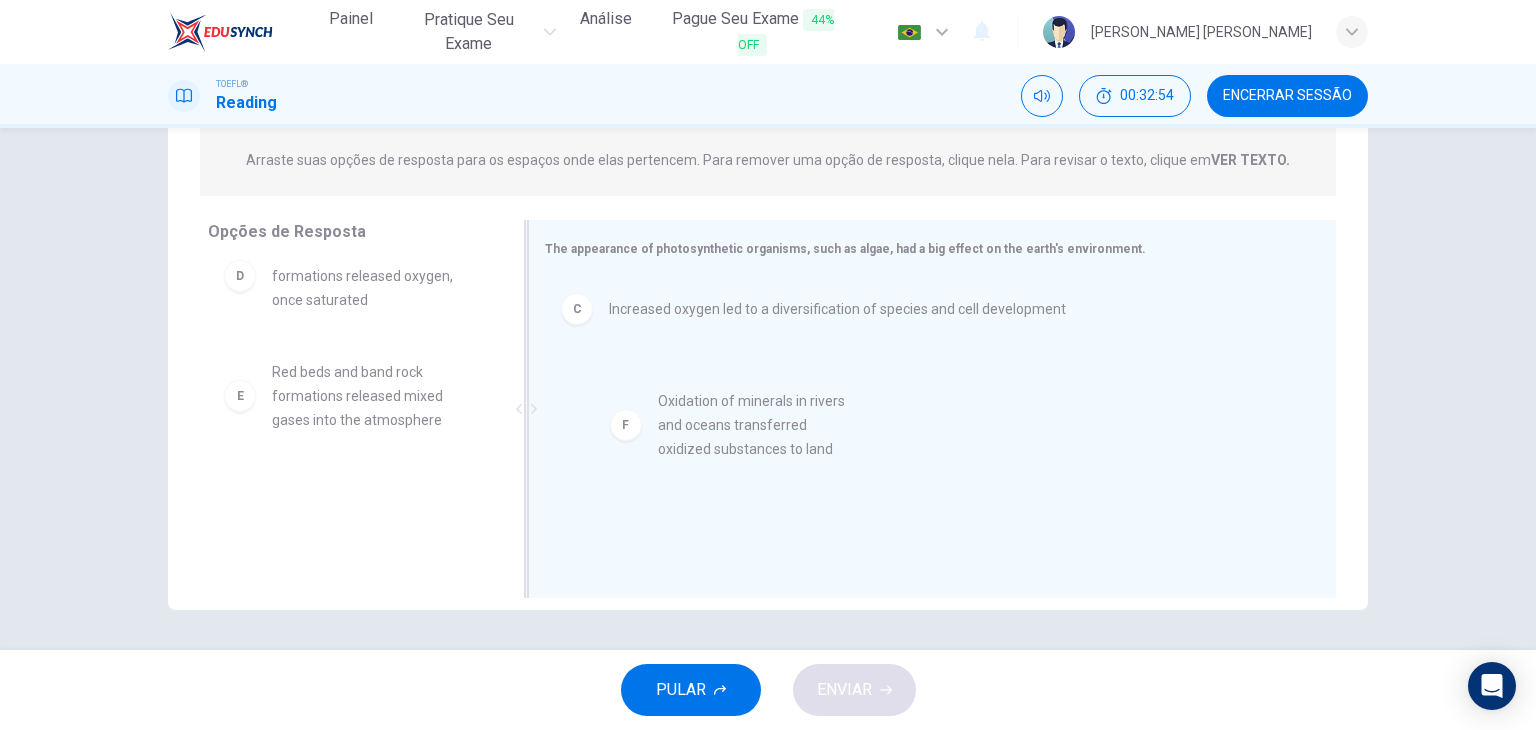 drag, startPoint x: 365, startPoint y: 513, endPoint x: 756, endPoint y: 423, distance: 401.22437 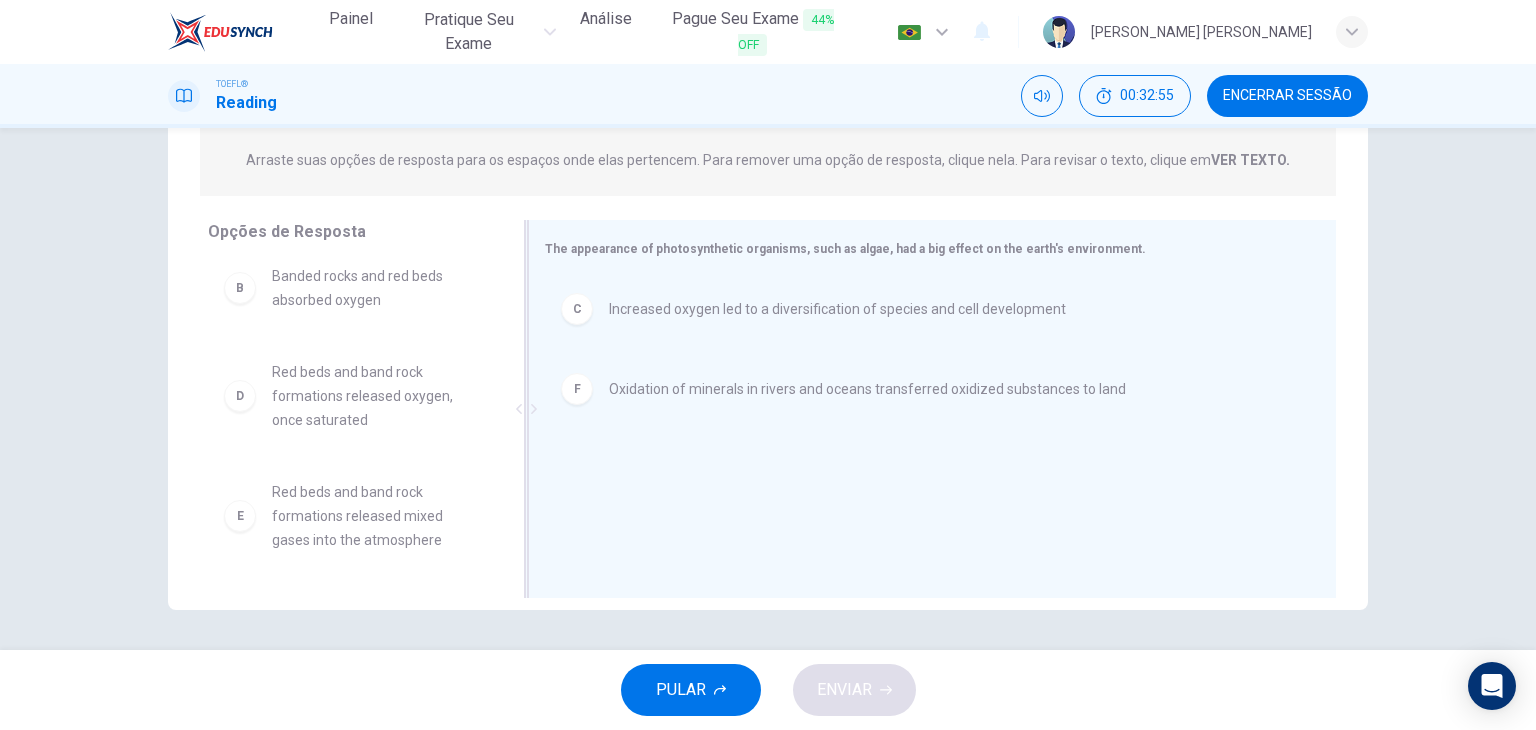 scroll, scrollTop: 132, scrollLeft: 0, axis: vertical 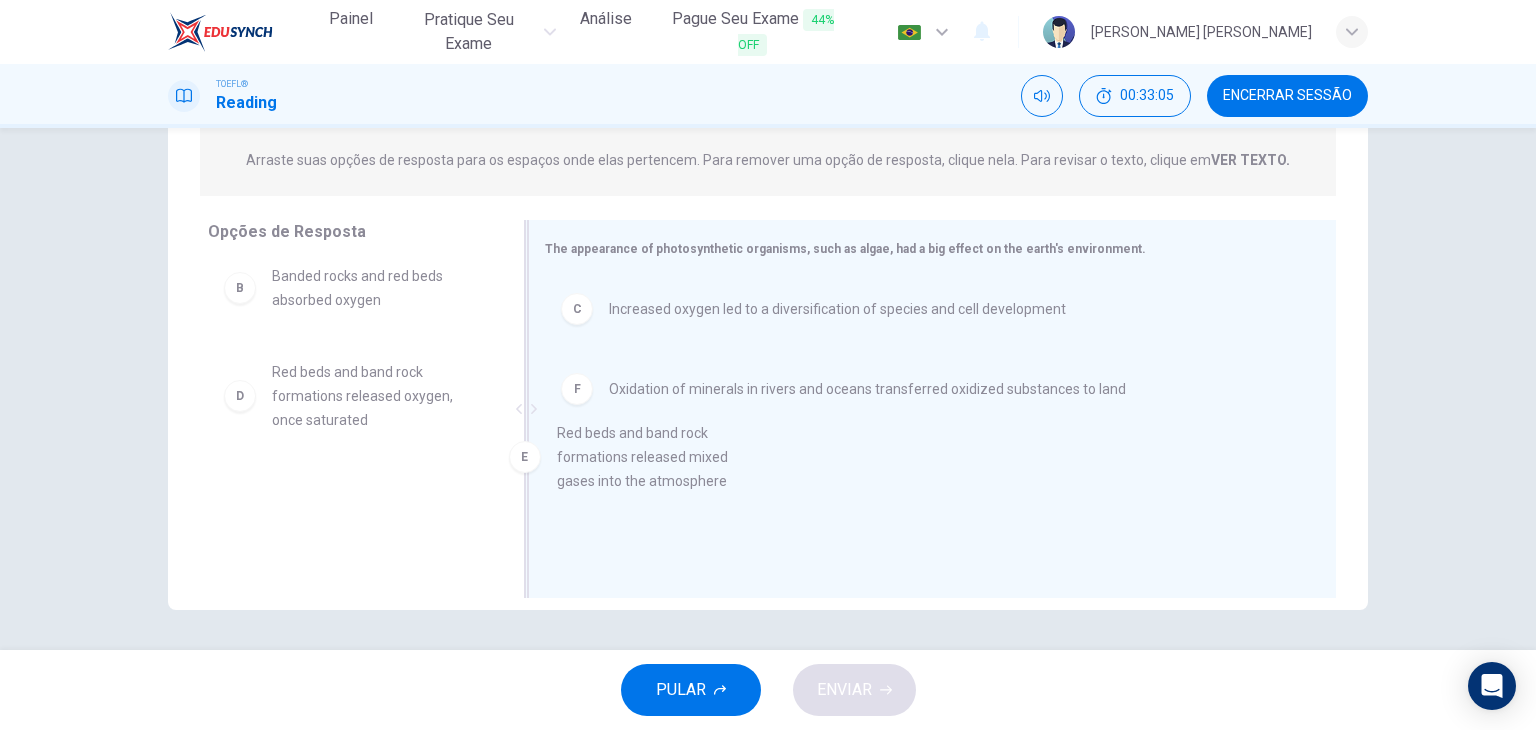 drag, startPoint x: 348, startPoint y: 531, endPoint x: 656, endPoint y: 479, distance: 312.35876 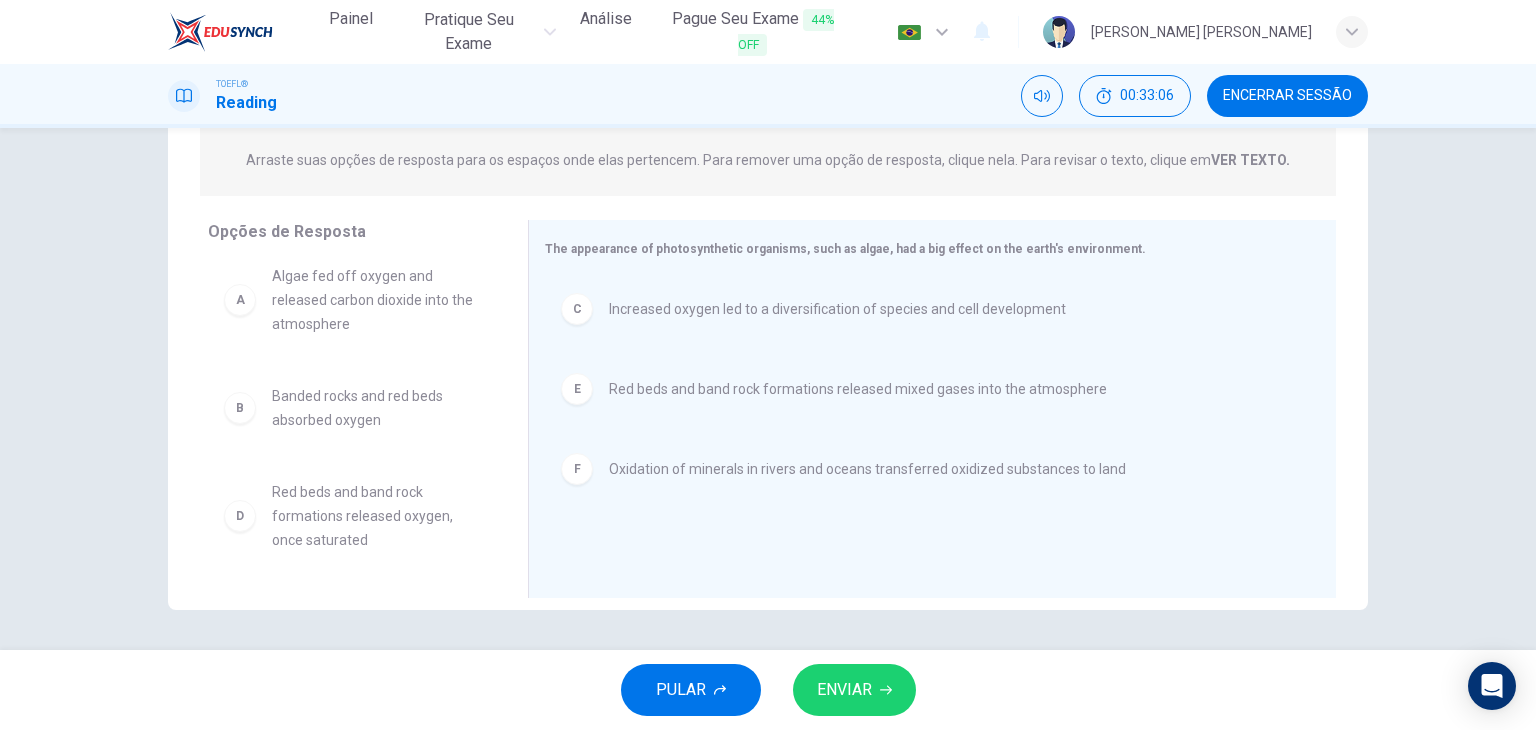 scroll, scrollTop: 12, scrollLeft: 0, axis: vertical 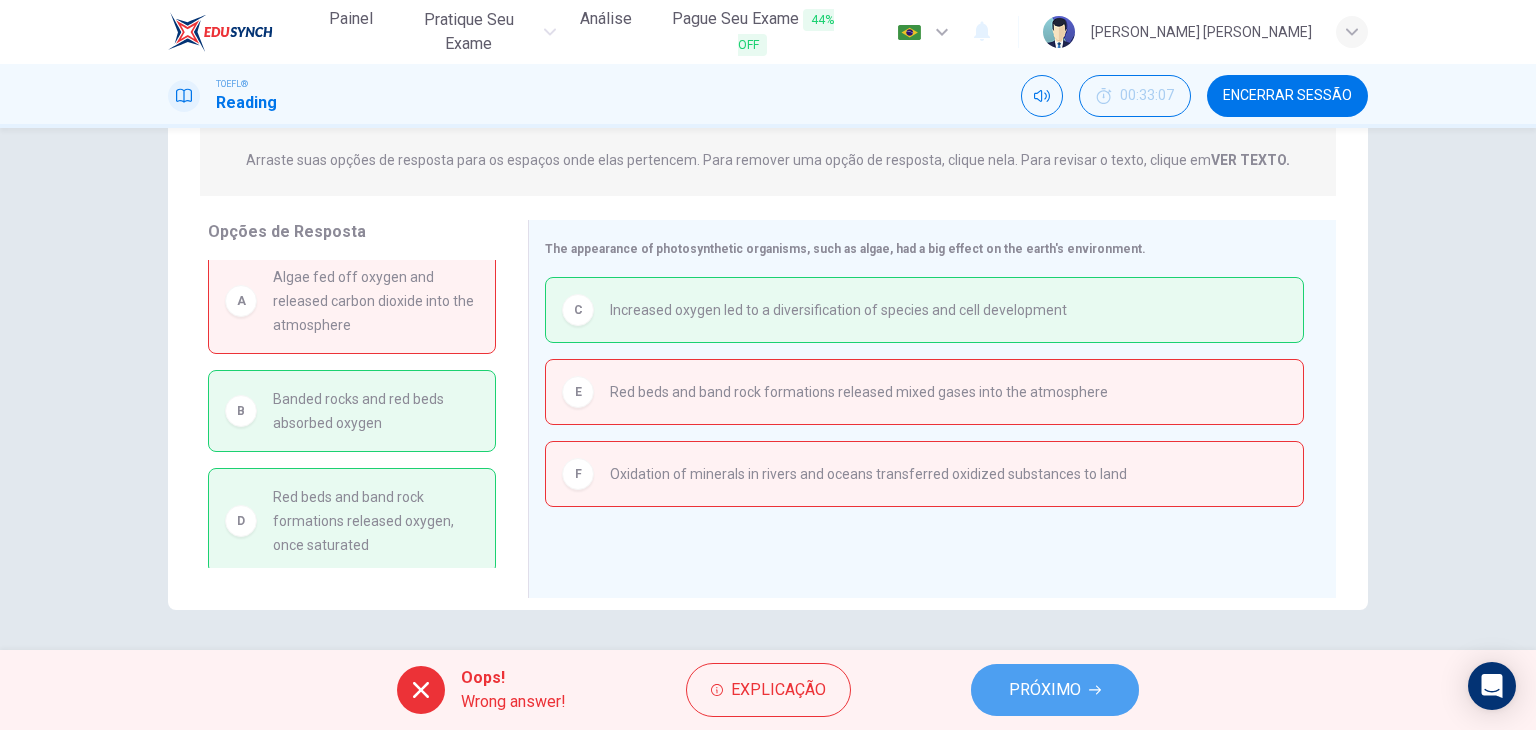 click on "PRÓXIMO" at bounding box center [1055, 690] 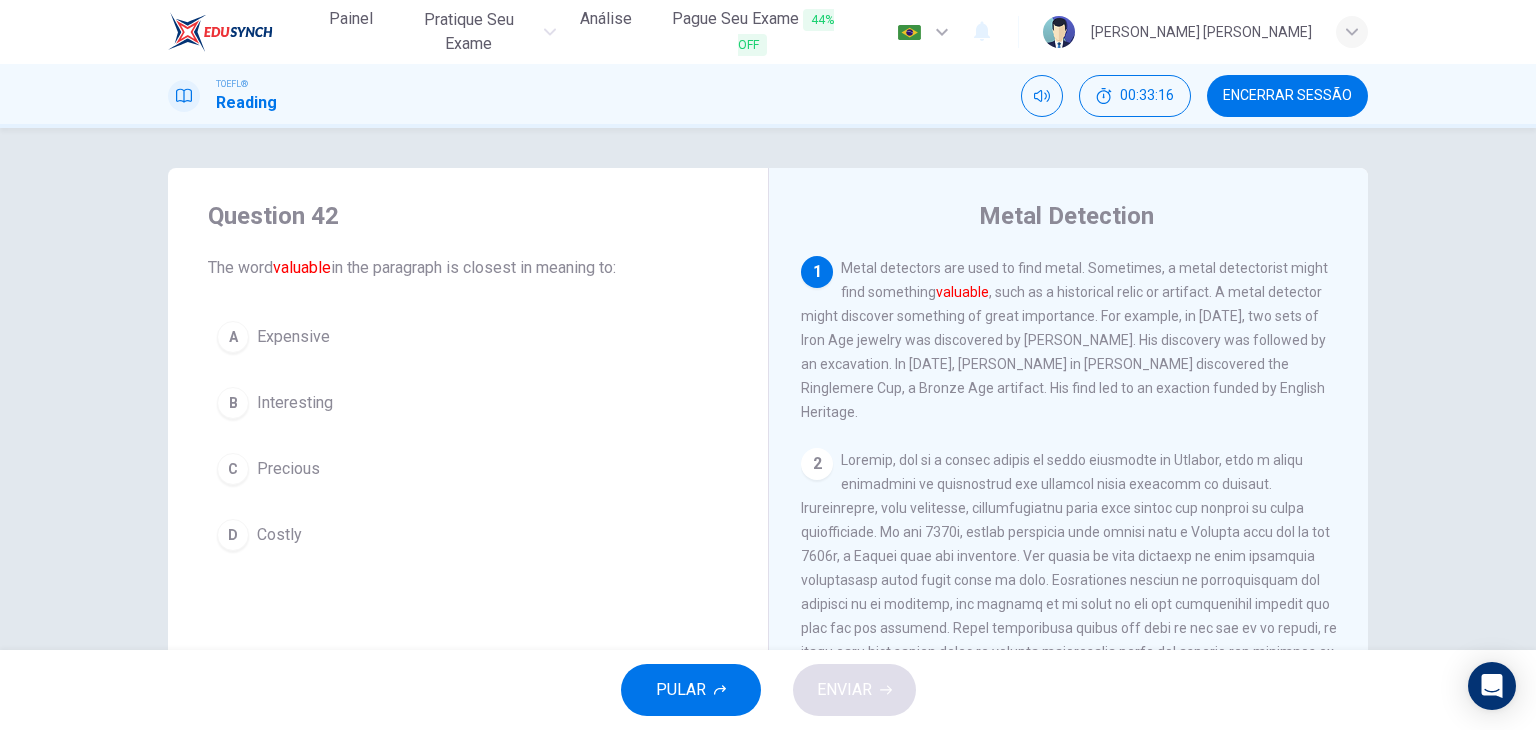 click on "Precious" at bounding box center (288, 469) 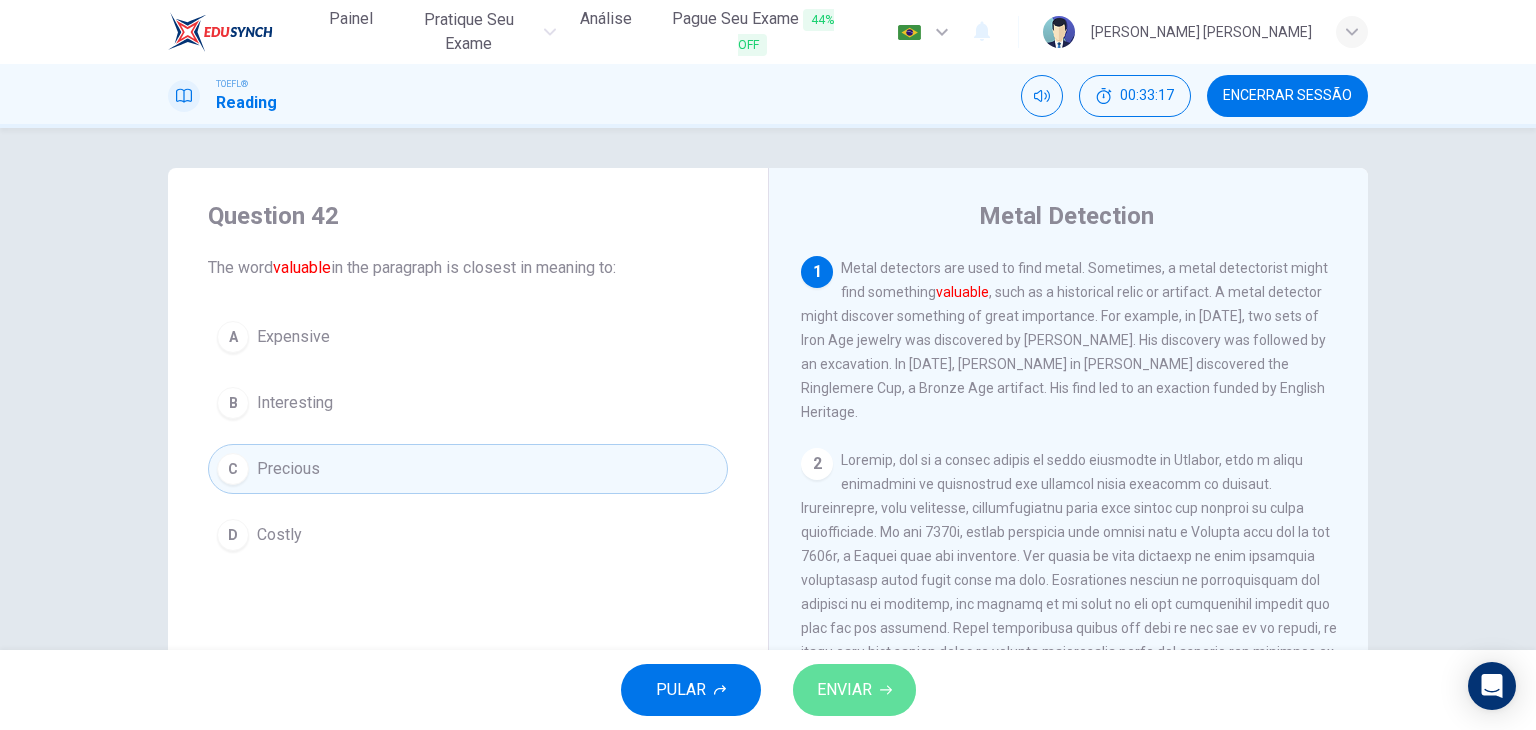 click on "ENVIAR" at bounding box center [844, 690] 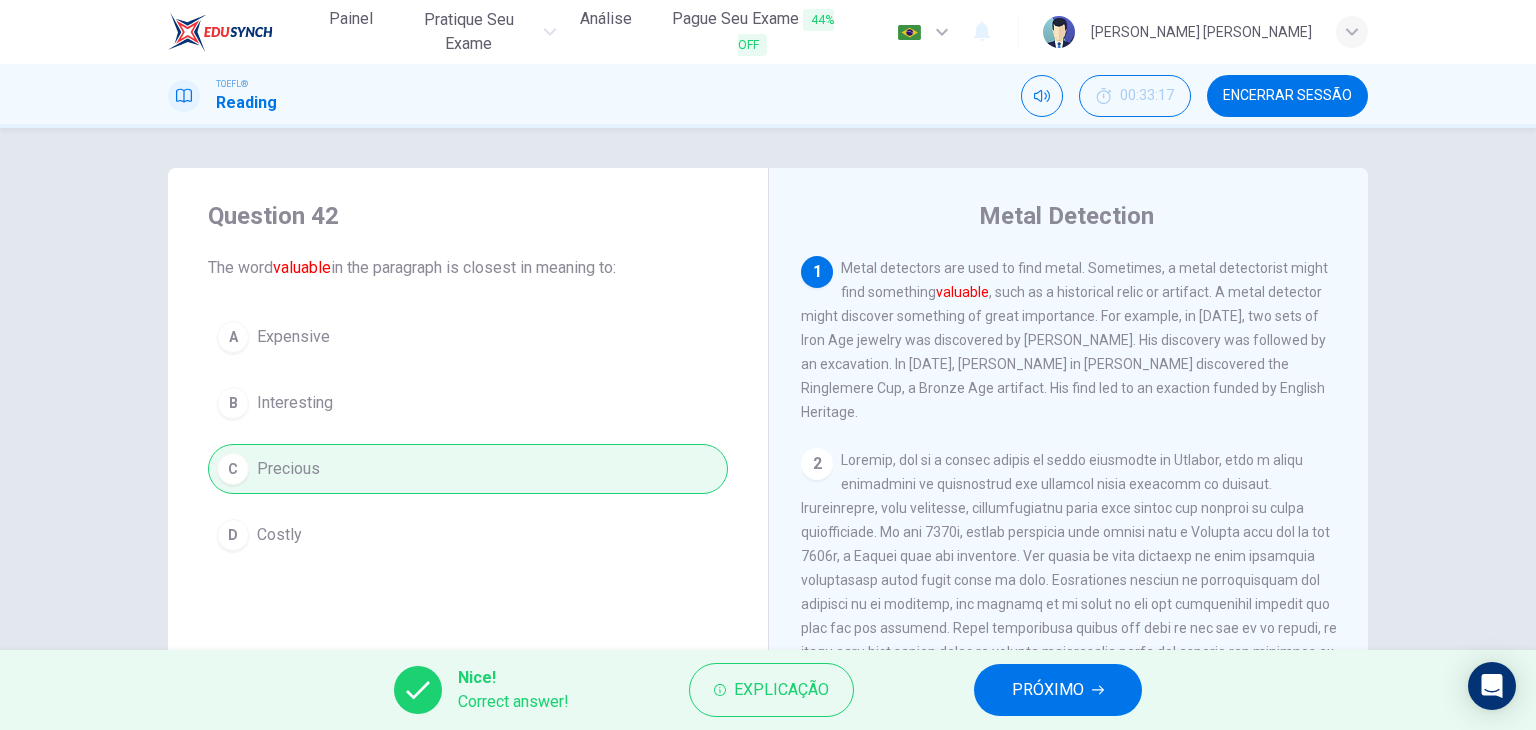 click on "PRÓXIMO" at bounding box center (1048, 690) 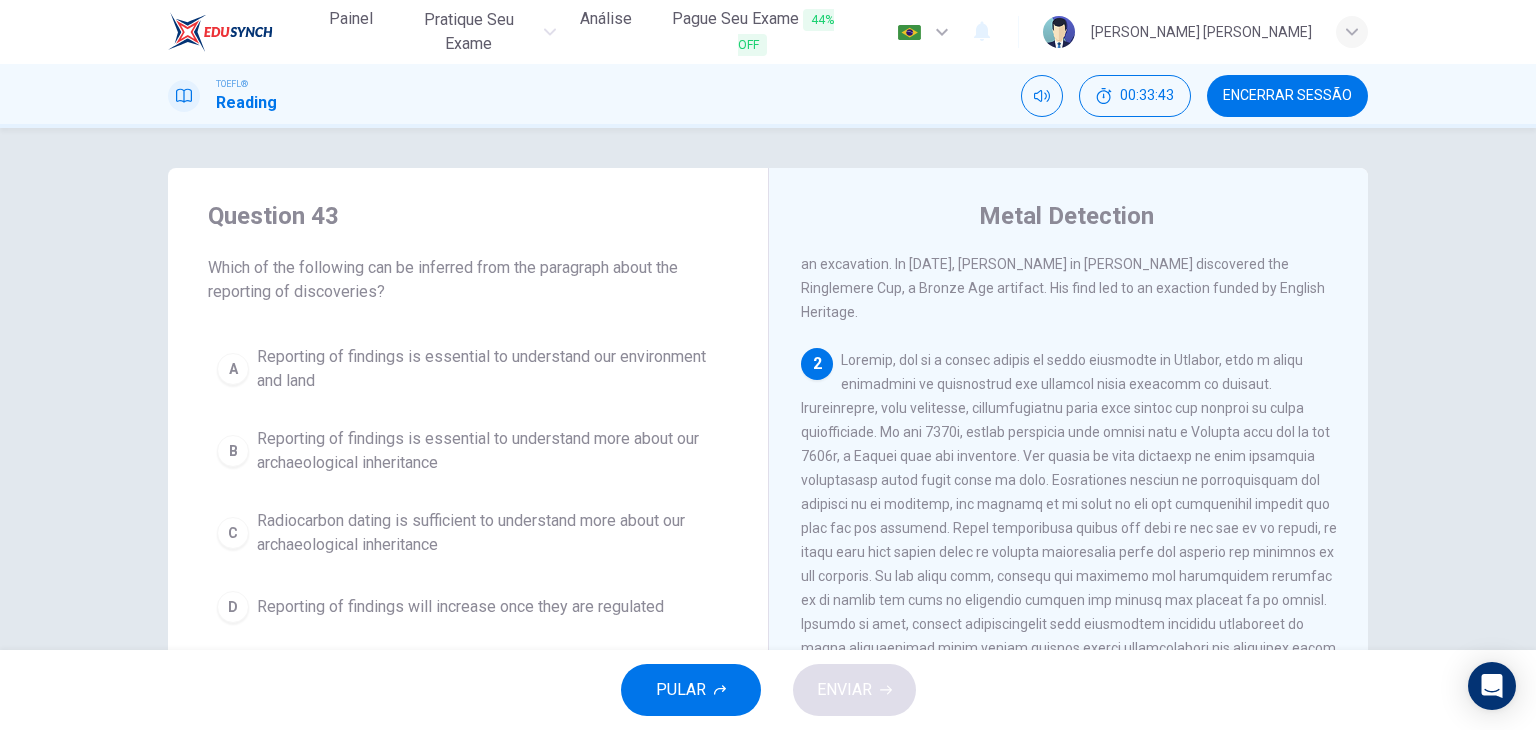 scroll, scrollTop: 200, scrollLeft: 0, axis: vertical 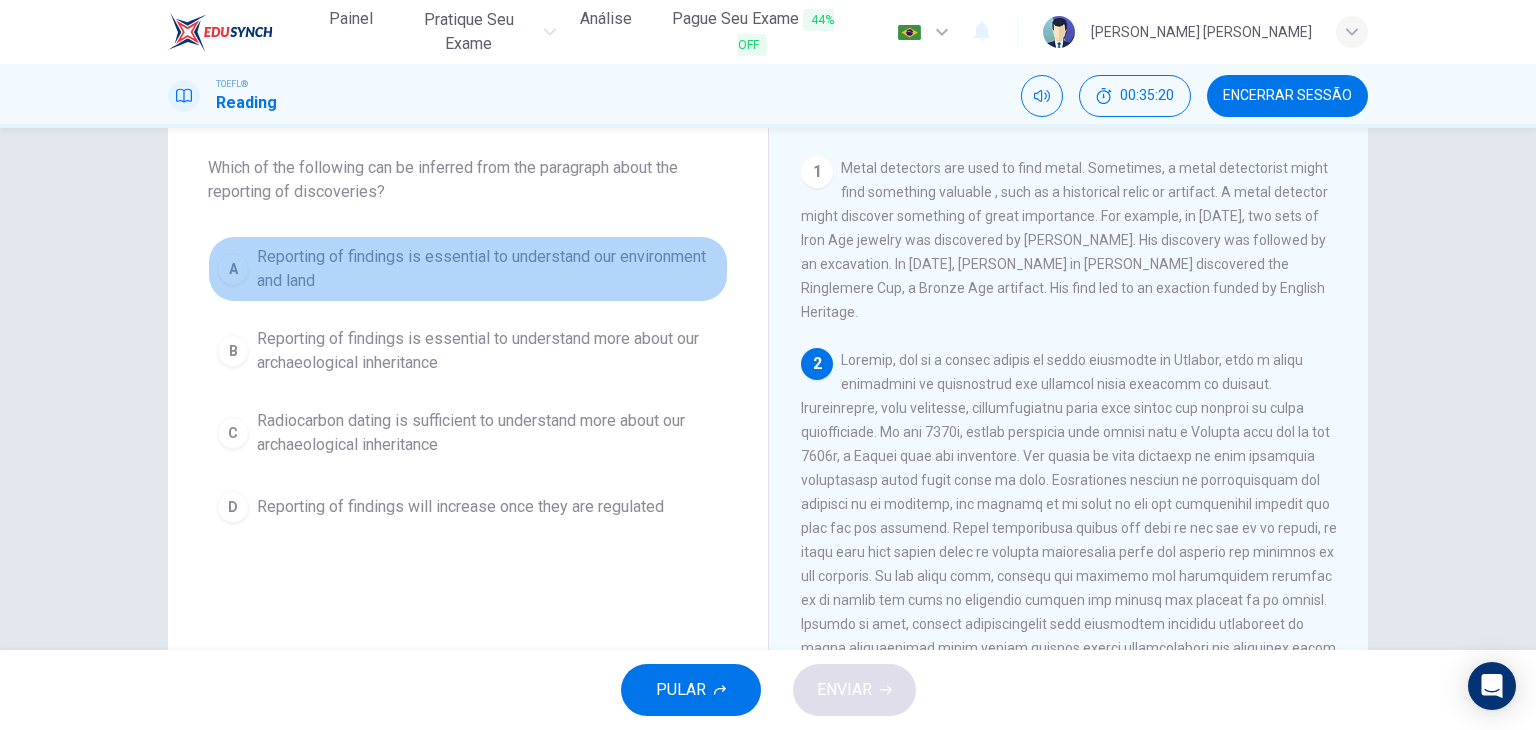 click on "Reporting of findings is essential to understand our environment and land" at bounding box center (488, 269) 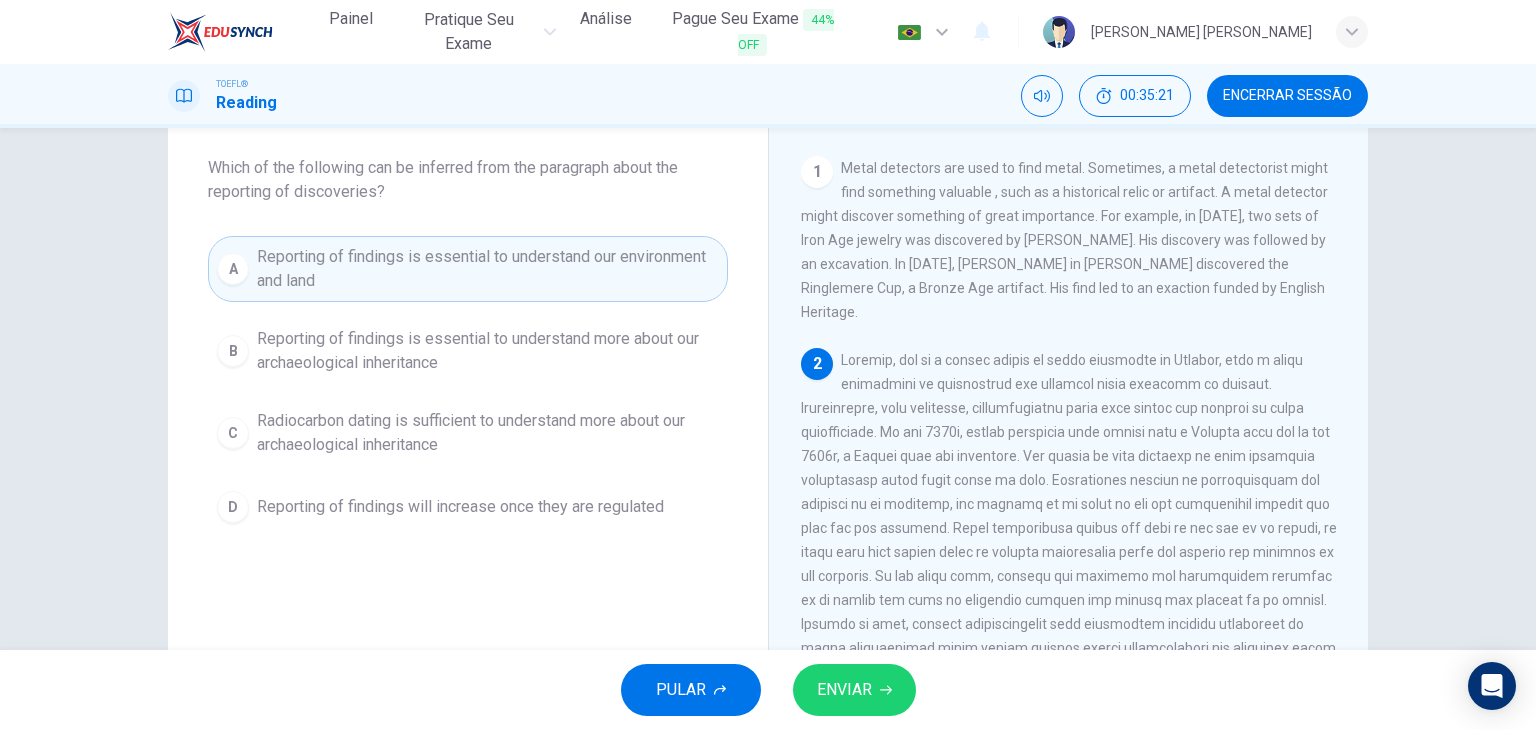 click on "ENVIAR" at bounding box center [844, 690] 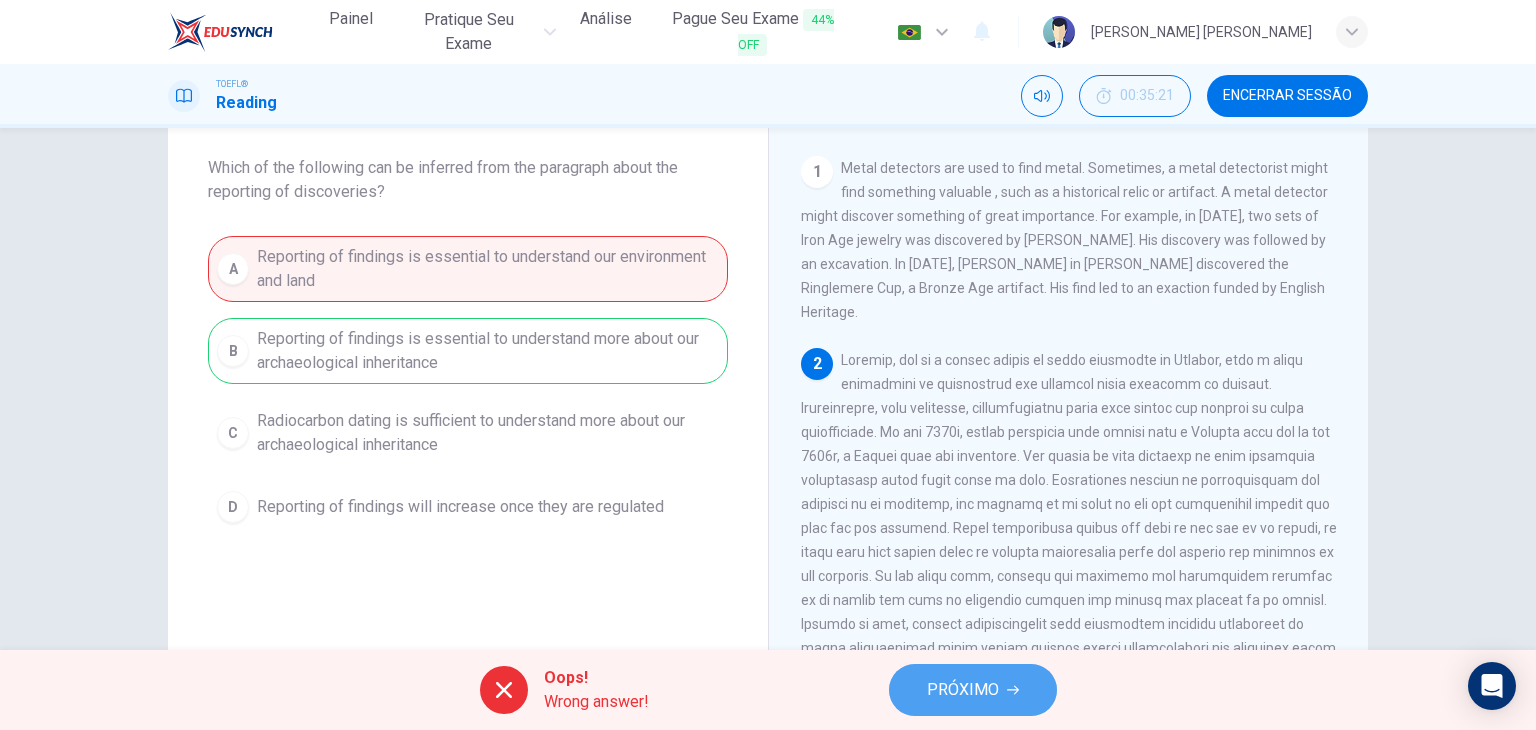 click on "PRÓXIMO" at bounding box center (963, 690) 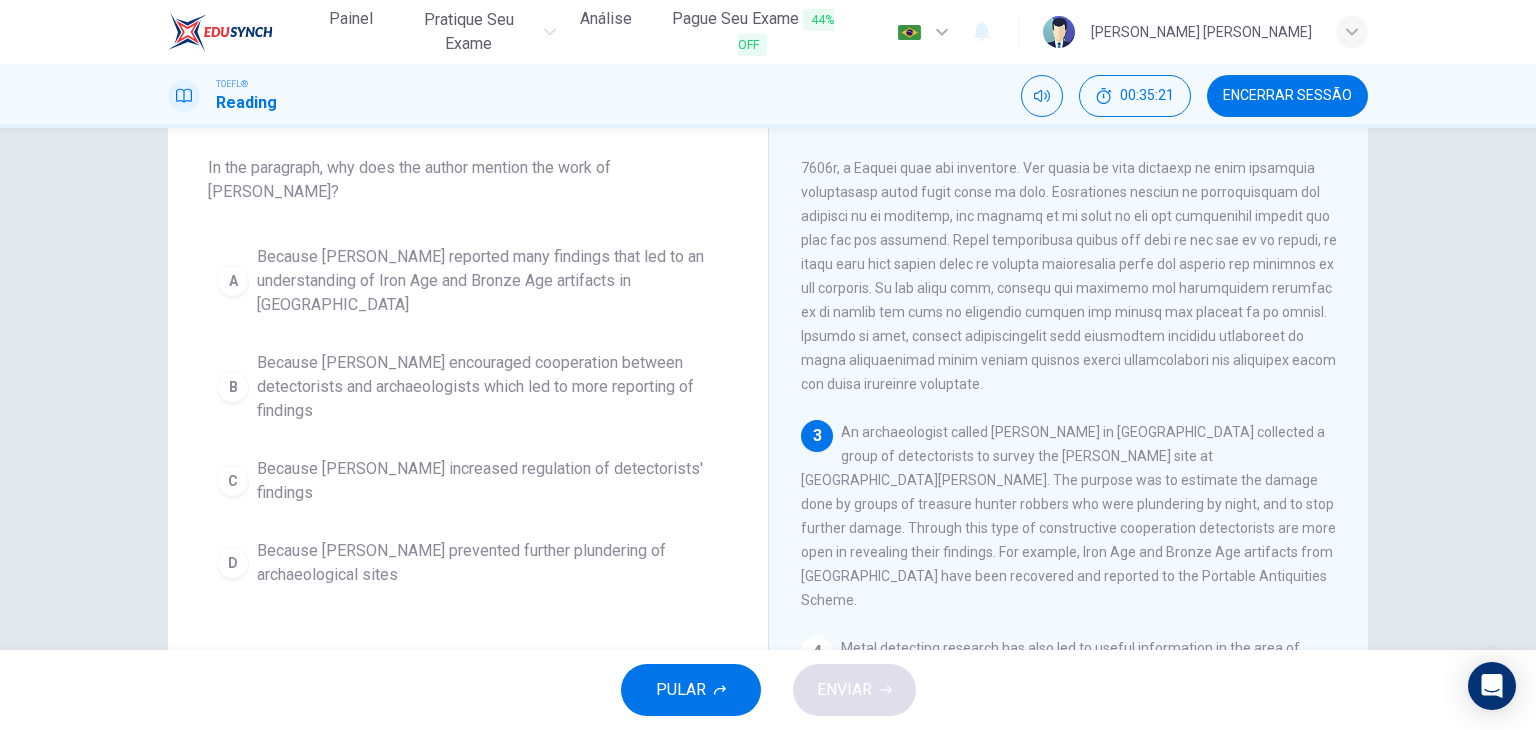 scroll, scrollTop: 342, scrollLeft: 0, axis: vertical 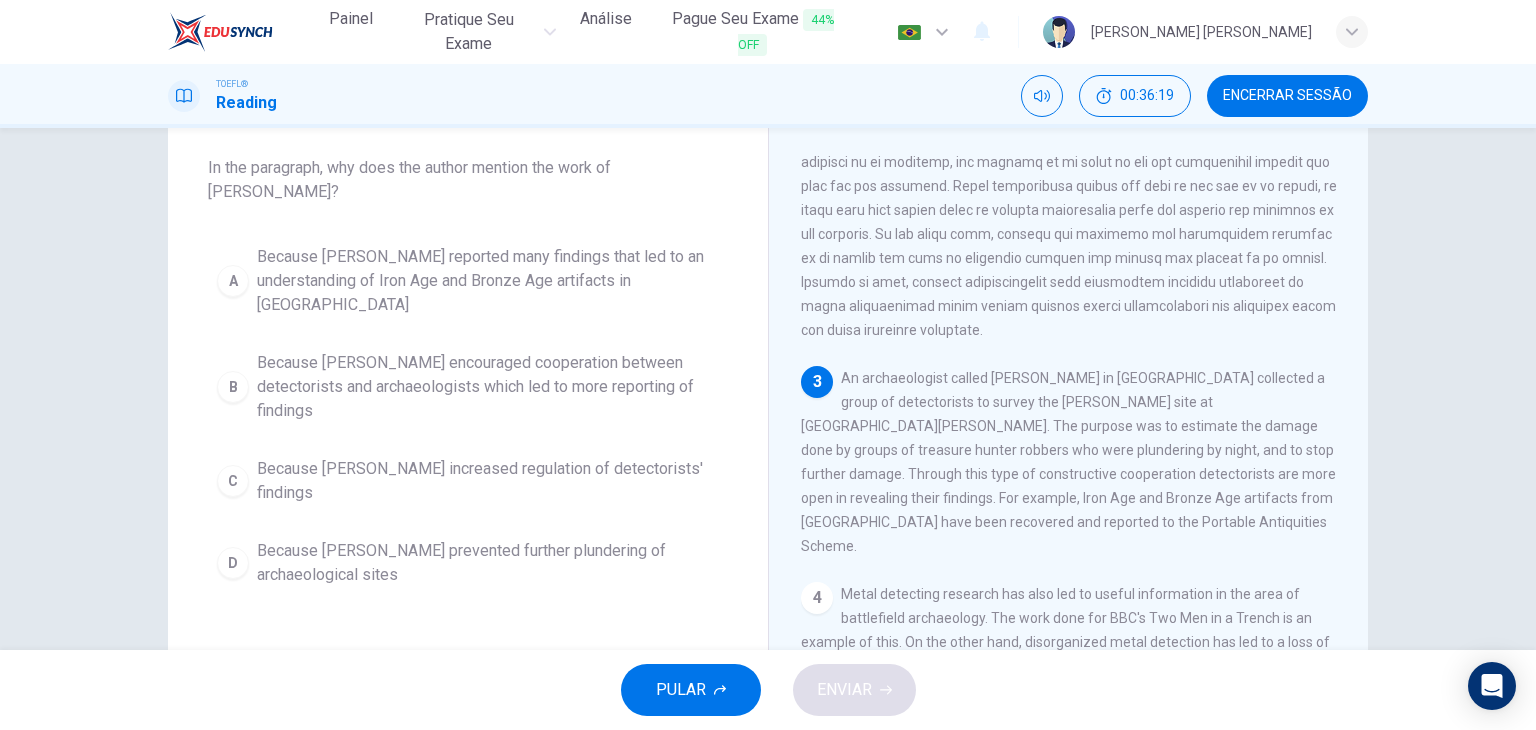 click on "Because [PERSON_NAME] encouraged cooperation between detectorists and archaeologists which led to more reporting of findings" at bounding box center (488, 387) 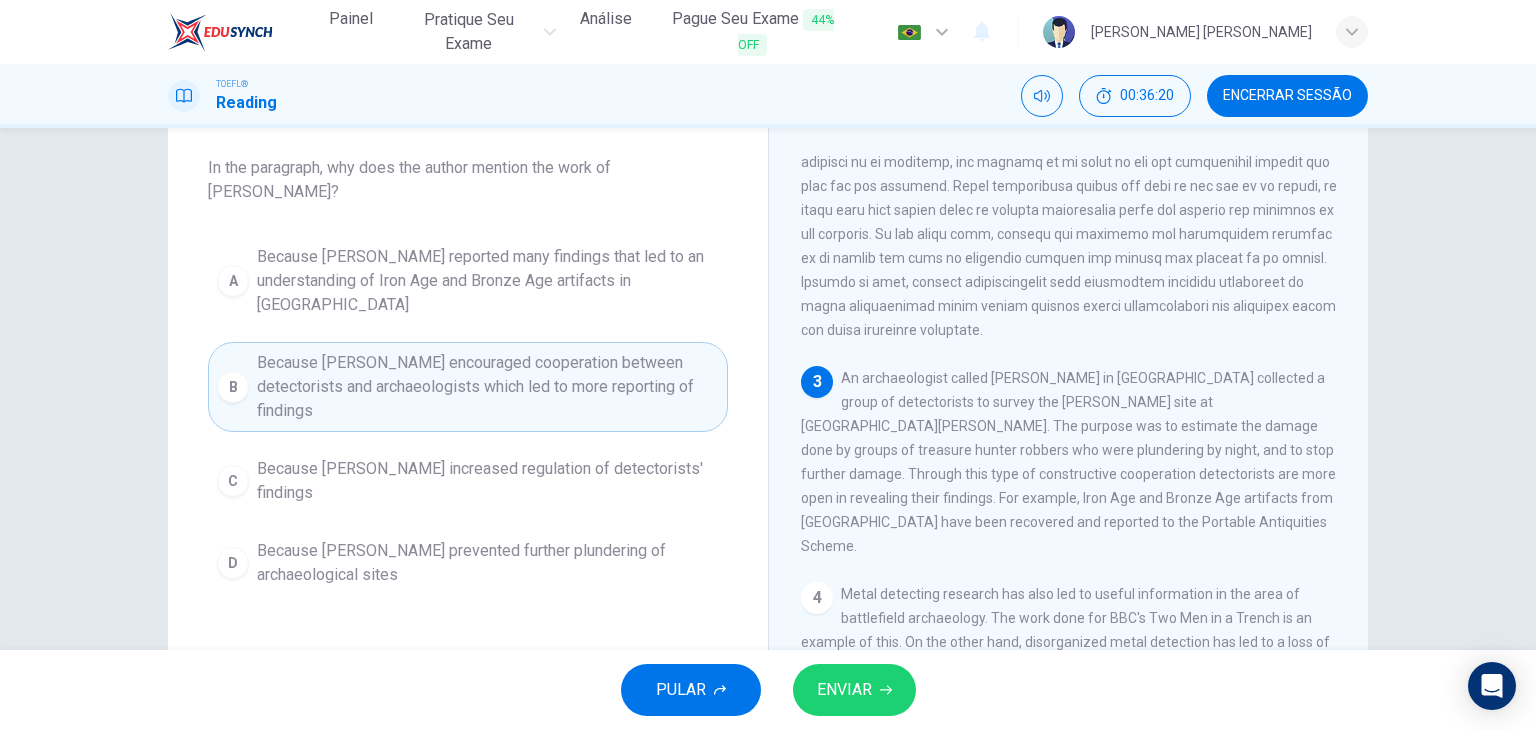 click on "ENVIAR" at bounding box center (844, 690) 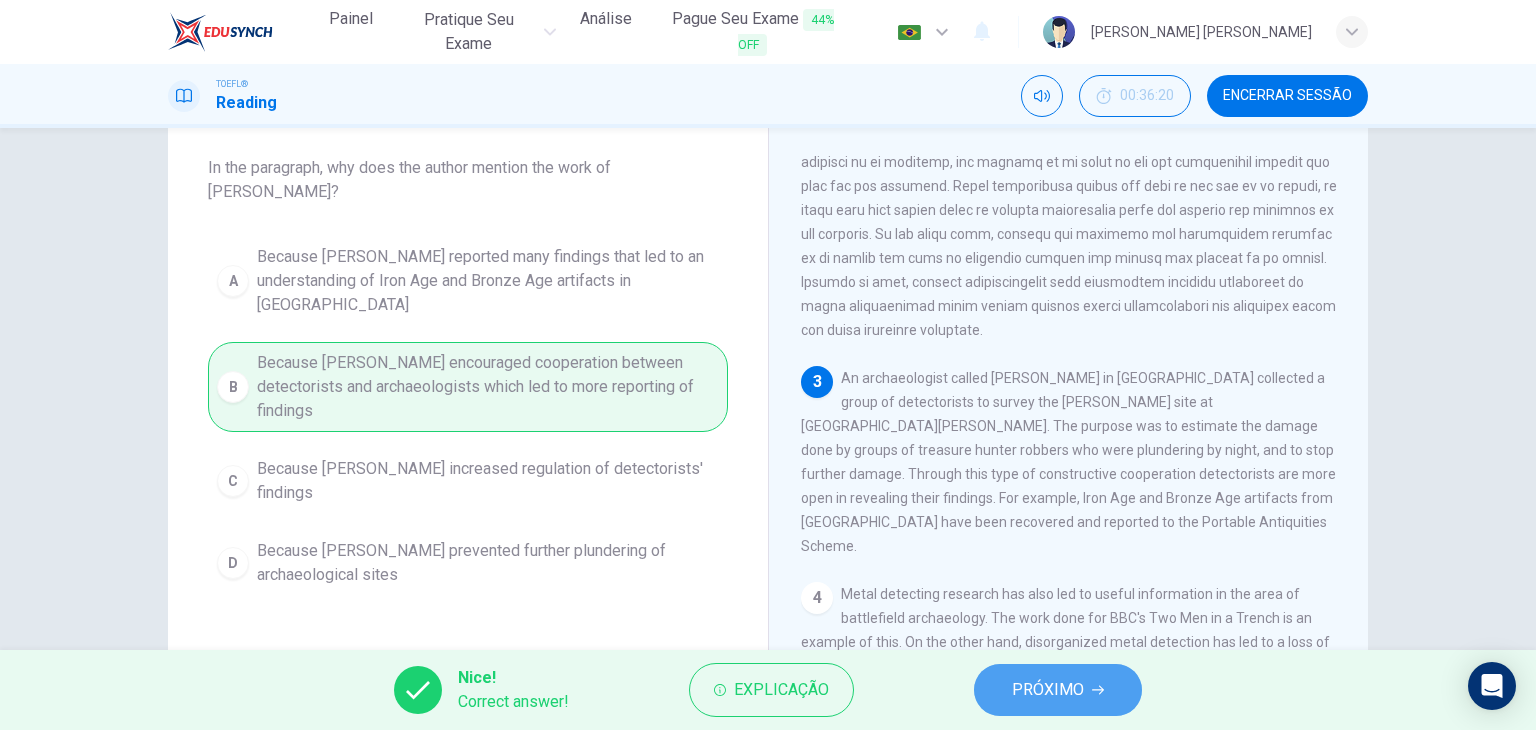 click on "PRÓXIMO" at bounding box center [1048, 690] 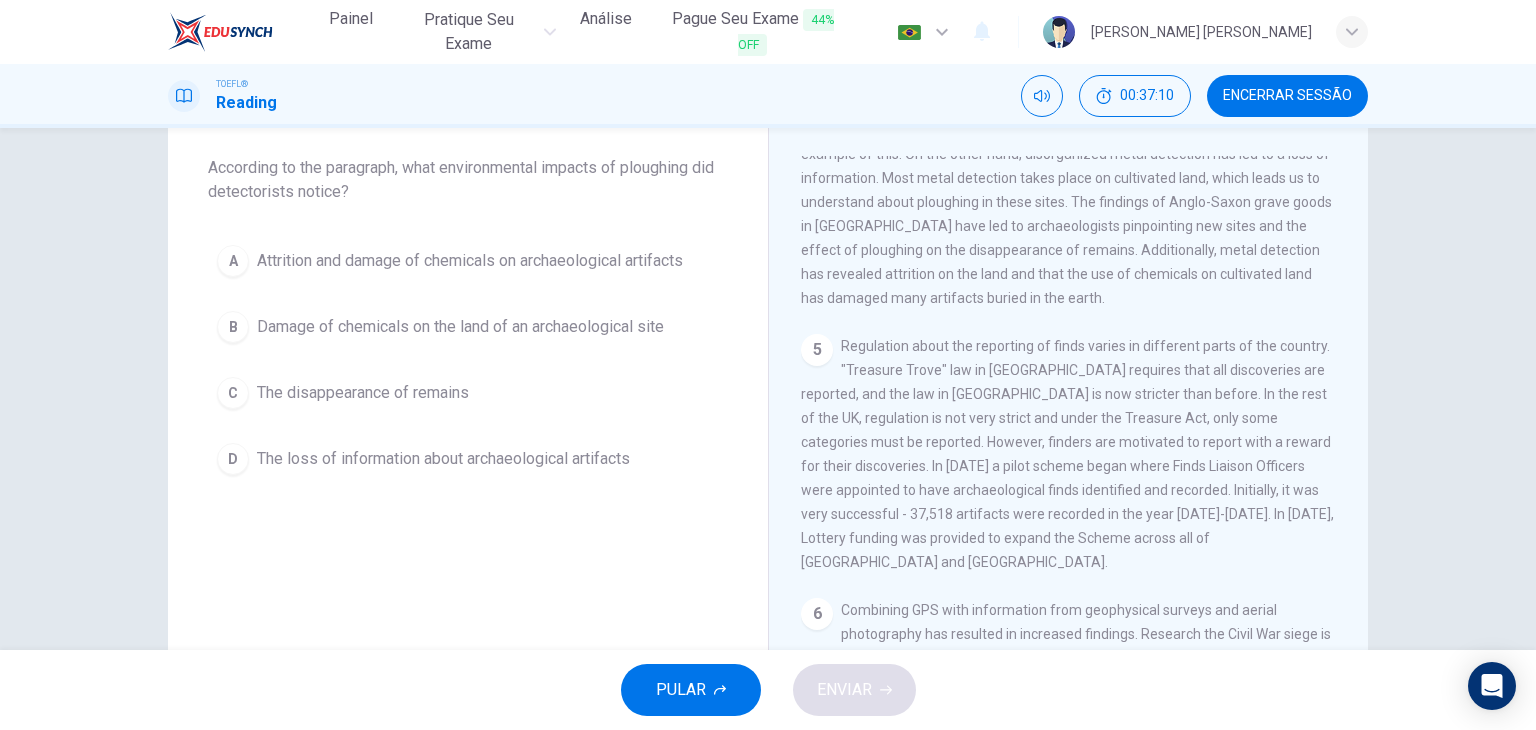 scroll, scrollTop: 932, scrollLeft: 0, axis: vertical 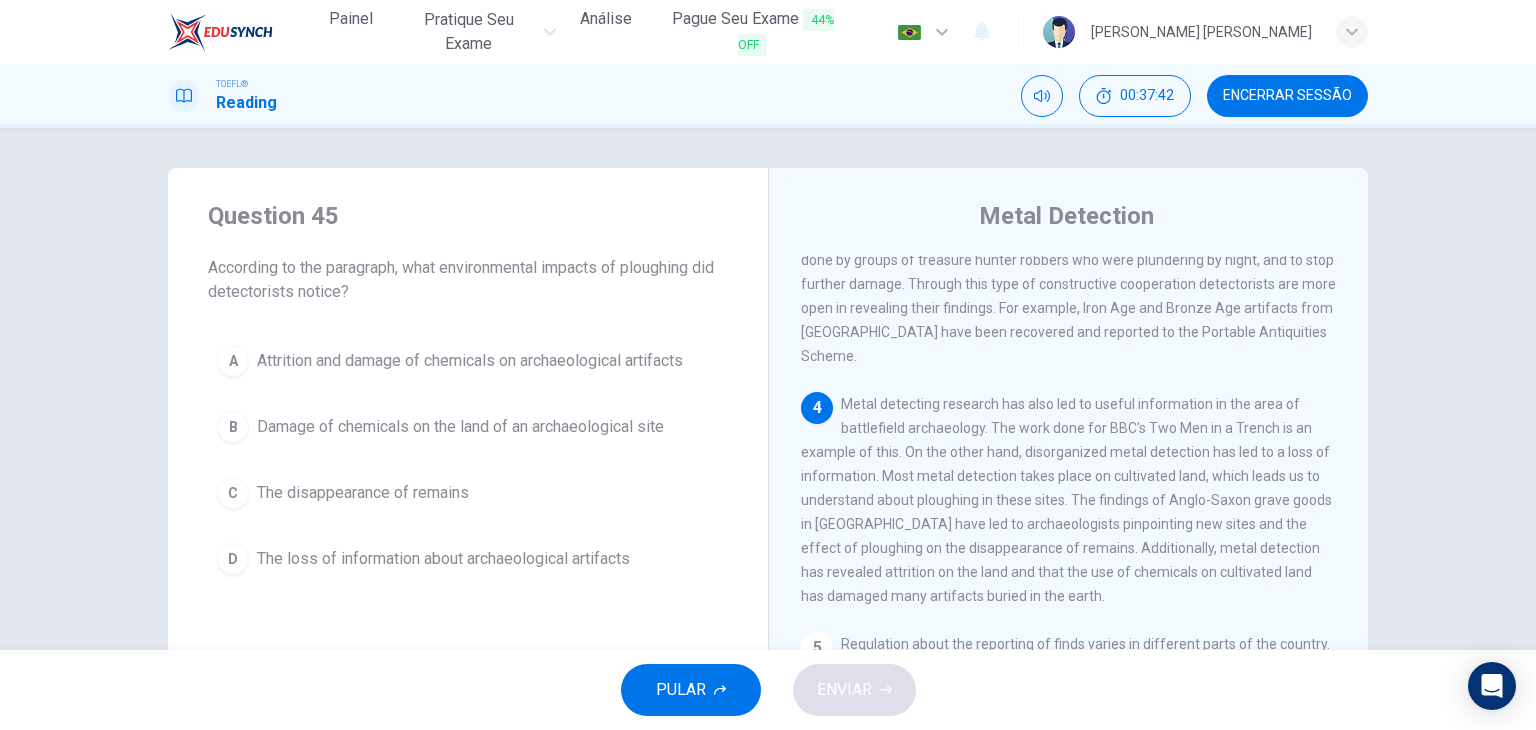 click on "C The disappearance of remains" at bounding box center (468, 493) 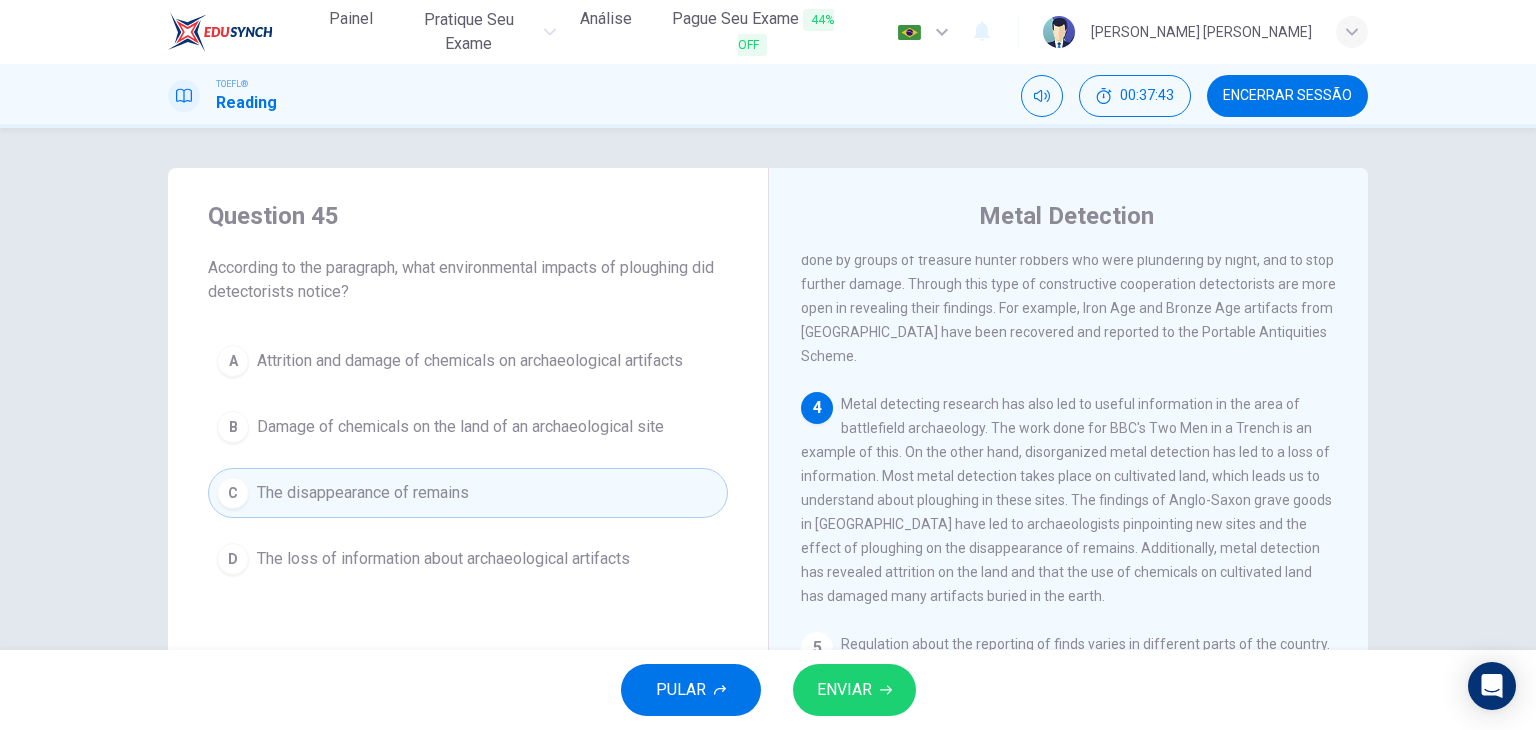 click on "ENVIAR" at bounding box center [854, 690] 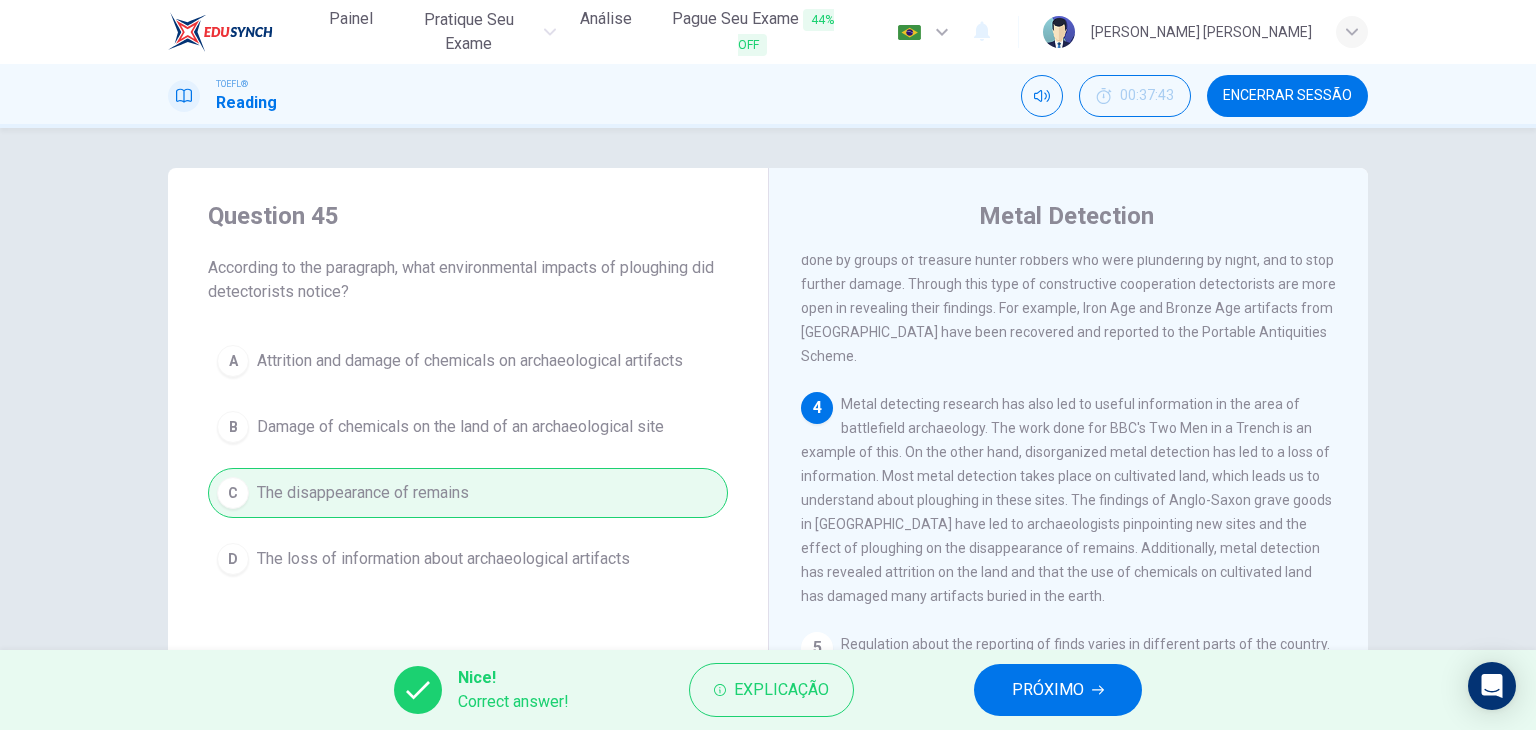 click on "PRÓXIMO" at bounding box center (1048, 690) 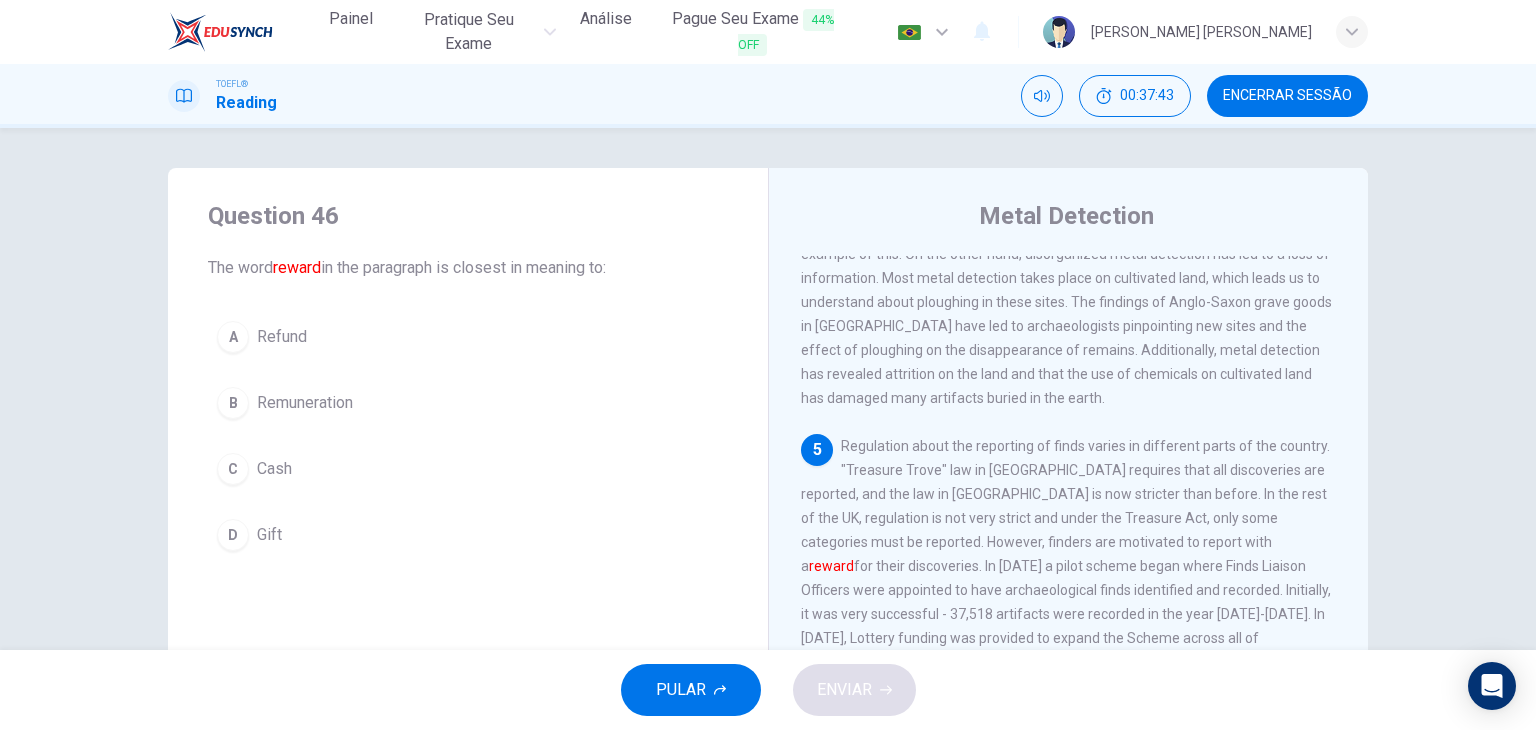 scroll, scrollTop: 836, scrollLeft: 0, axis: vertical 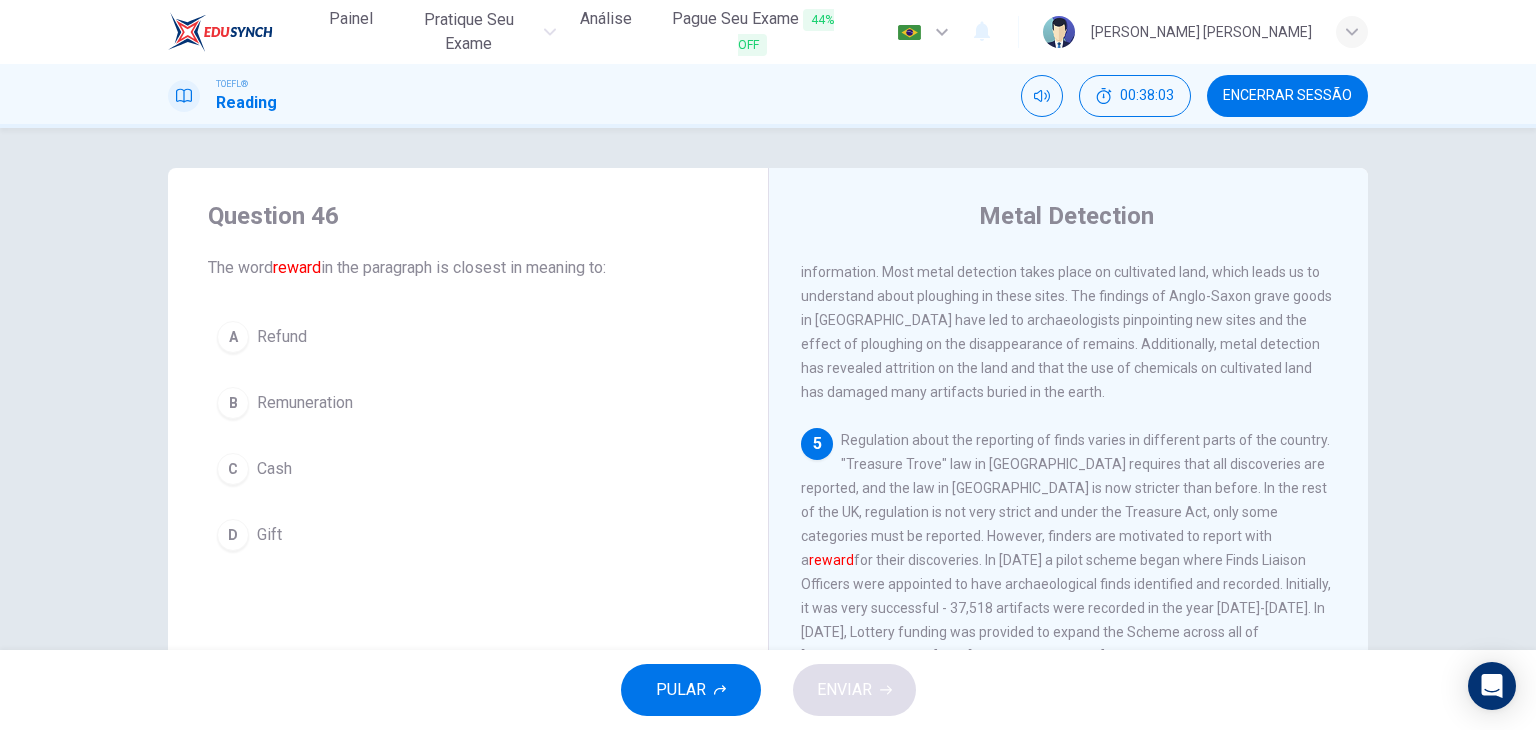 click on "Remuneration" at bounding box center (305, 403) 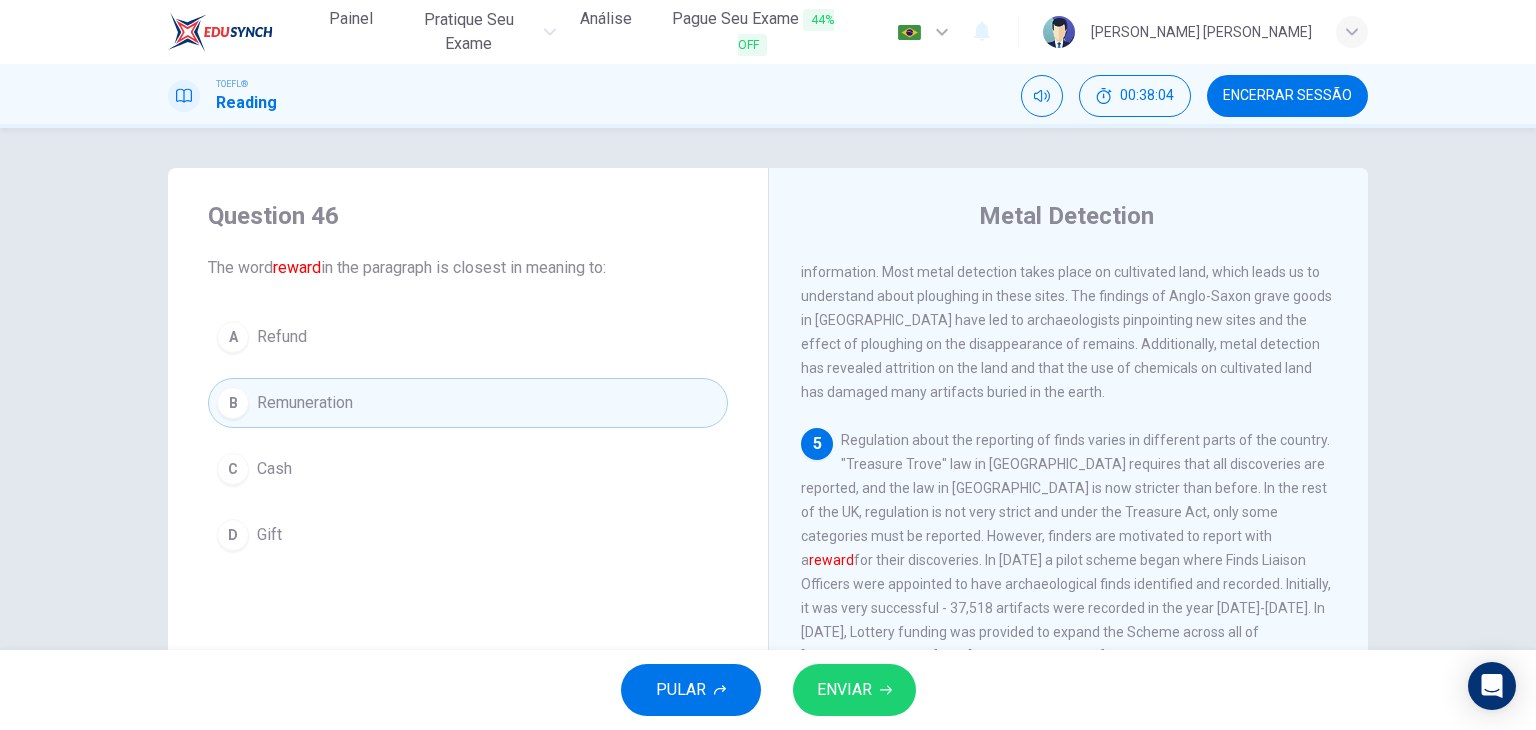 click on "ENVIAR" at bounding box center (844, 690) 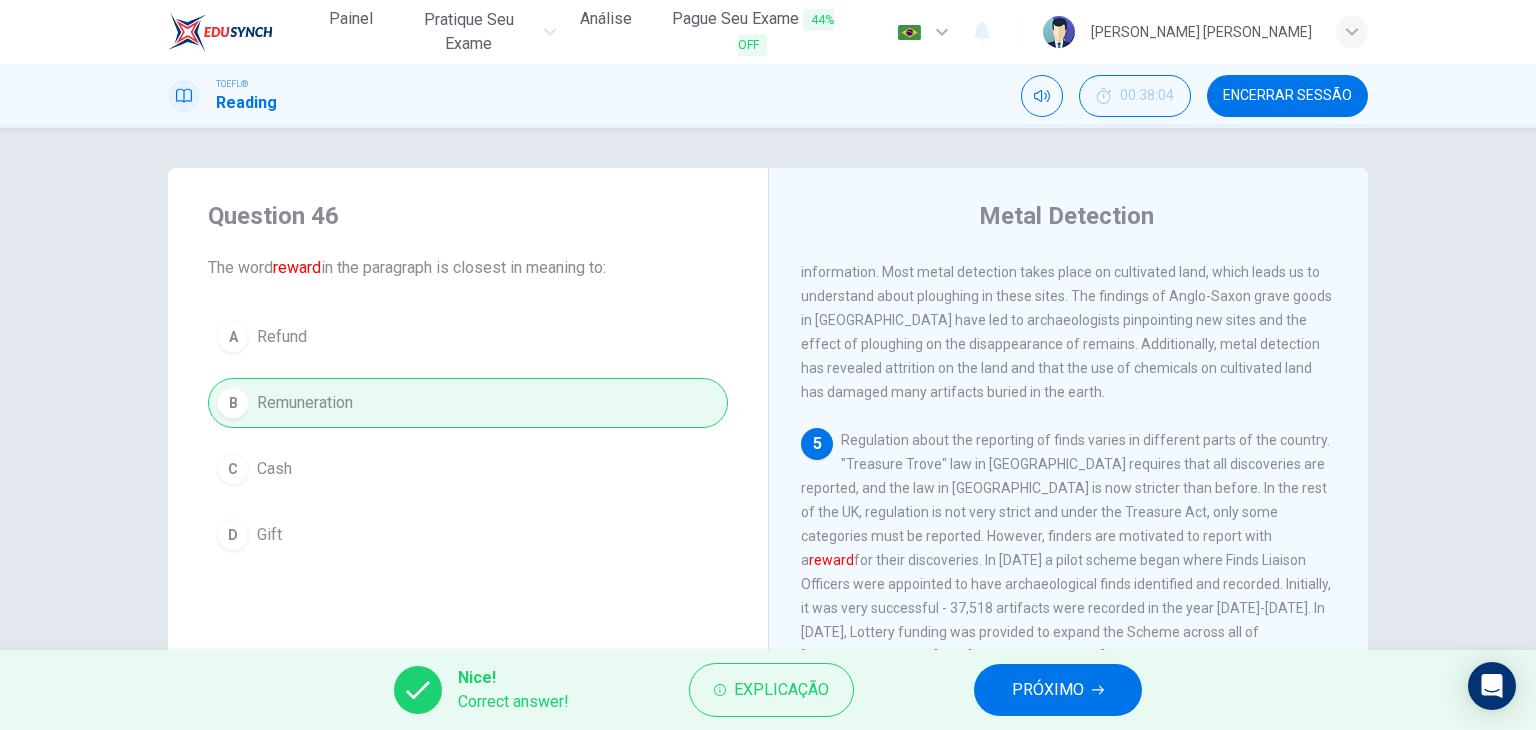 click on "PRÓXIMO" at bounding box center [1048, 690] 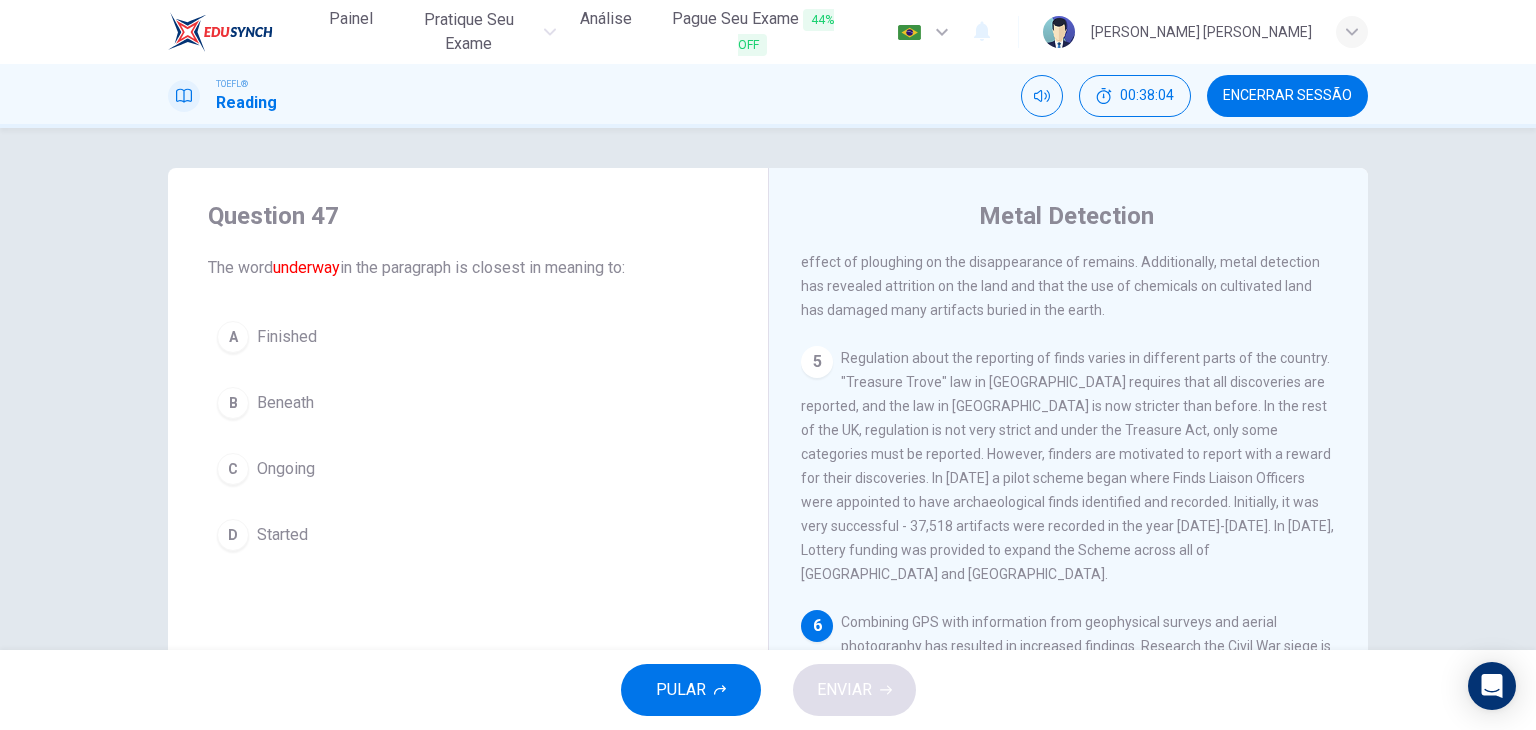scroll, scrollTop: 932, scrollLeft: 0, axis: vertical 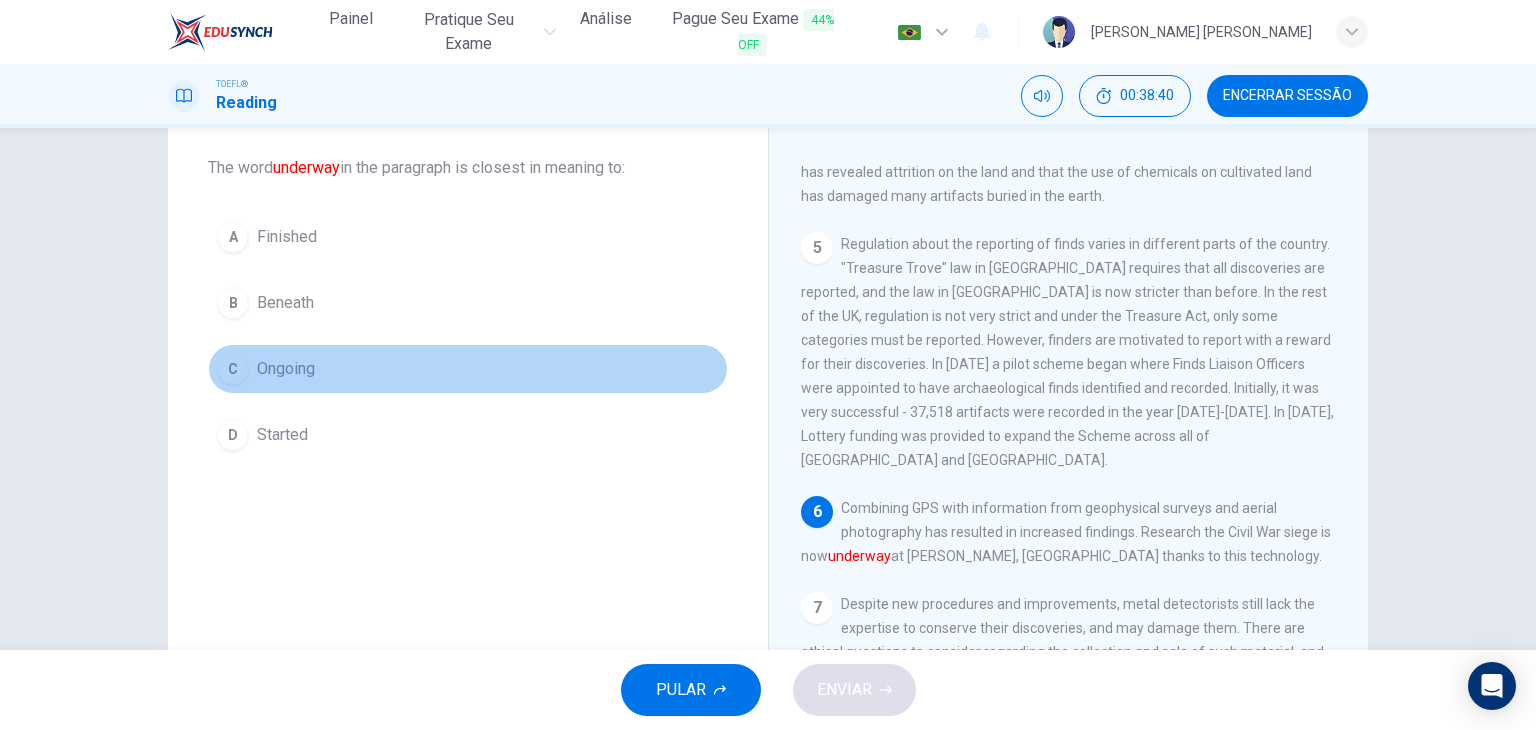 click on "C Ongoing" at bounding box center (468, 369) 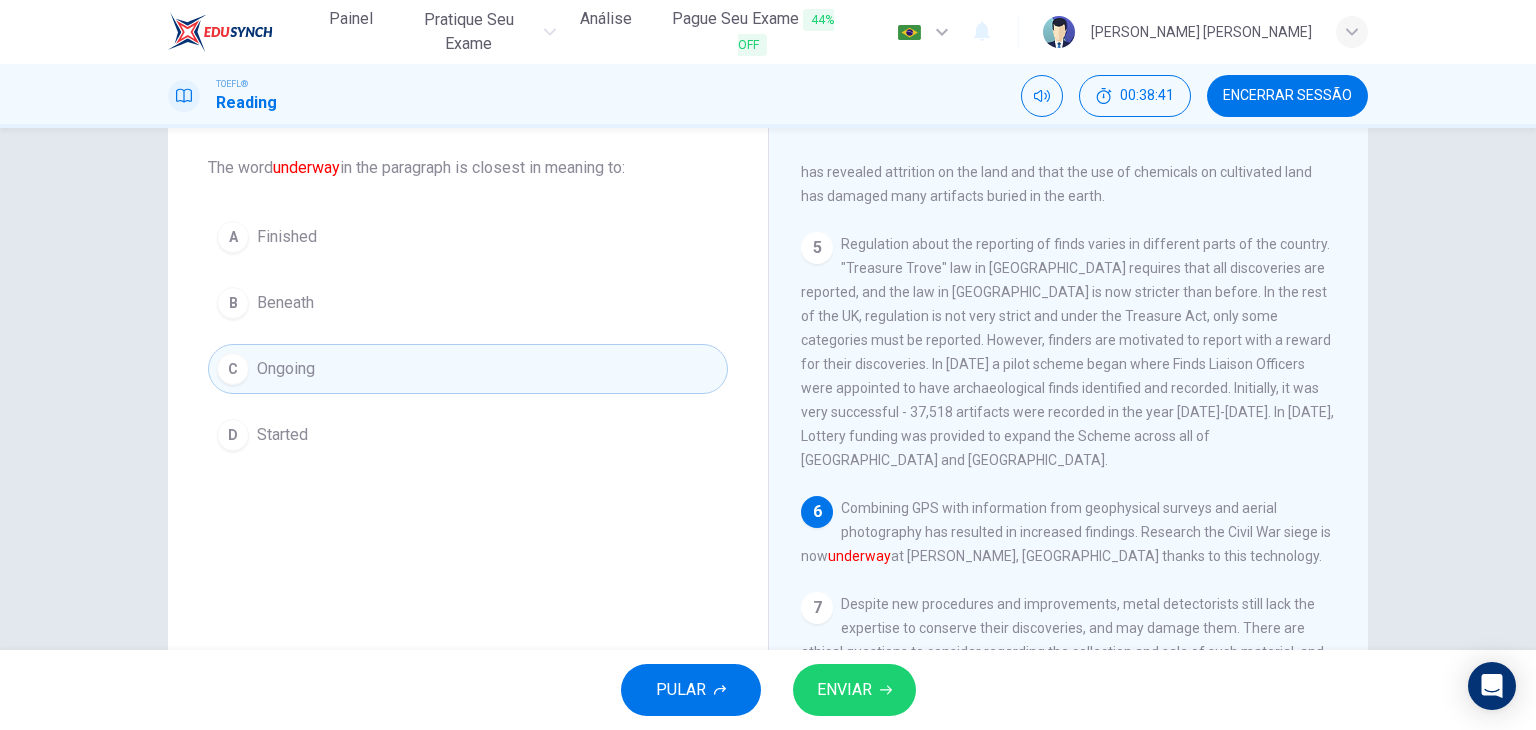 click on "ENVIAR" at bounding box center (844, 690) 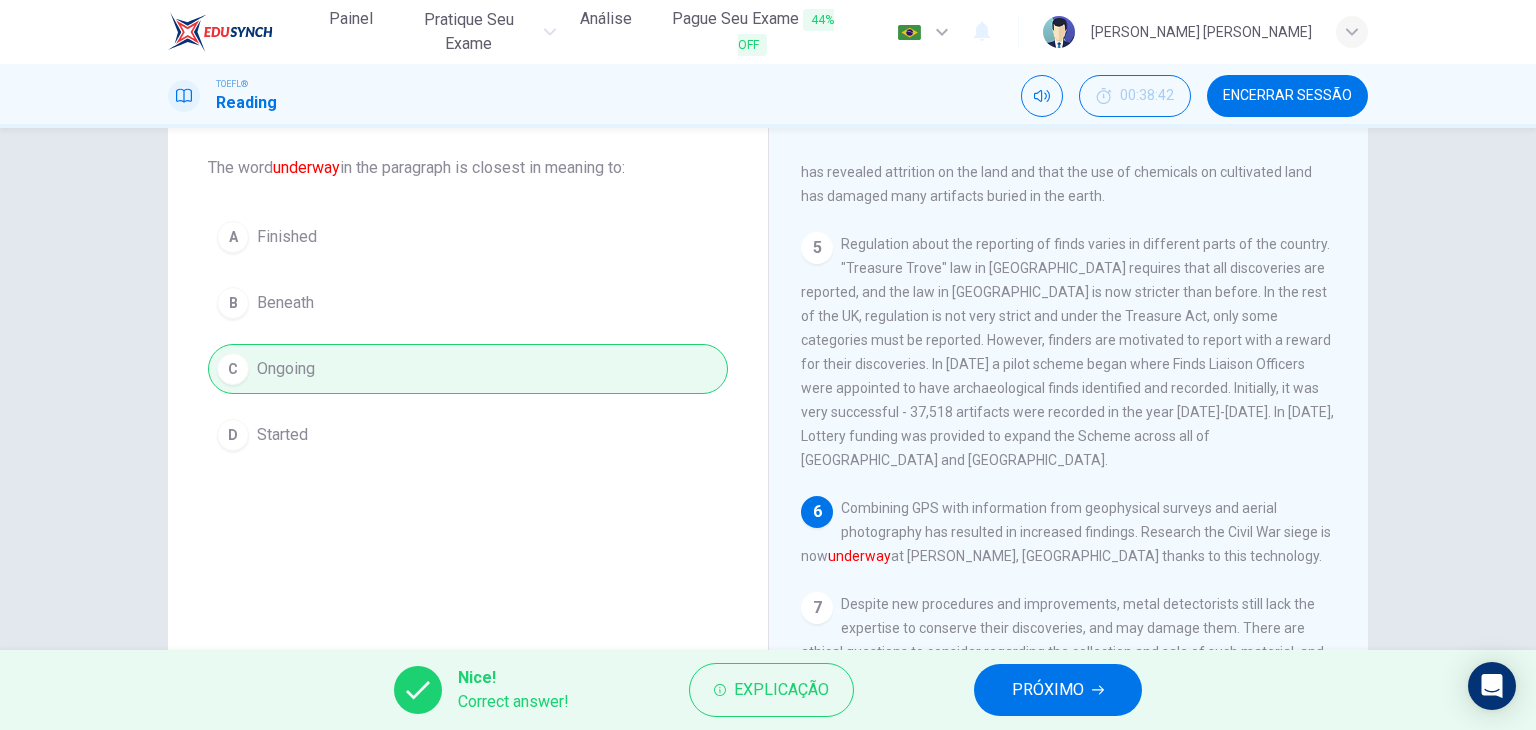 click on "PRÓXIMO" at bounding box center [1048, 690] 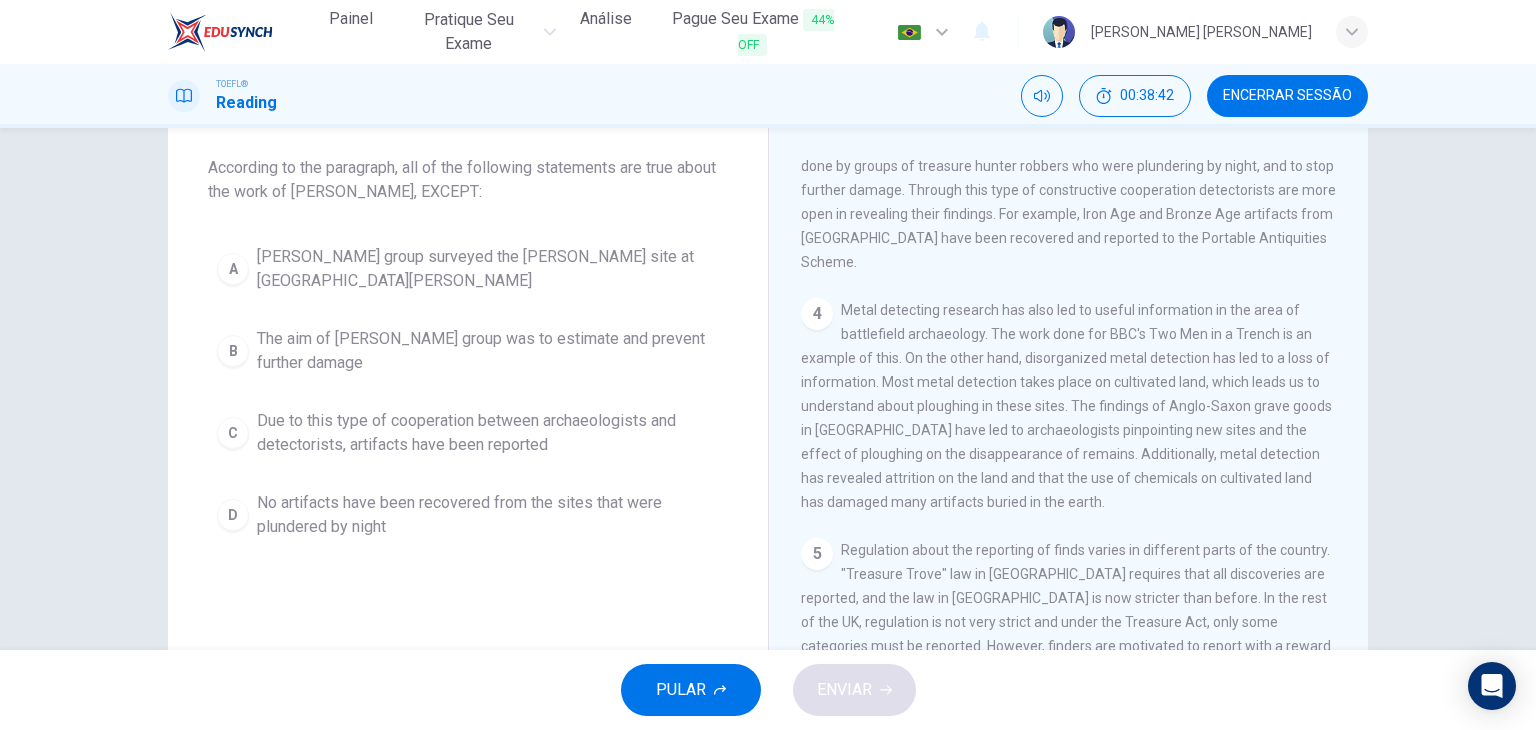 scroll, scrollTop: 544, scrollLeft: 0, axis: vertical 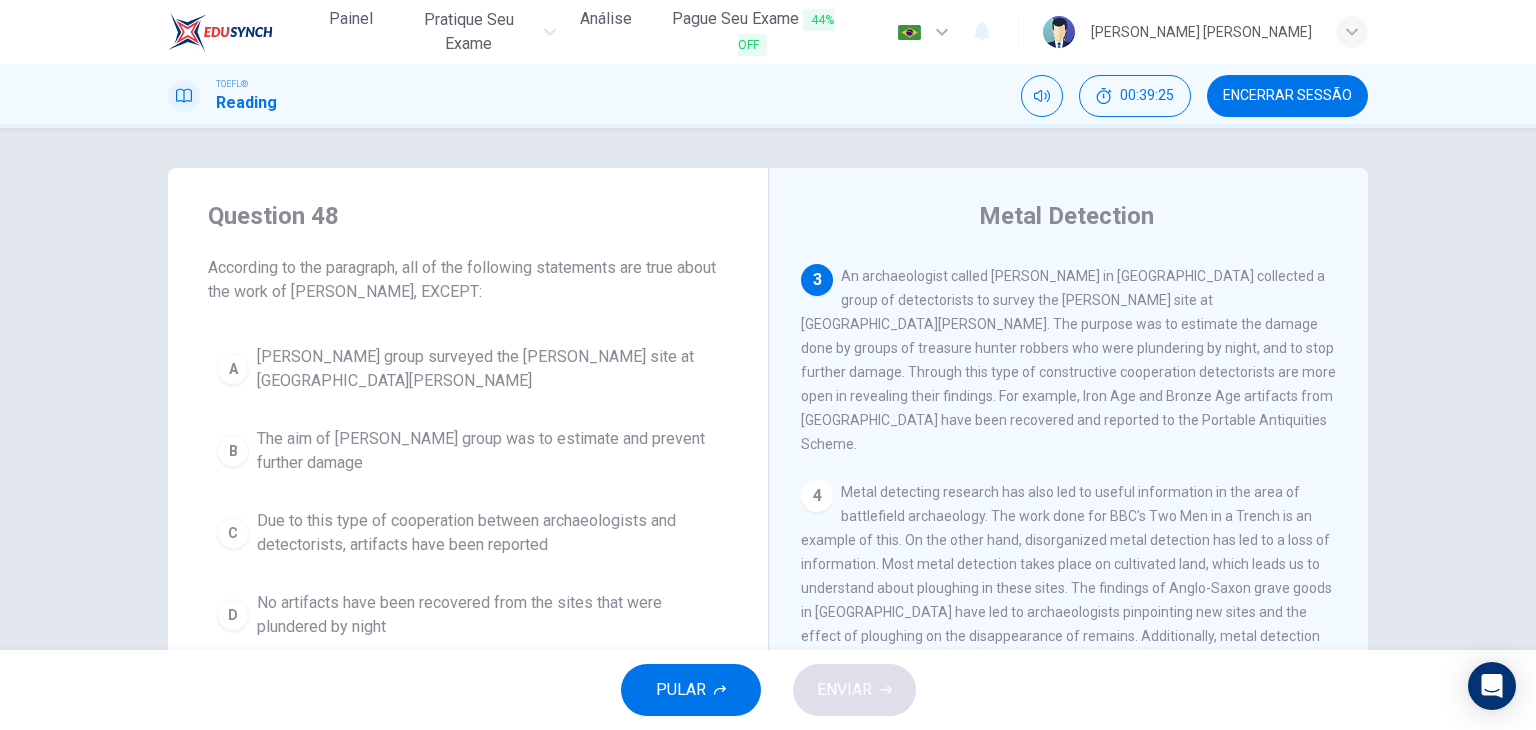 click on "No artifacts have been recovered from the sites that were plundered by night" at bounding box center [488, 615] 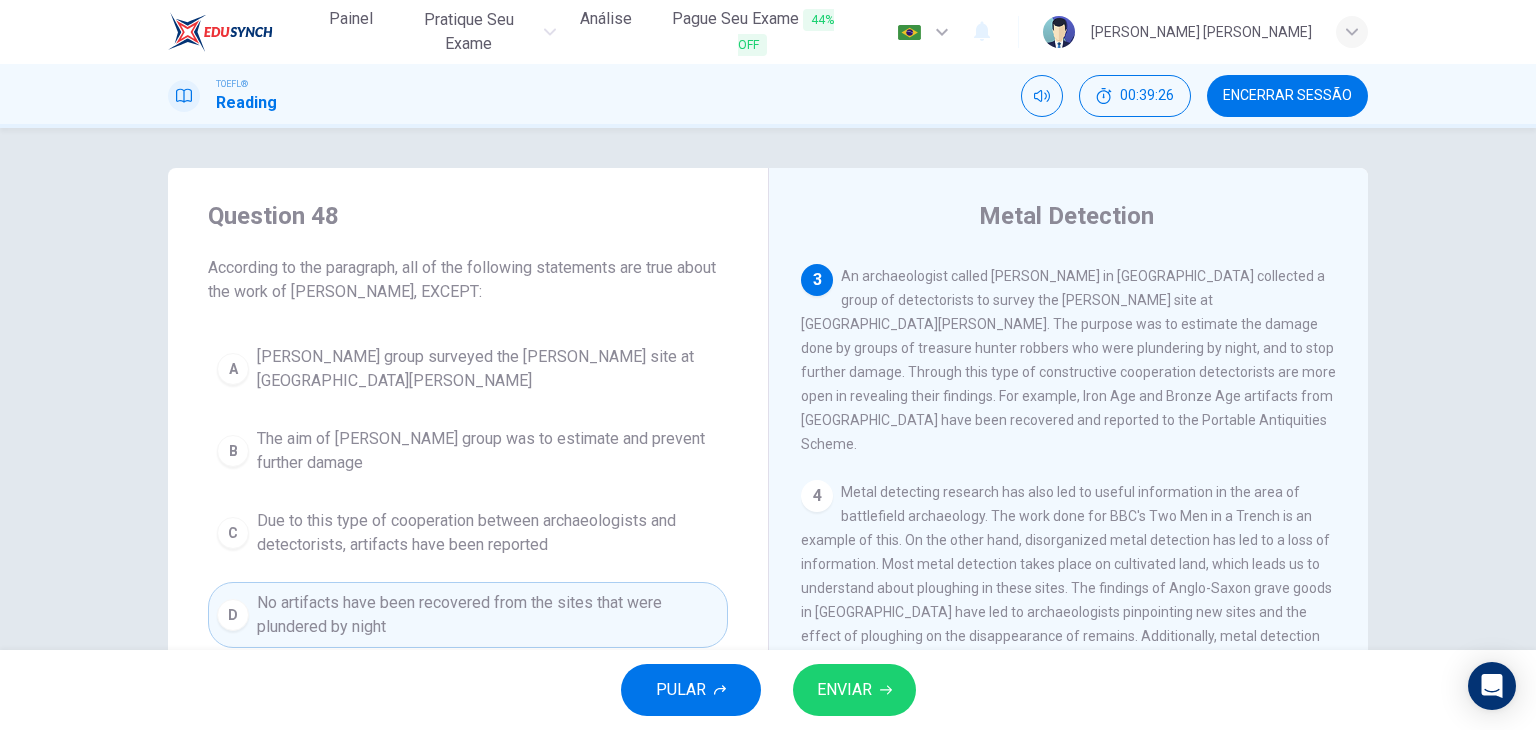 click on "ENVIAR" at bounding box center [854, 690] 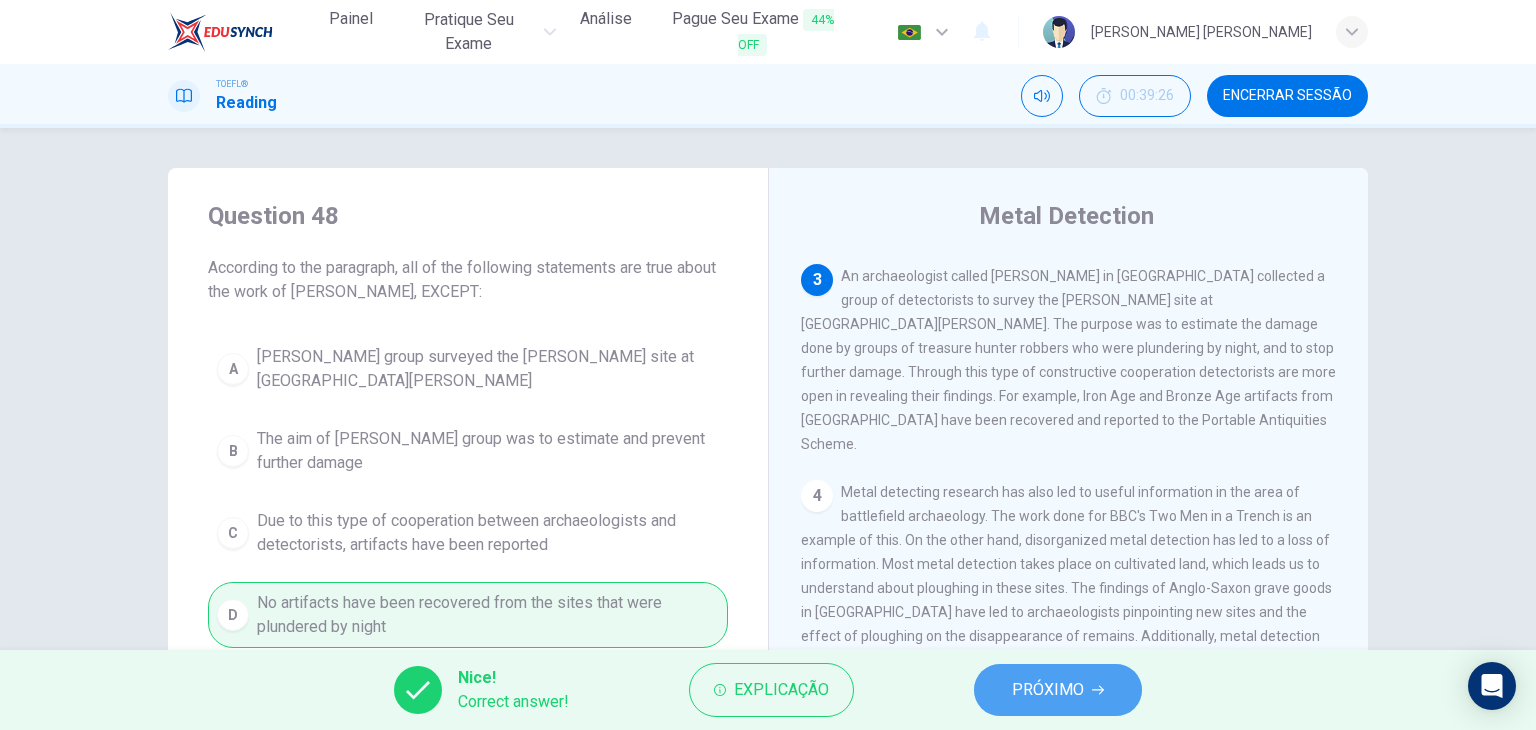 click on "PRÓXIMO" at bounding box center [1048, 690] 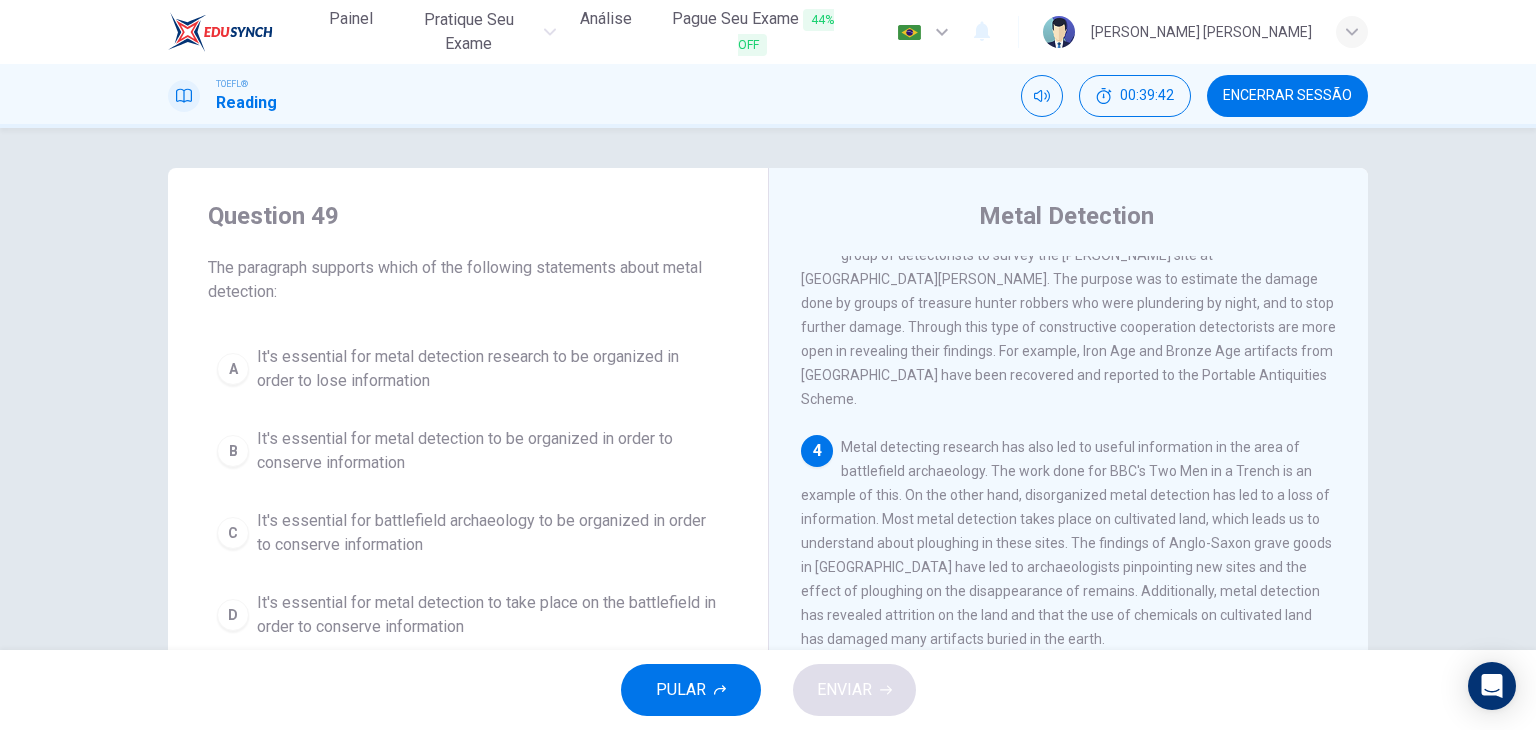 scroll, scrollTop: 689, scrollLeft: 0, axis: vertical 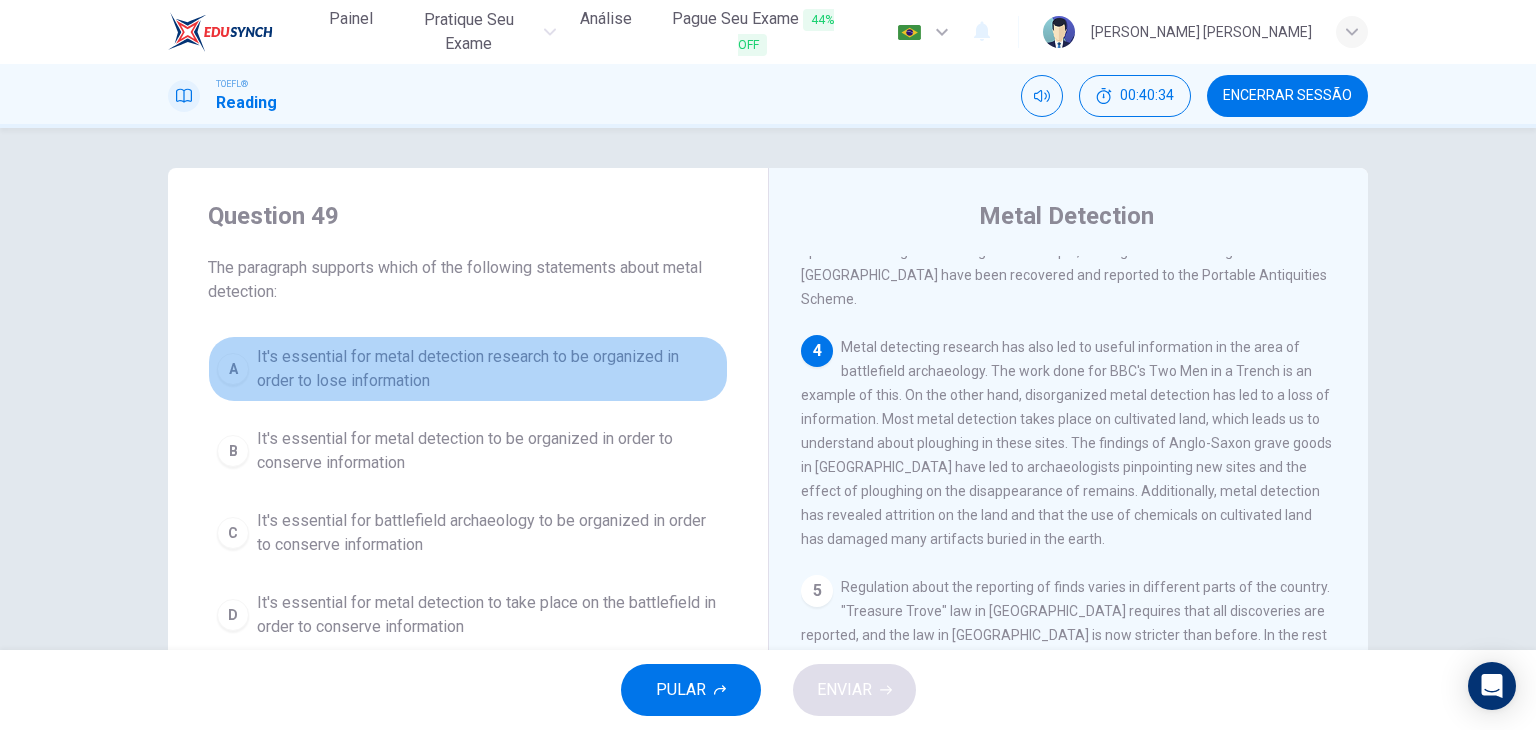 click on "It's essential for metal detection research to be organized in order to lose information" at bounding box center (488, 369) 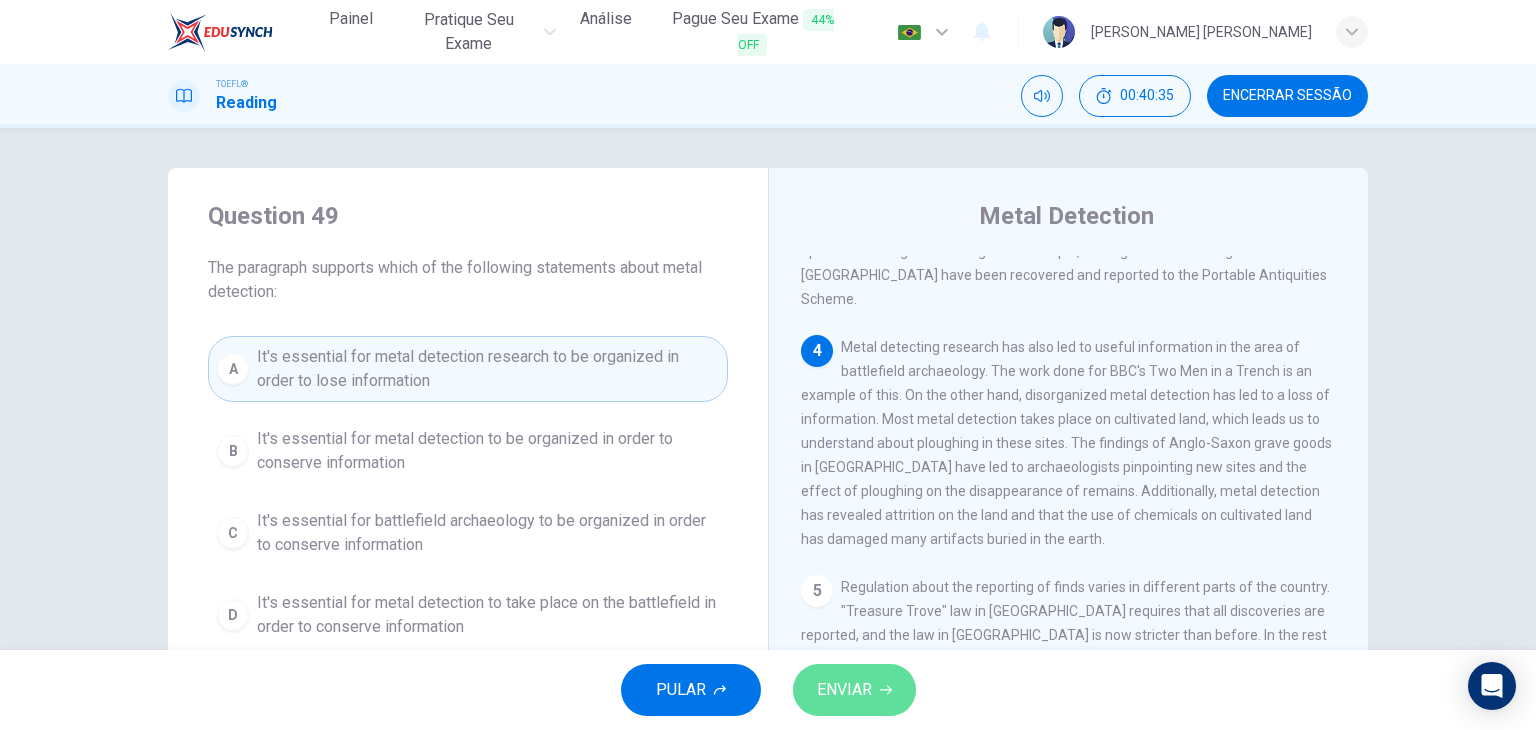 click on "ENVIAR" at bounding box center [854, 690] 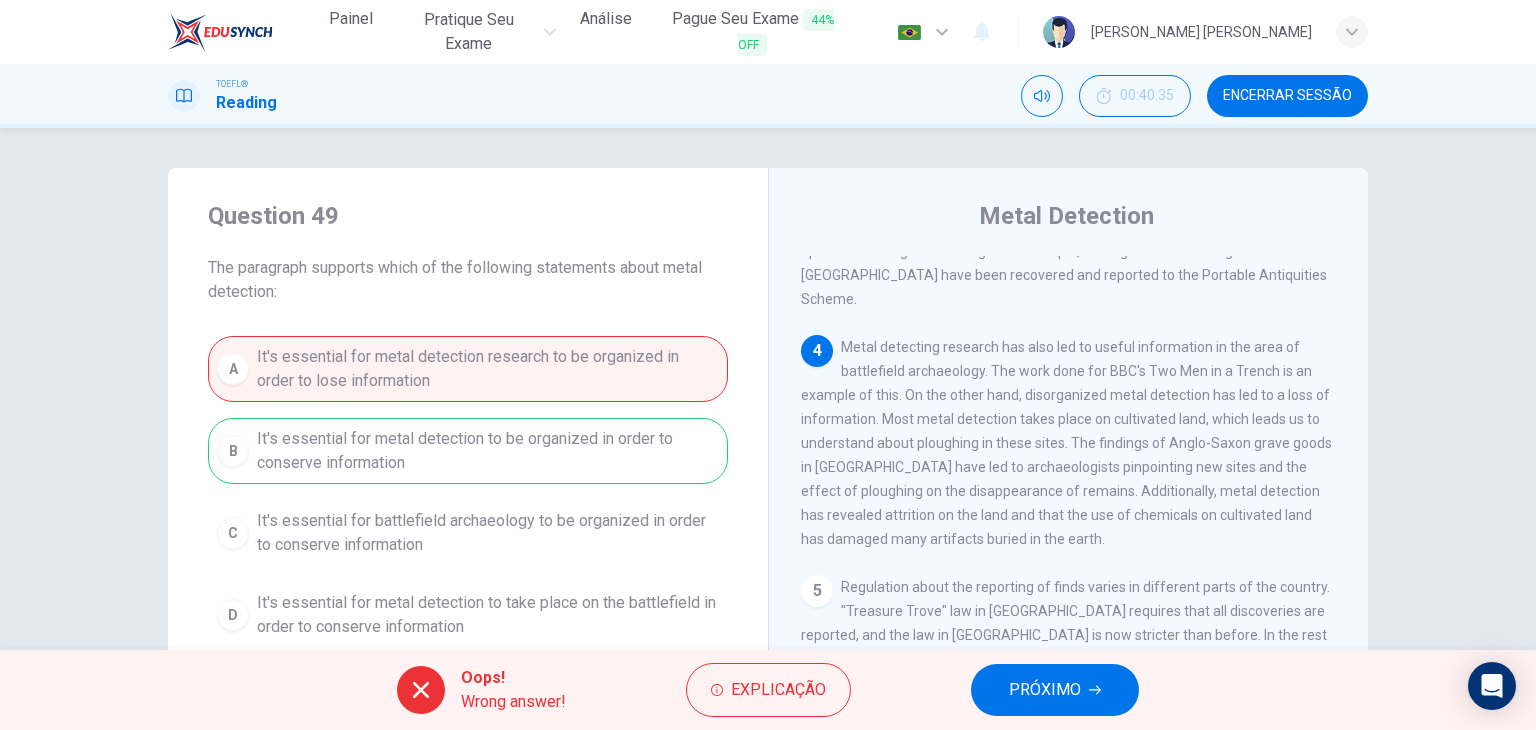 click on "PRÓXIMO" at bounding box center [1045, 690] 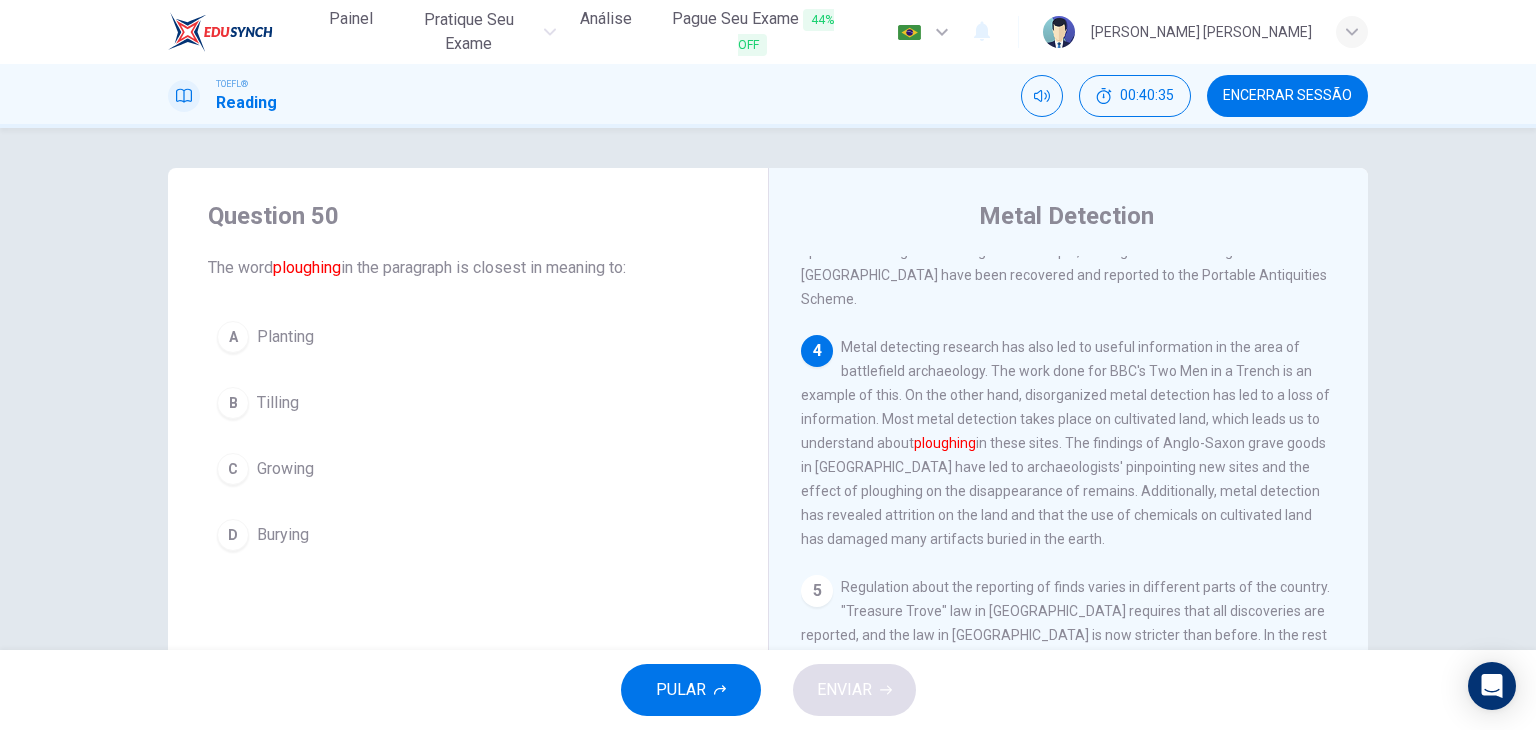scroll, scrollTop: 741, scrollLeft: 0, axis: vertical 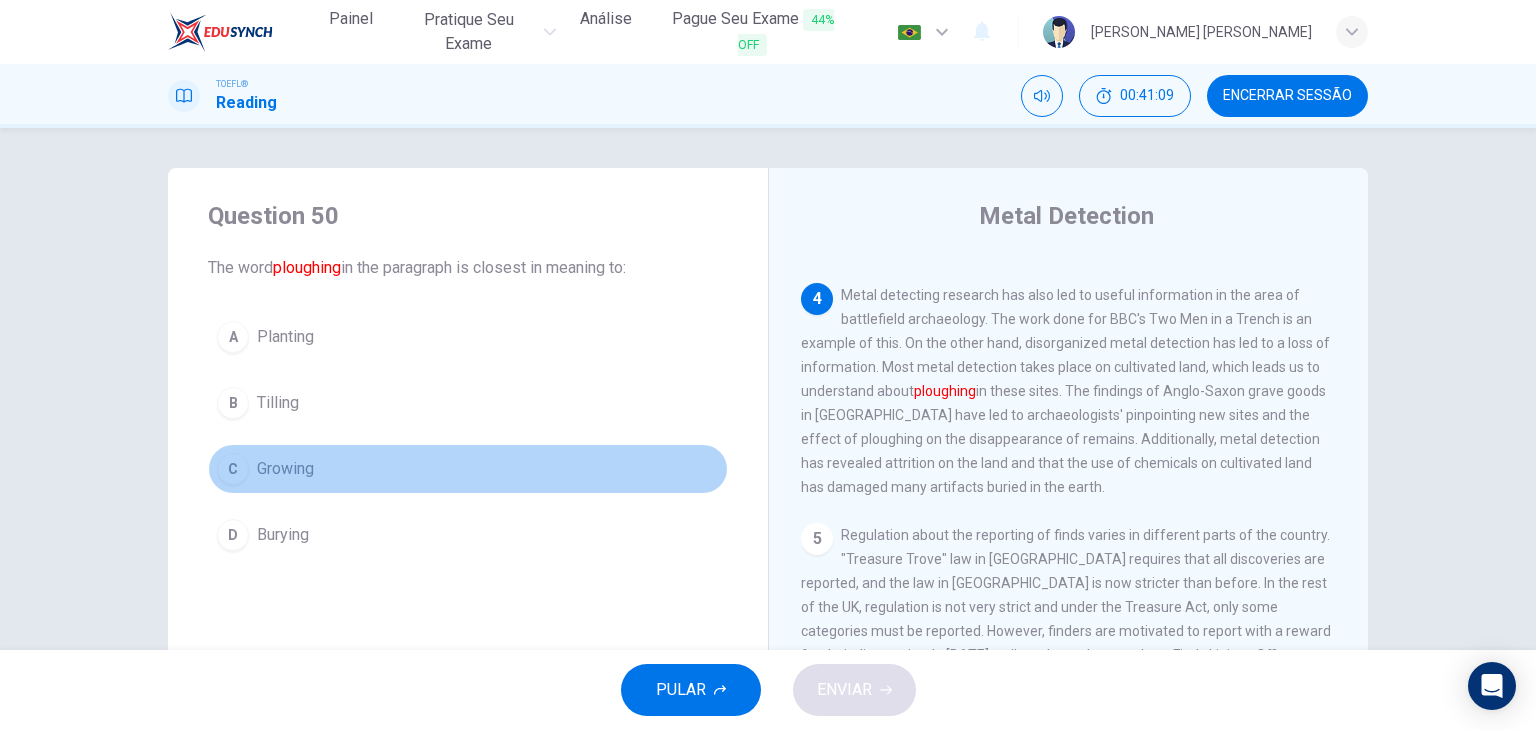 click on "C Growing" at bounding box center (468, 469) 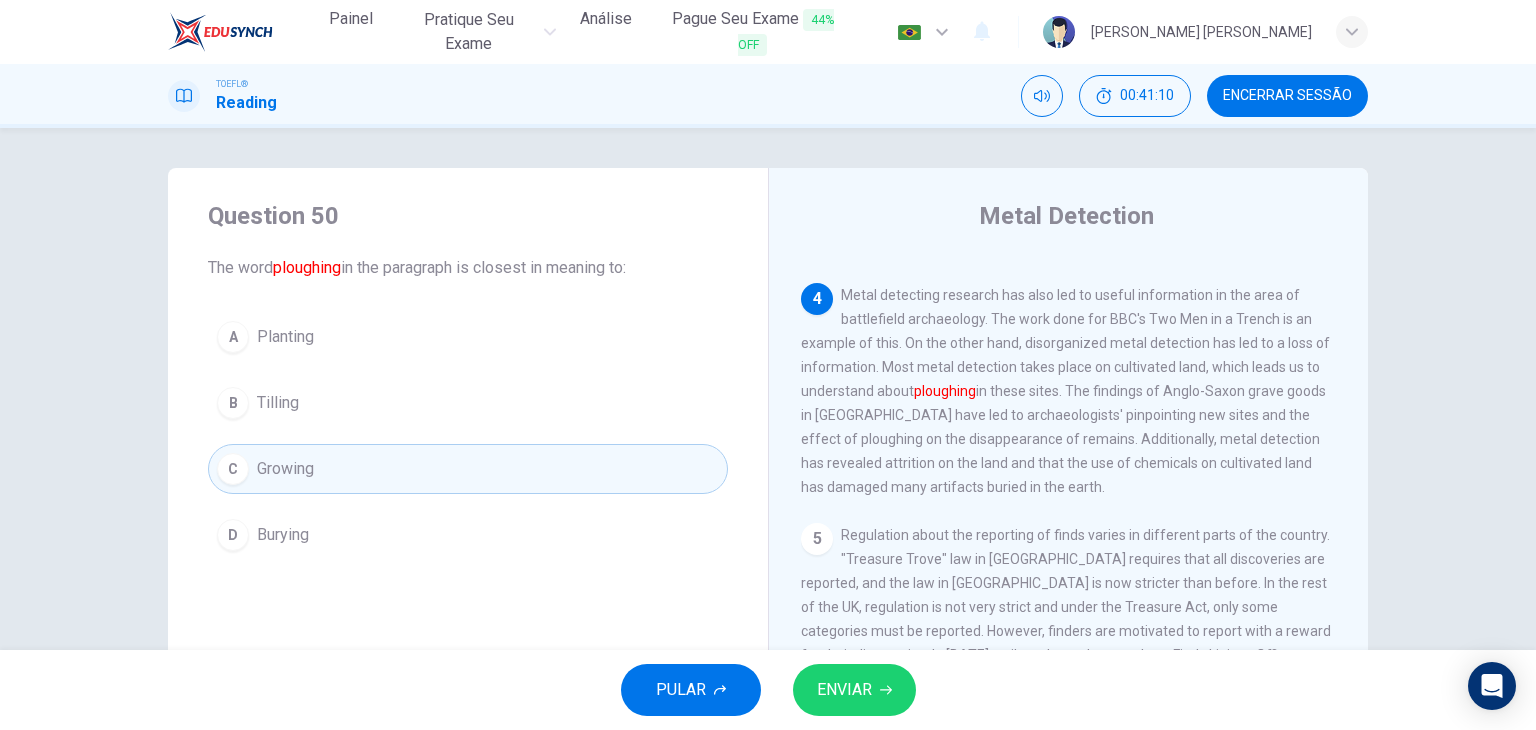 click on "ENVIAR" at bounding box center [844, 690] 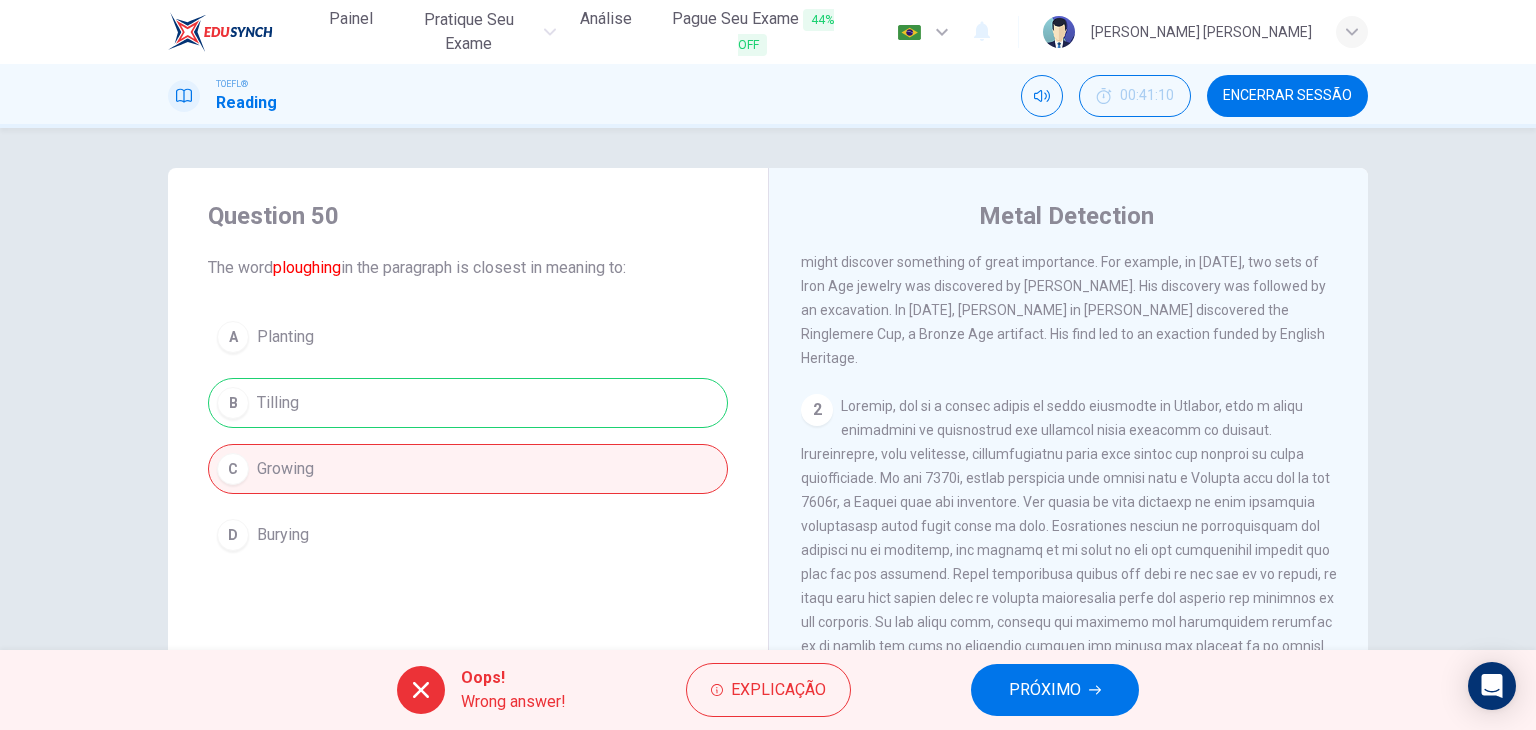 scroll, scrollTop: 0, scrollLeft: 0, axis: both 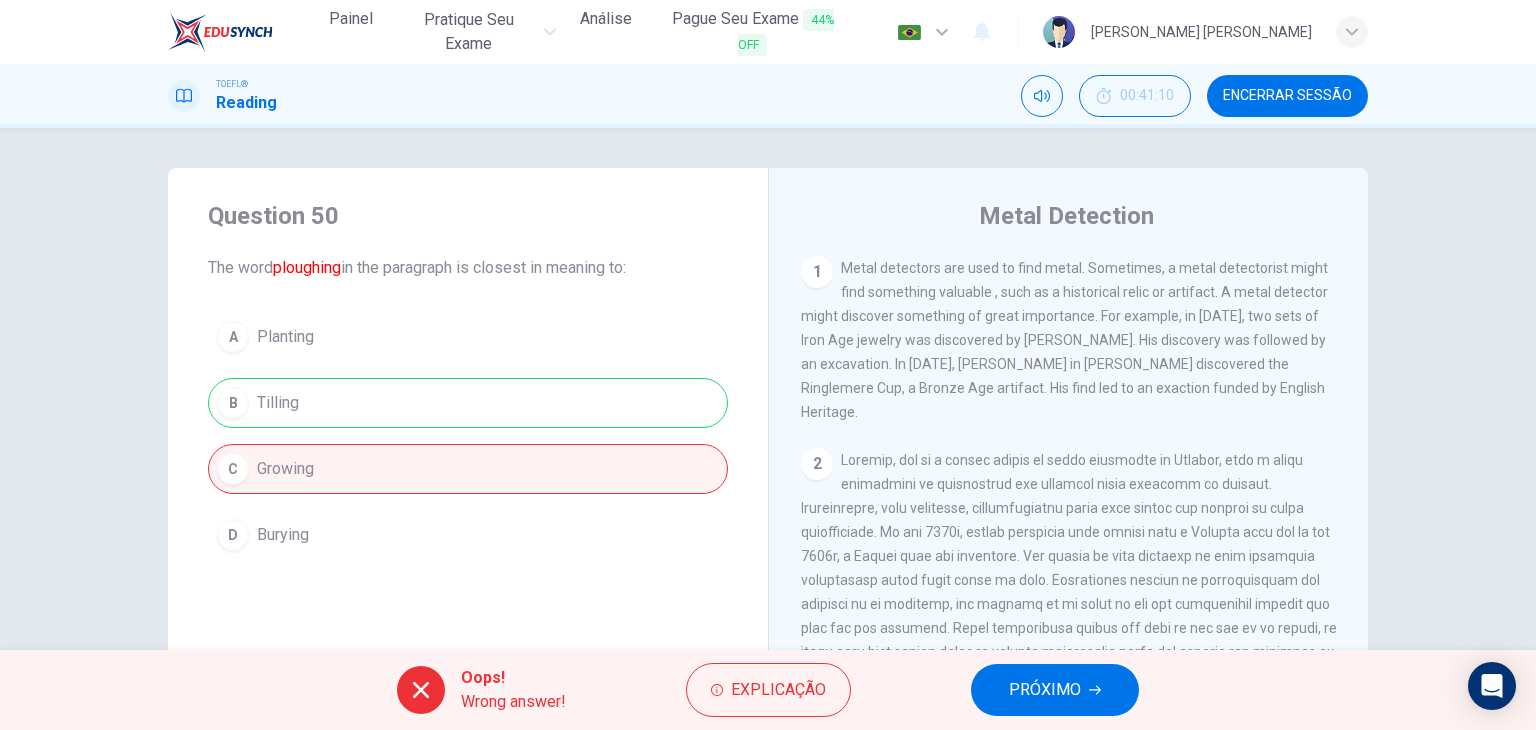 click on "TOEFL® Reading 00:41:10 Encerrar Sessão" at bounding box center (768, 96) 